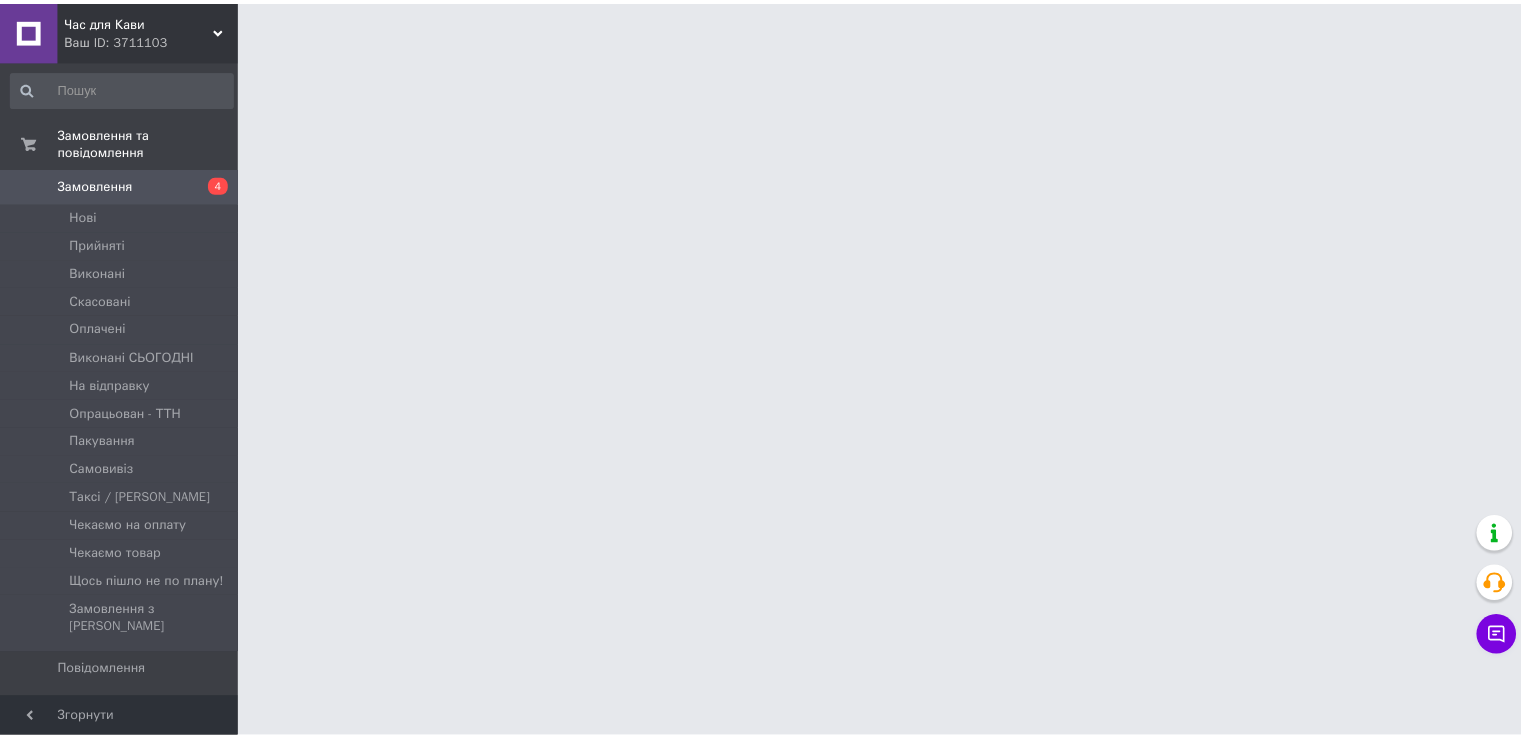 scroll, scrollTop: 0, scrollLeft: 0, axis: both 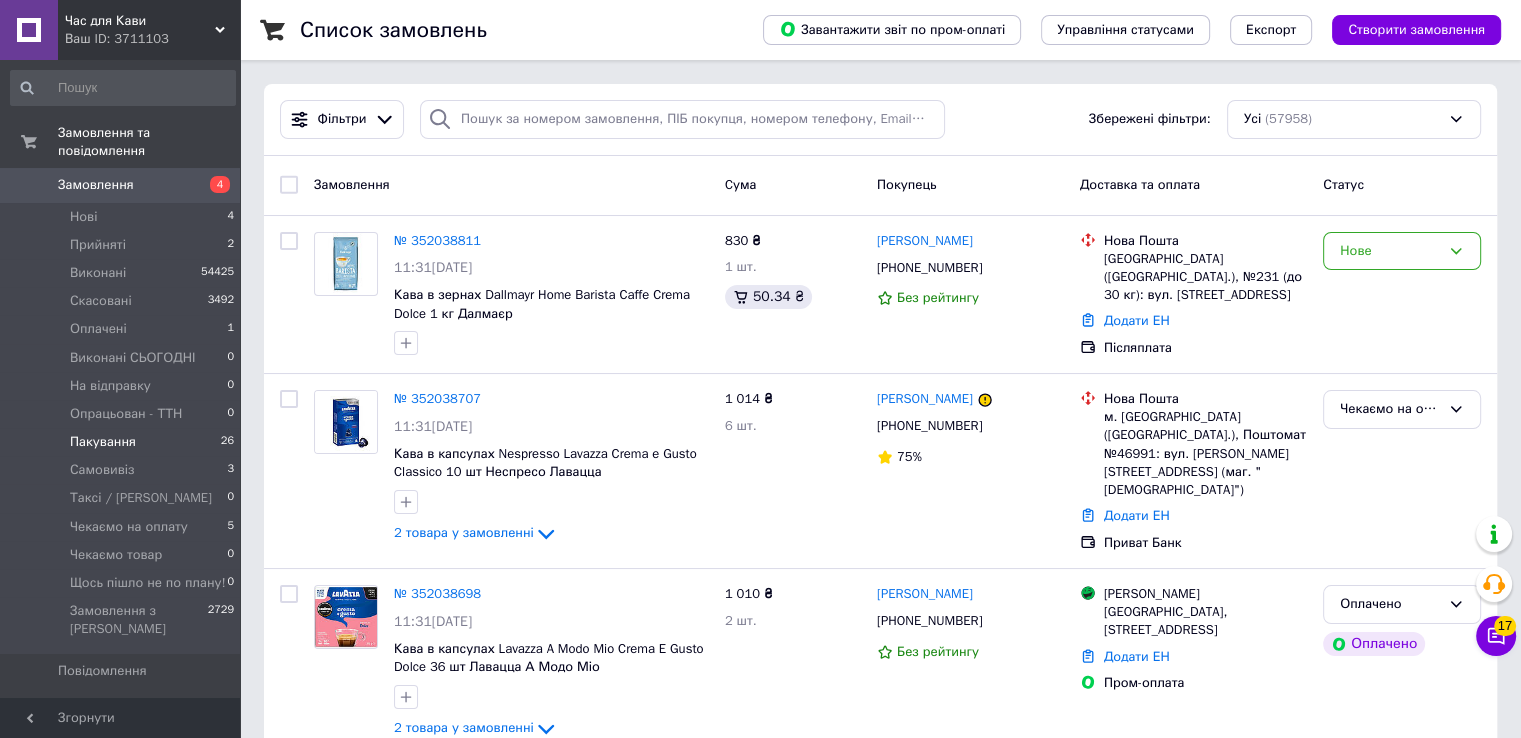 click on "Пакування" at bounding box center [103, 442] 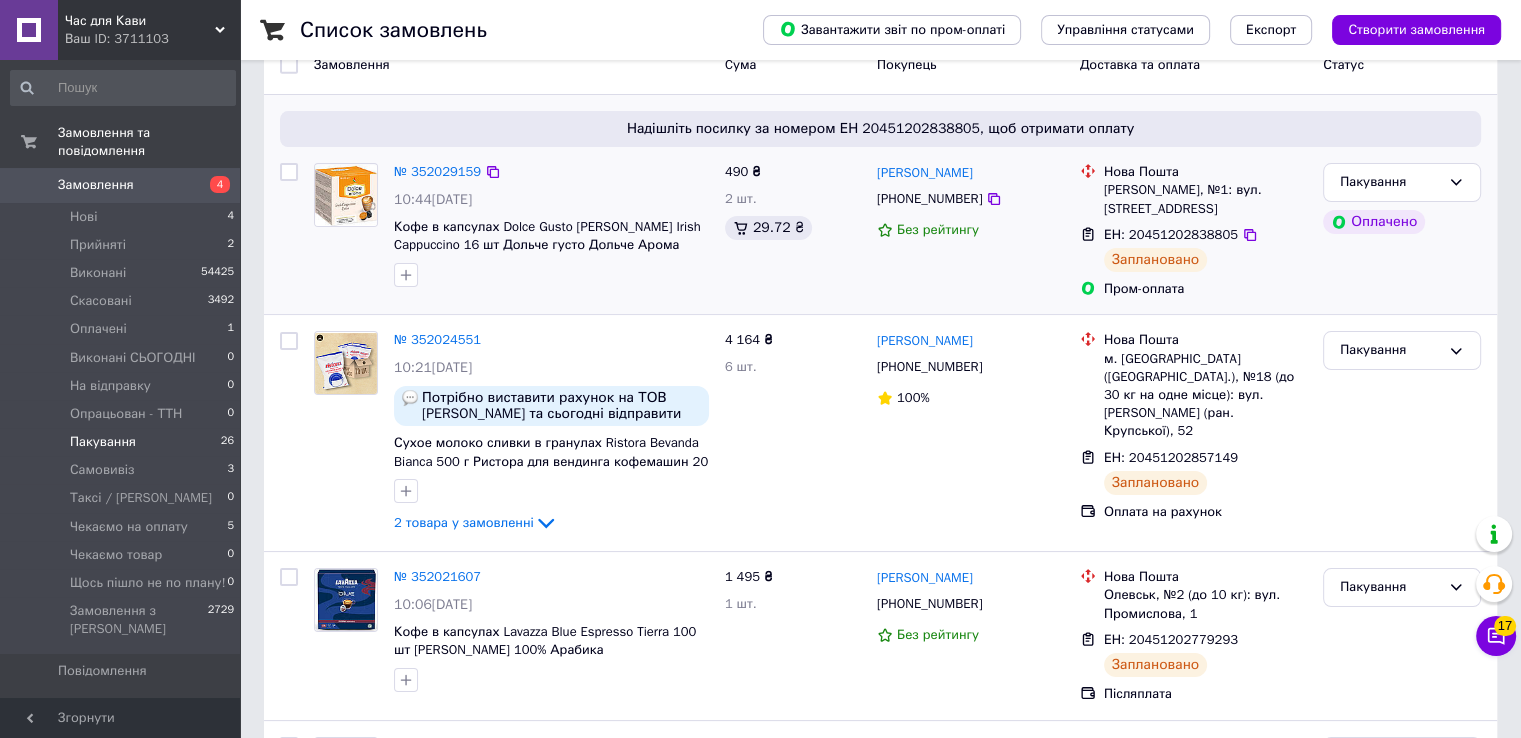 scroll, scrollTop: 200, scrollLeft: 0, axis: vertical 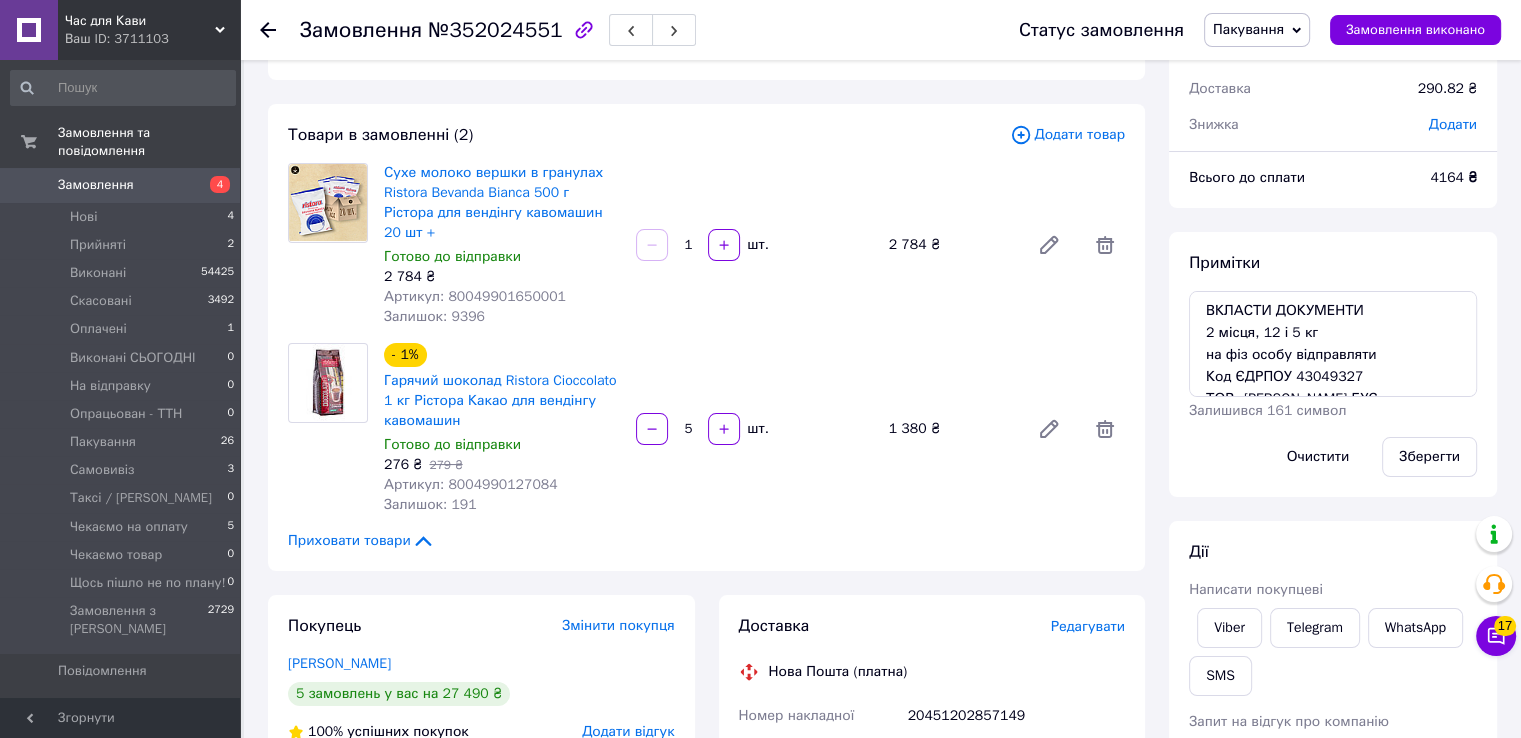 click on "№352024551" at bounding box center [495, 30] 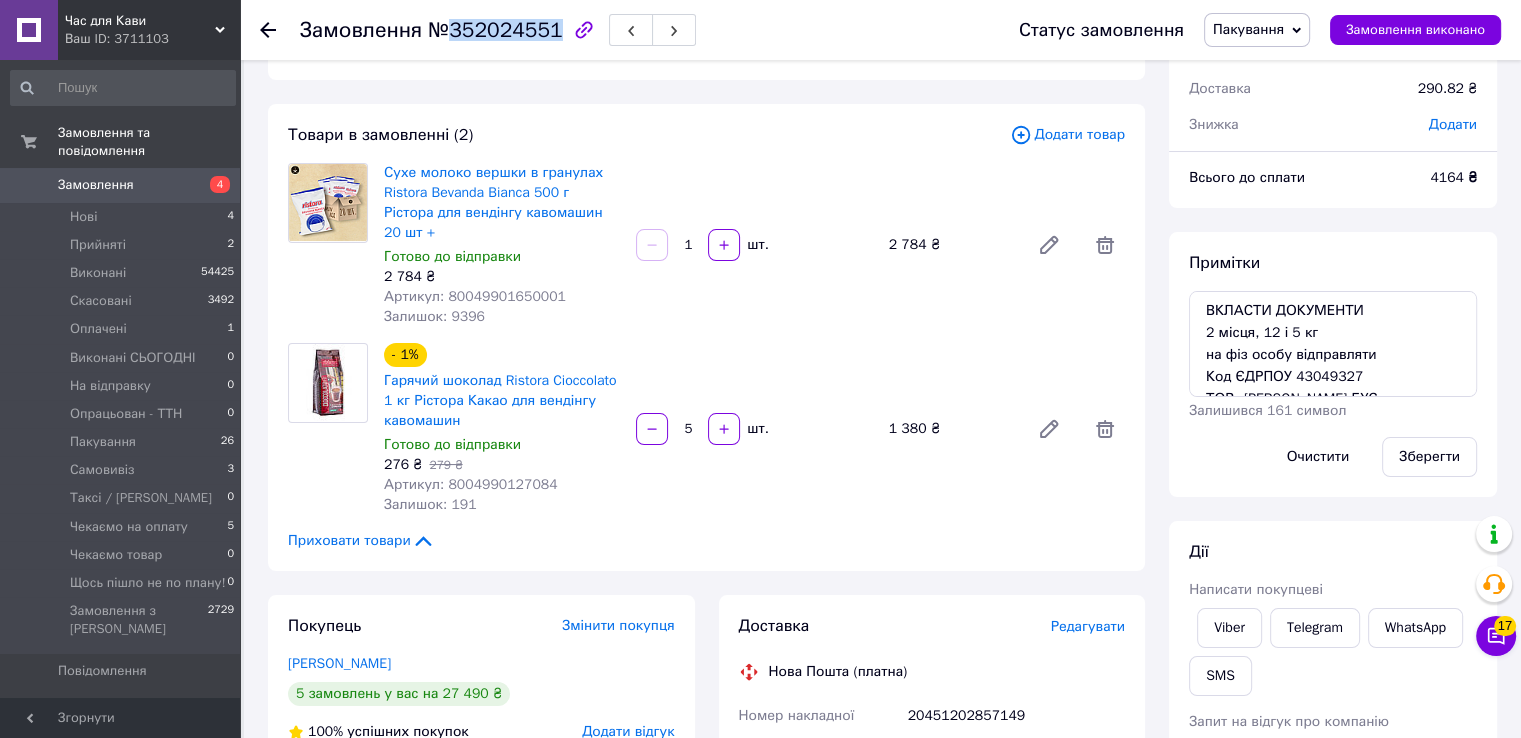 click on "№352024551" at bounding box center (495, 30) 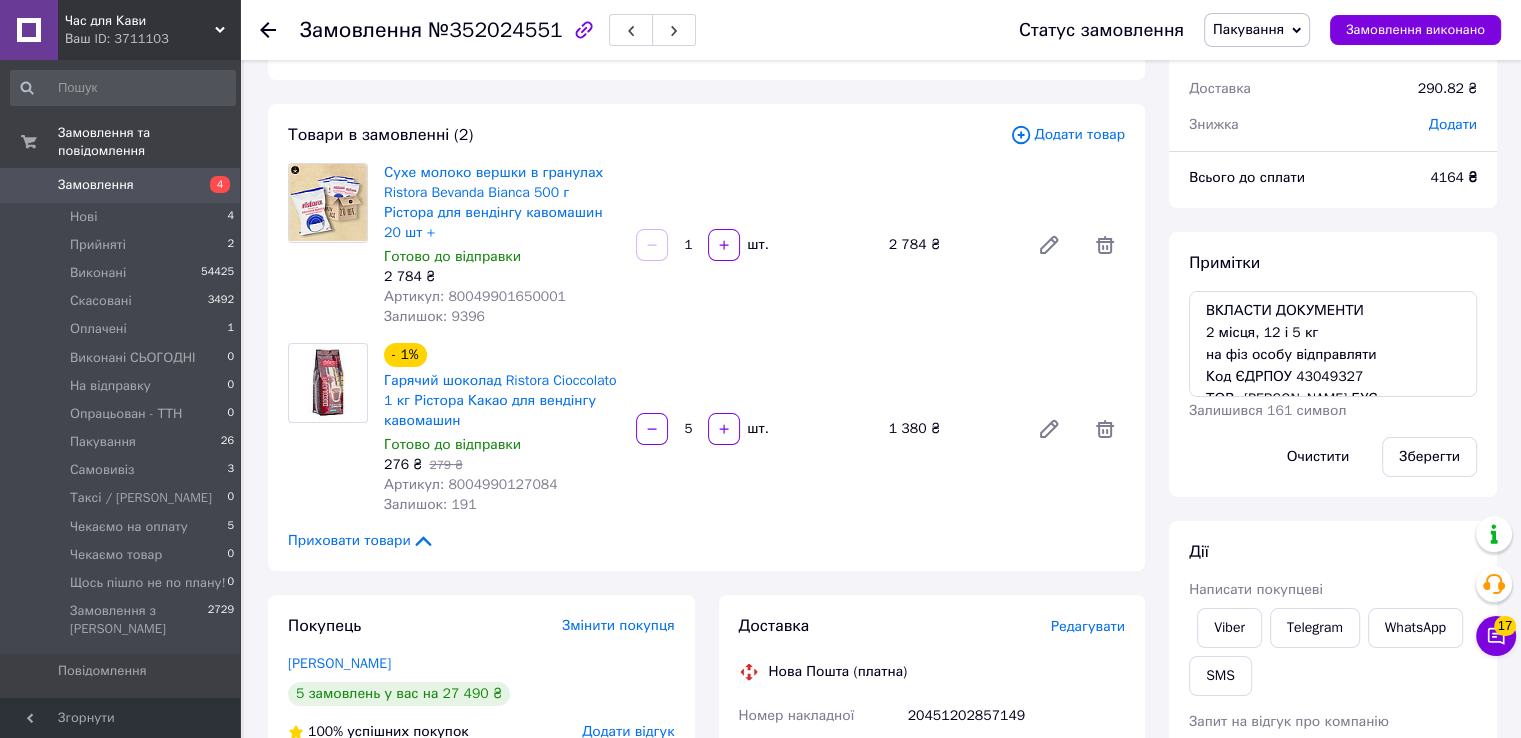 click on "Сухе молоко вершки в гранулах Ristora Bevanda Bianca 500 г Рістора для вендінгу кавомашин 20 шт + Готово до відправки 2 784 ₴ Артикул: 80049901650001 Залишок: 9396 1   шт. 2 784 ₴" at bounding box center [754, 245] 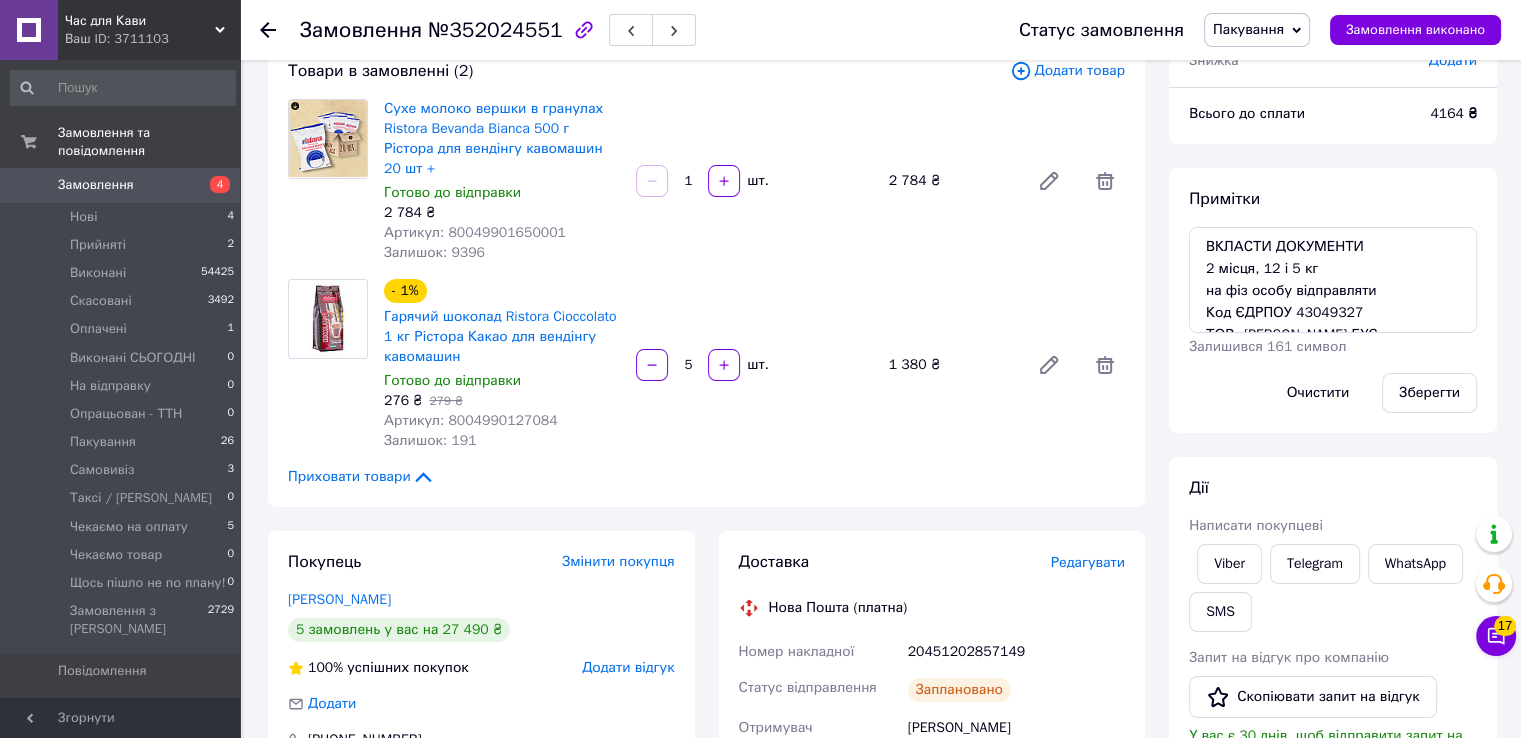scroll, scrollTop: 200, scrollLeft: 0, axis: vertical 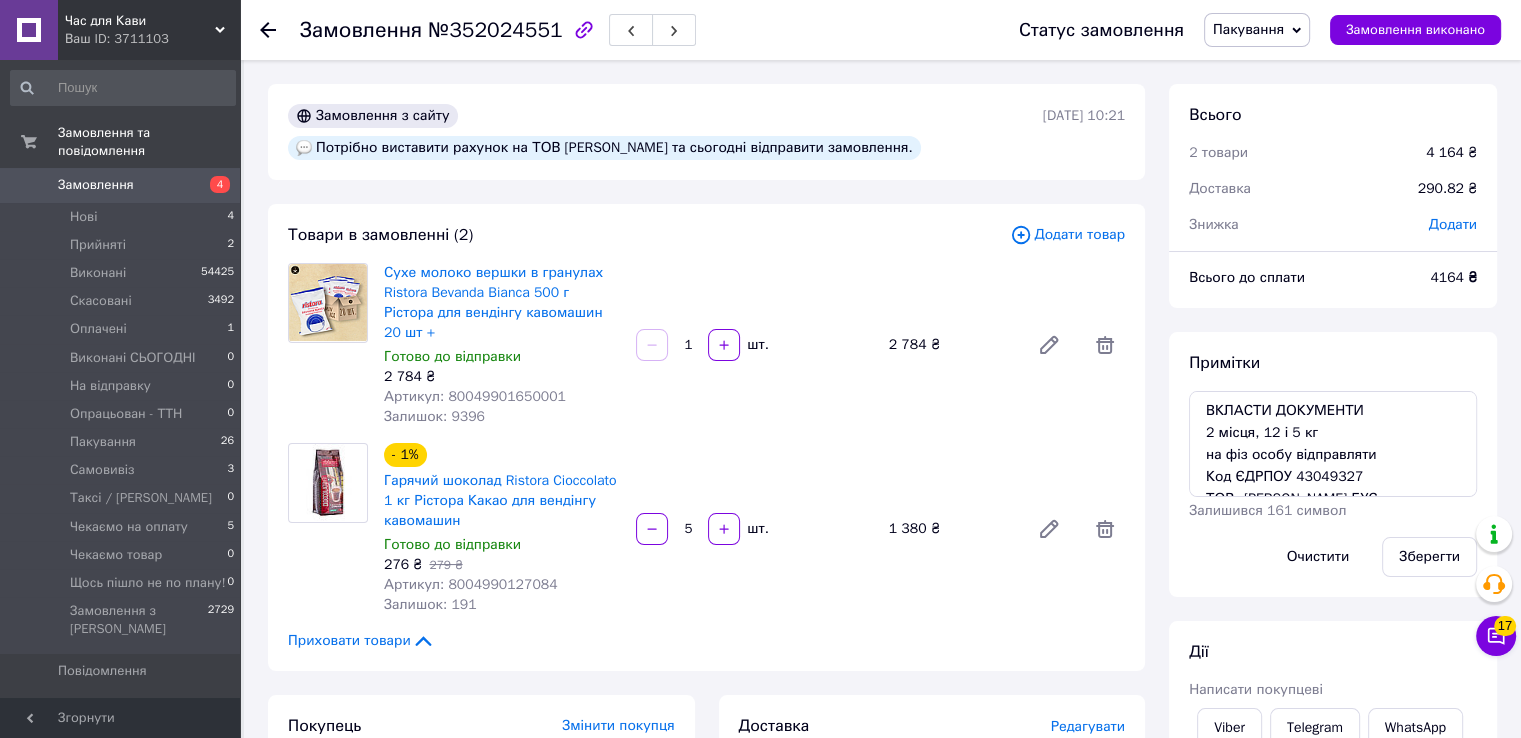 click on "Пакування" at bounding box center (1248, 29) 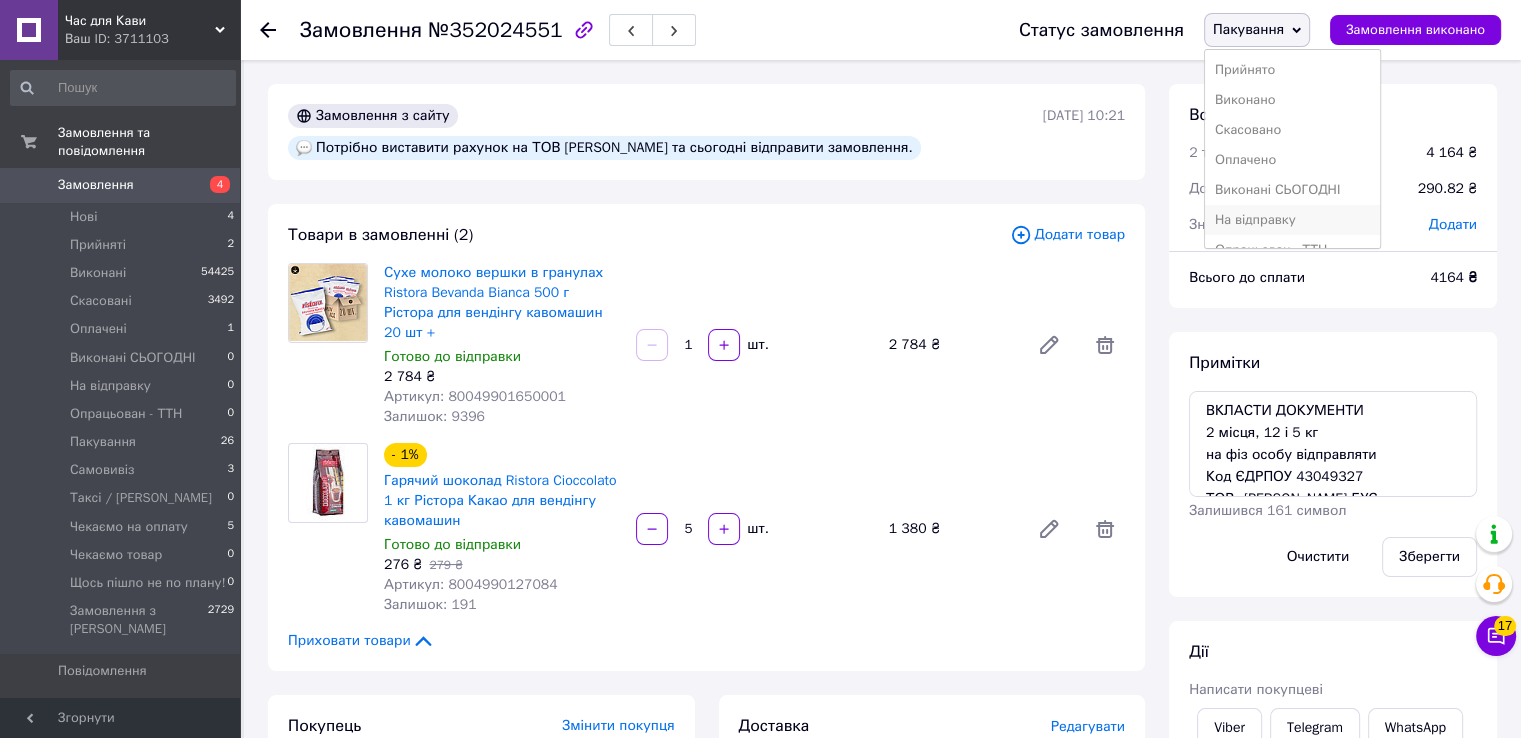 click on "На відправку" at bounding box center (1293, 220) 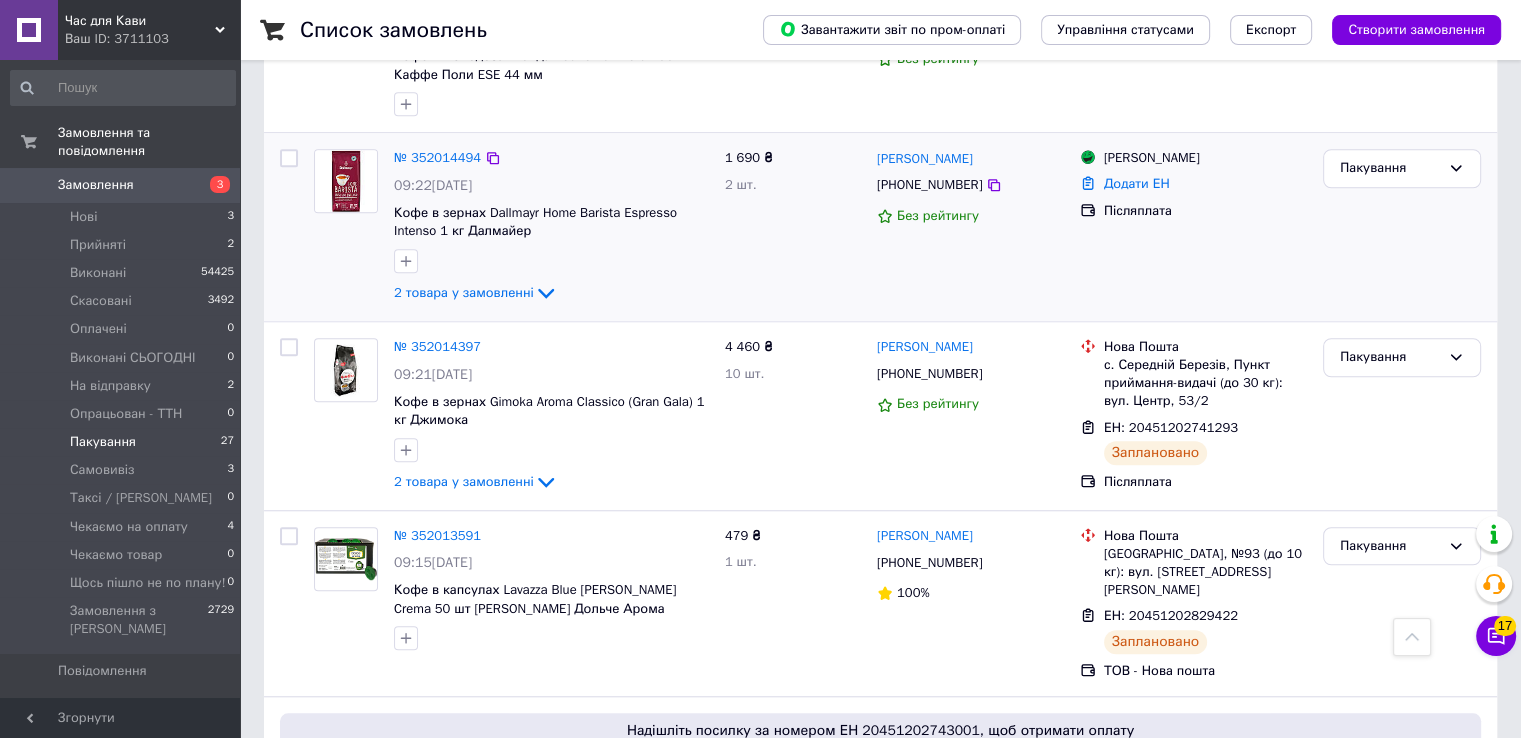 scroll, scrollTop: 1600, scrollLeft: 0, axis: vertical 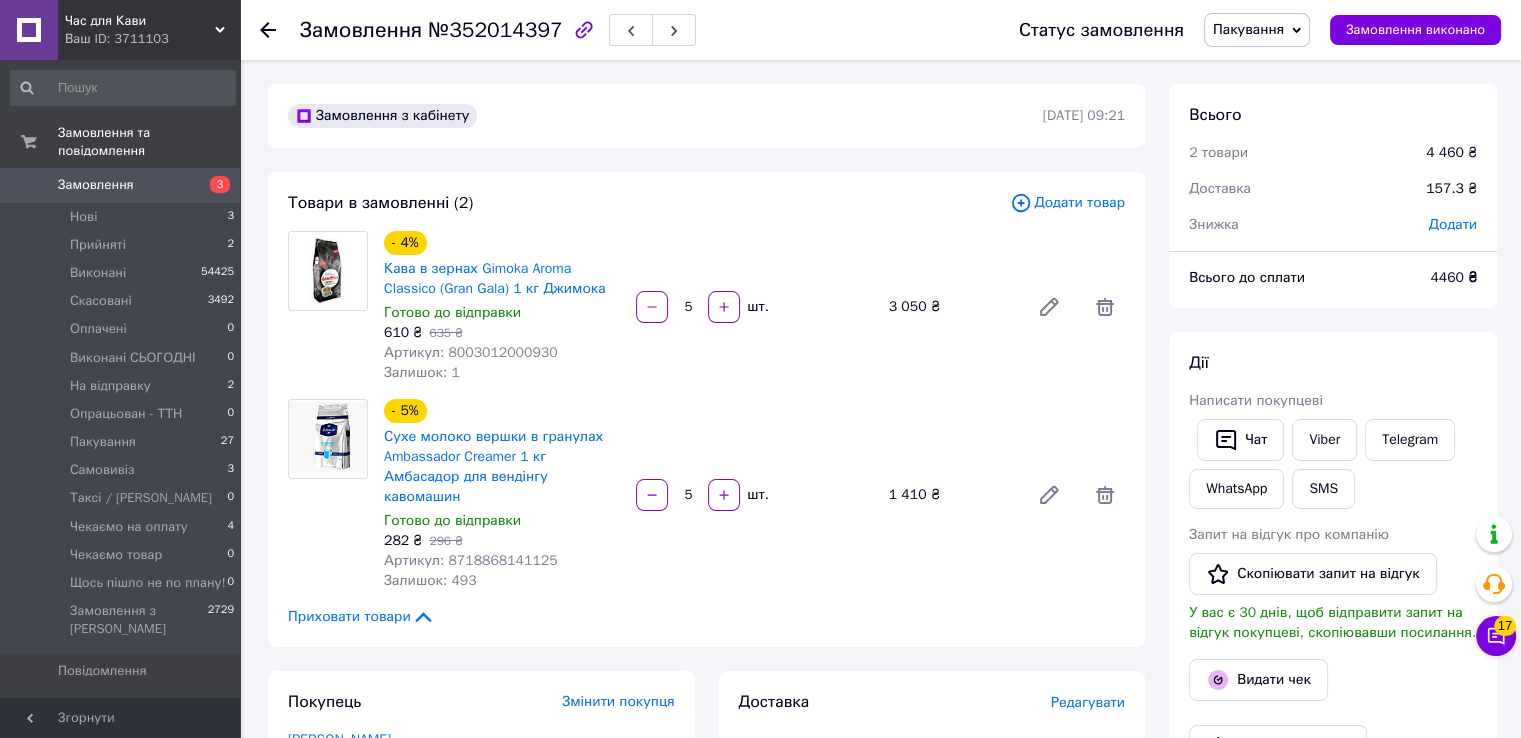 click on "№352014397" at bounding box center (495, 30) 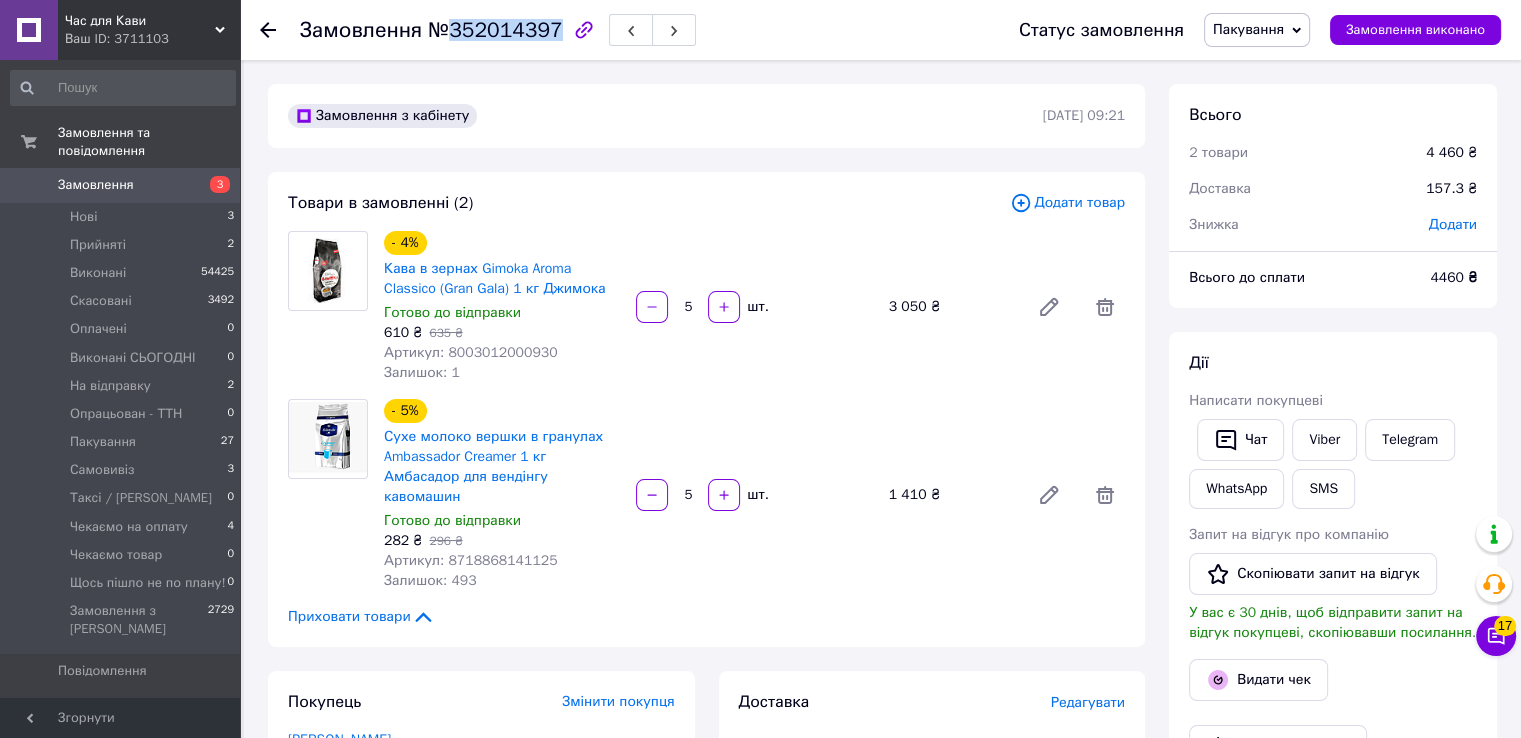 click on "№352014397" at bounding box center [495, 30] 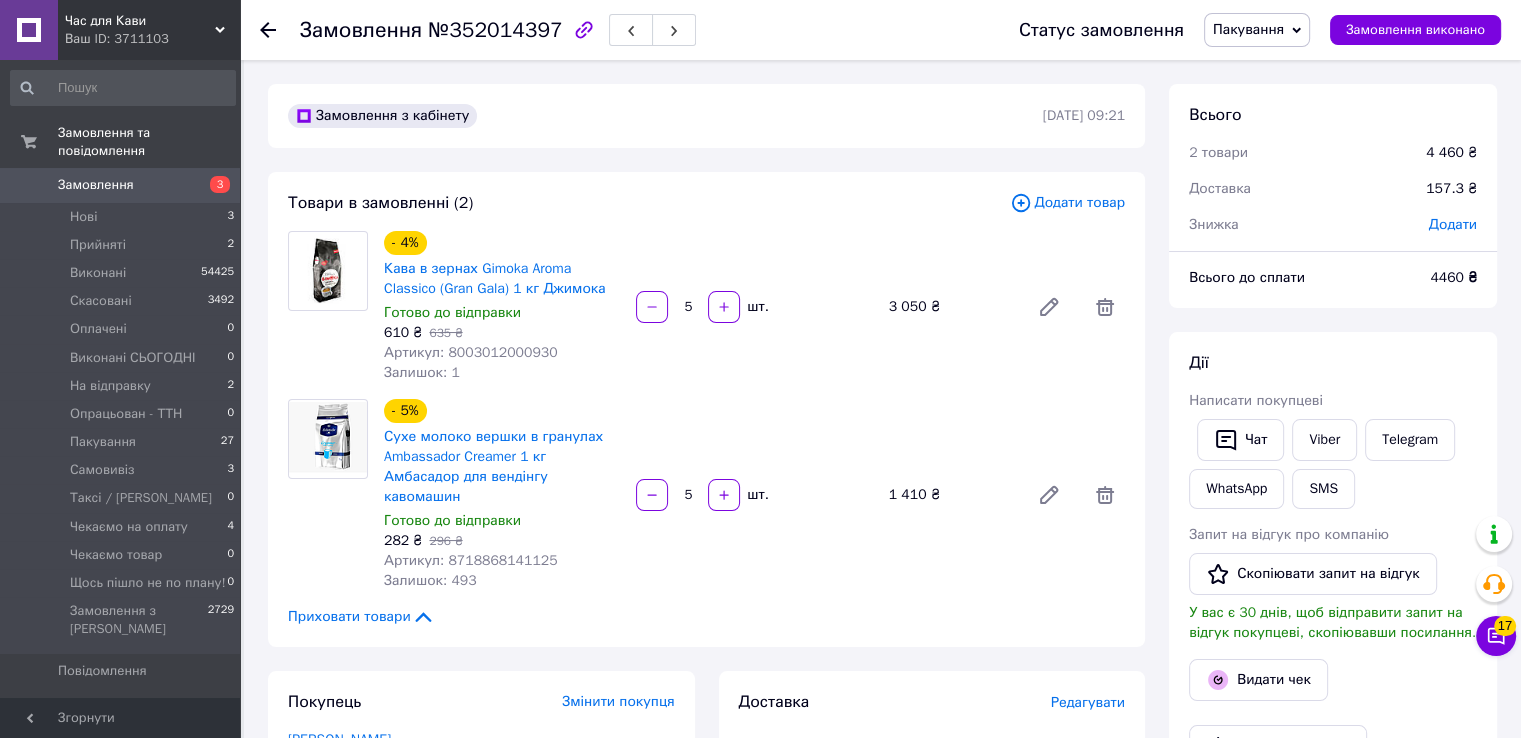 click on "Товари в замовленні (2) Додати товар - 4% Кава в зернах Gimoka Aroma Classico (Gran Gala) 1 кг Джимока Готово до відправки 610 ₴   635 ₴ Артикул: 8003012000930 Залишок: 1 5   шт. 3 050 ₴ - 5% Сухе молоко вершки в гранулах Ambassador Creamer 1 кг Амбасадор для вендінгу кавомашин Готово до відправки 282 ₴   296 ₴ Артикул: 8718868141125 Залишок: 493 5   шт. 1 410 ₴ Приховати товари" at bounding box center [706, 409] 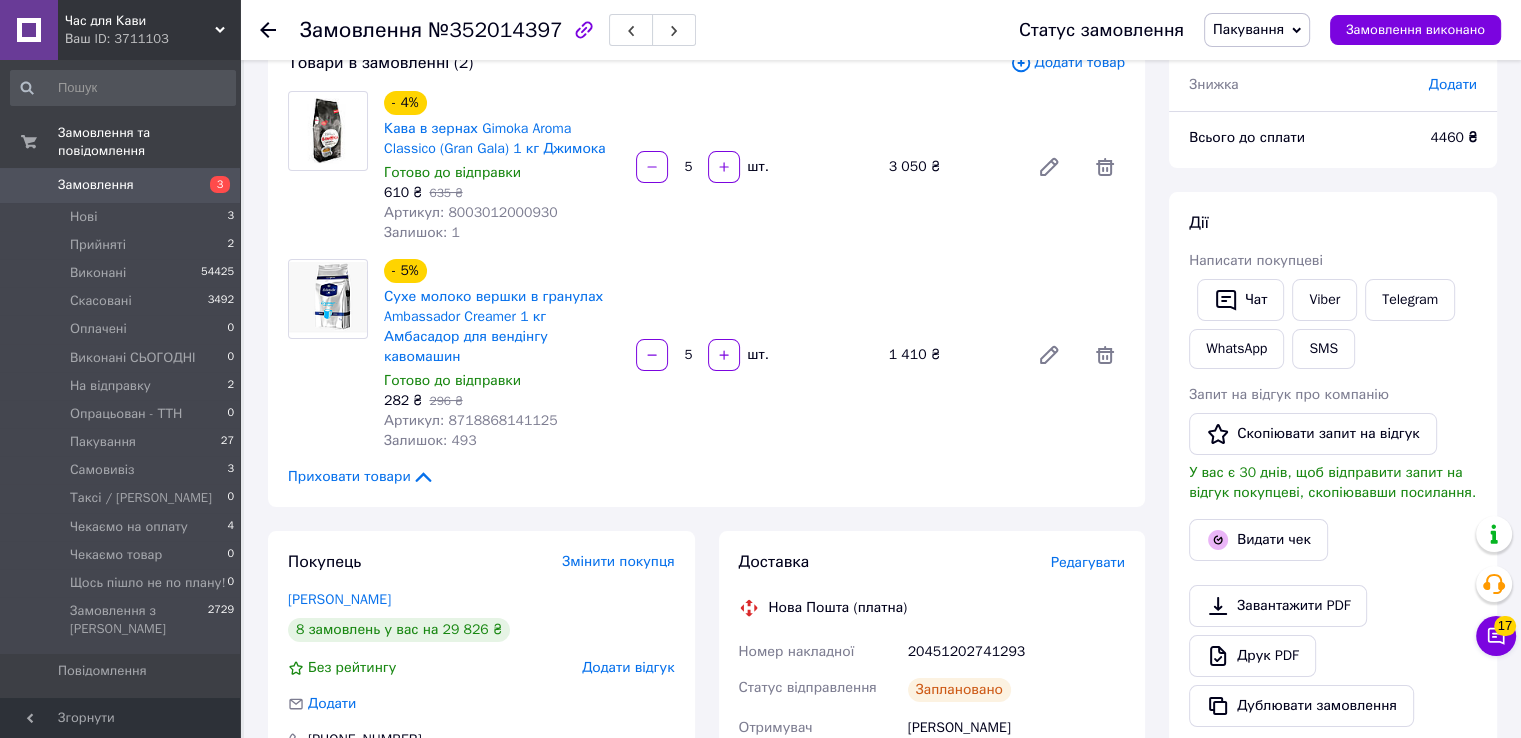 scroll, scrollTop: 200, scrollLeft: 0, axis: vertical 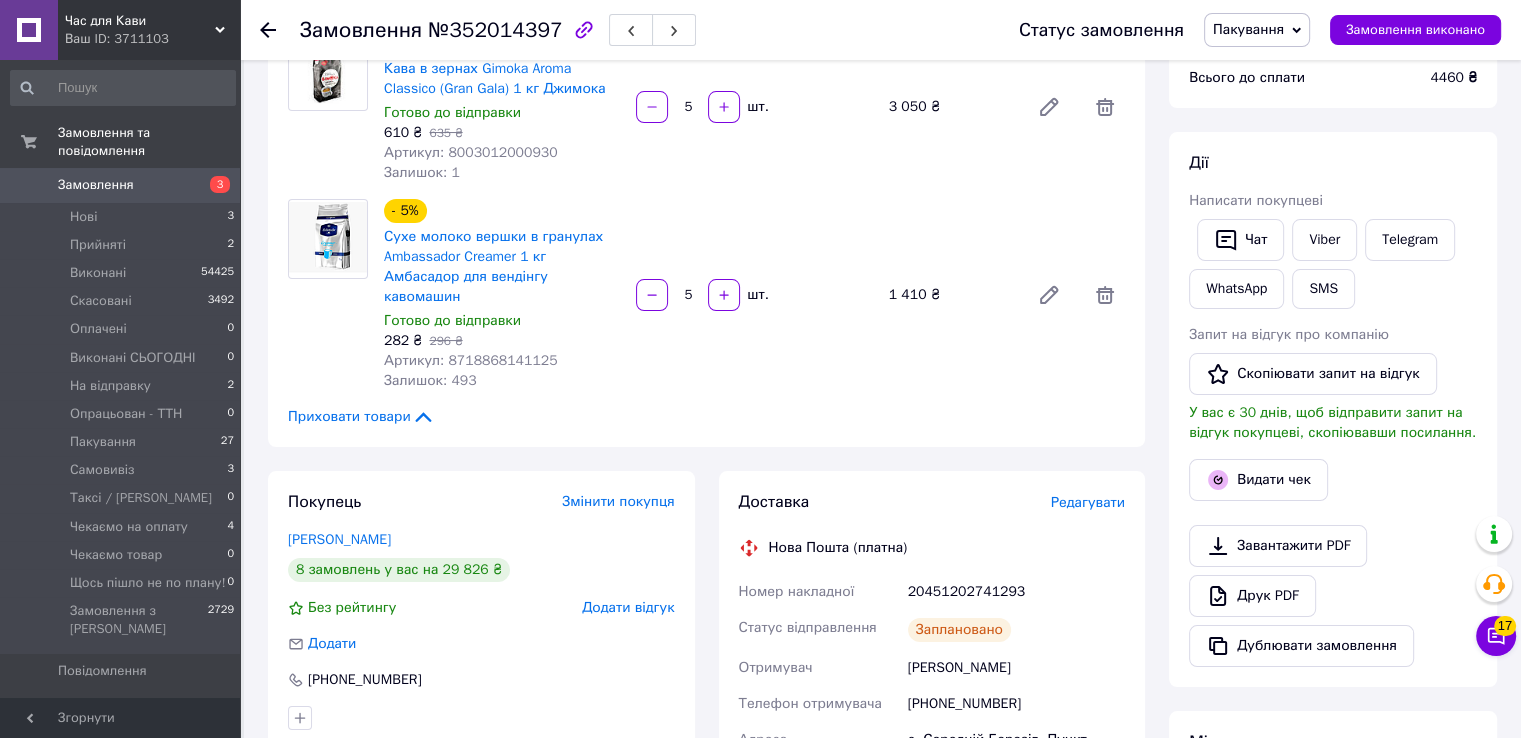 click on "Приховати товари" at bounding box center (706, 417) 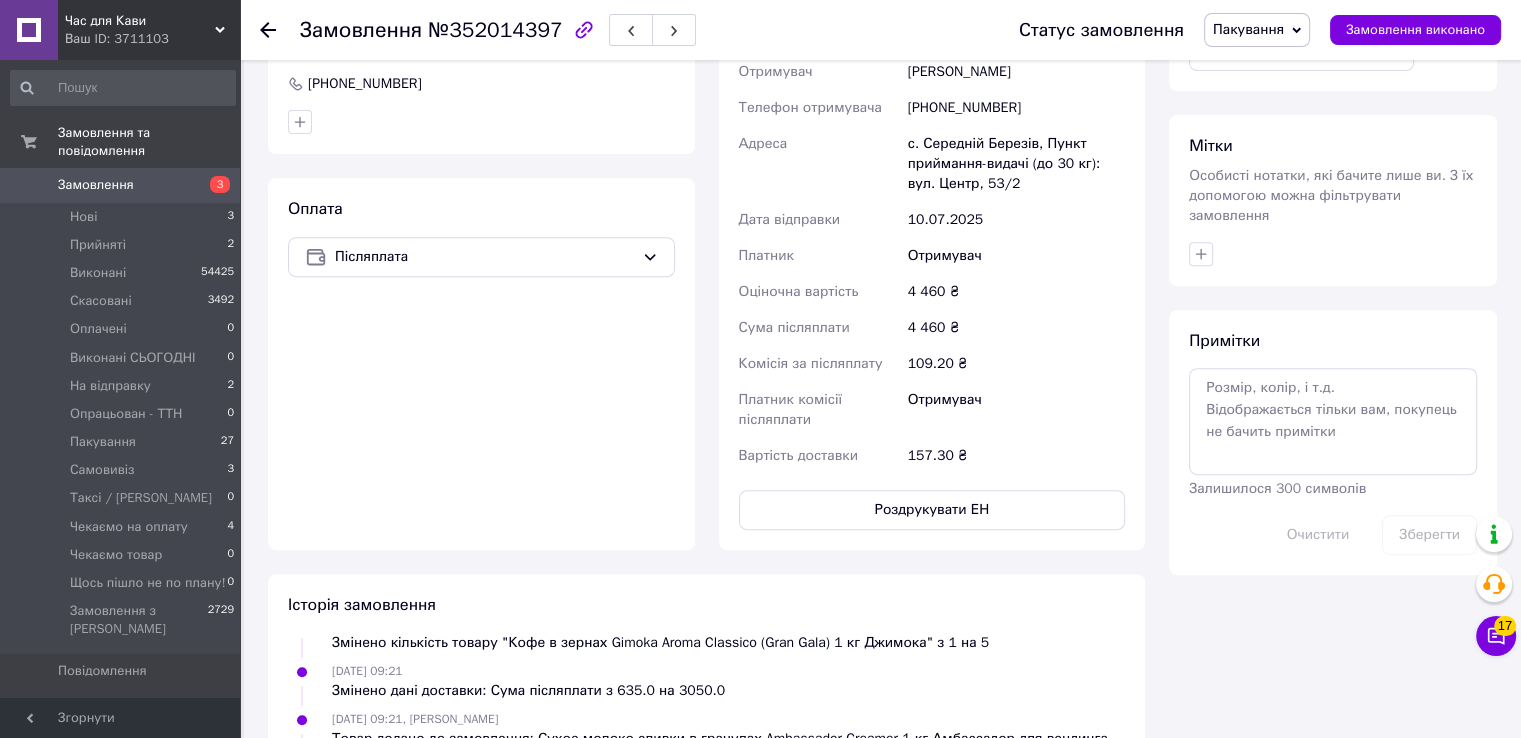 scroll, scrollTop: 800, scrollLeft: 0, axis: vertical 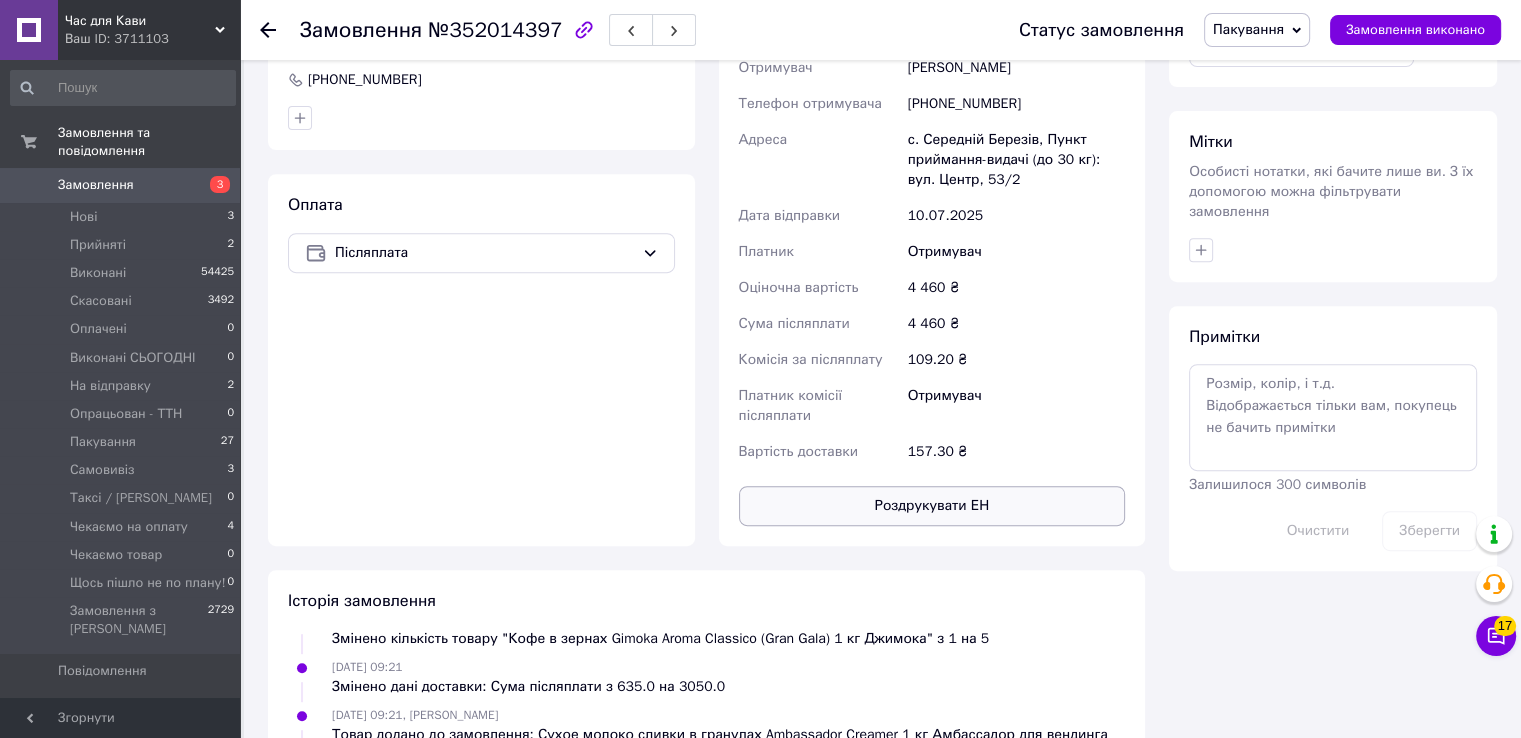 click on "Роздрукувати ЕН" at bounding box center (932, 506) 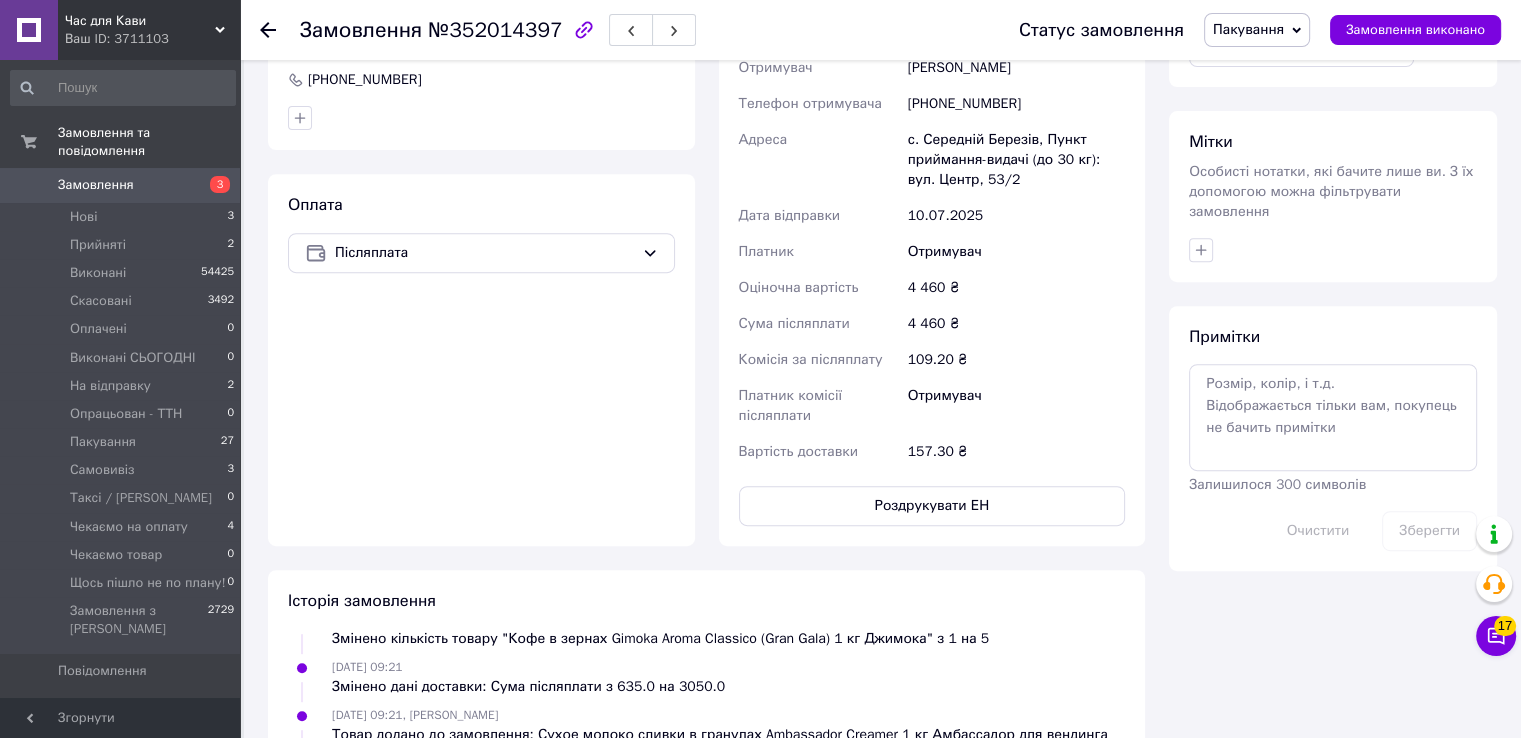 click on "Пакування" at bounding box center (1248, 29) 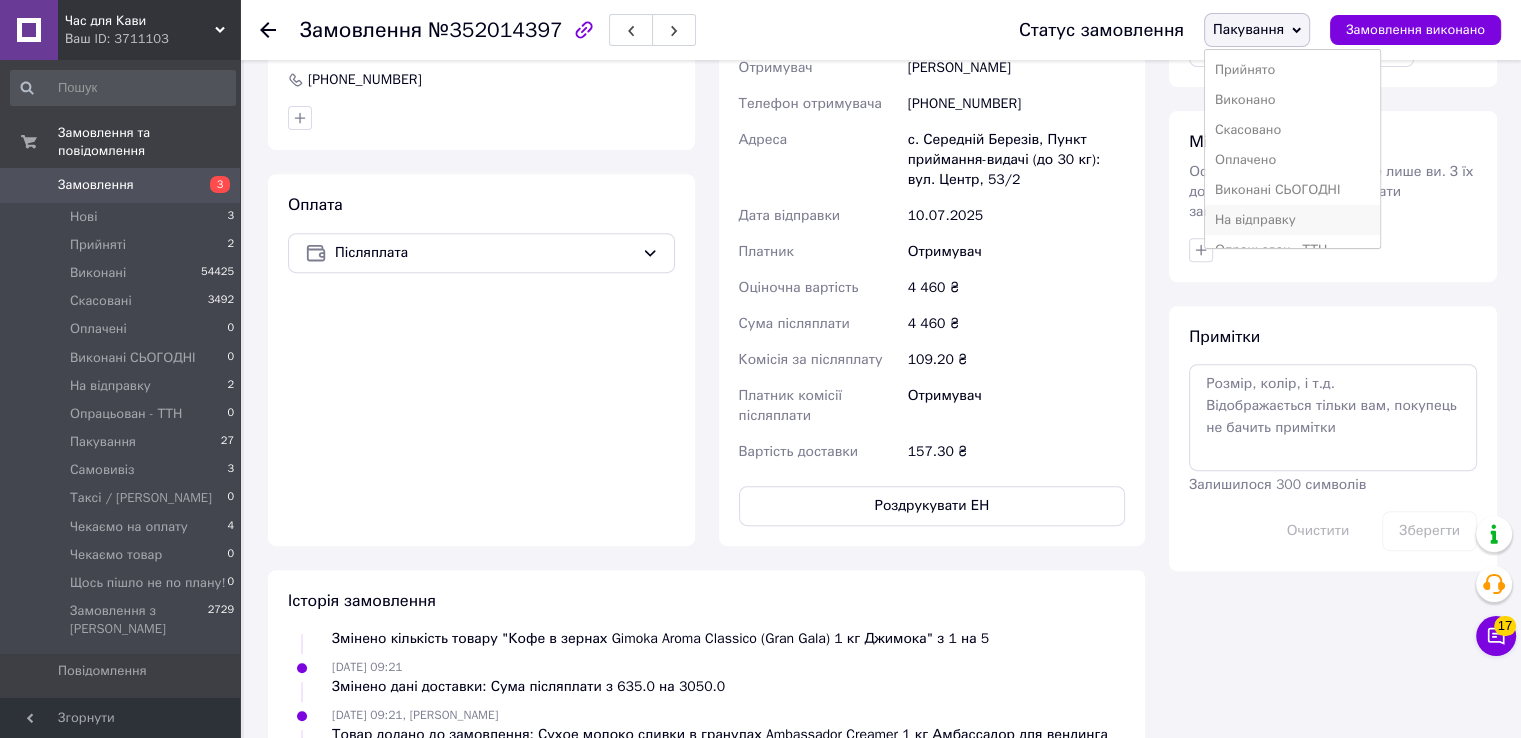 click on "На відправку" at bounding box center [1293, 220] 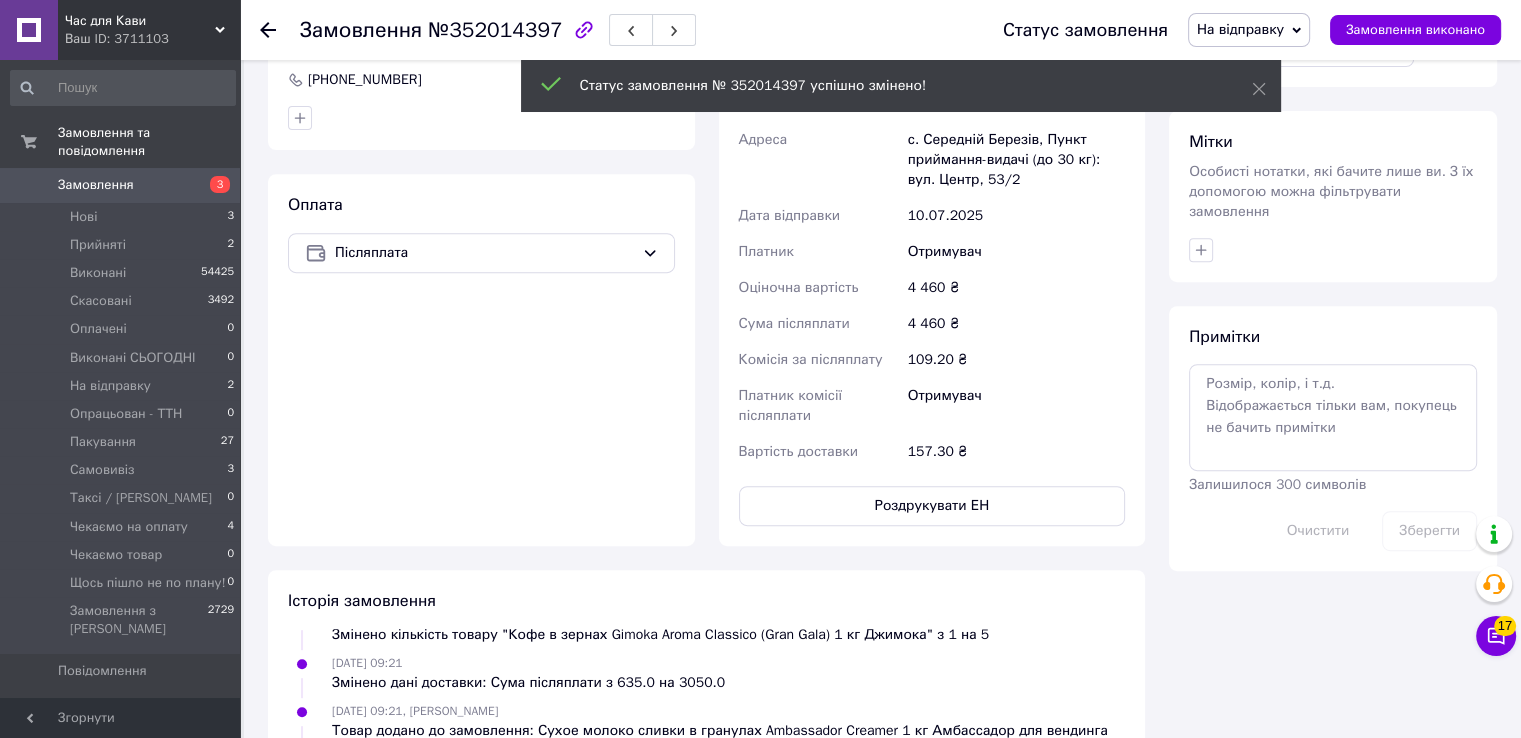 scroll, scrollTop: 217, scrollLeft: 0, axis: vertical 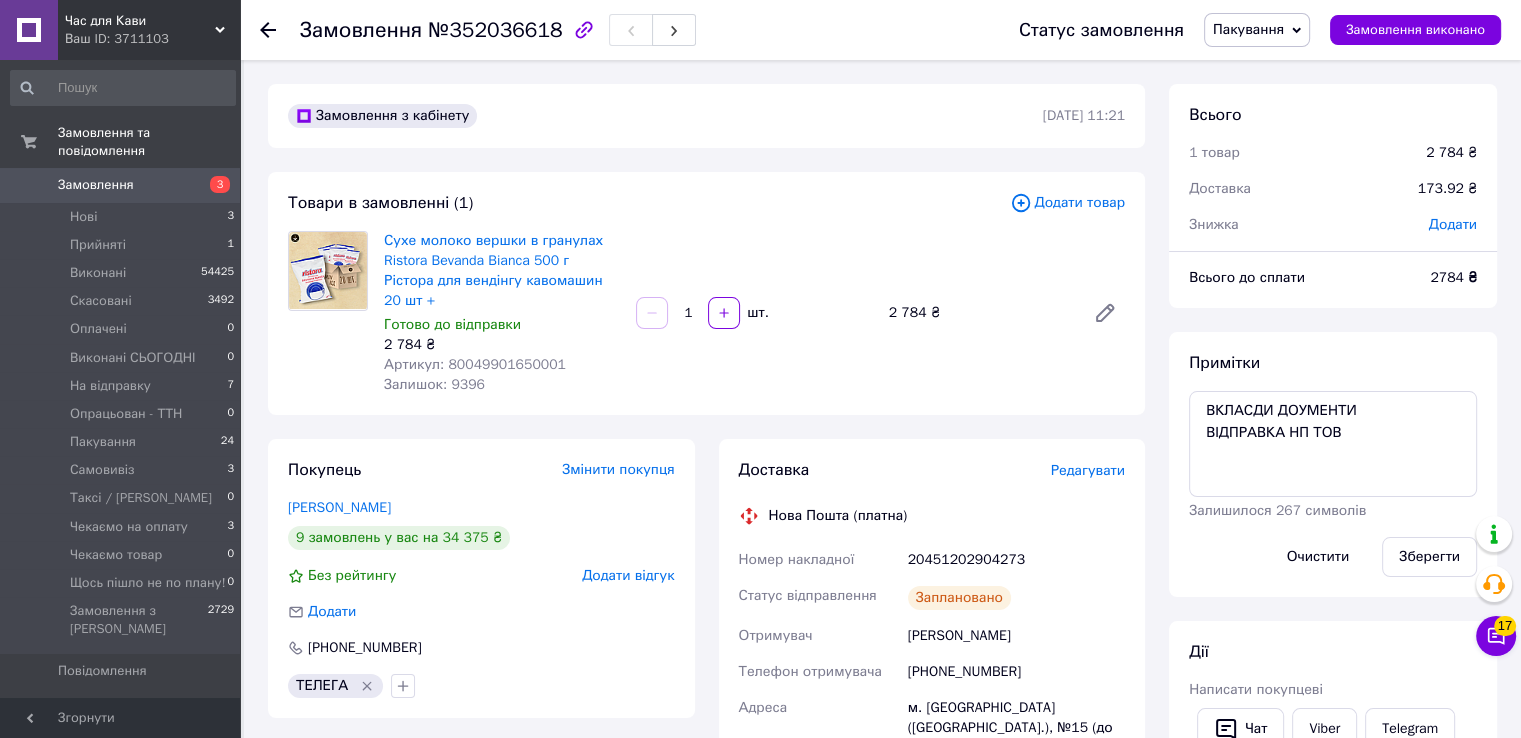 click on "№352036618" at bounding box center [495, 30] 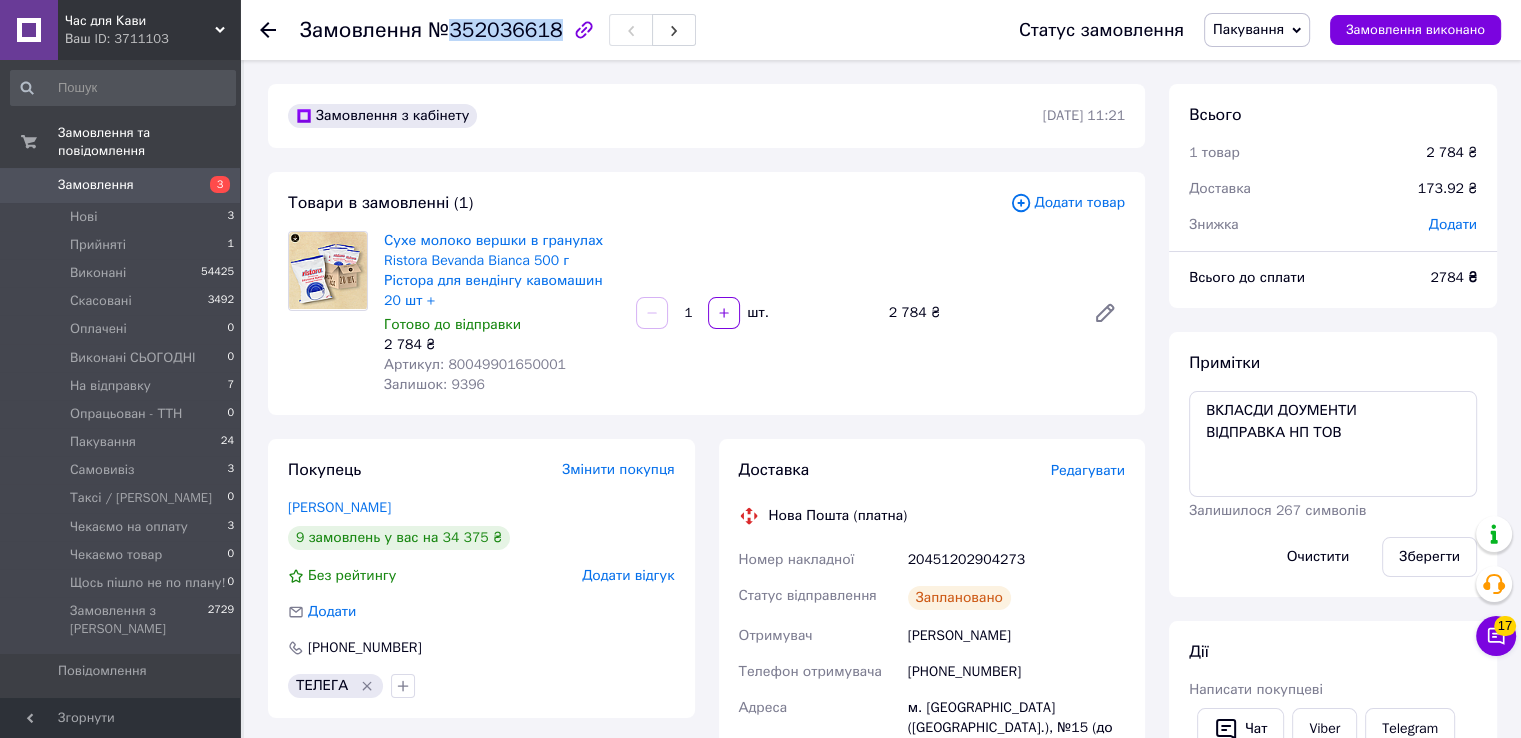click on "№352036618" at bounding box center [495, 30] 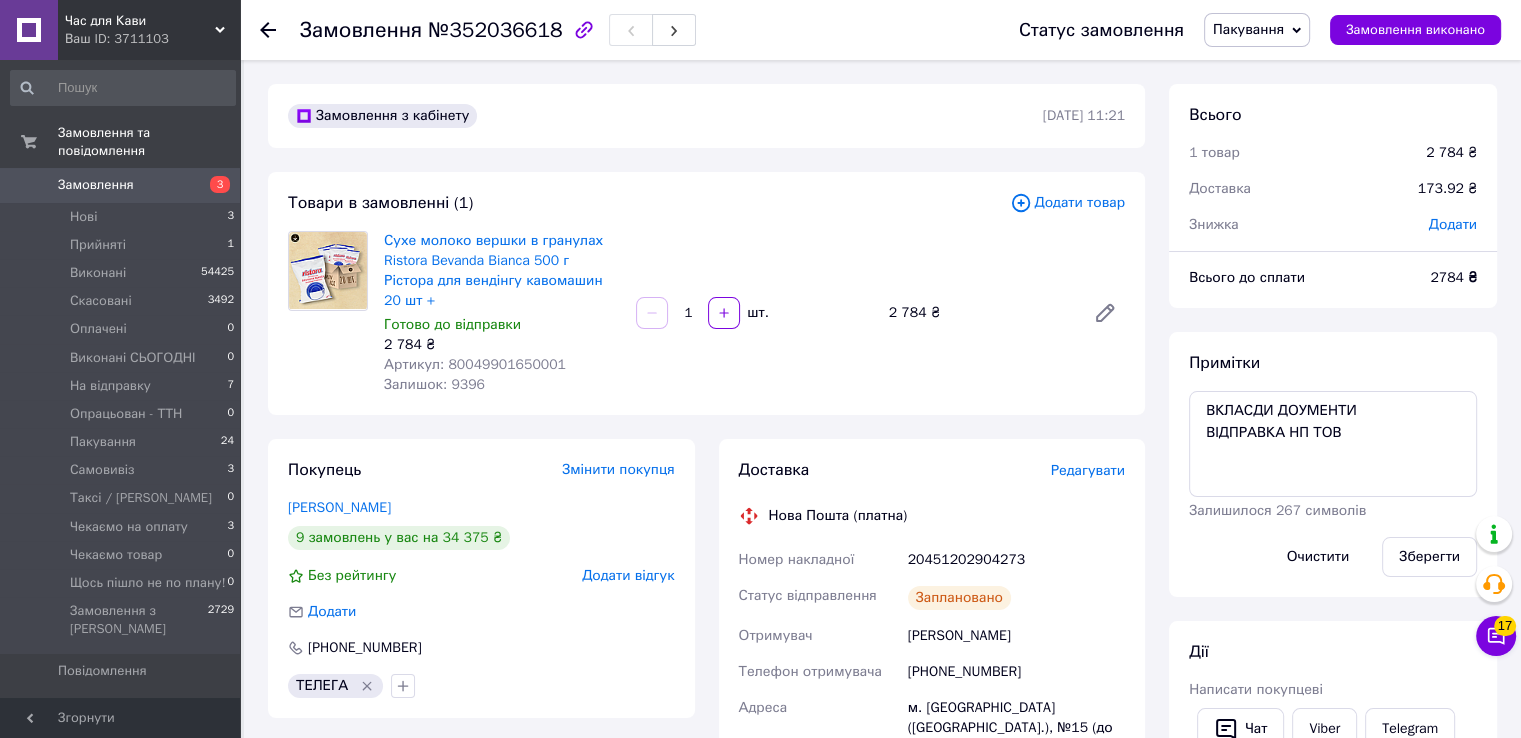 click on "Сухе молоко вершки в гранулах Ristora Bevanda Bianca 500 г Рістора для вендінгу кавомашин 20 шт + Готово до відправки 2 784 ₴ Артикул: 80049901650001 Залишок: 9396 1   шт. 2 784 ₴" at bounding box center (754, 313) 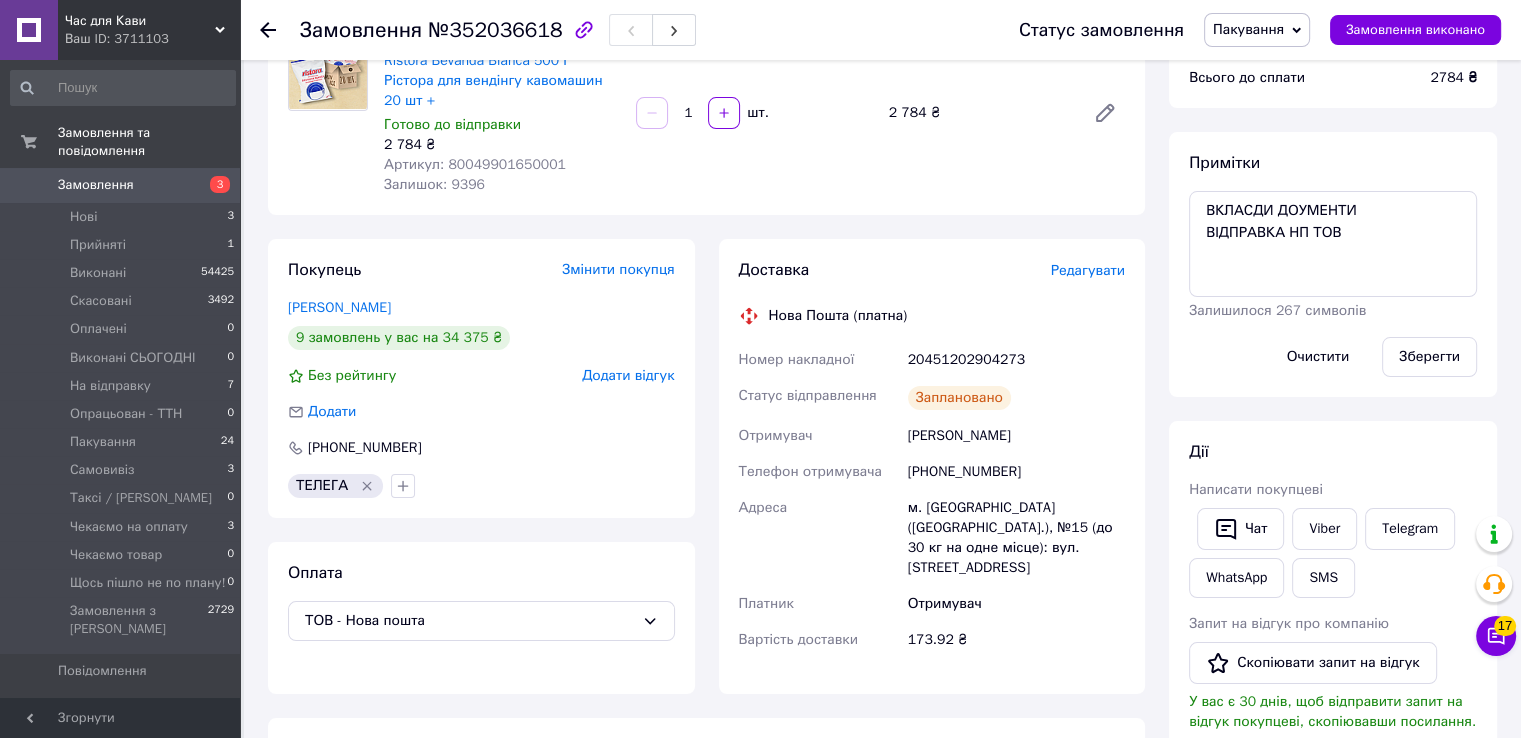 scroll, scrollTop: 0, scrollLeft: 0, axis: both 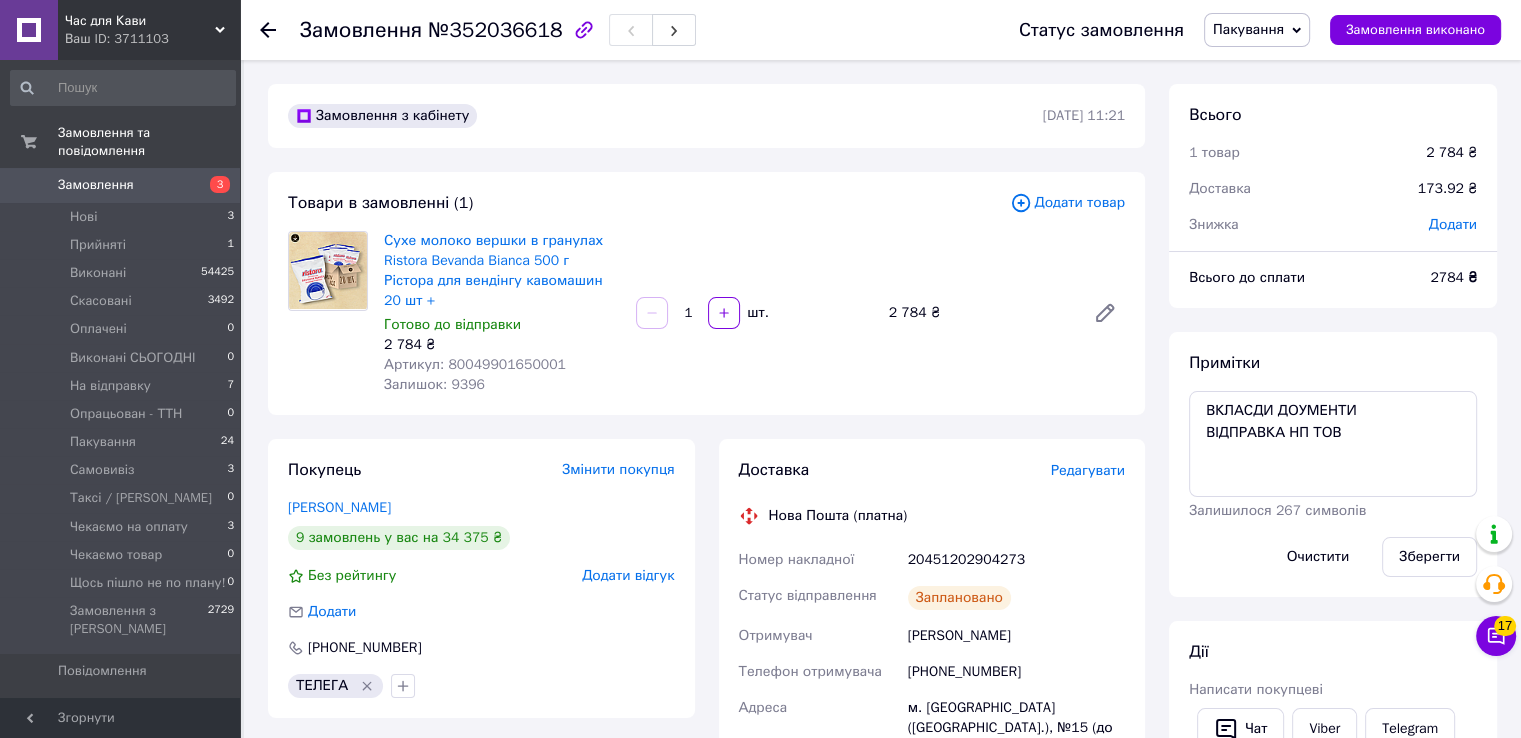 click on "Пакування" at bounding box center [1248, 29] 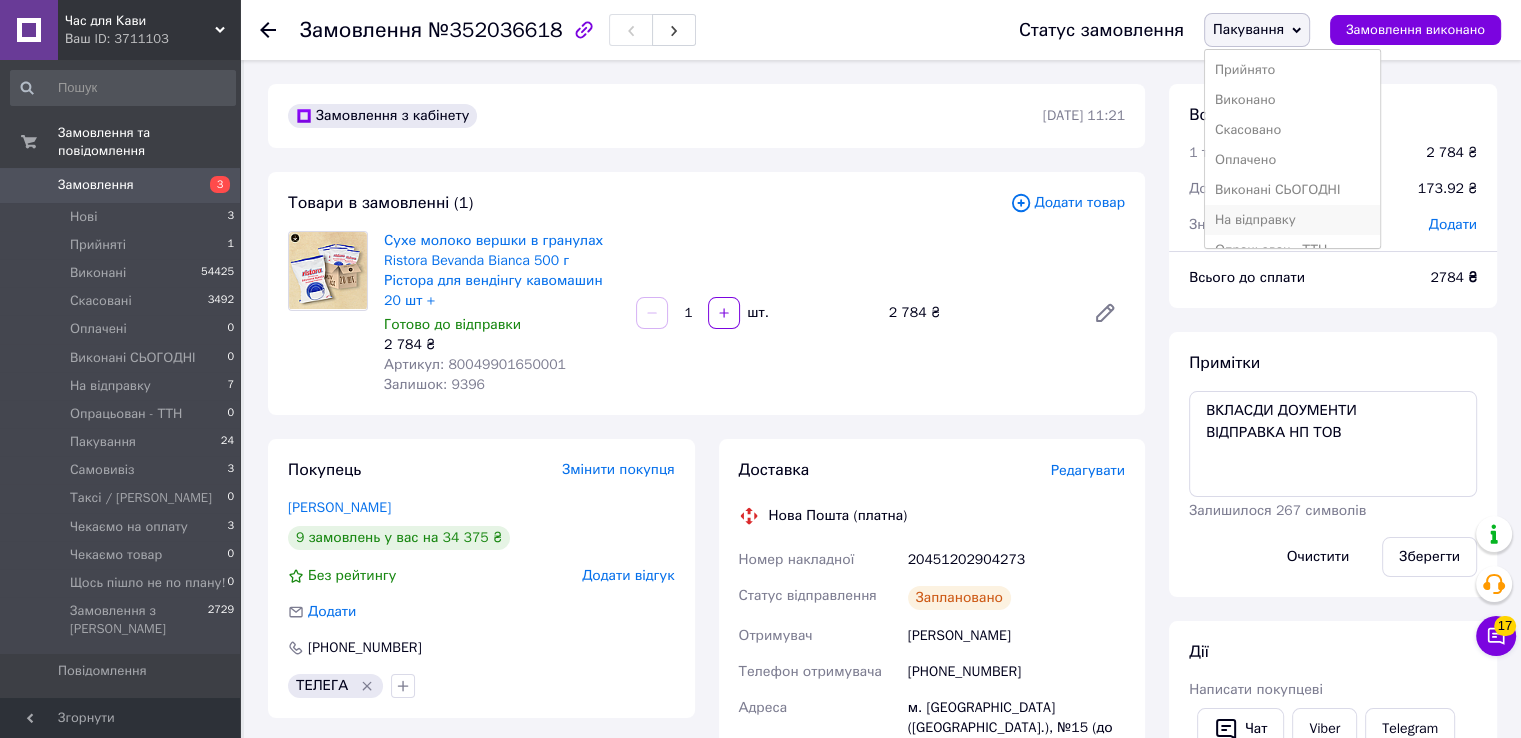 click on "На відправку" at bounding box center (1293, 220) 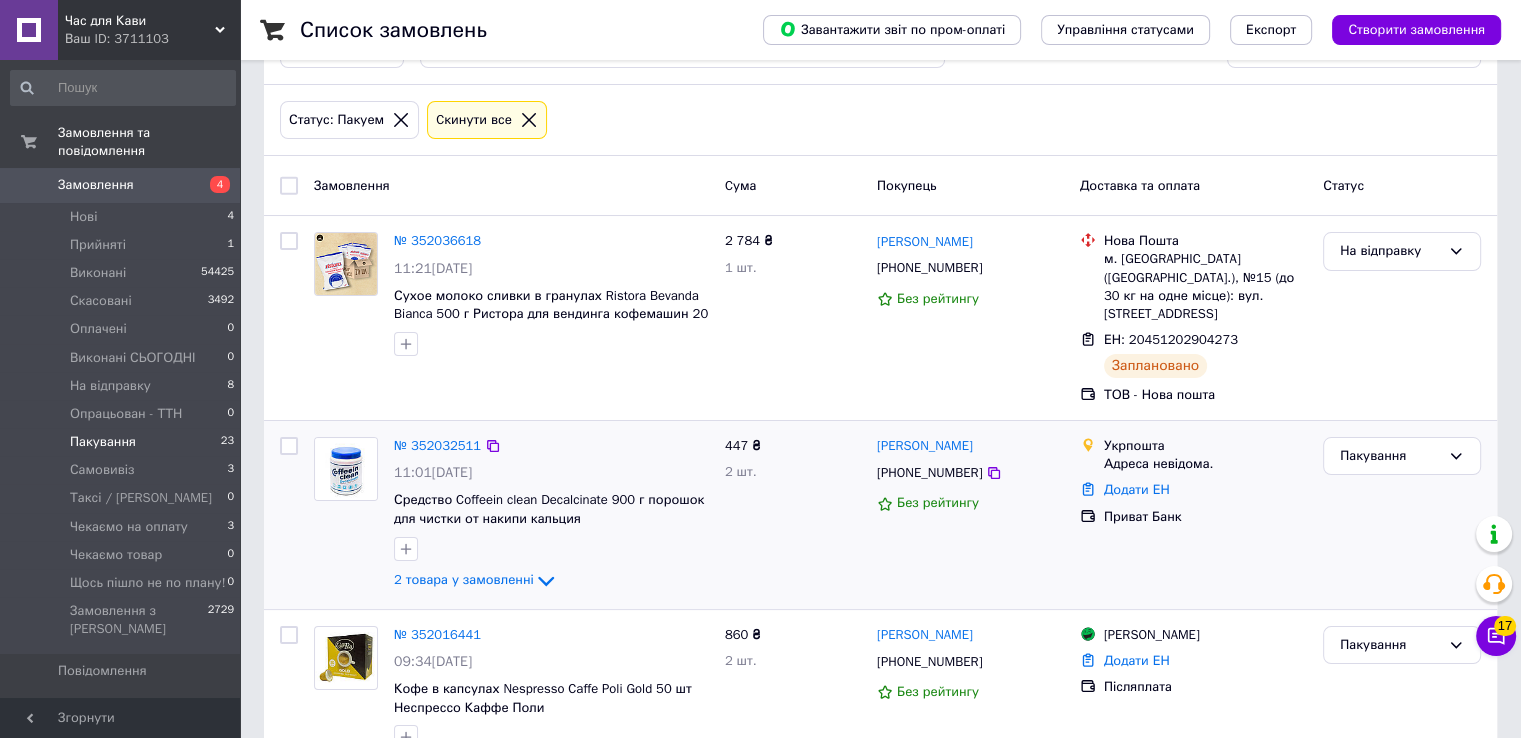 scroll, scrollTop: 0, scrollLeft: 0, axis: both 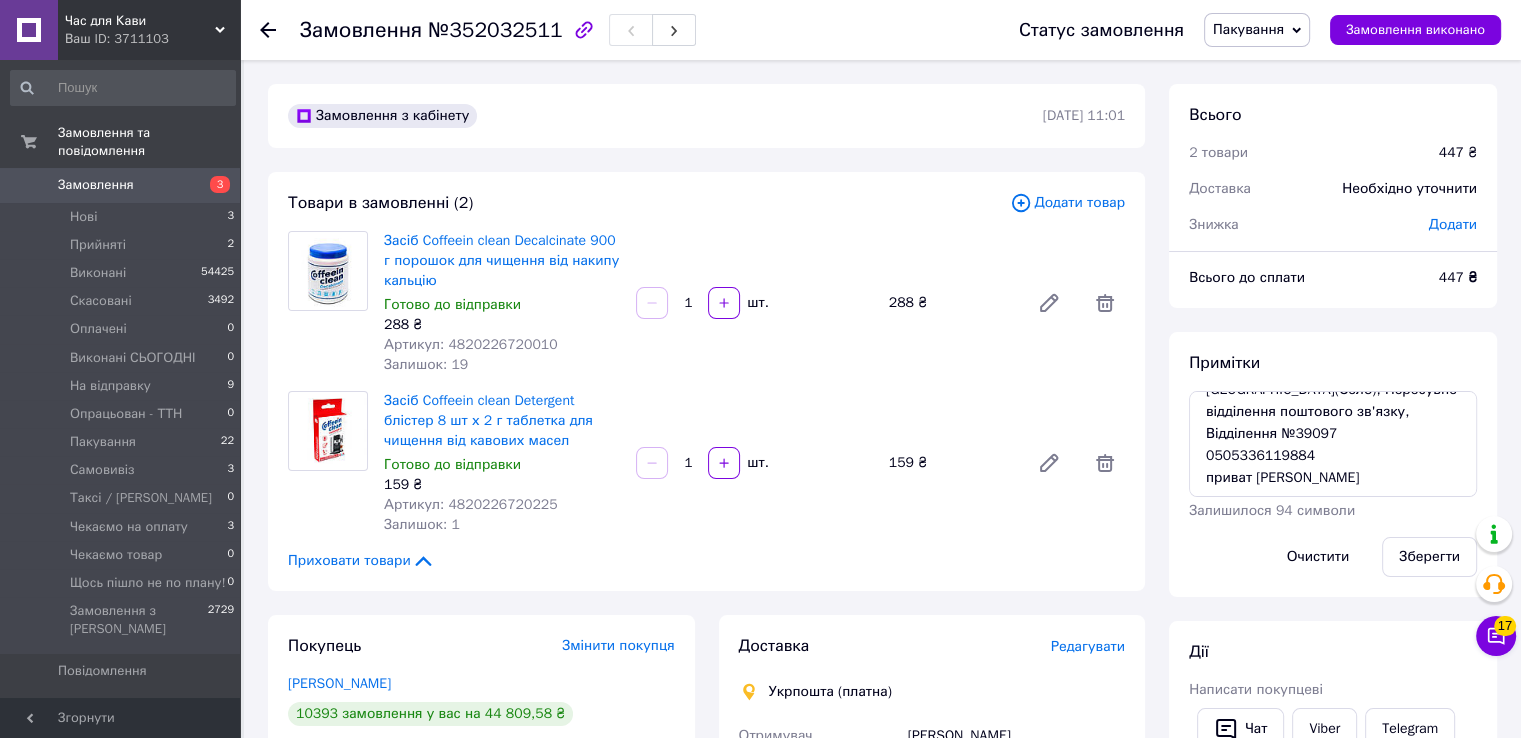 click on "№352032511" at bounding box center (495, 30) 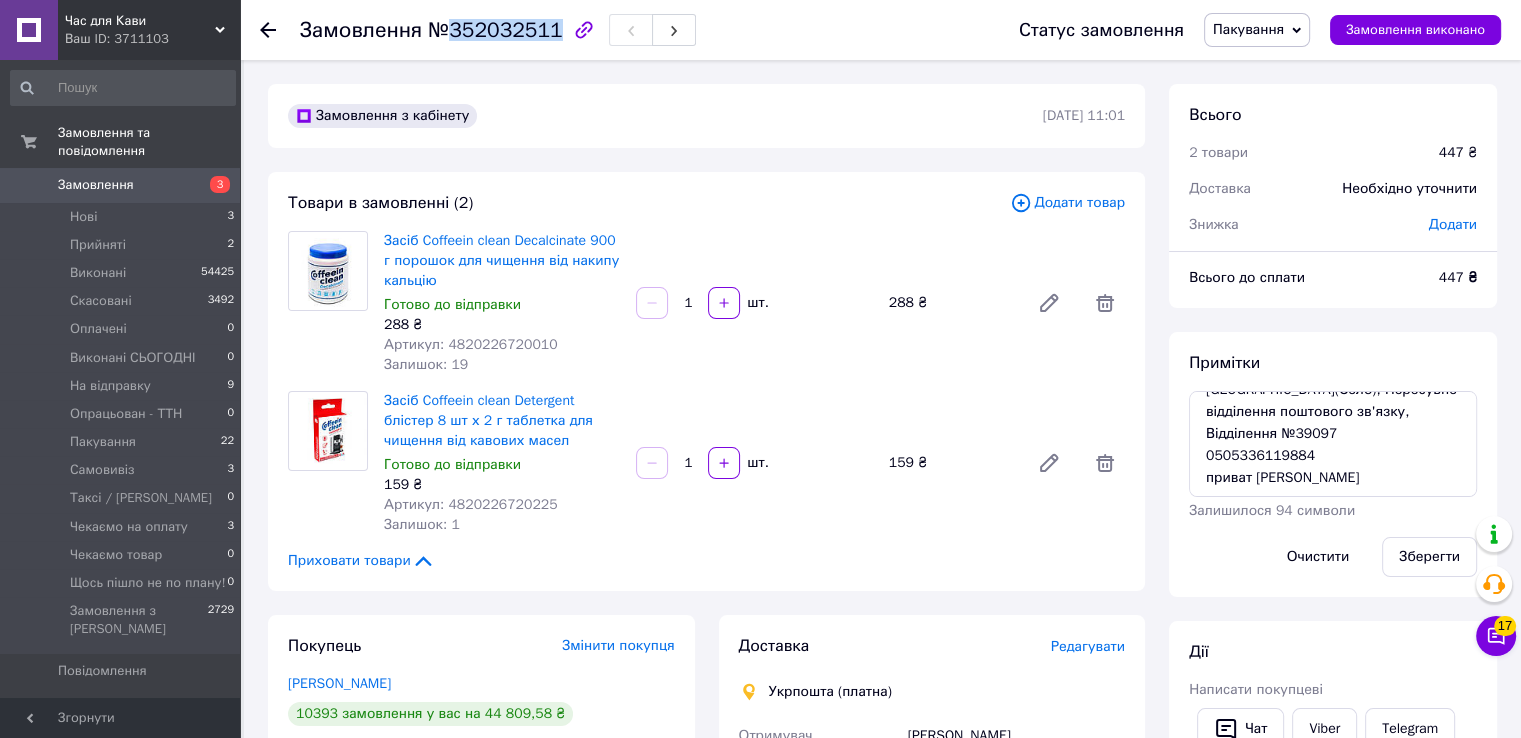 click on "№352032511" at bounding box center [495, 30] 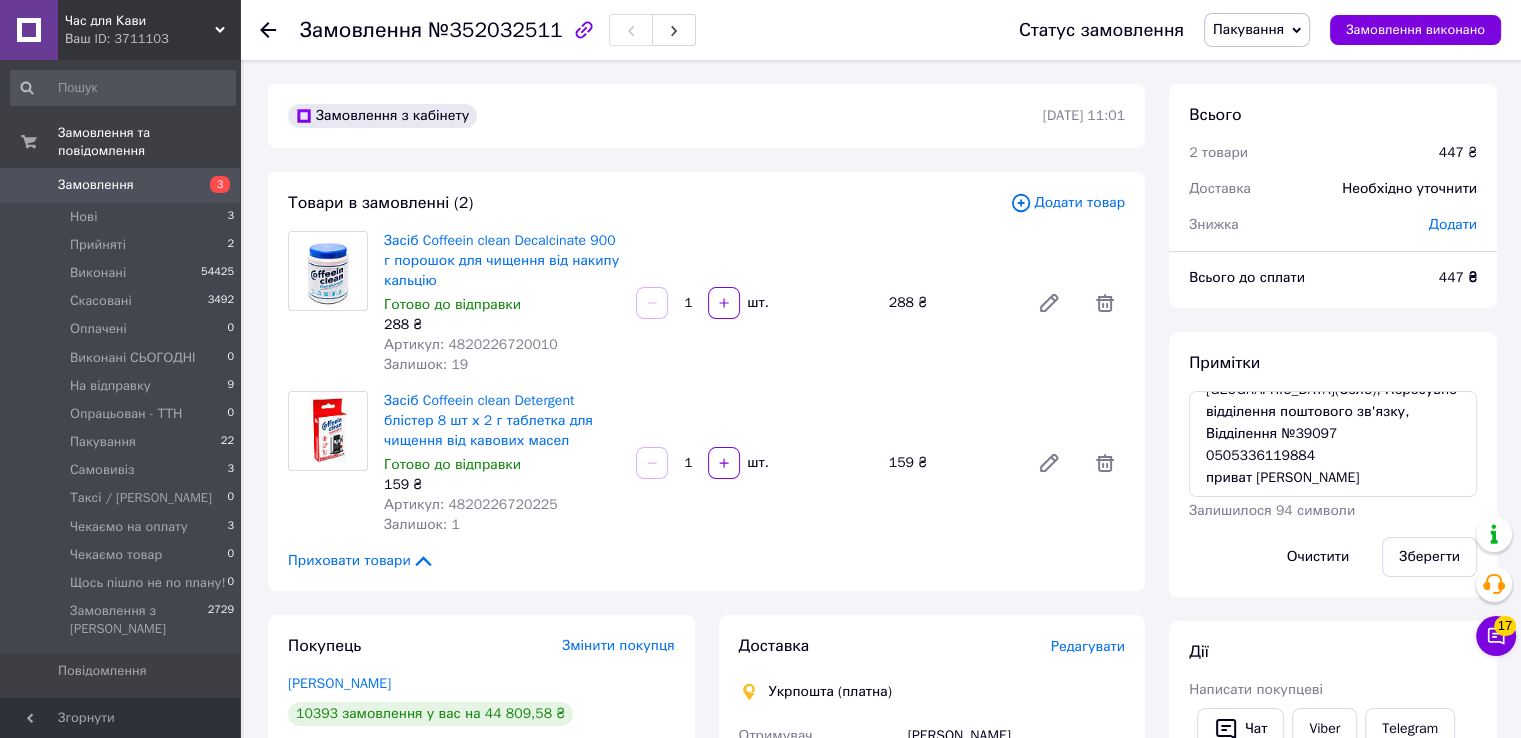 click on "Засіб Coffeein clean Decalcinate 900 г порошок для чищення від накипу кальцію Готово до відправки 288 ₴ Артикул: 4820226720010 Залишок: 19 1   шт. 288 ₴" at bounding box center [754, 303] 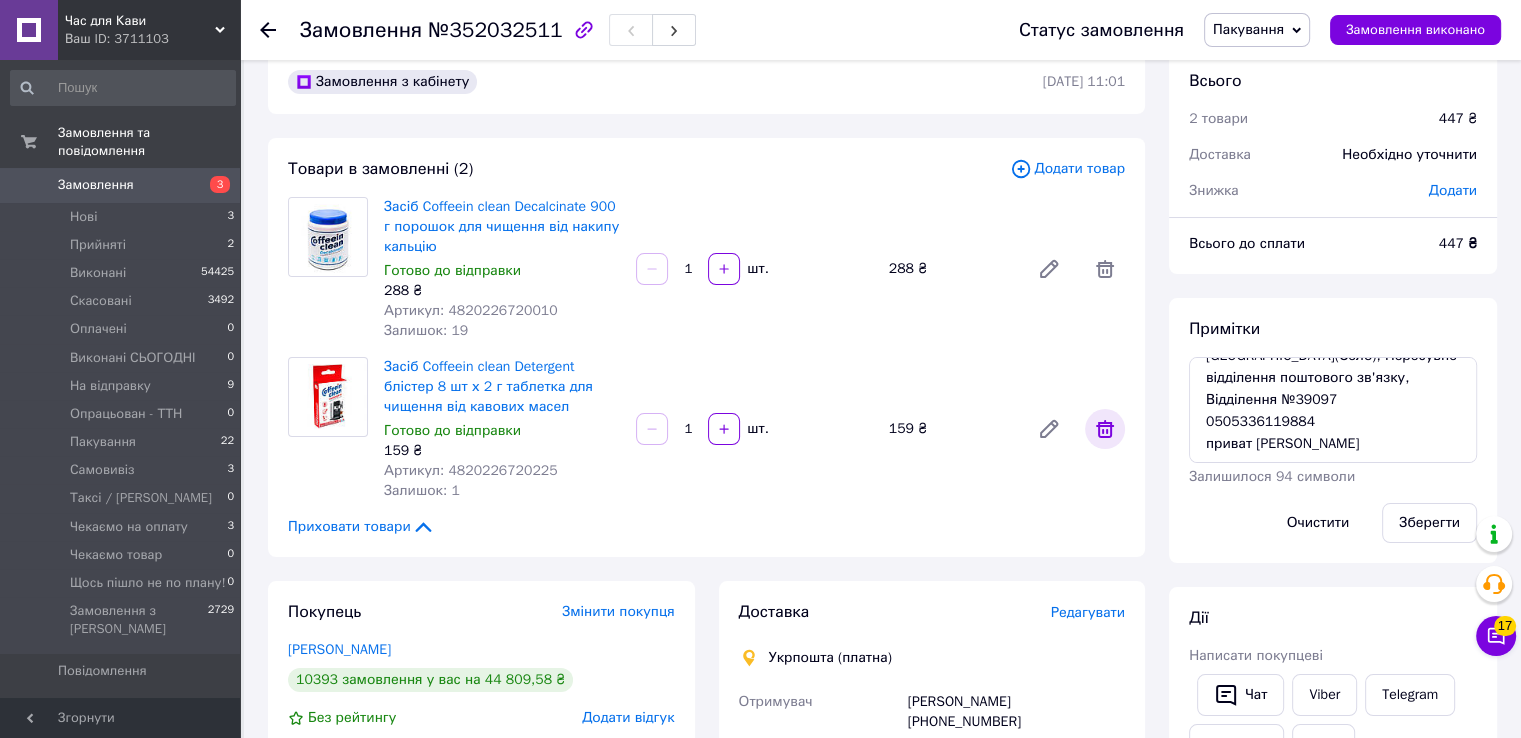 scroll, scrollTop: 0, scrollLeft: 0, axis: both 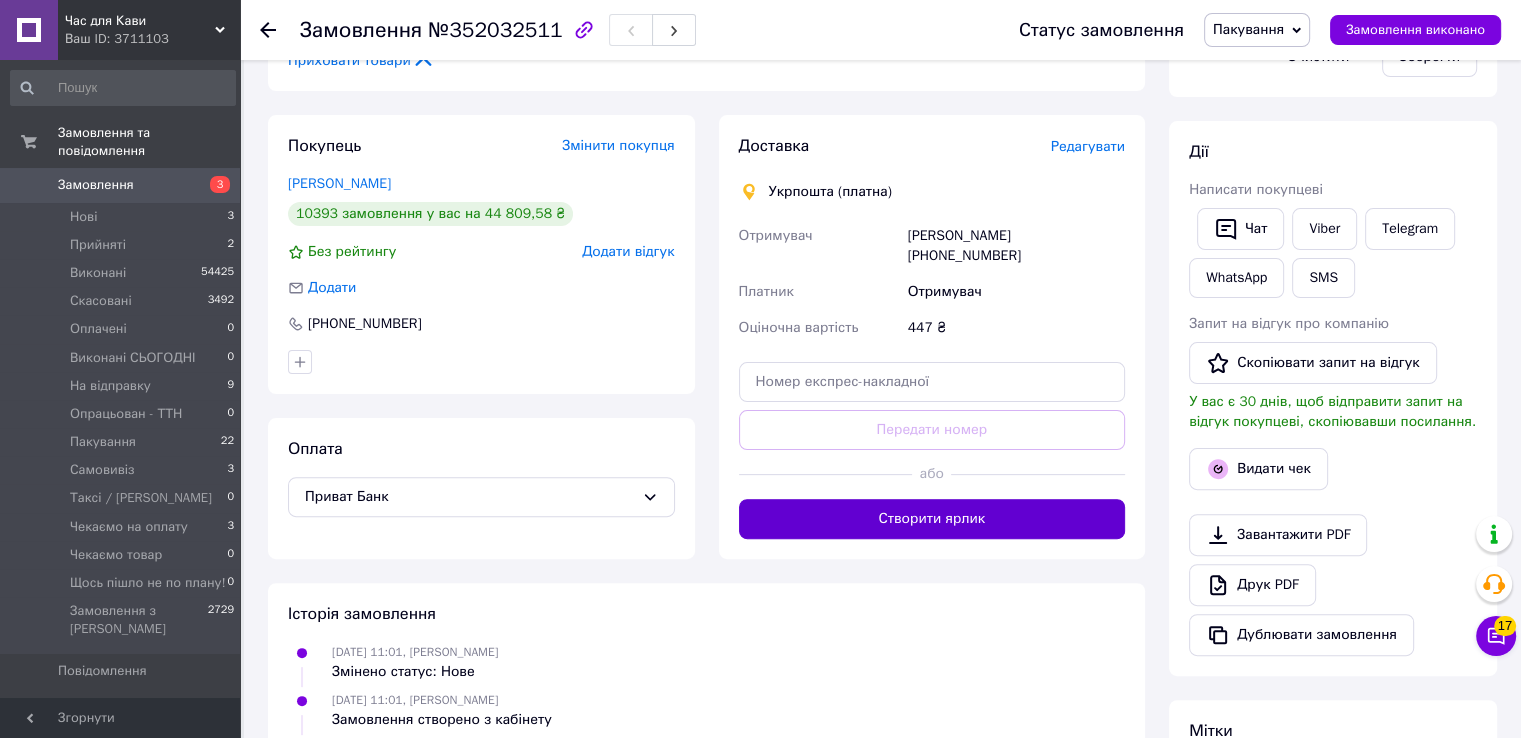 click on "Створити ярлик" at bounding box center (932, 519) 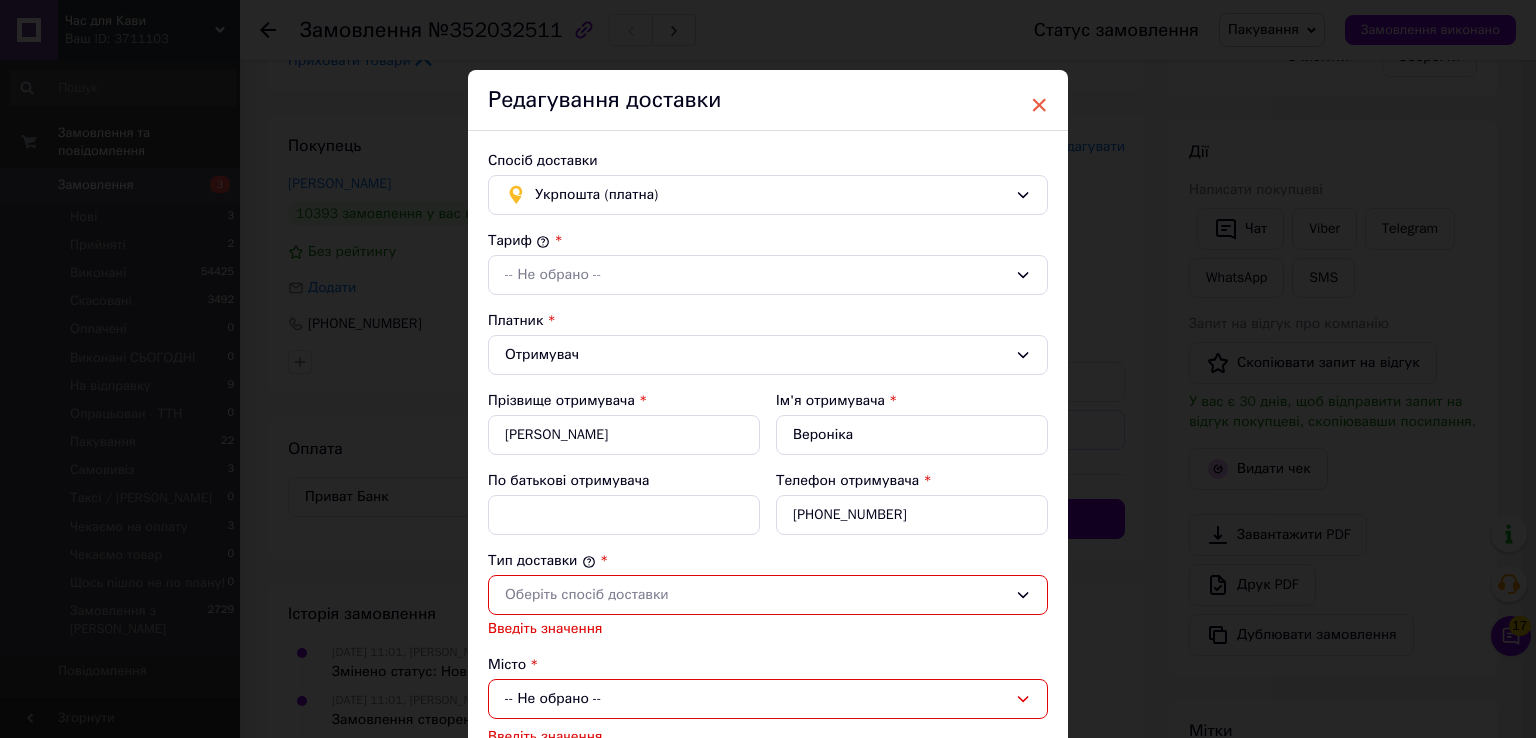 click on "×" at bounding box center (1039, 105) 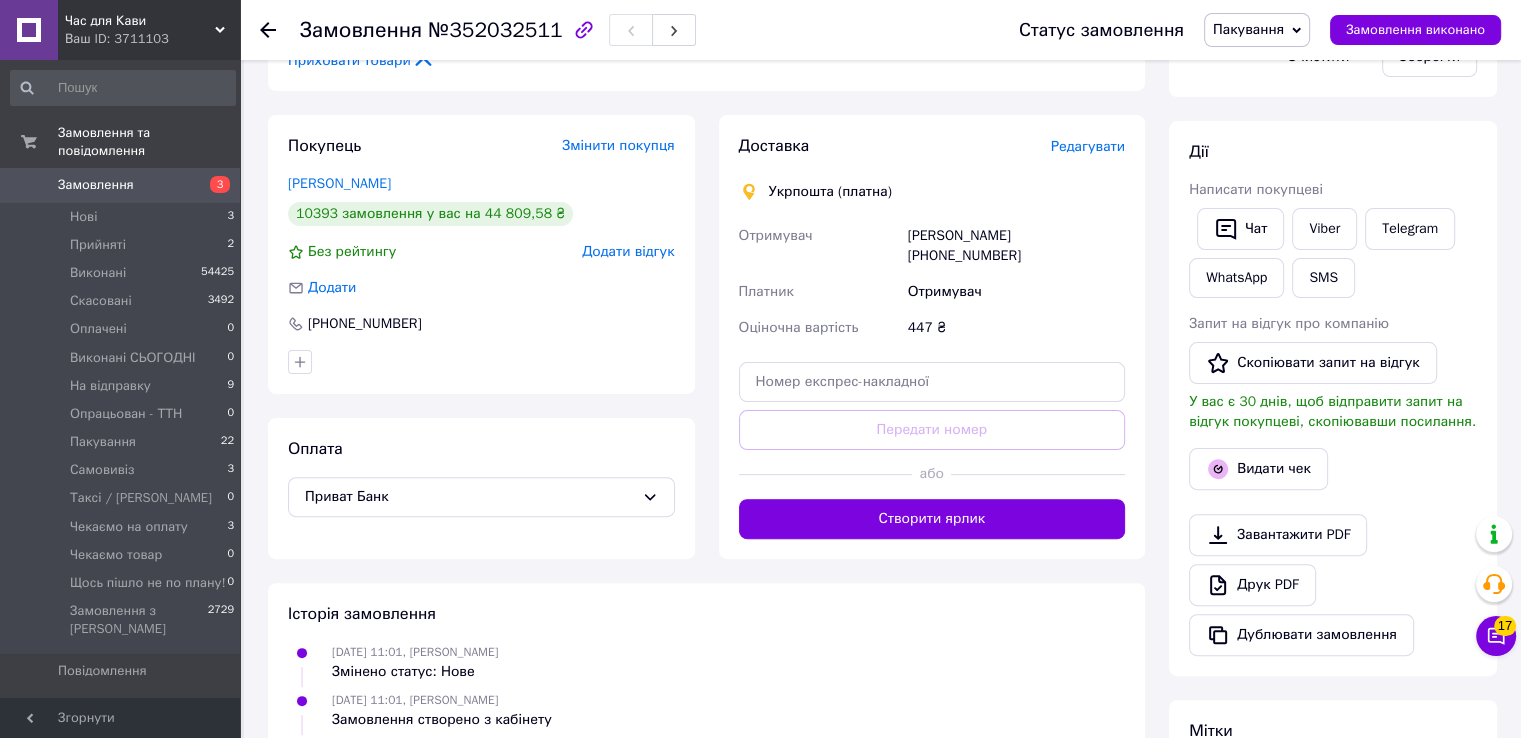 click on "Пакування" at bounding box center (1248, 29) 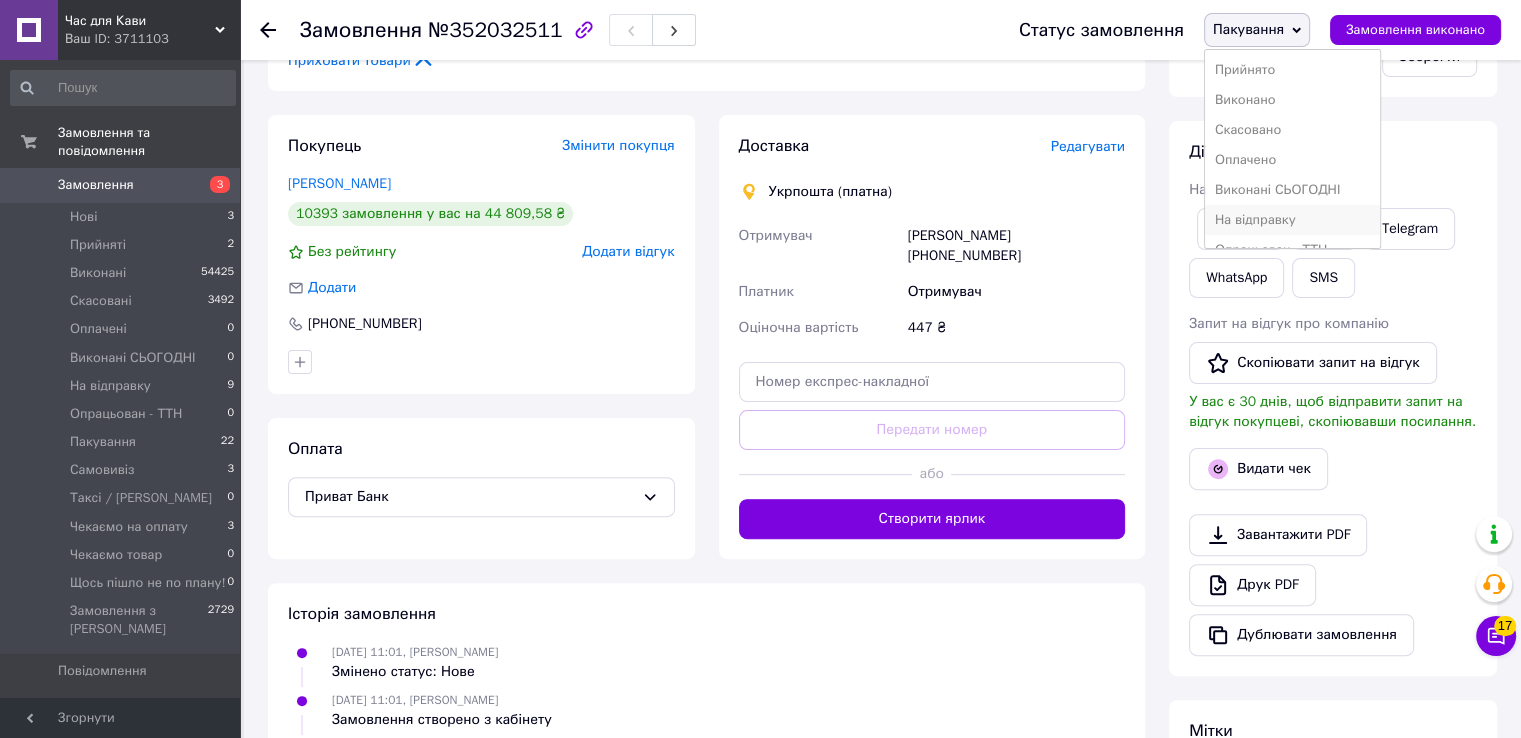 click on "На відправку" at bounding box center (1293, 220) 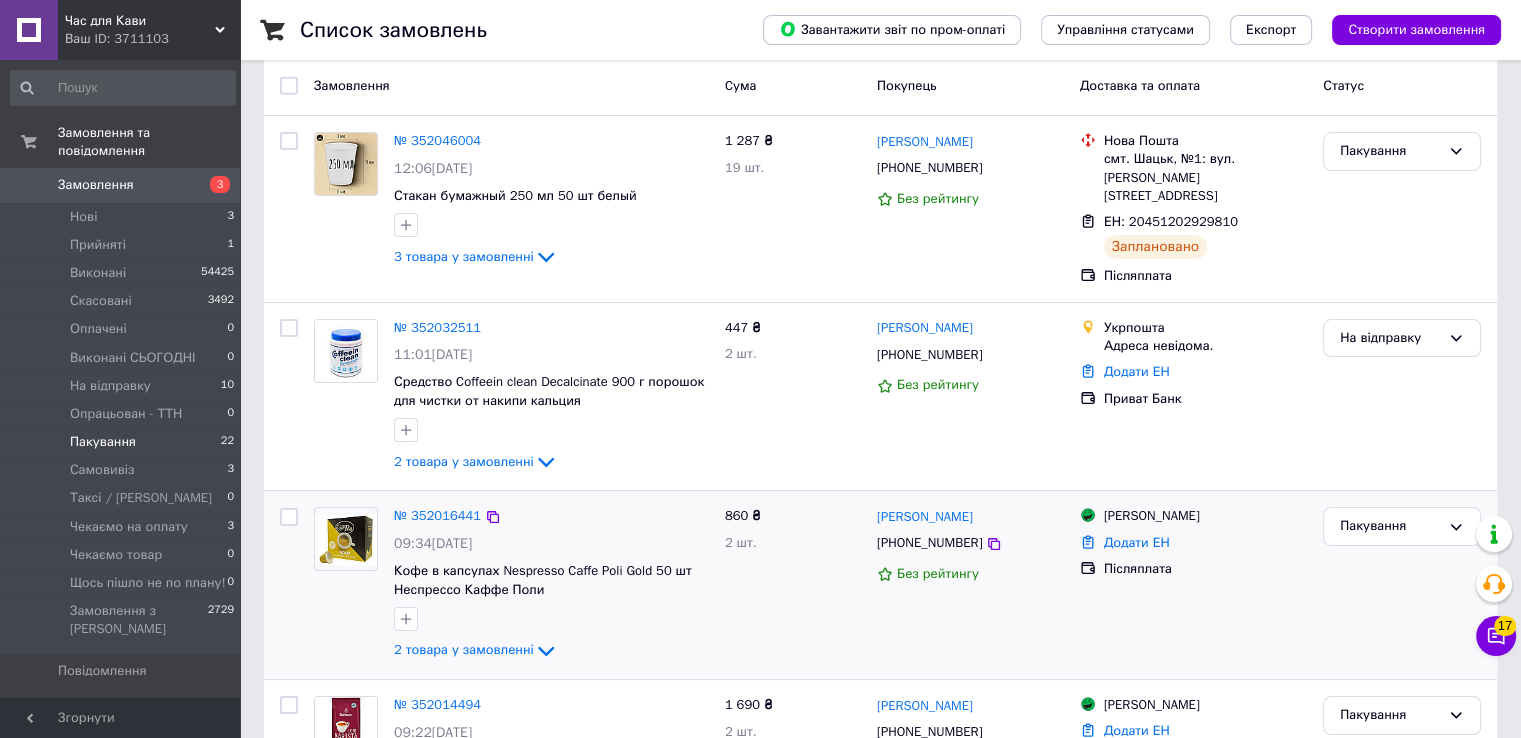 scroll, scrollTop: 0, scrollLeft: 0, axis: both 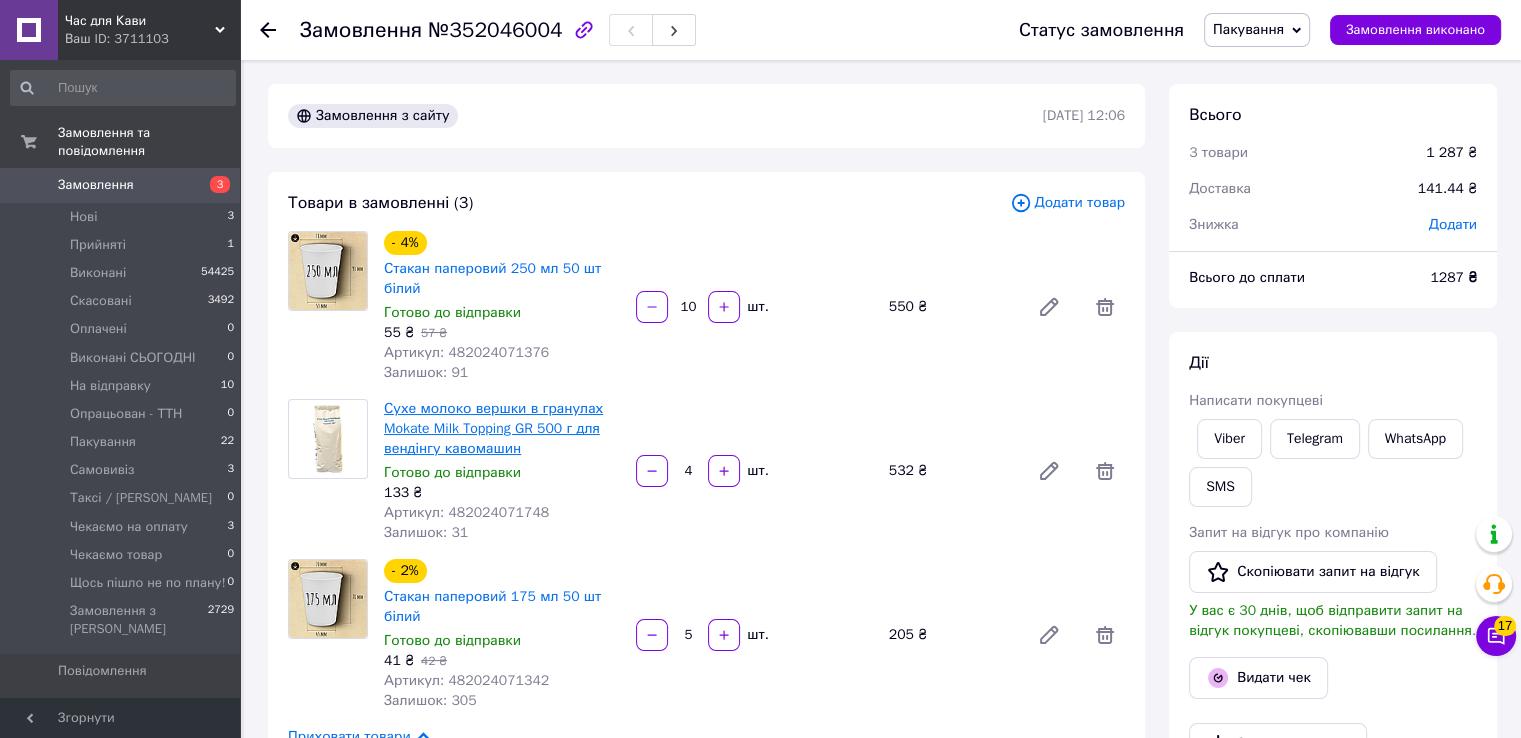 click on "Сухе молоко вершки в гранулах Mokate Milk Topping GR 500 г для вендінгу кавомашин" at bounding box center (493, 428) 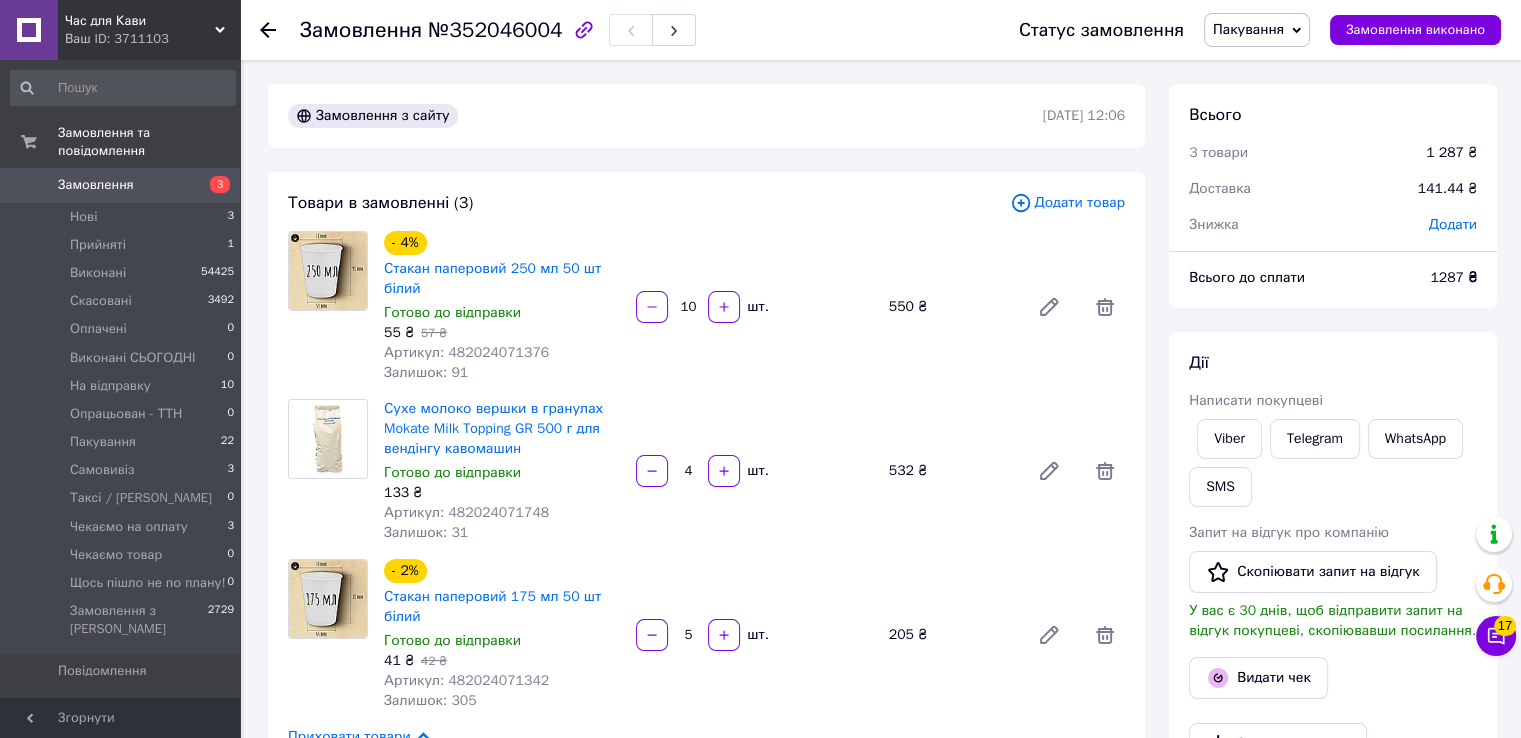 click on "№352046004" at bounding box center (495, 30) 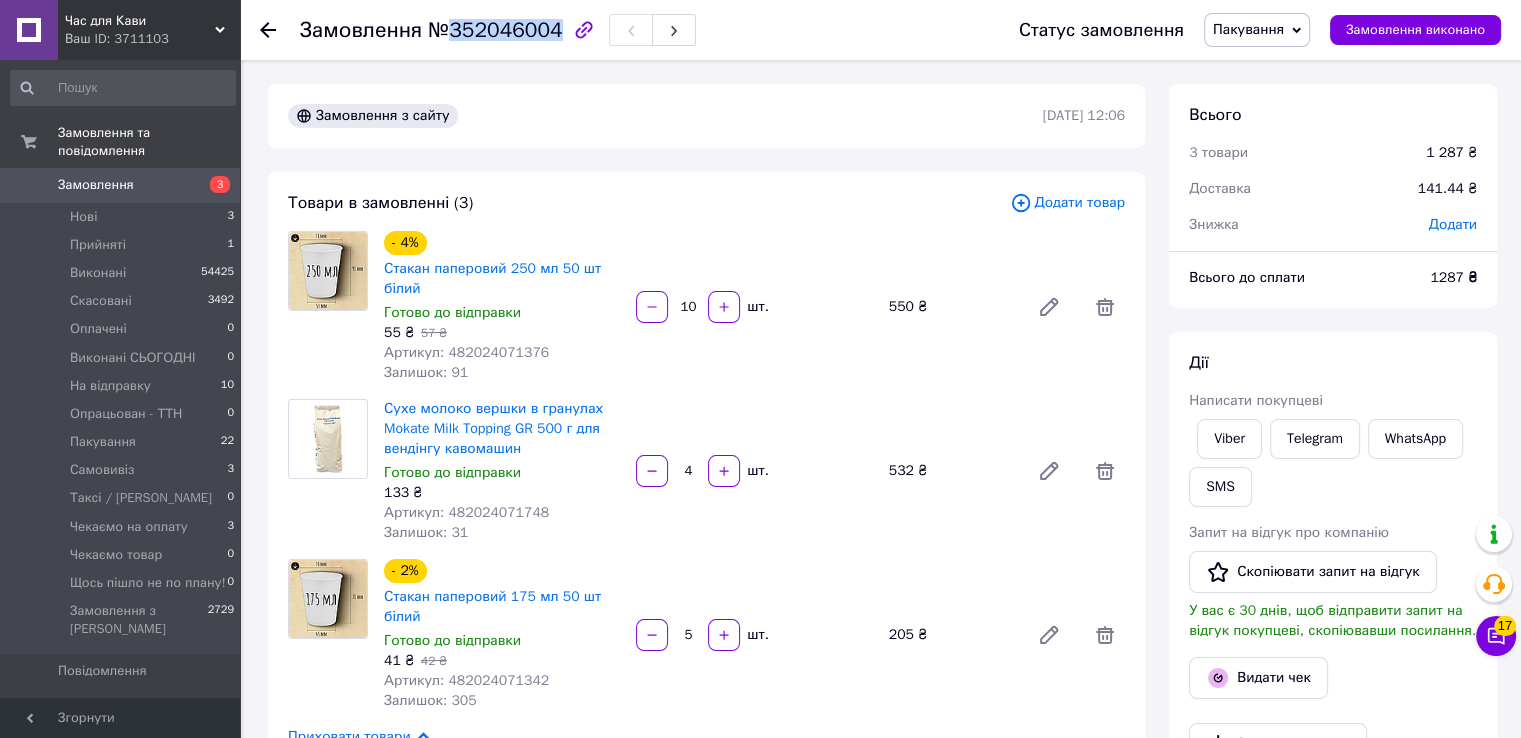 click on "№352046004" at bounding box center [495, 30] 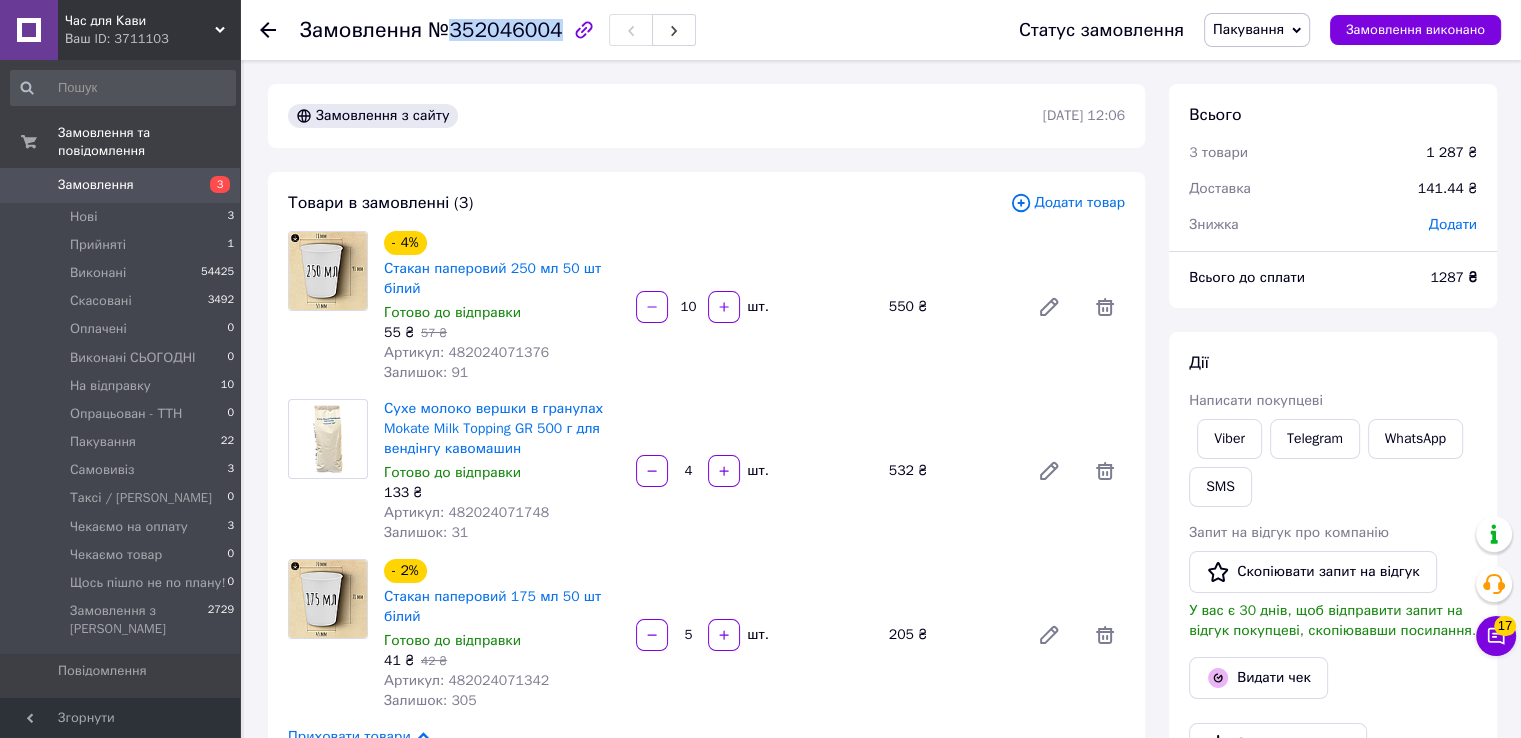 copy on "352046004" 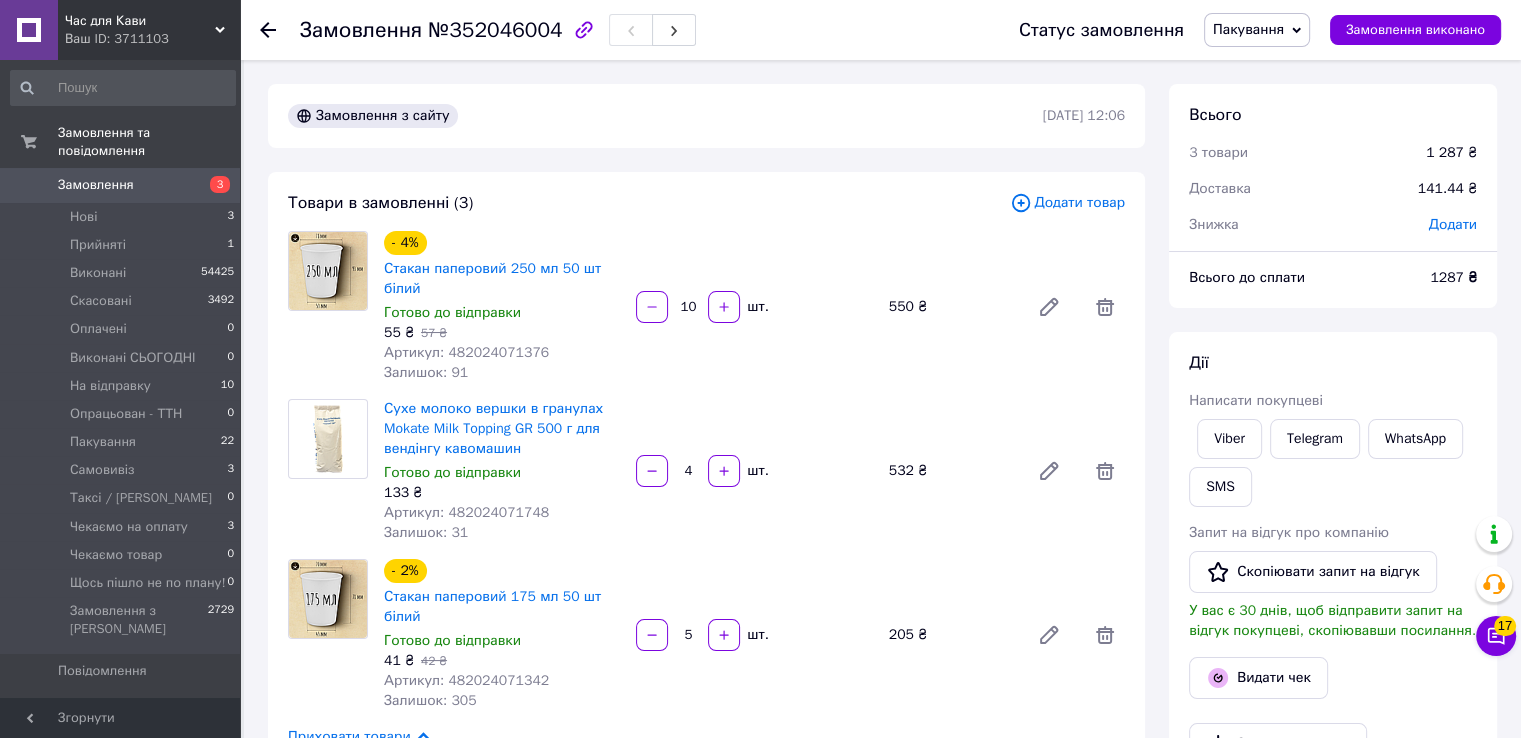 click on "- 4% Стакан паперовий 250 мл 50 шт білий Готово до відправки 55 ₴   57 ₴ Артикул: 482024071376 Залишок: 91 10   шт. 550 ₴" at bounding box center [754, 307] 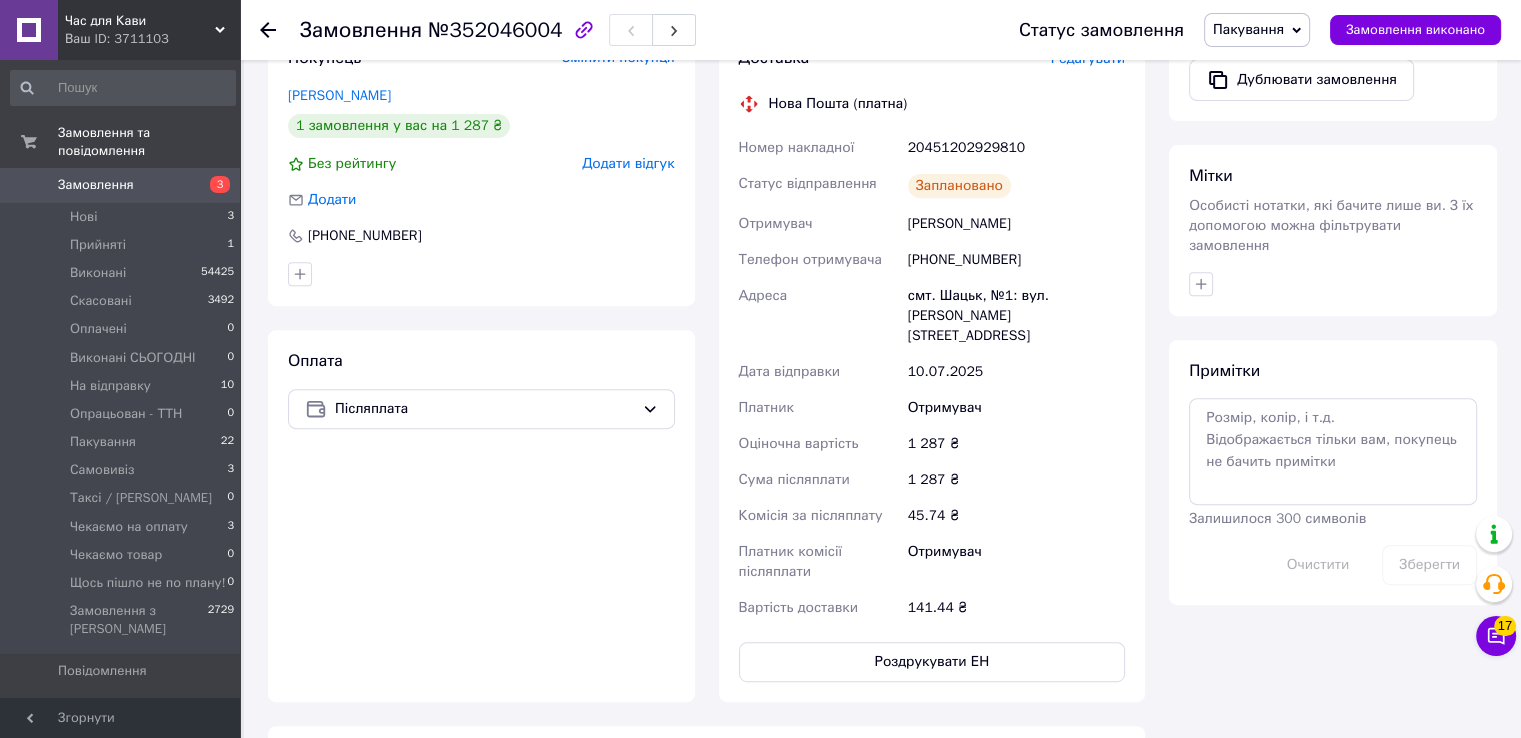 scroll, scrollTop: 800, scrollLeft: 0, axis: vertical 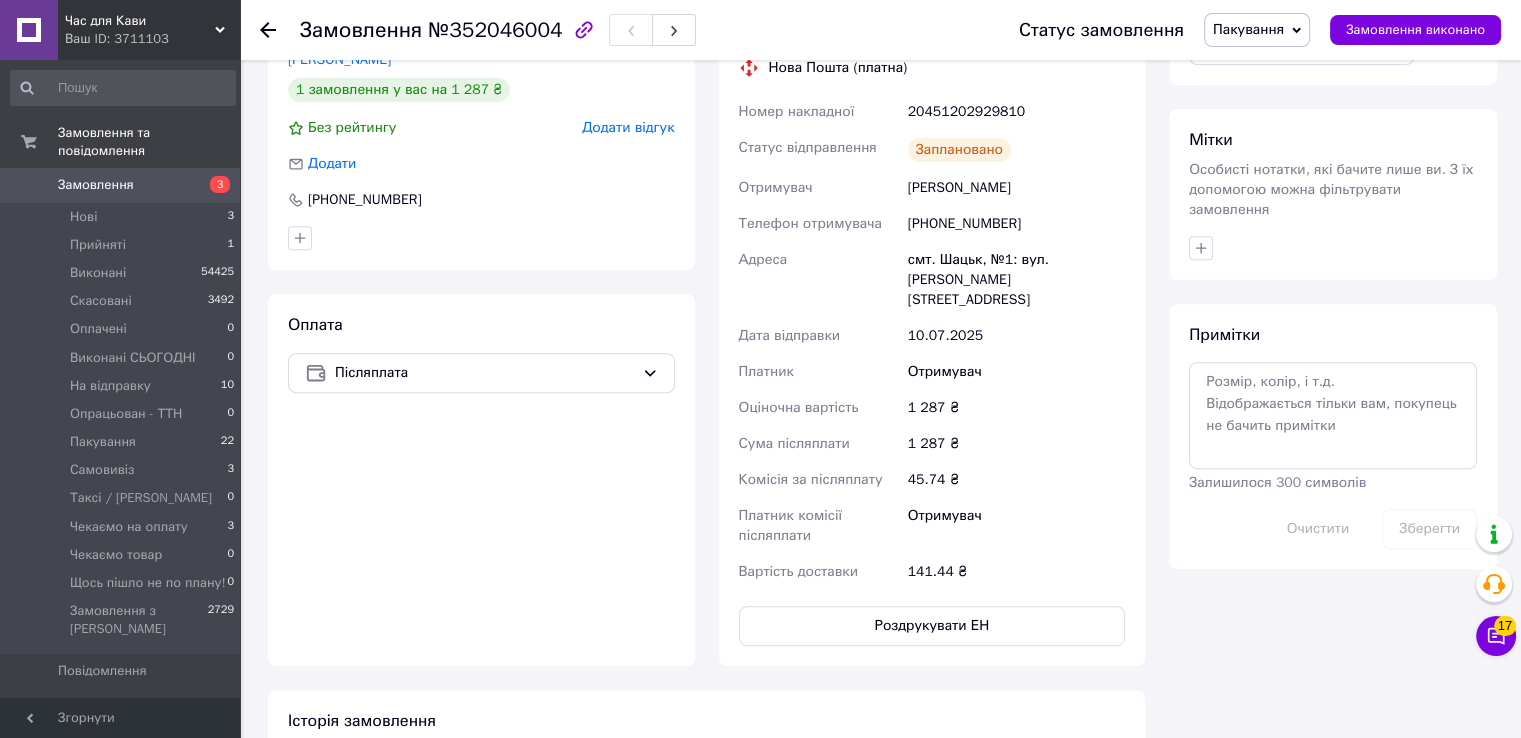 click on "Покупець Змінити покупця Пех Галинка 1 замовлення у вас на 1 287 ₴ Без рейтингу   Додати відгук Додати +380968506440" at bounding box center (481, 130) 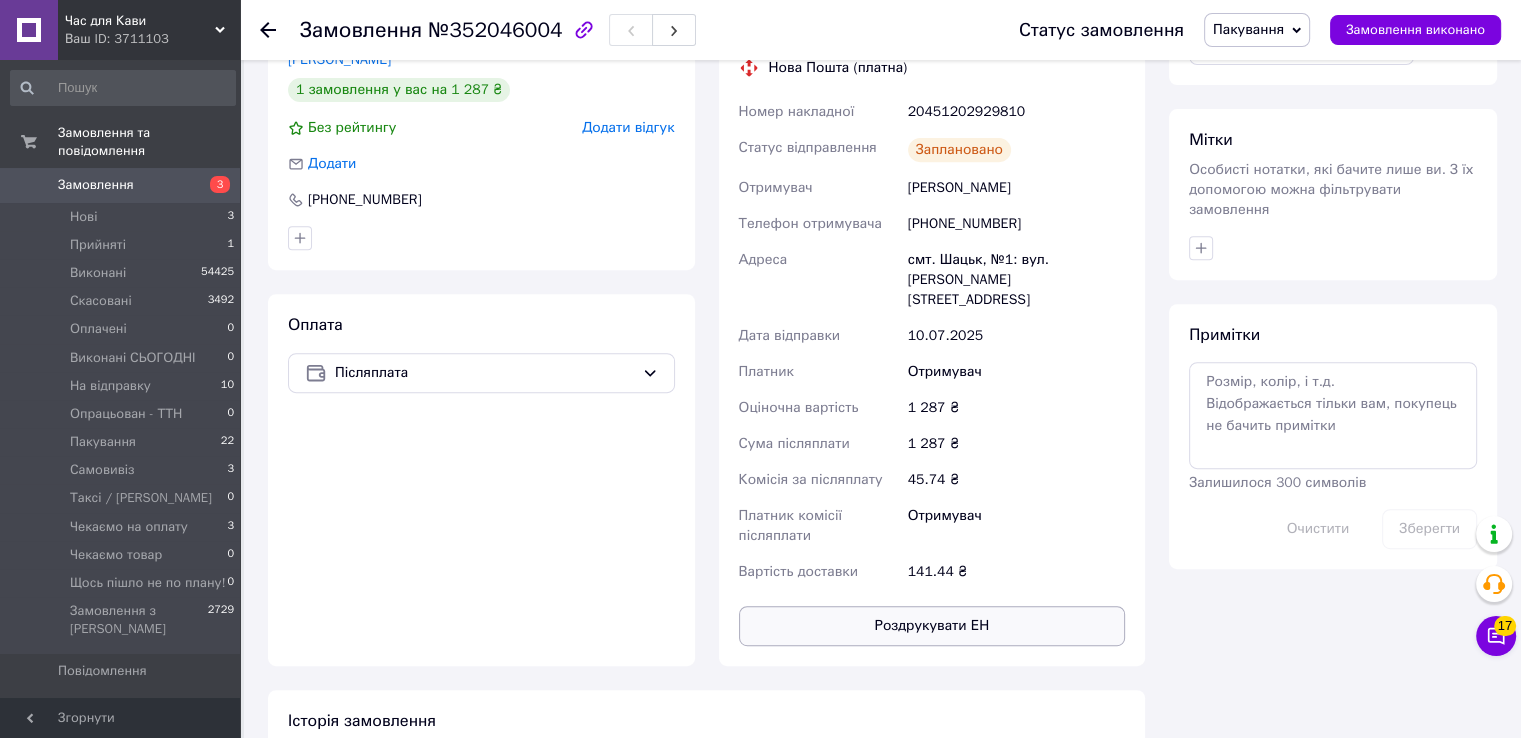 click on "Роздрукувати ЕН" at bounding box center (932, 626) 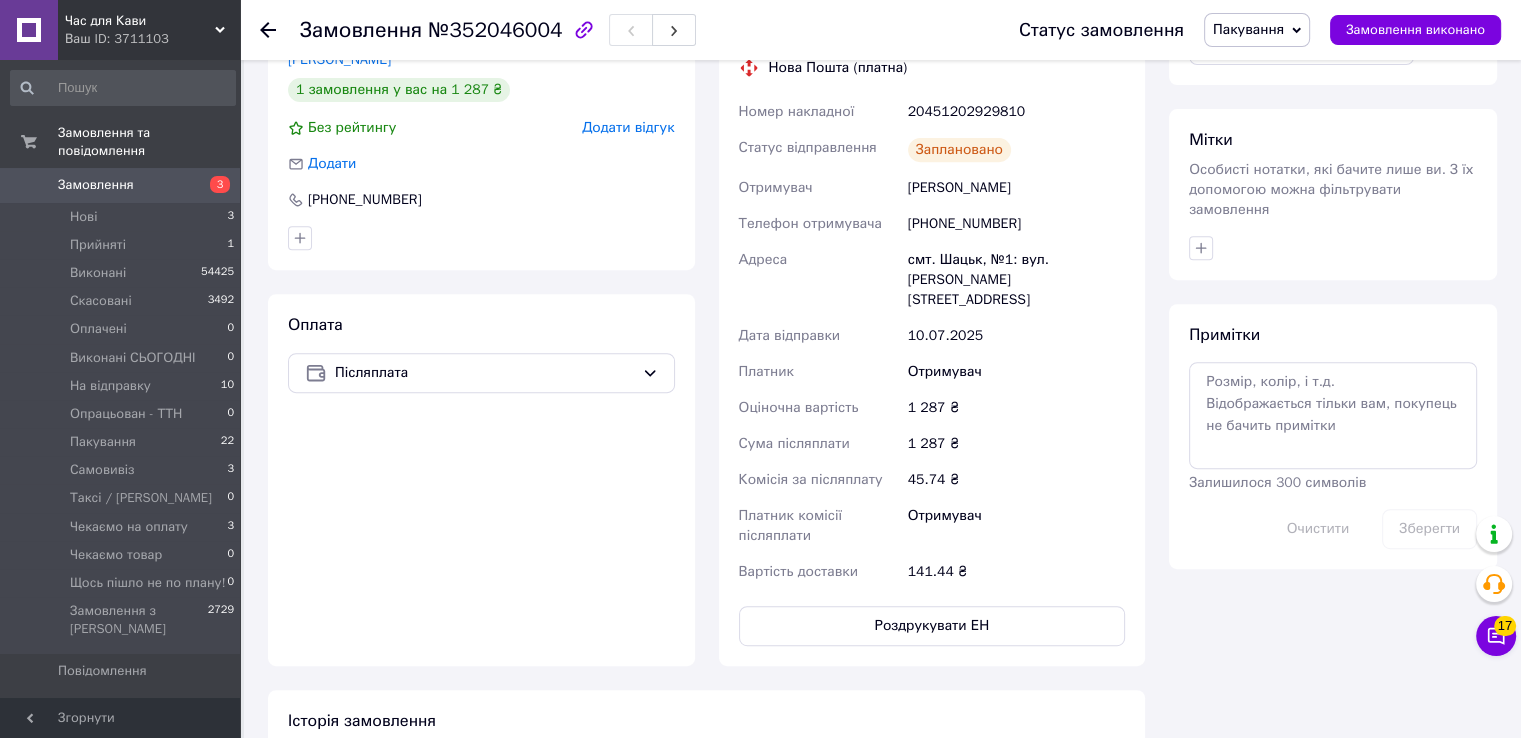 click on "Пакування" at bounding box center [1248, 29] 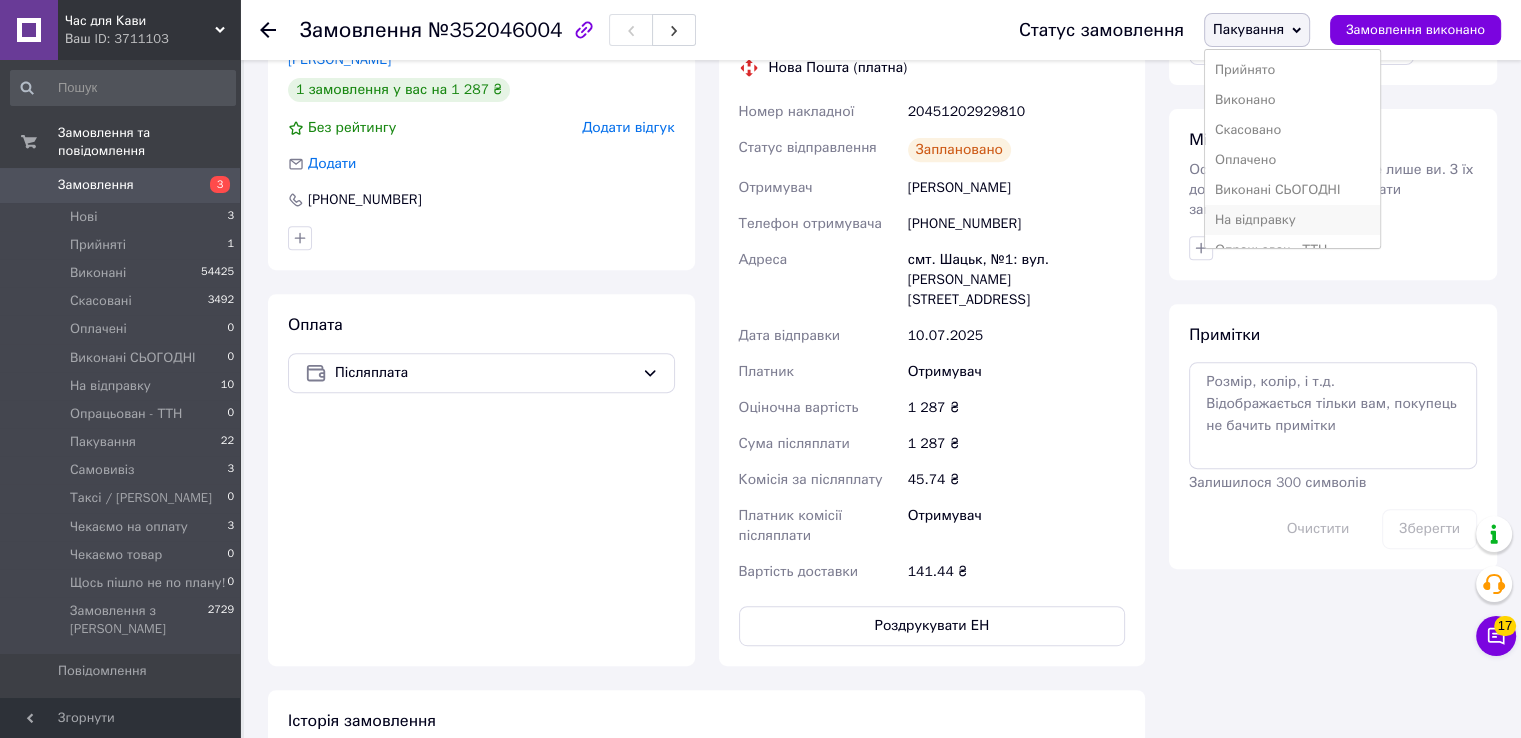 click on "На відправку" at bounding box center [1293, 220] 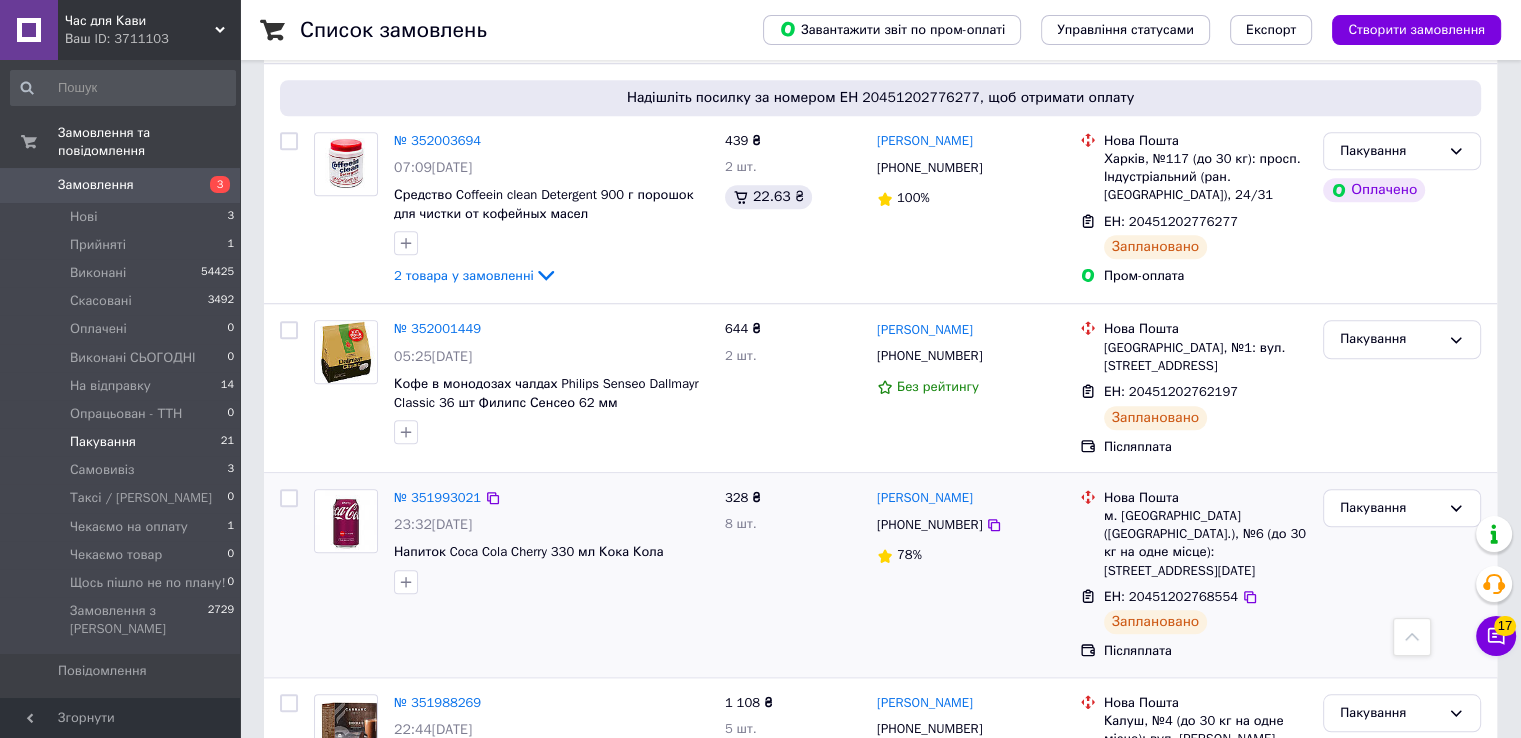 scroll, scrollTop: 1600, scrollLeft: 0, axis: vertical 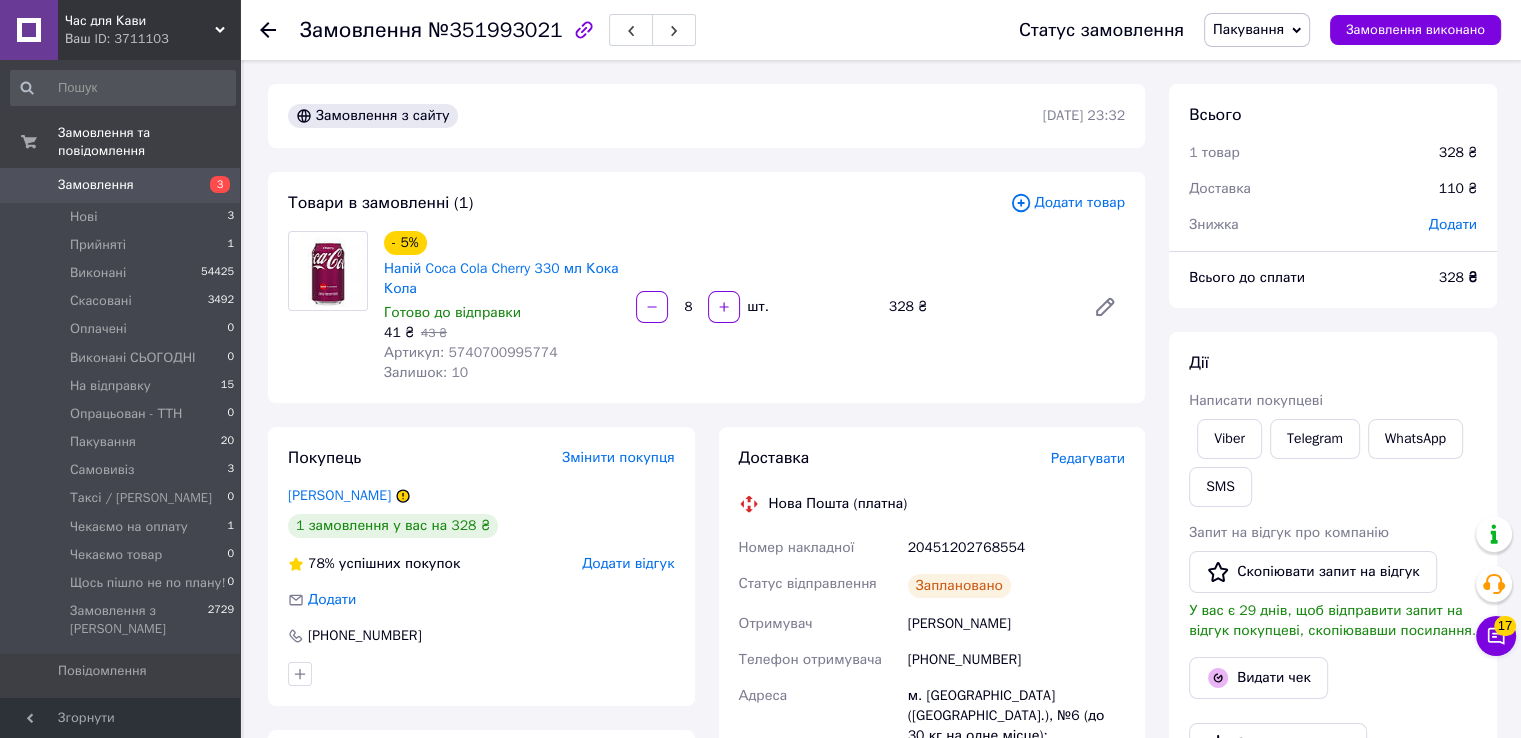click on "№351993021" at bounding box center (495, 30) 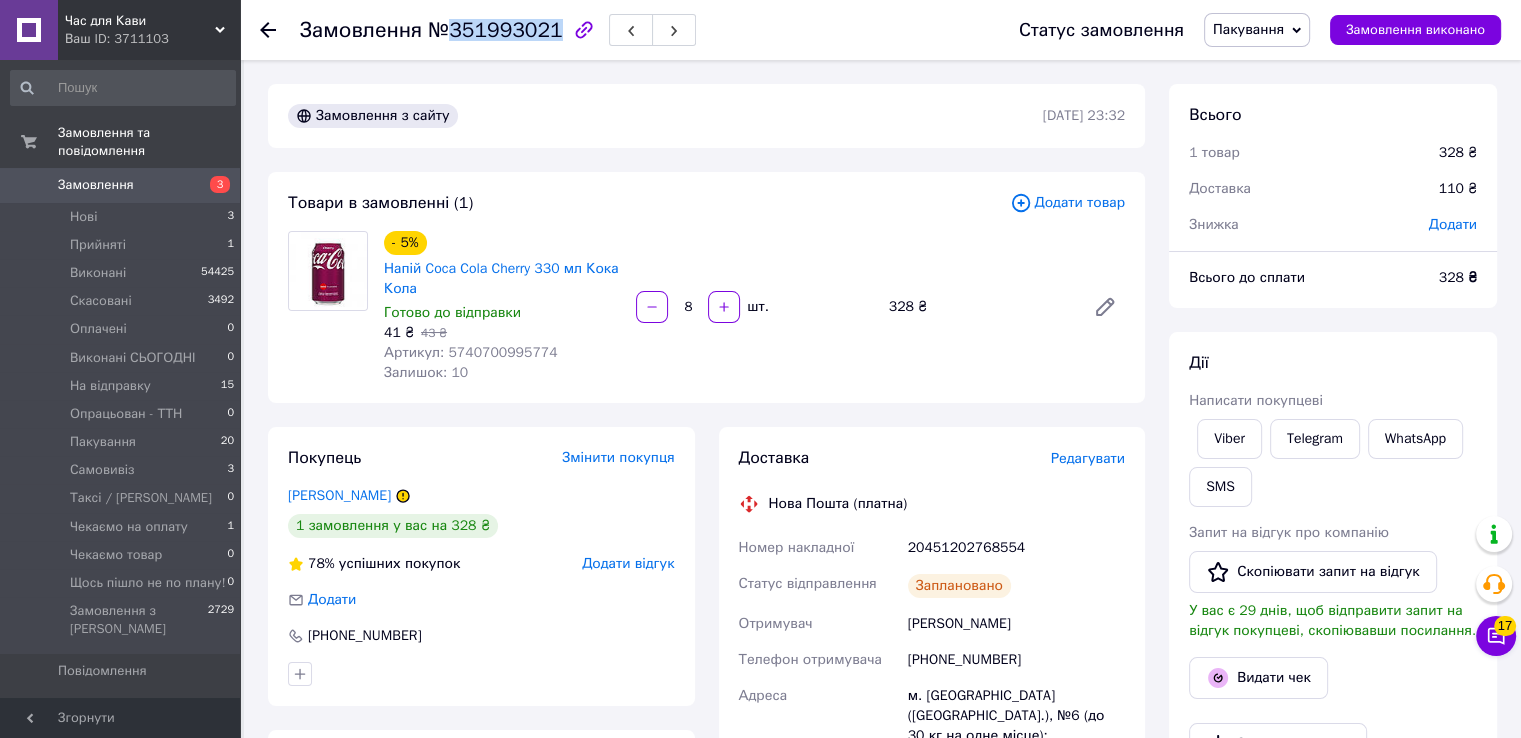 click on "№351993021" at bounding box center [495, 30] 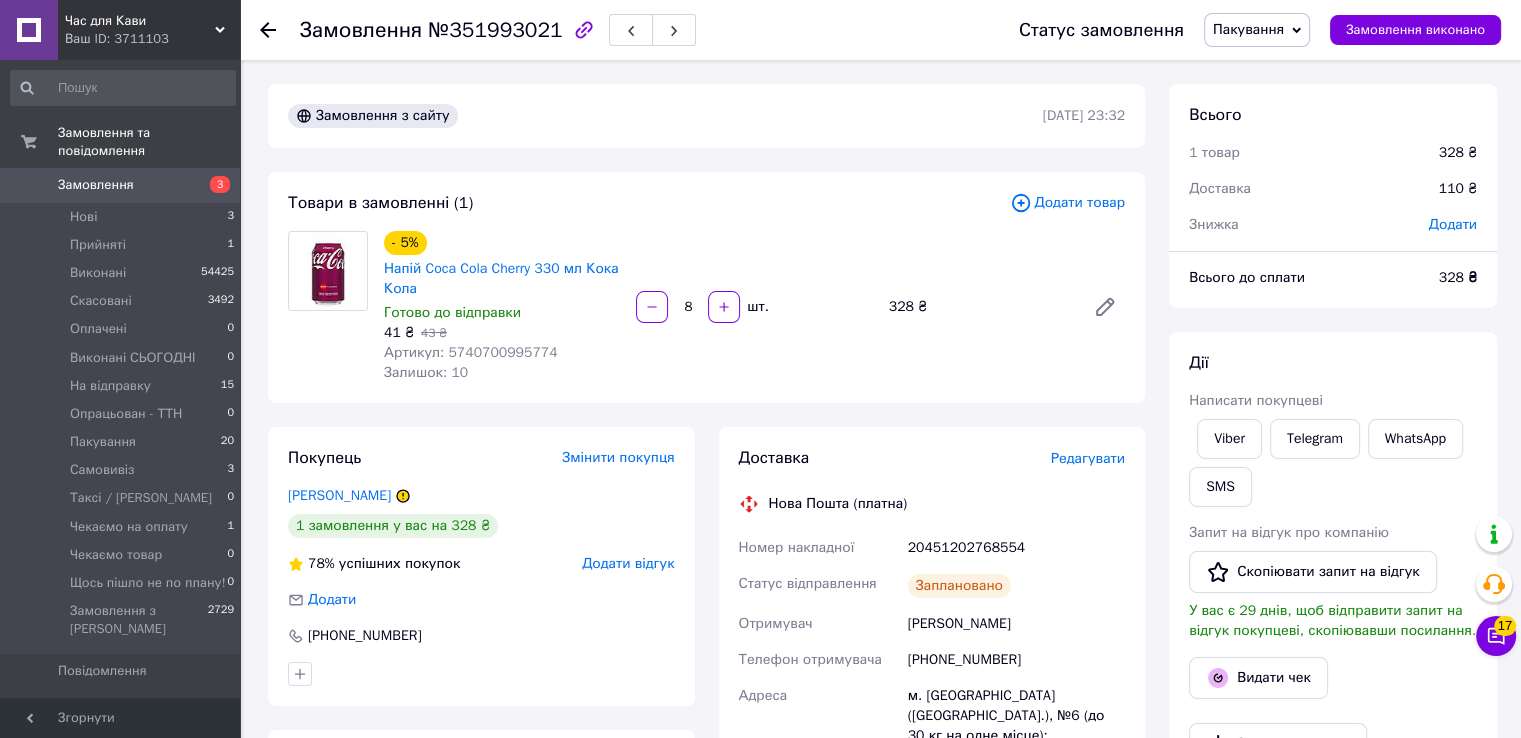click on "- 5% Напій Coca Cola Cherry 330 мл Кока Кола Готово до відправки 41 ₴   43 ₴ Артикул: 5740700995774 Залишок: 10 8   шт. 328 ₴" at bounding box center [754, 307] 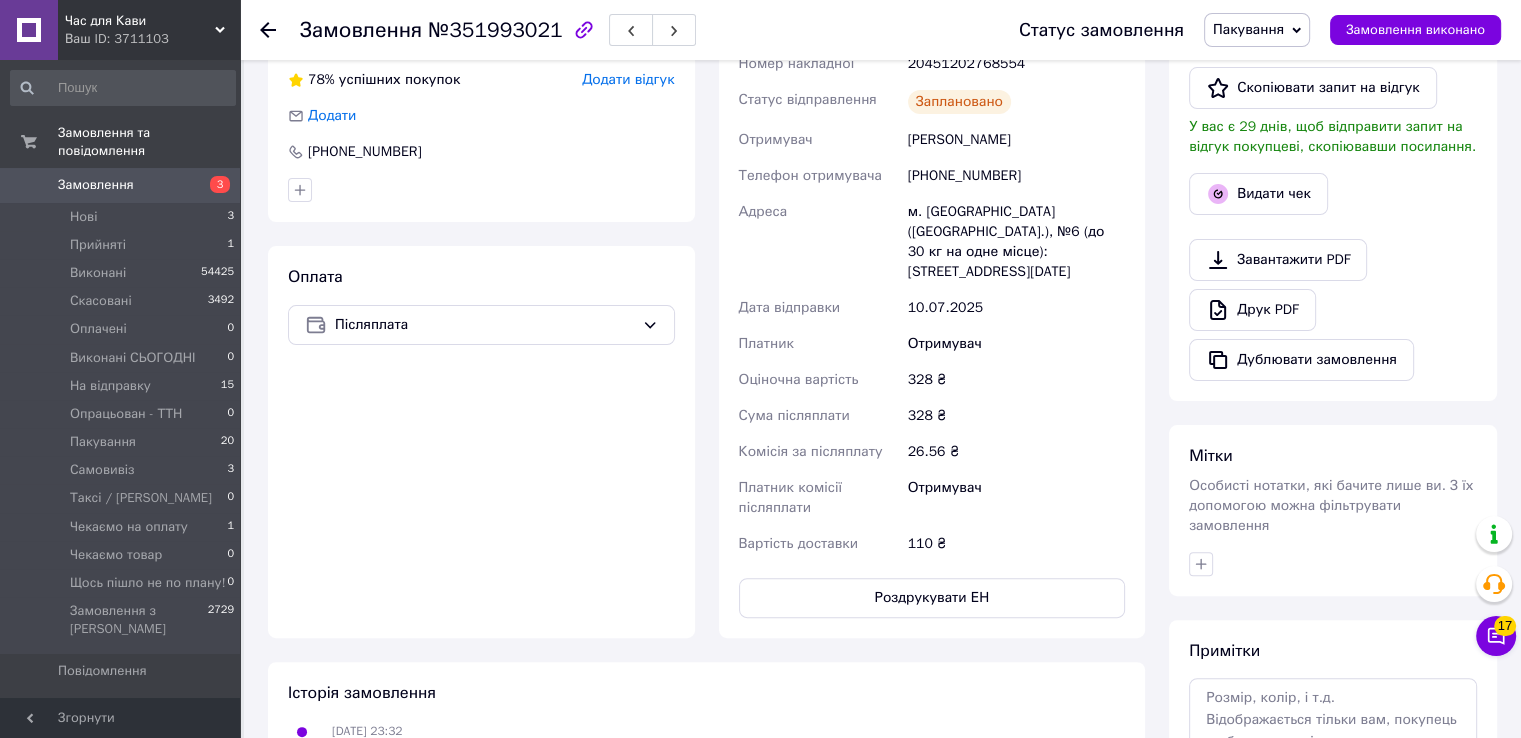 scroll, scrollTop: 700, scrollLeft: 0, axis: vertical 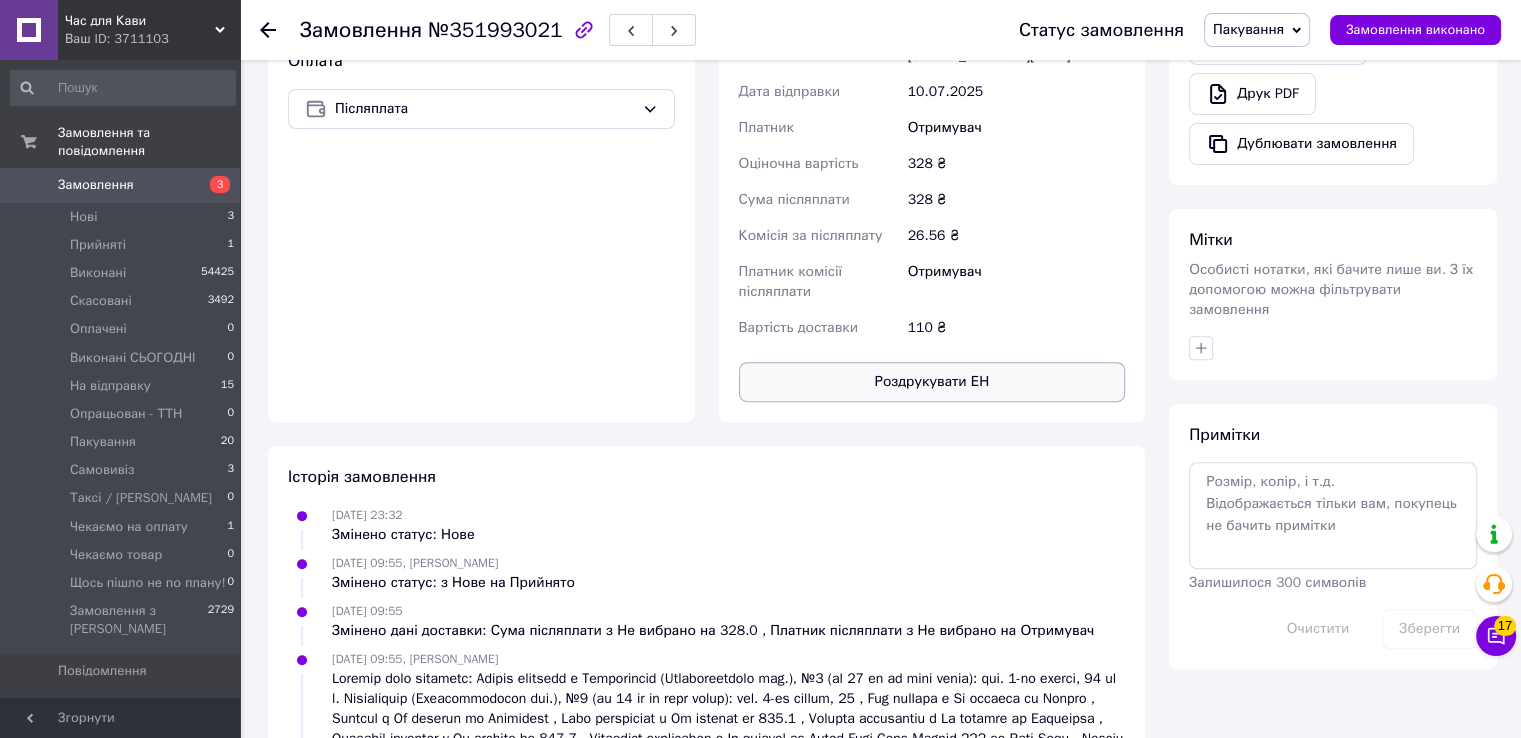click on "Роздрукувати ЕН" at bounding box center [932, 382] 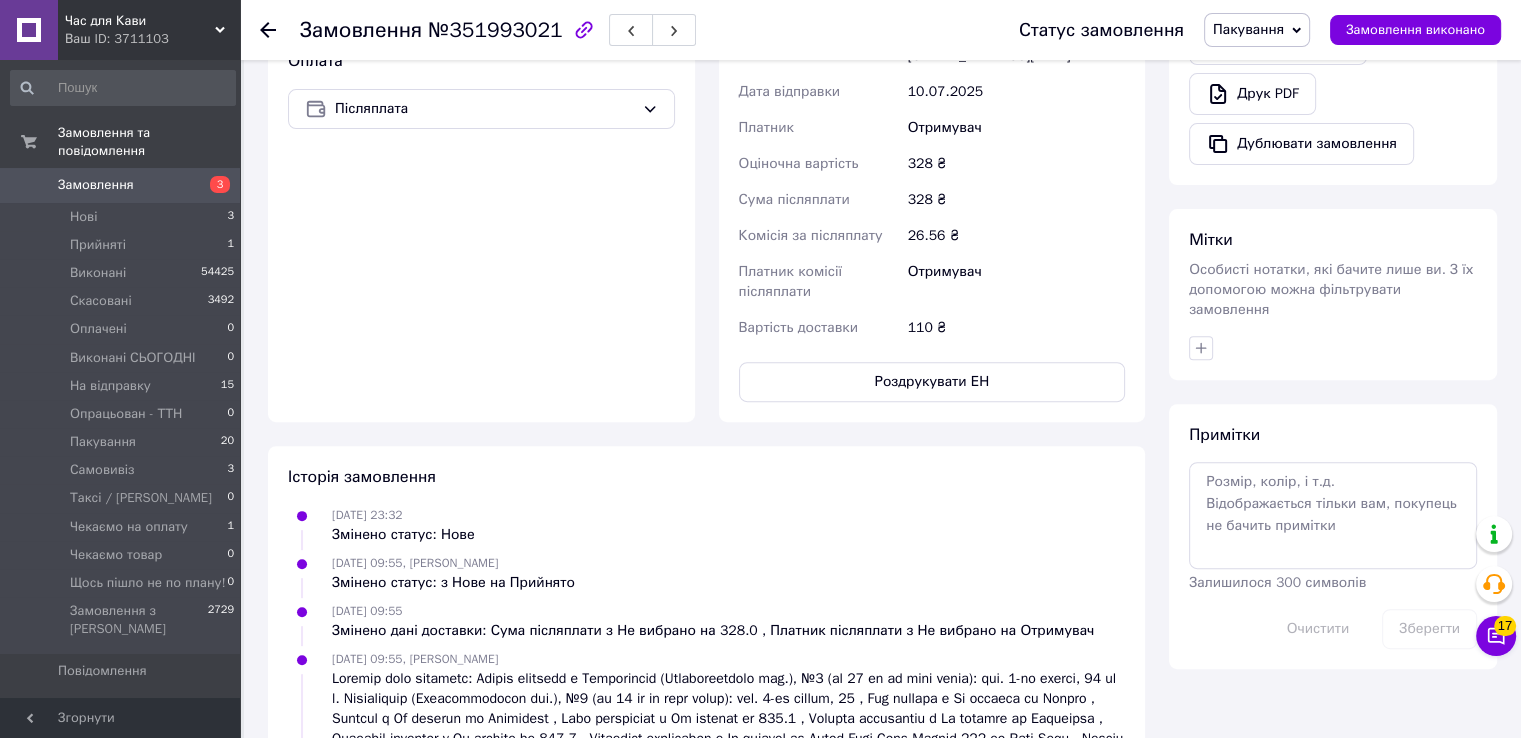click on "Пакування" at bounding box center (1248, 29) 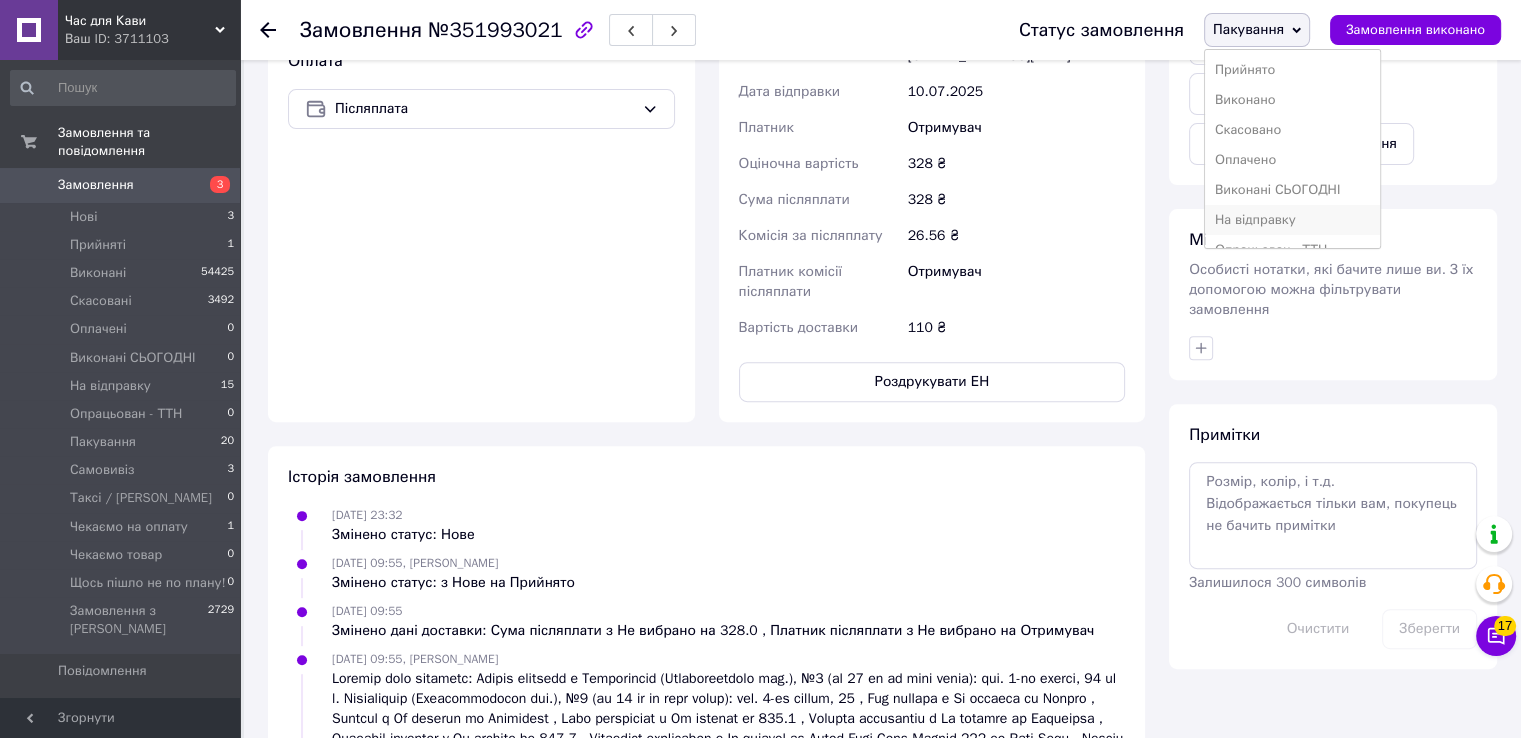 click on "На відправку" at bounding box center [1293, 220] 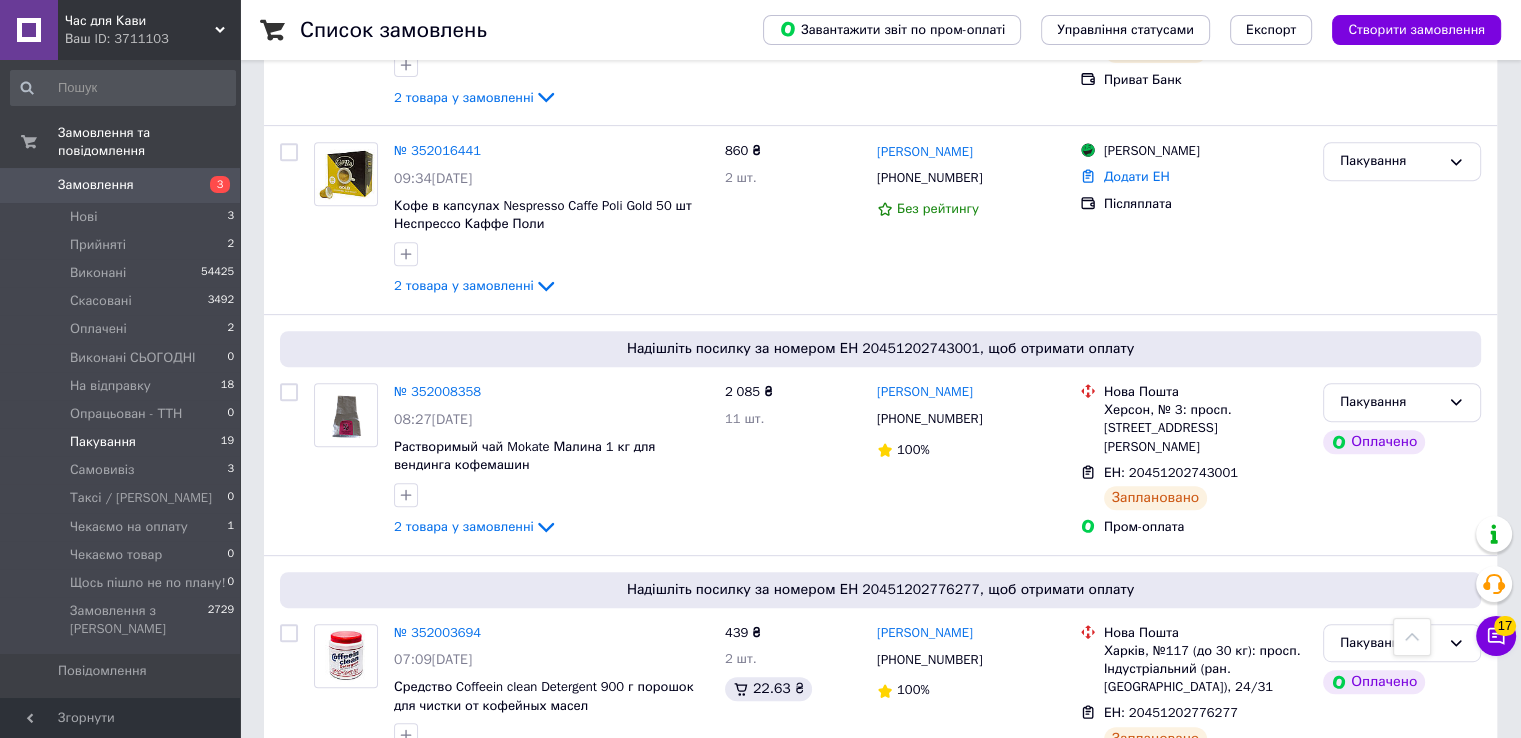 scroll, scrollTop: 808, scrollLeft: 0, axis: vertical 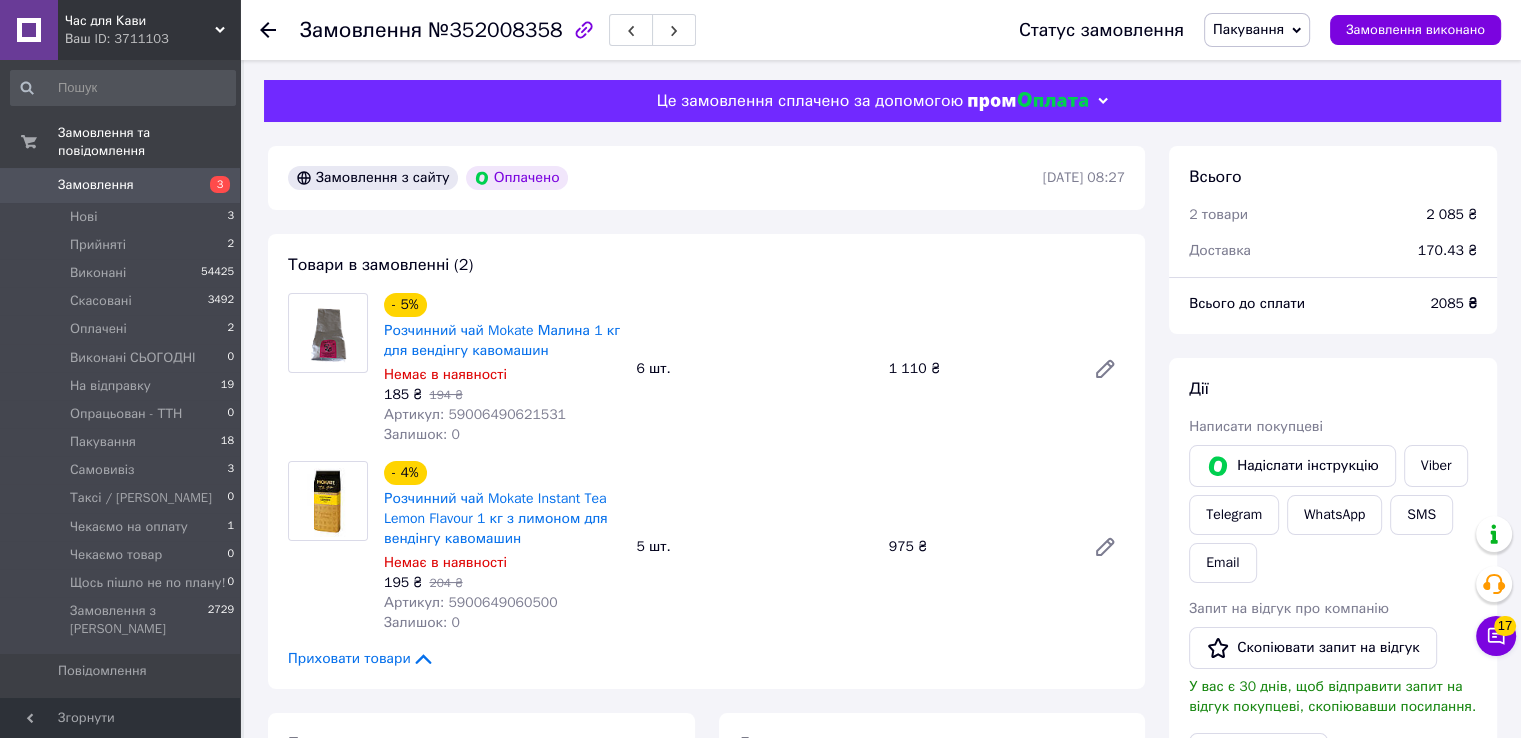 click on "№352008358" at bounding box center (495, 30) 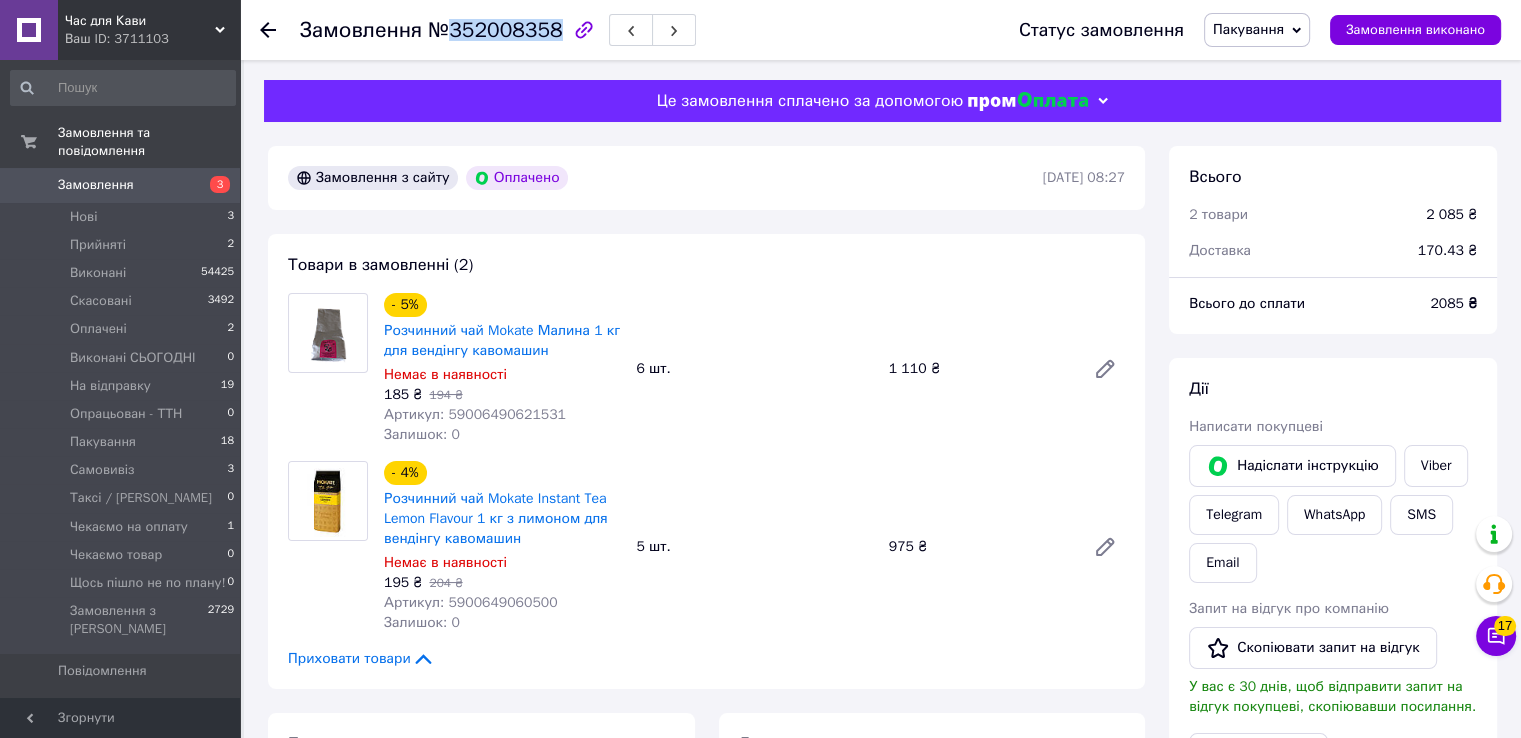 click on "№352008358" at bounding box center (495, 30) 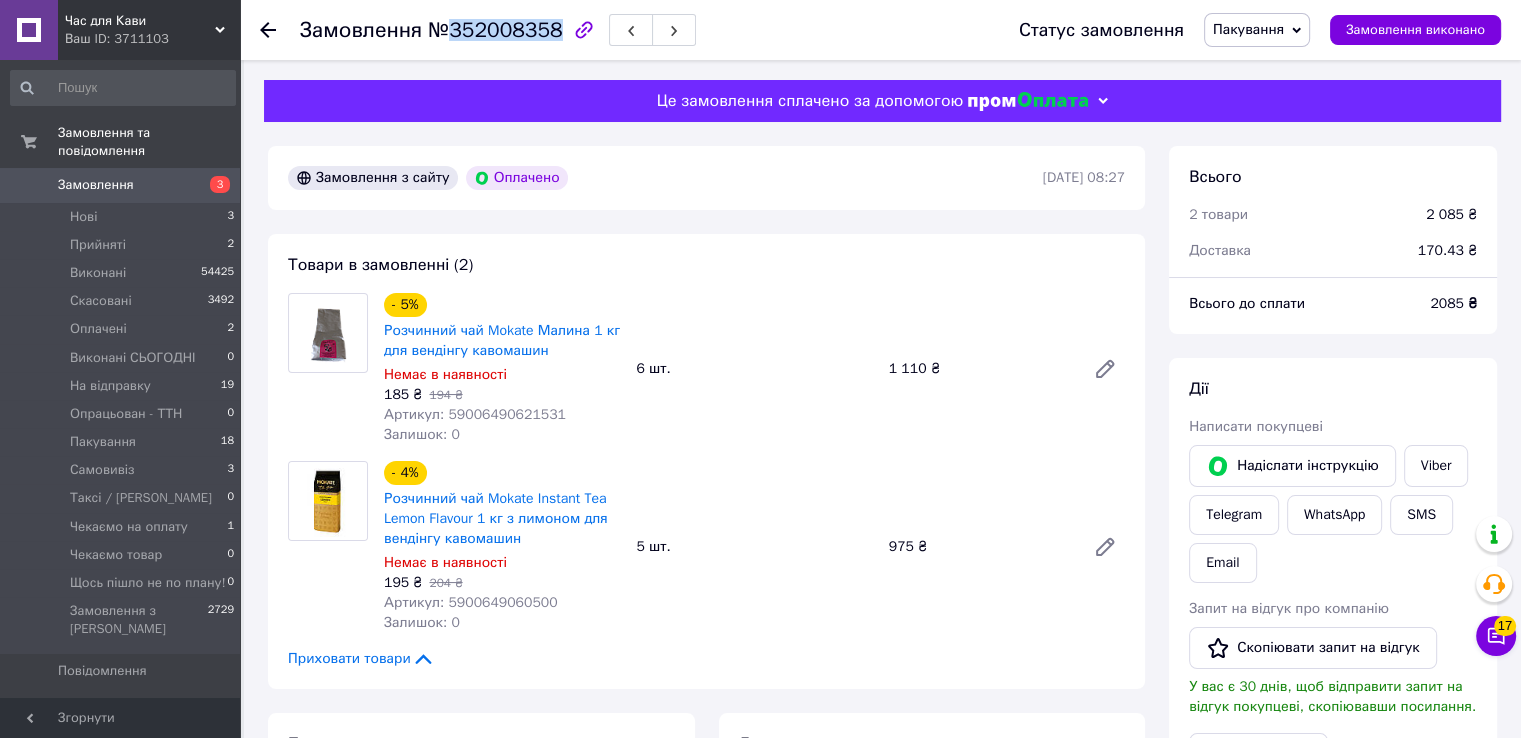 copy on "352008358" 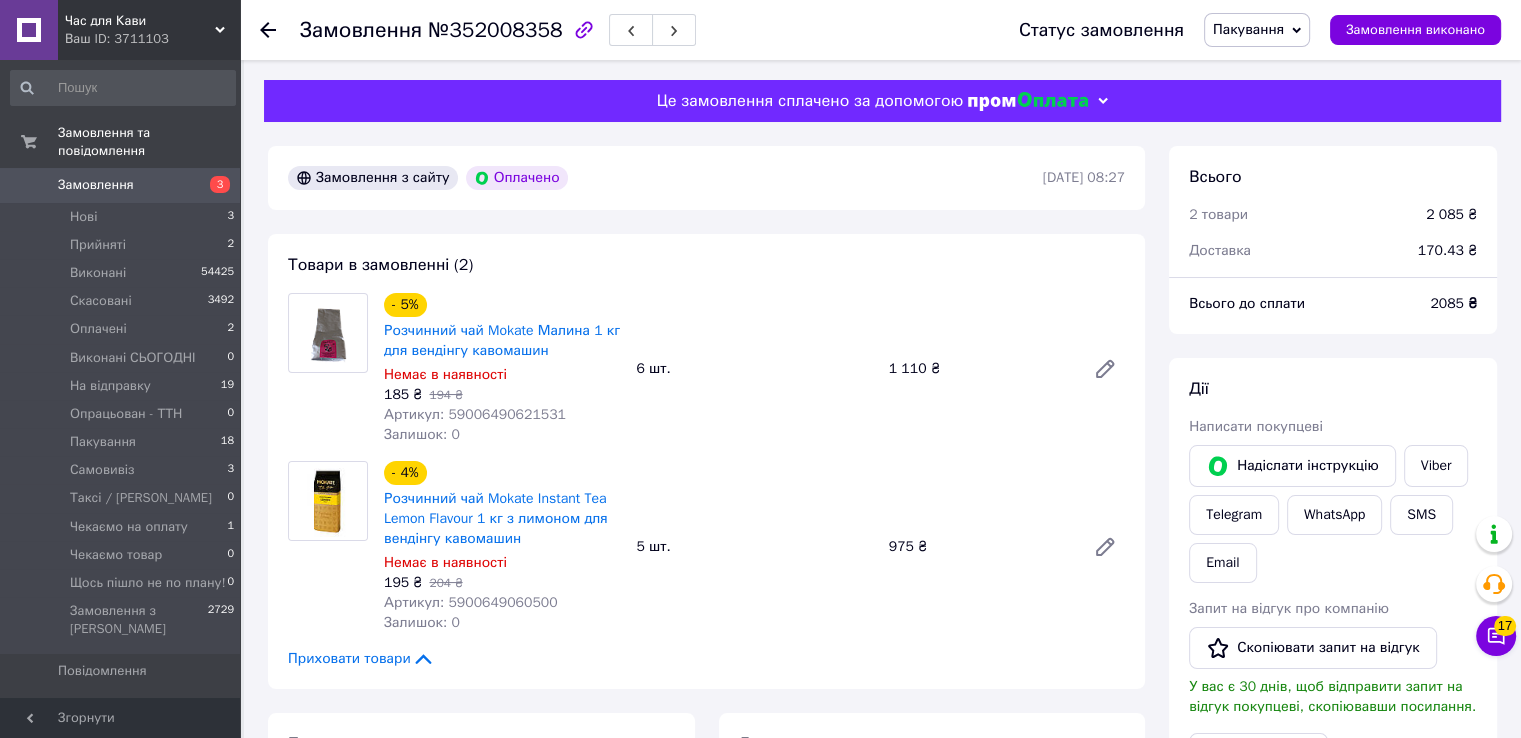 click on "Артикул: 59006490621531" at bounding box center [502, 415] 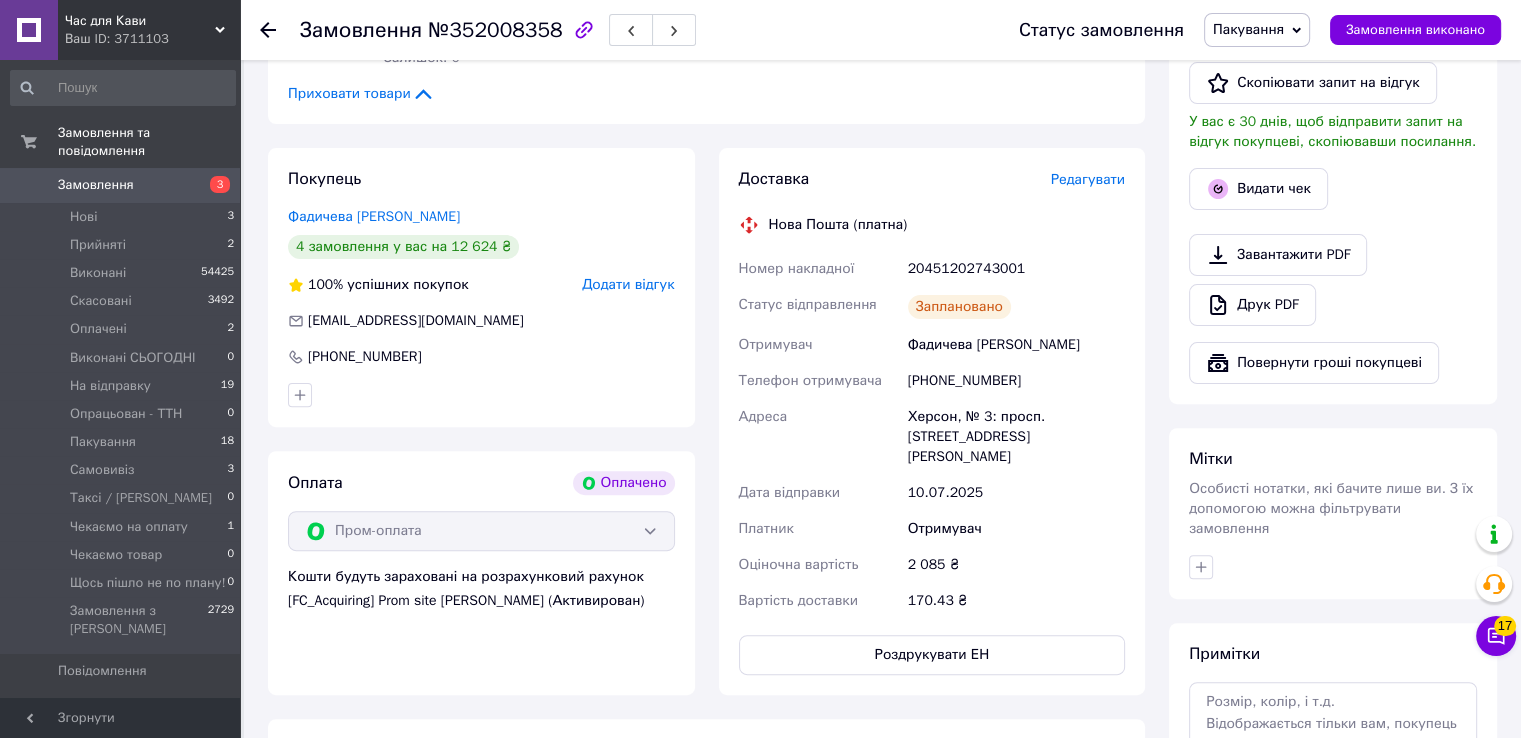scroll, scrollTop: 600, scrollLeft: 0, axis: vertical 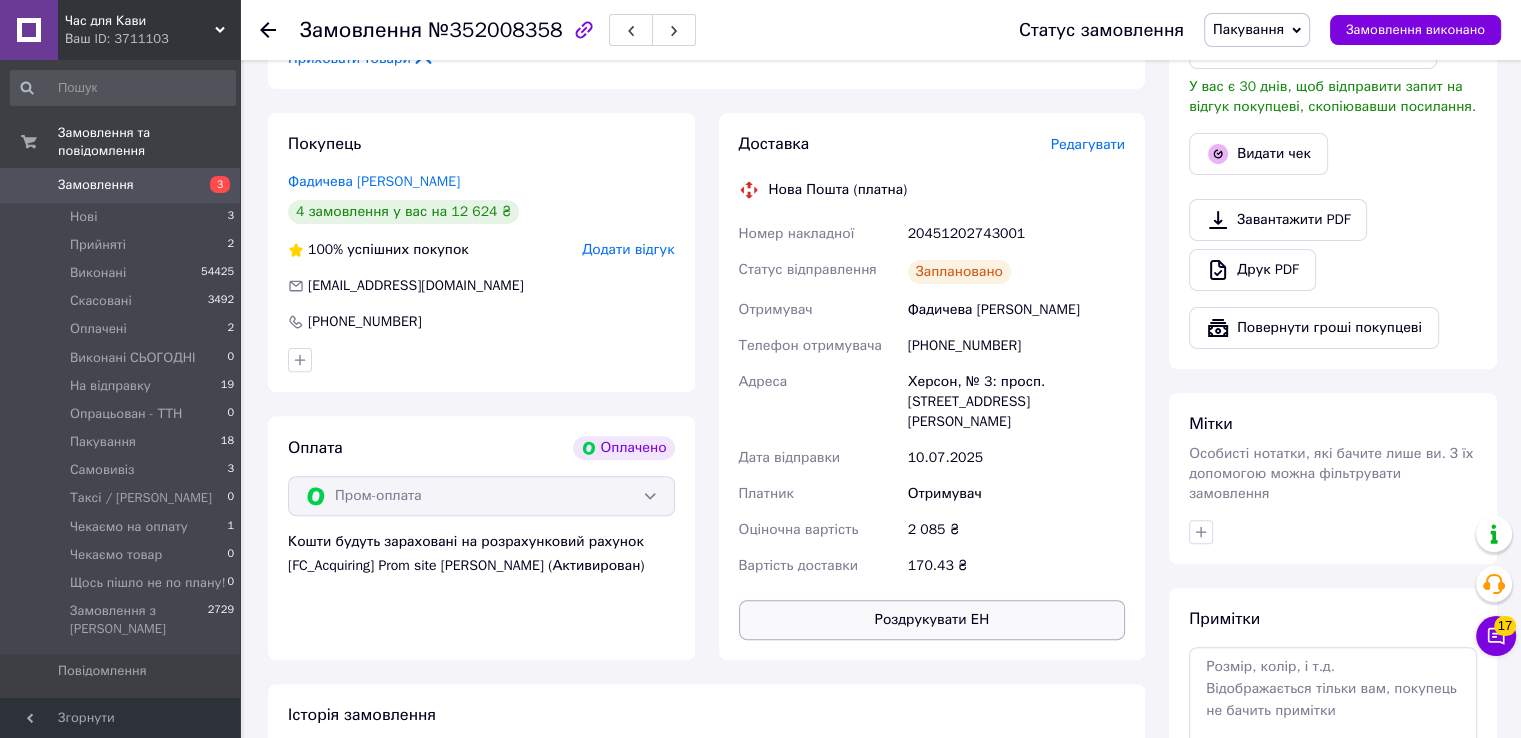 click on "Роздрукувати ЕН" at bounding box center (932, 620) 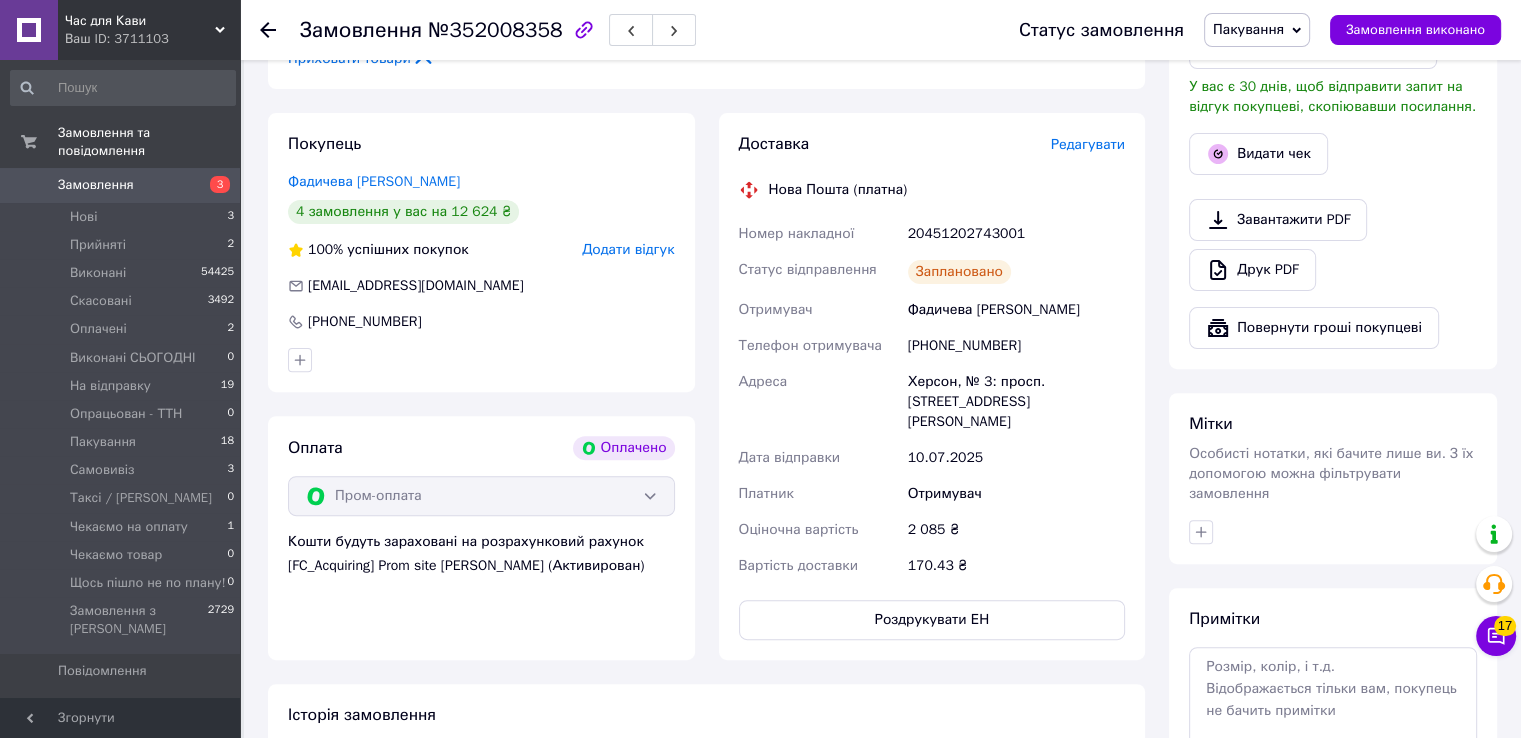 click on "Пакування" at bounding box center (1248, 29) 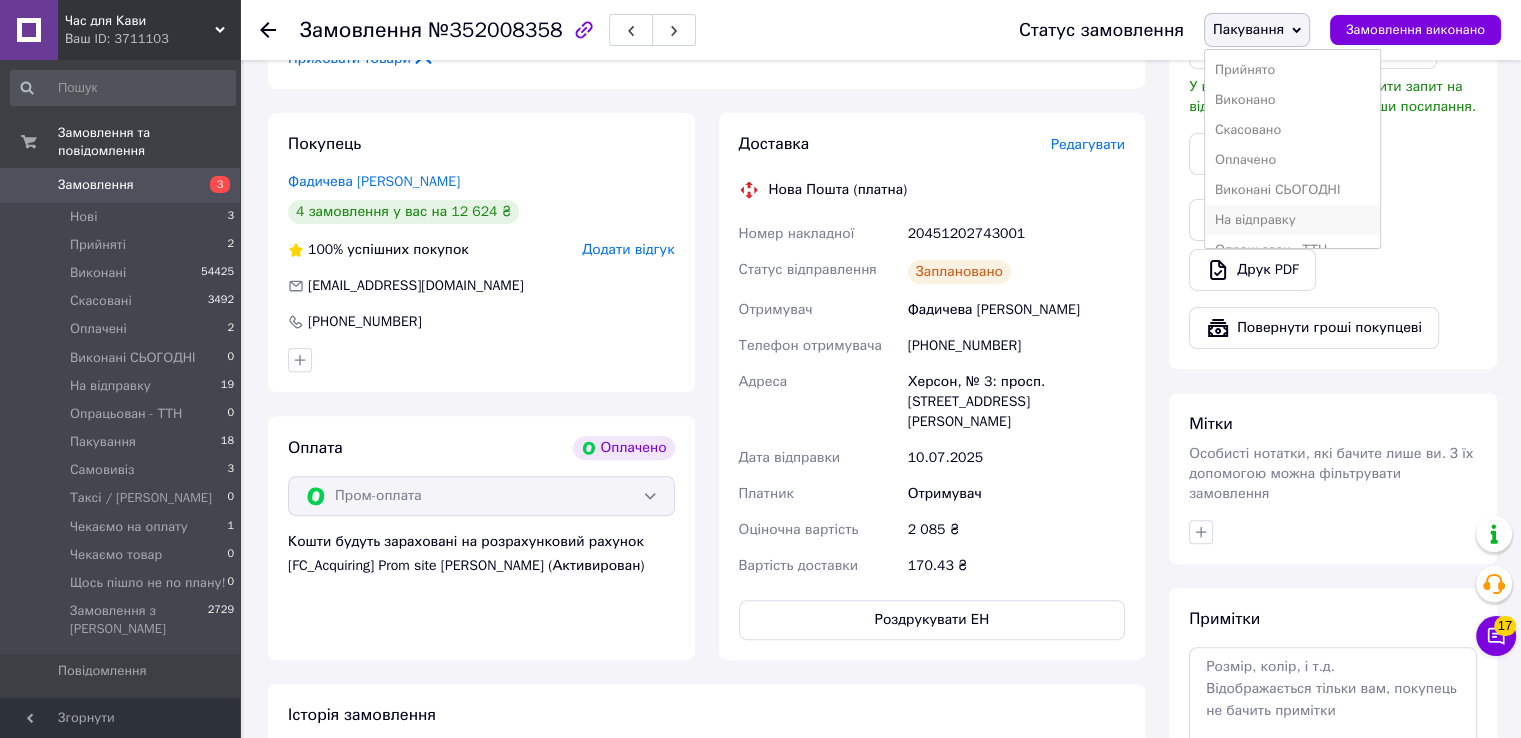click on "На відправку" at bounding box center (1293, 220) 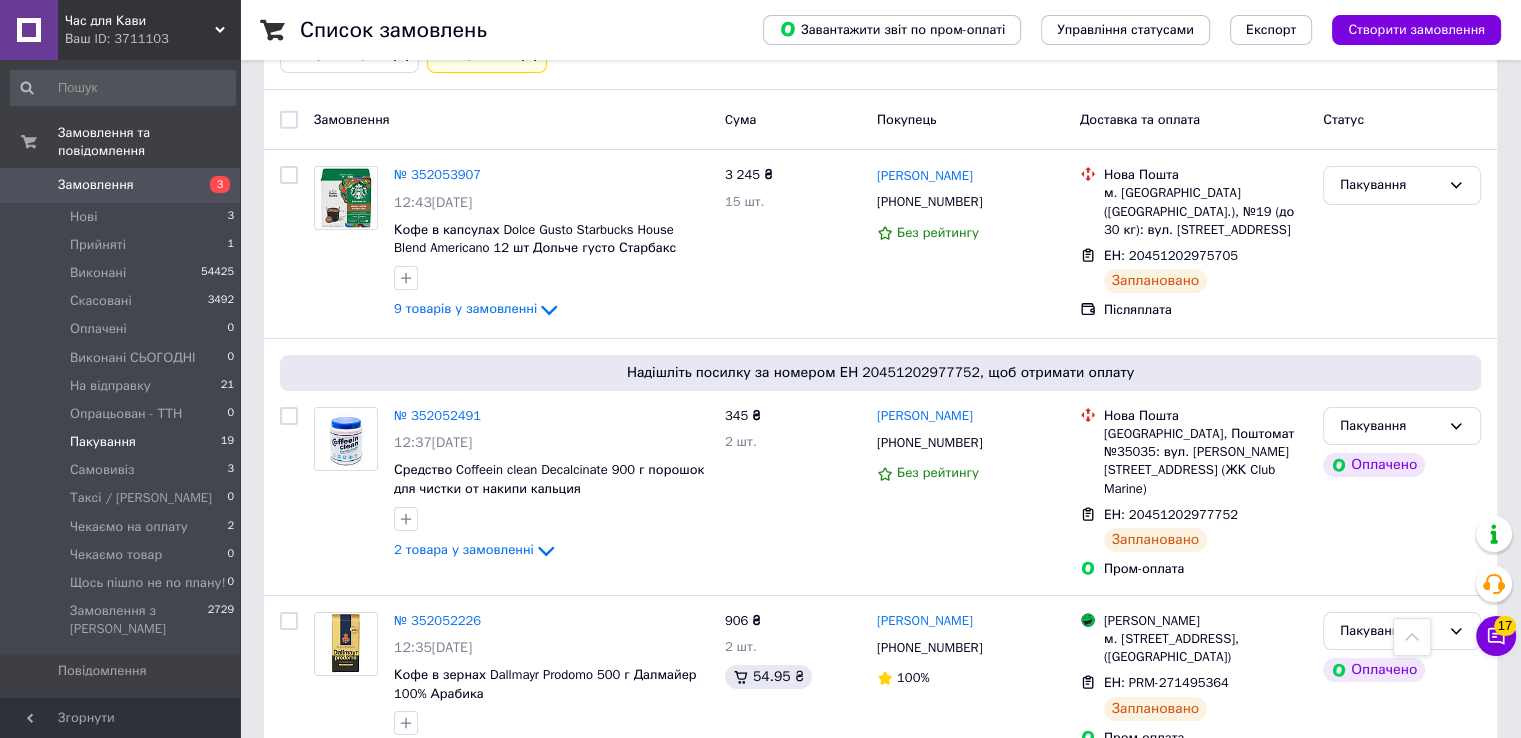 scroll, scrollTop: 0, scrollLeft: 0, axis: both 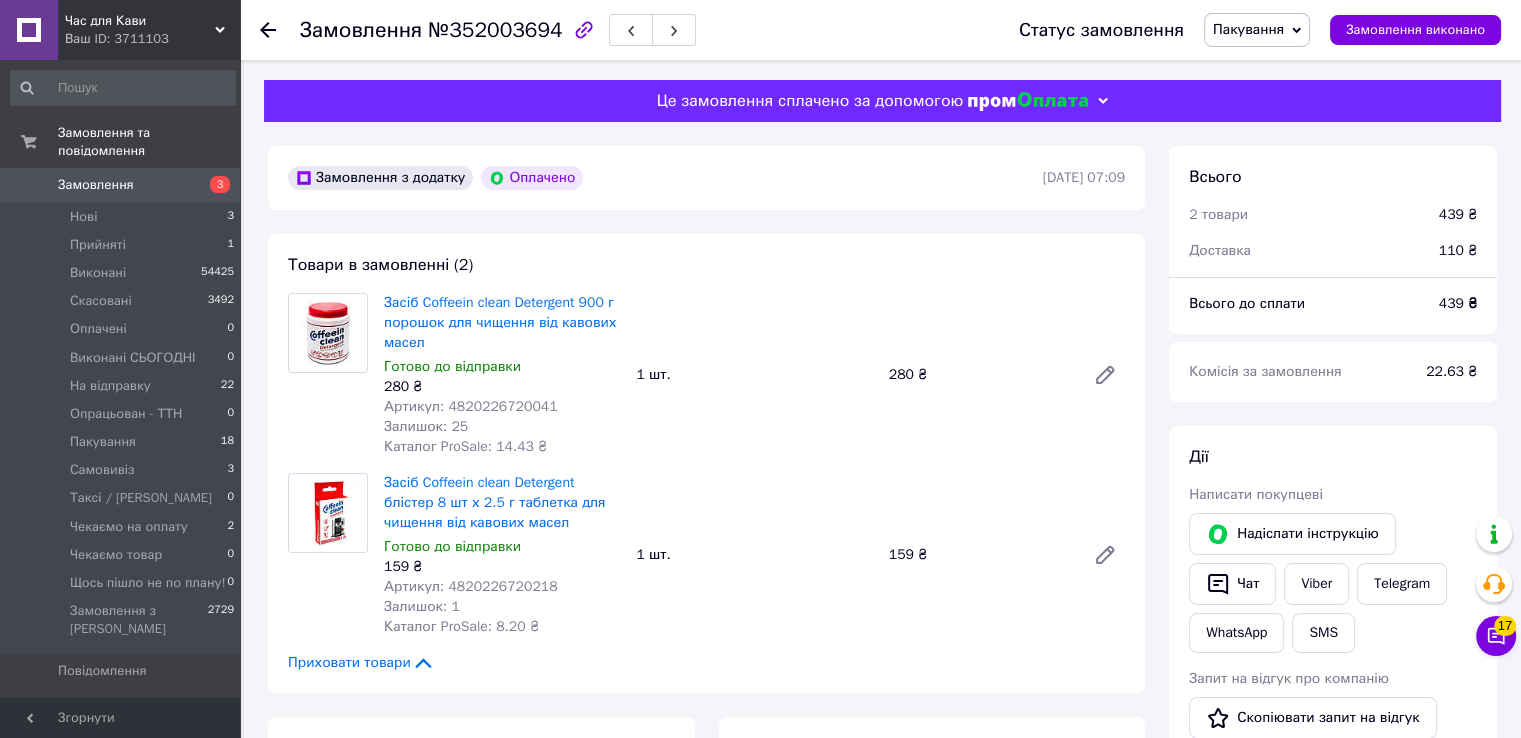 click on "Засіб Coffeein clean Detergent 900 г порошок для чищення від кавових масел Готово до відправки 280 ₴ Артикул: 4820226720041 Залишок: 25 Каталог ProSale: 14.43 ₴  1 шт. 280 ₴" at bounding box center [754, 375] 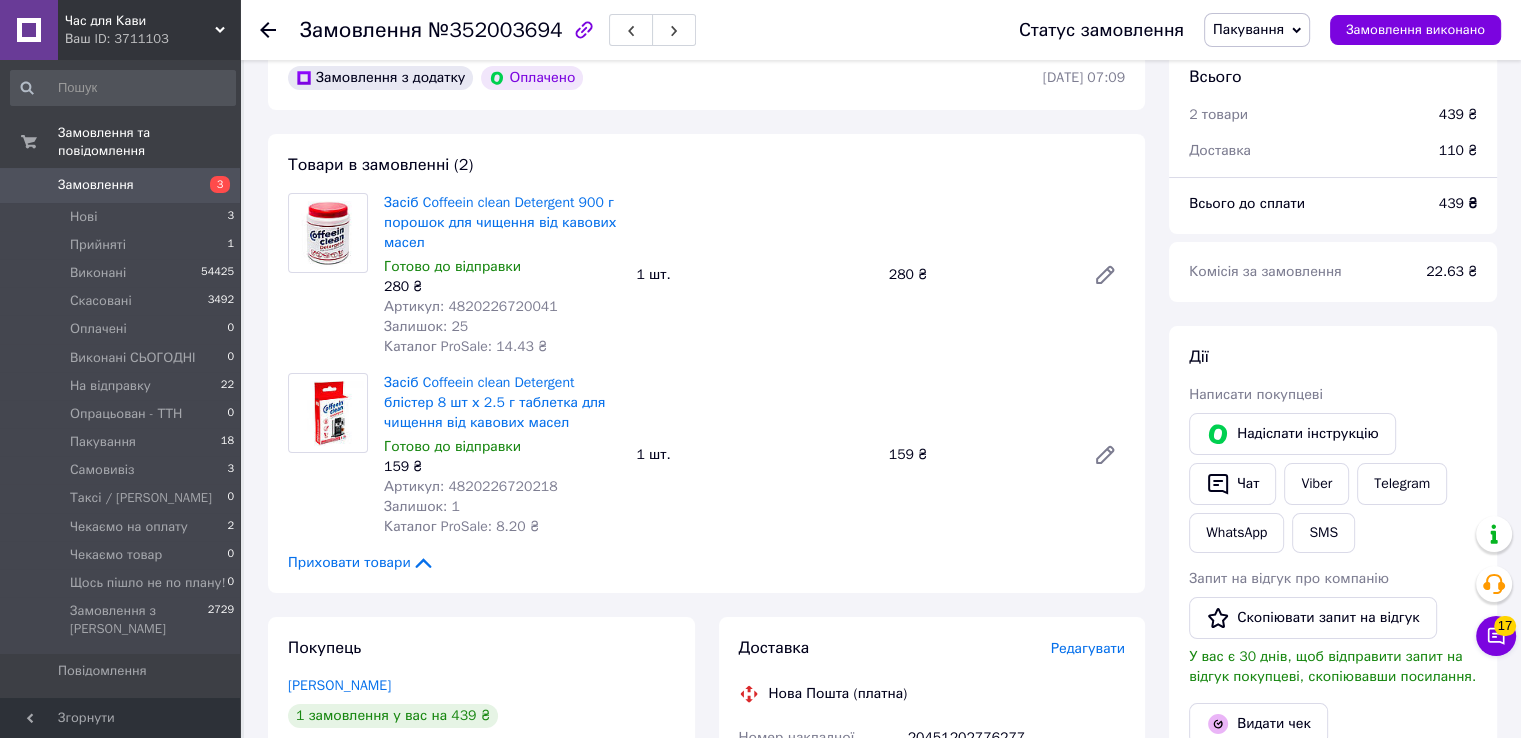 click on "№352003694" at bounding box center [495, 30] 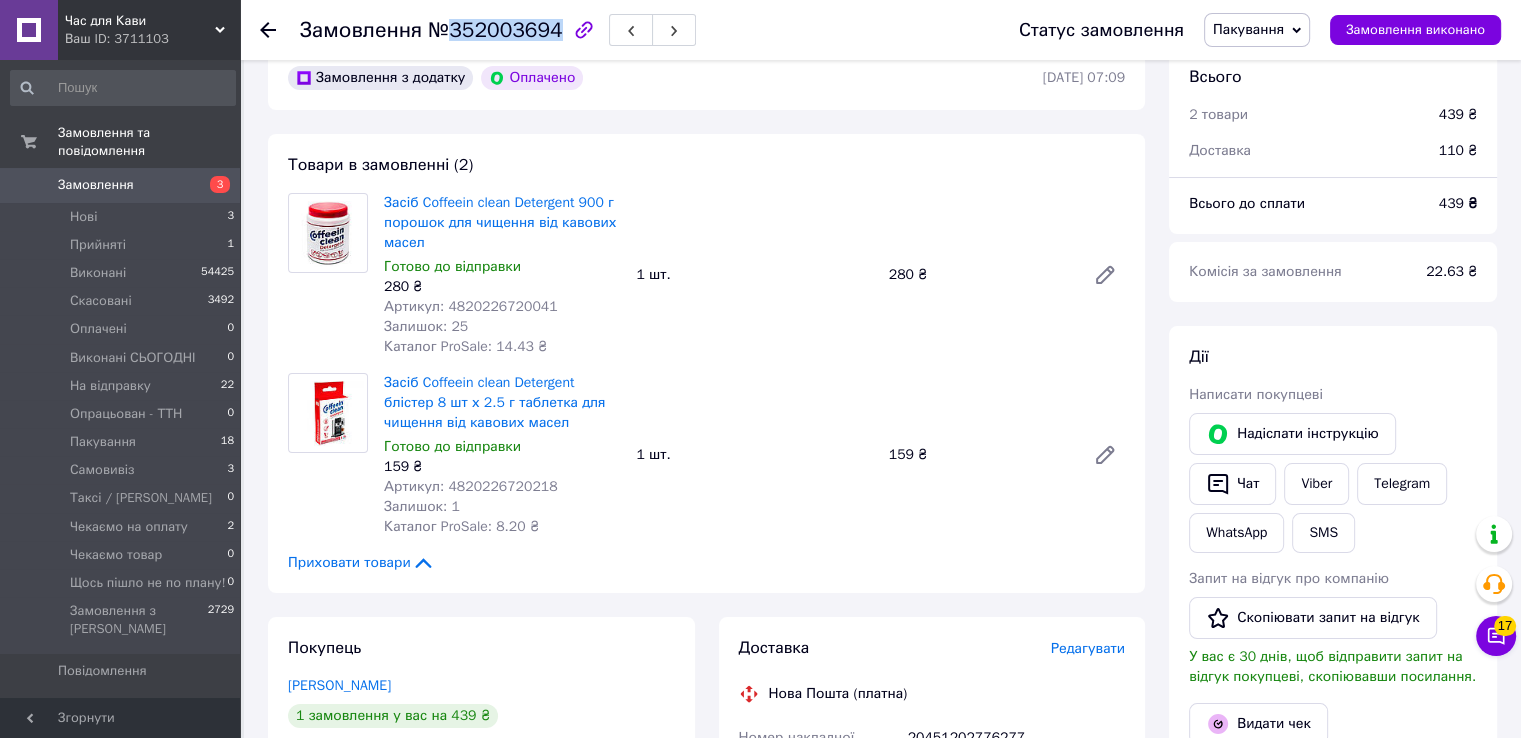 click on "№352003694" at bounding box center [495, 30] 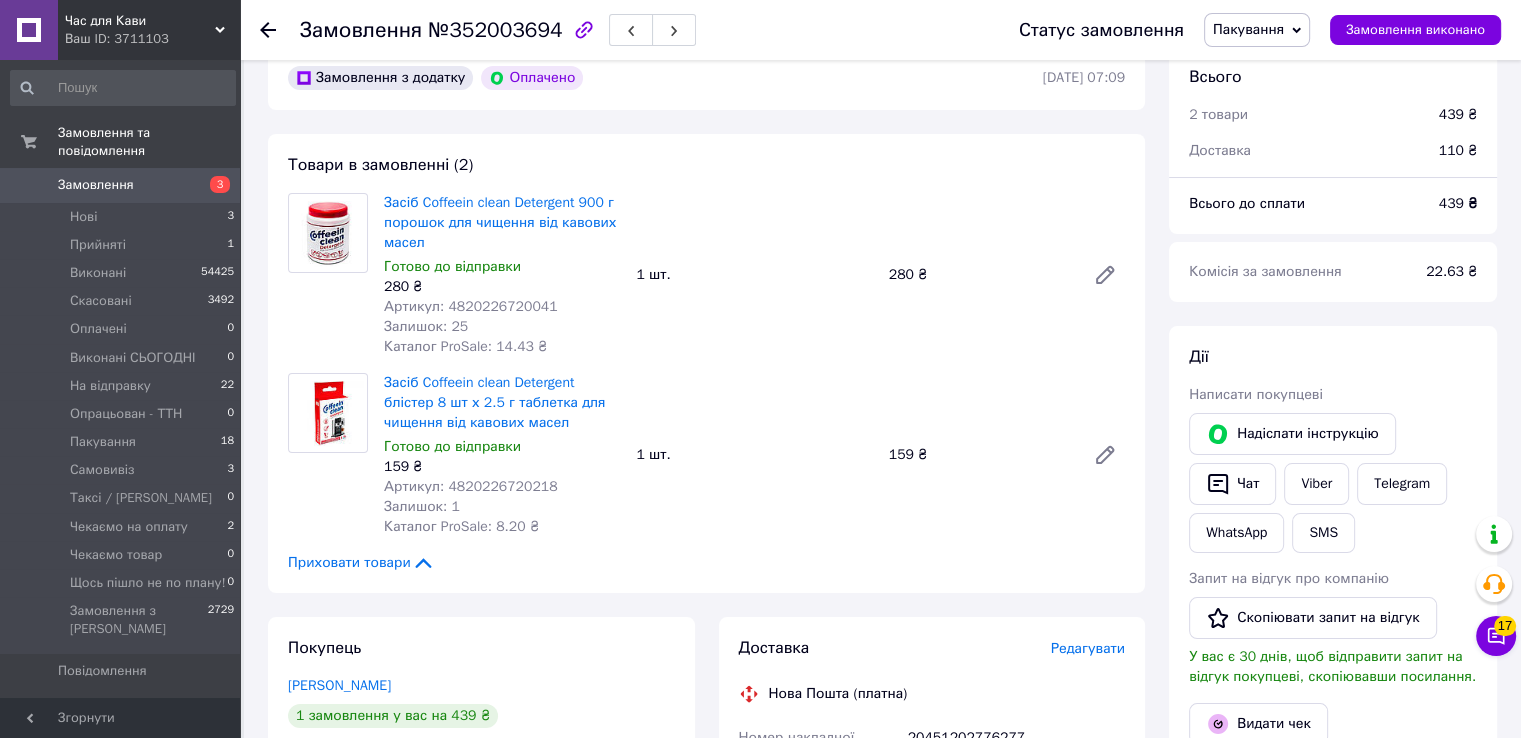 click on "1 шт." at bounding box center (754, 455) 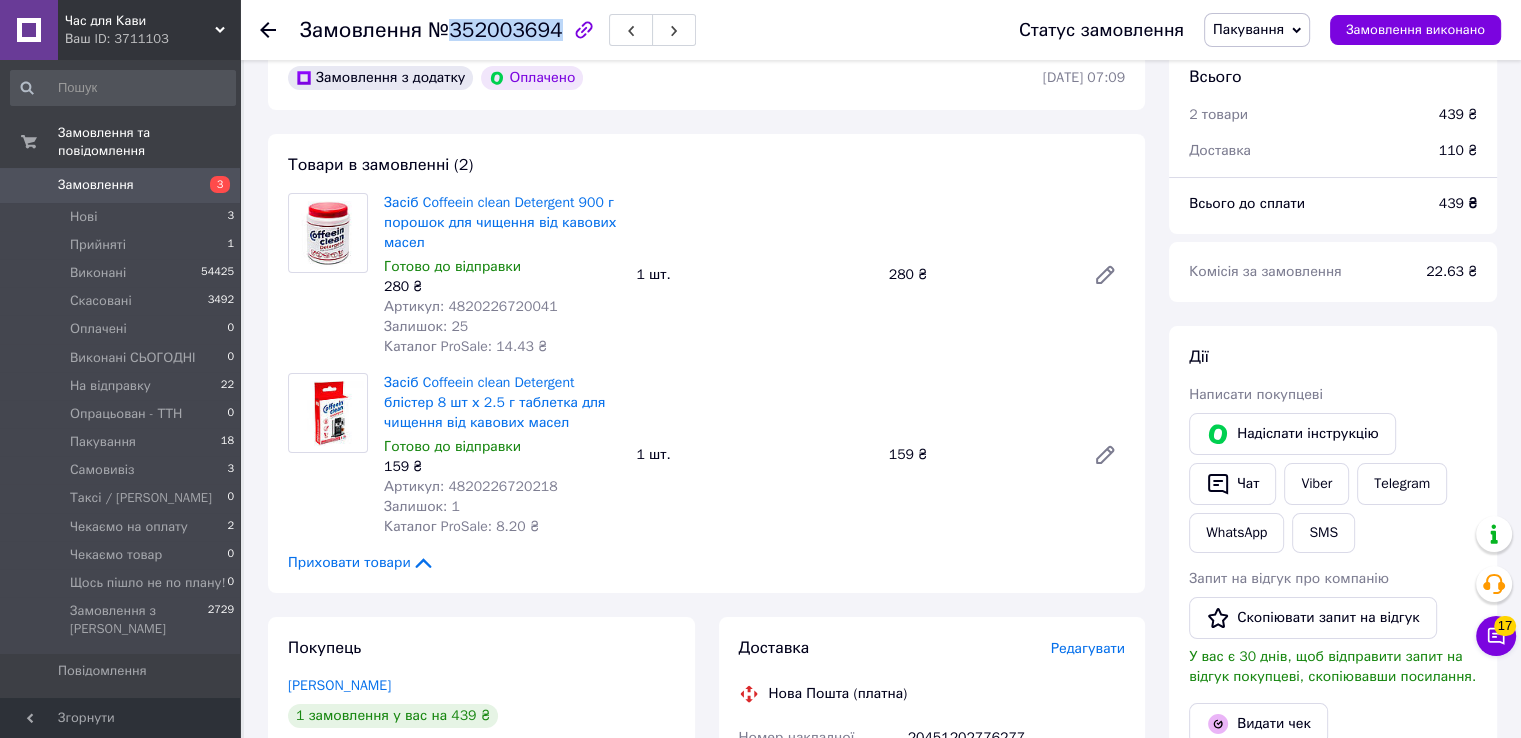 click on "№352003694" at bounding box center (495, 30) 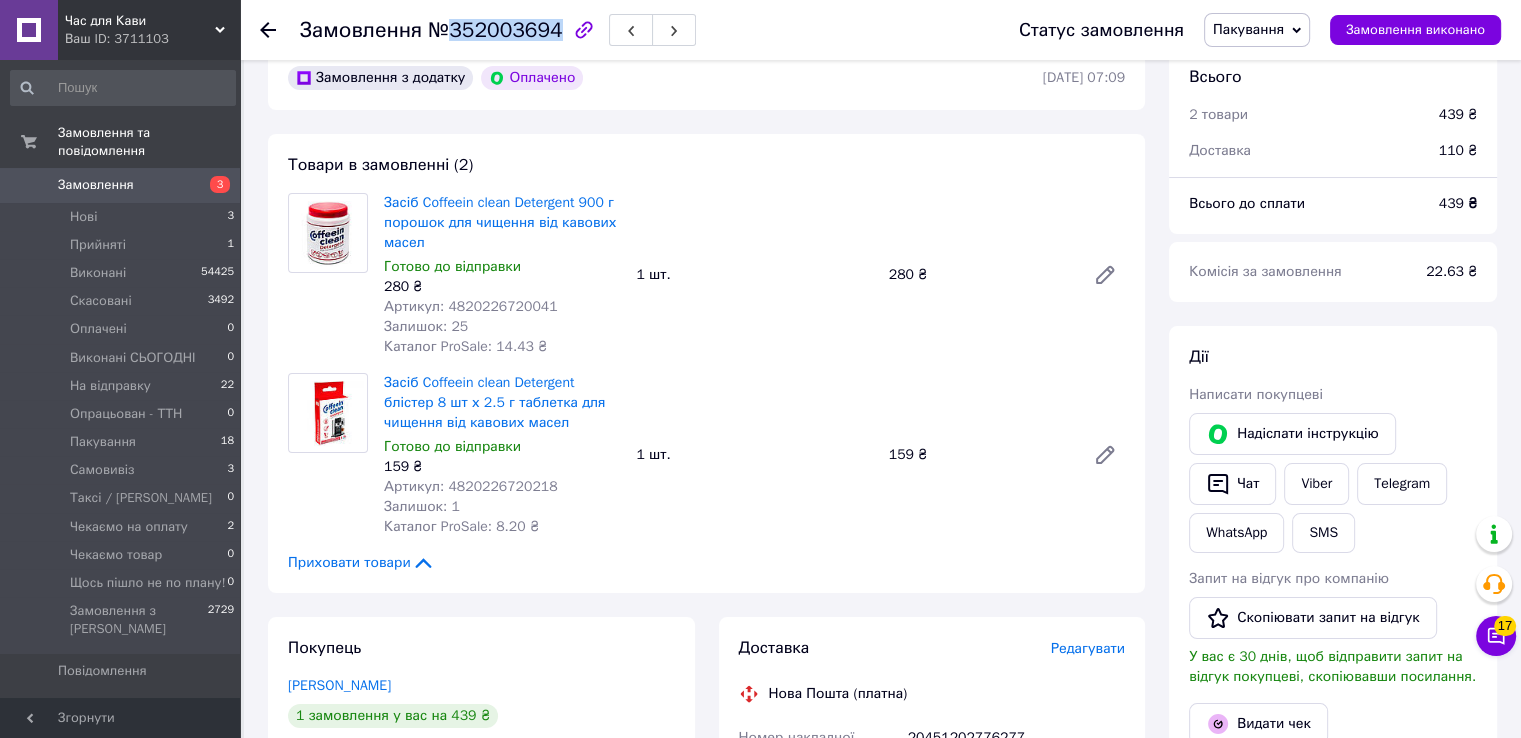 copy on "352003694" 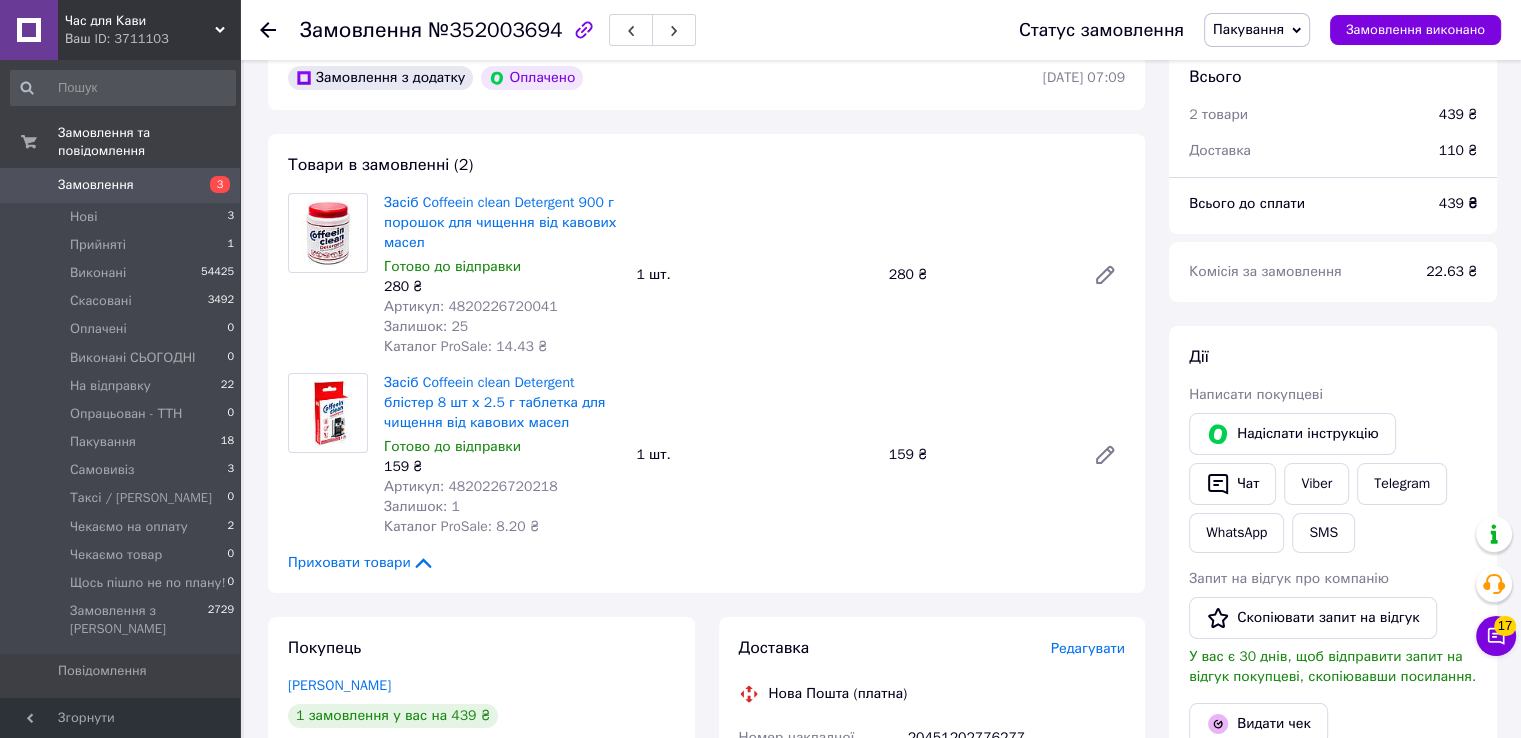 click on "Засіб Coffeein clean Detergent блістер 8 шт х 2.5 г таблетка для чищення від кавових масел Готово до відправки 159 ₴ Артикул: 4820226720218 Залишок: 1 Каталог ProSale: 8.20 ₴  1 шт. 159 ₴" at bounding box center (754, 455) 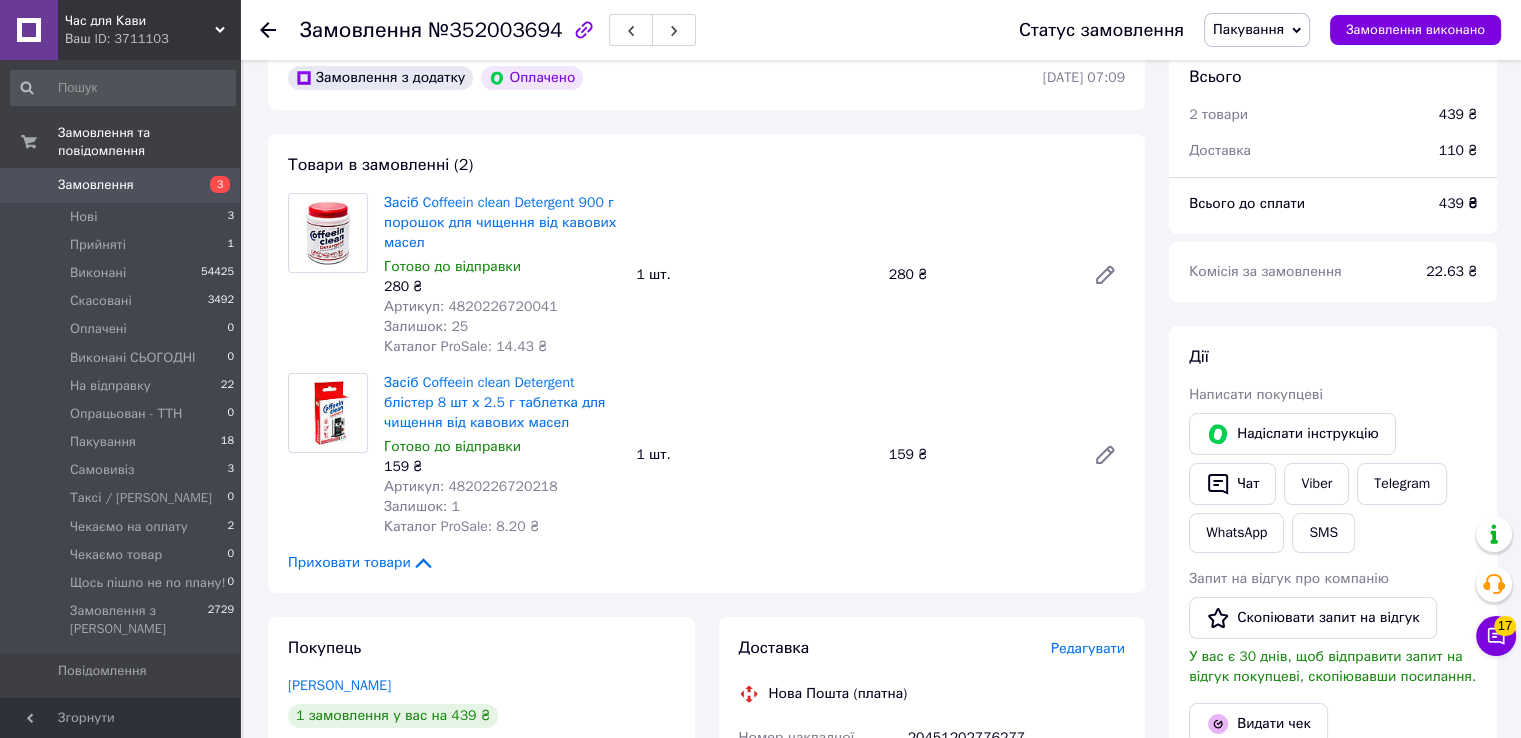 click on "Засіб Coffeein clean Detergent блістер 8 шт х 2.5 г таблетка для чищення від кавових масел Готово до відправки 159 ₴ Артикул: 4820226720218 Залишок: 1 Каталог ProSale: 8.20 ₴  1 шт. 159 ₴" at bounding box center (754, 455) 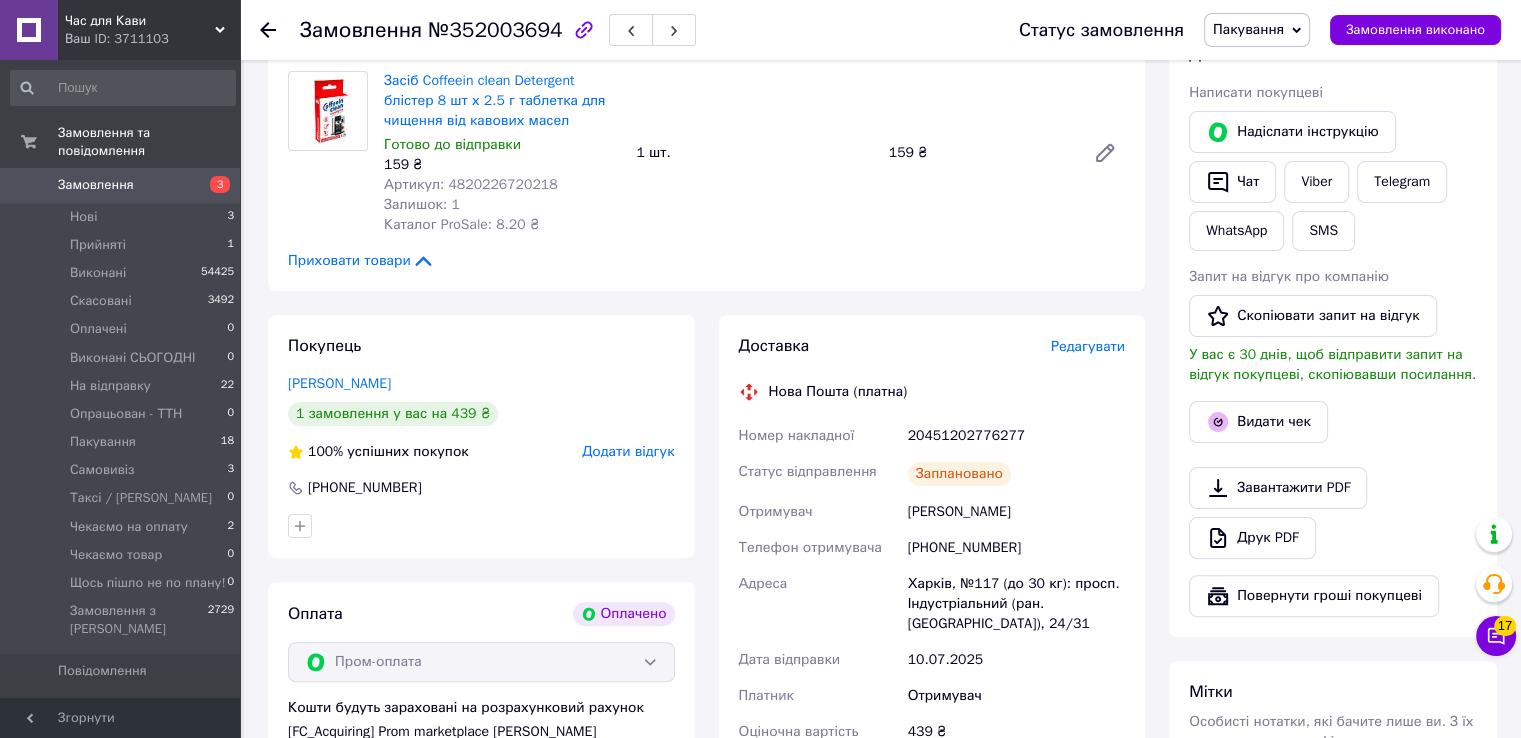 scroll, scrollTop: 500, scrollLeft: 0, axis: vertical 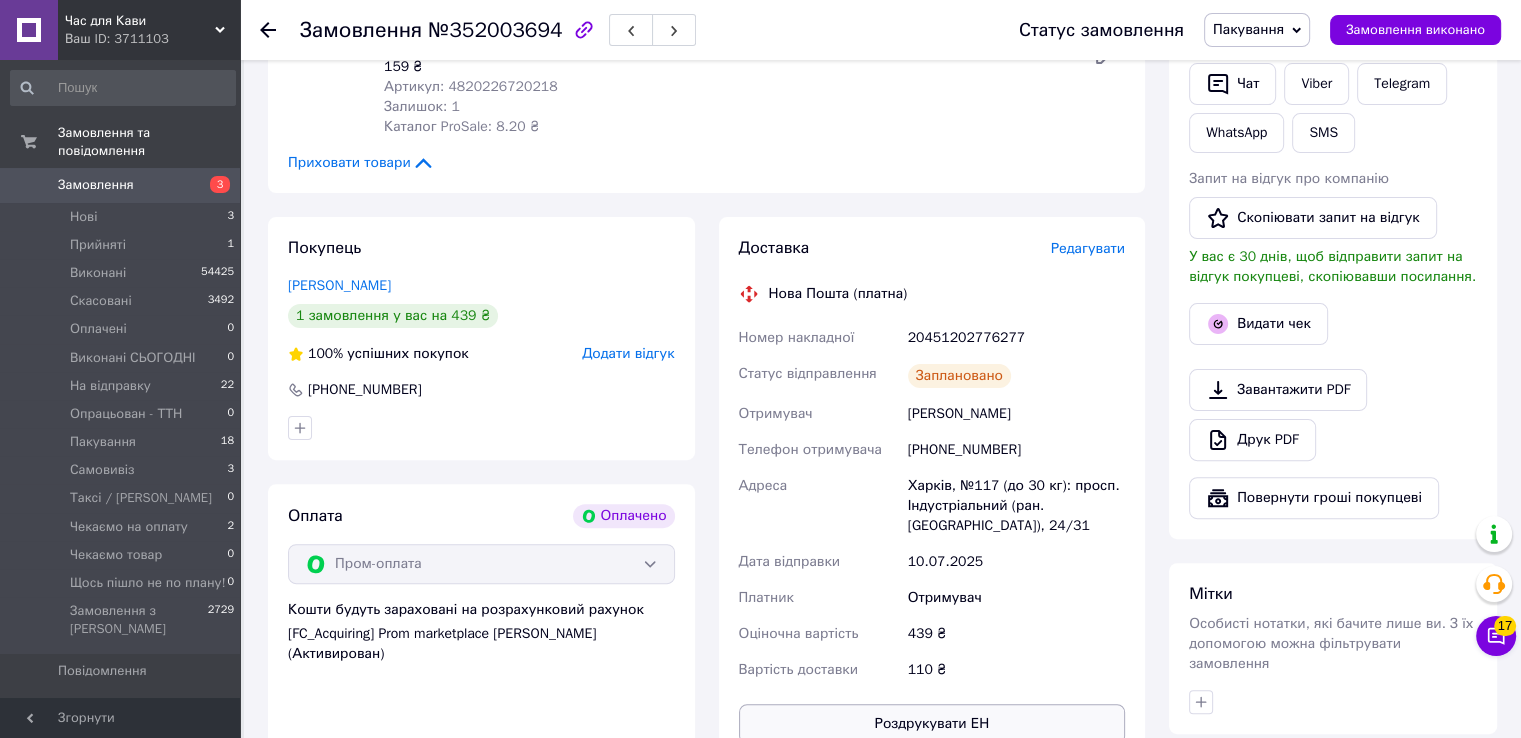 click on "Роздрукувати ЕН" at bounding box center (932, 724) 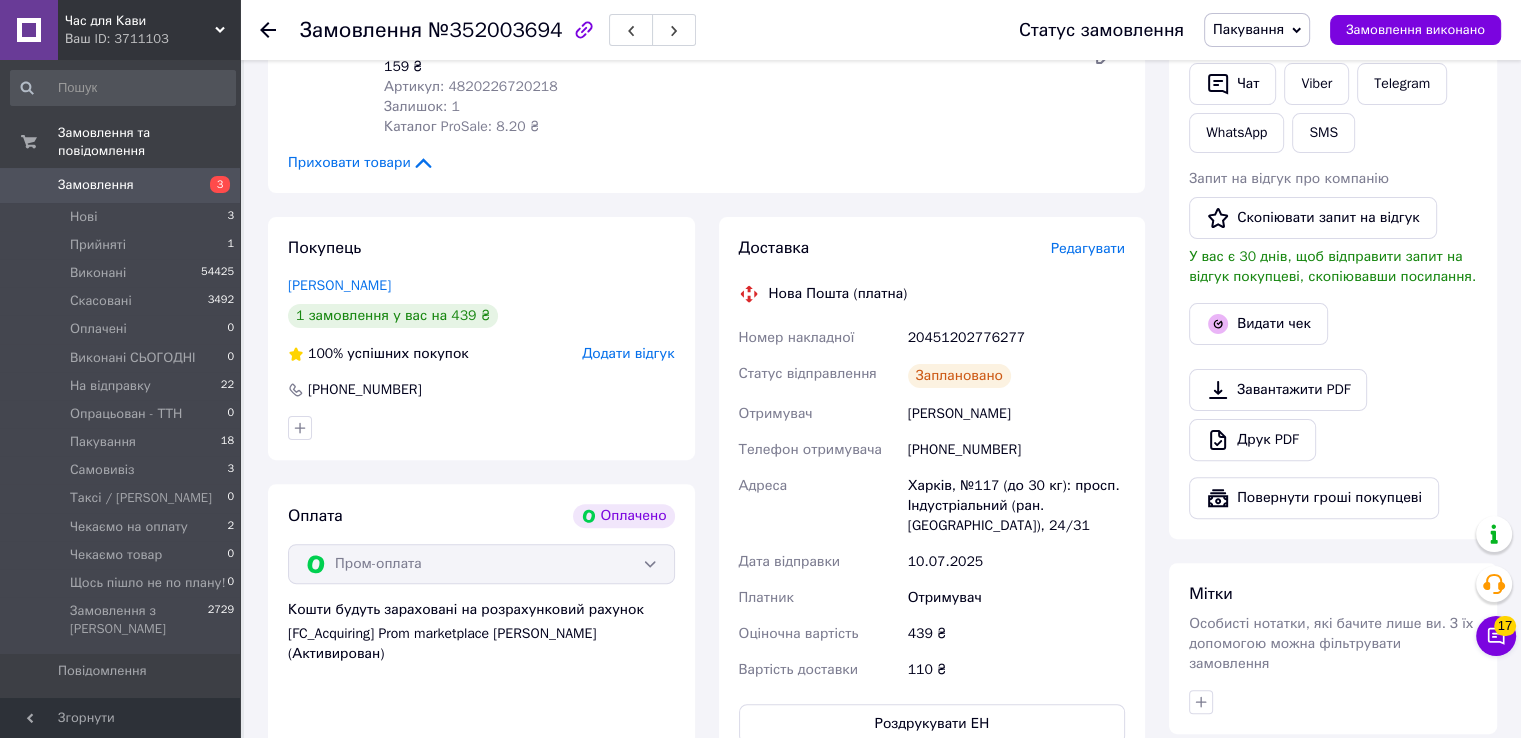 drag, startPoint x: 1266, startPoint y: 33, endPoint x: 1268, endPoint y: 49, distance: 16.124516 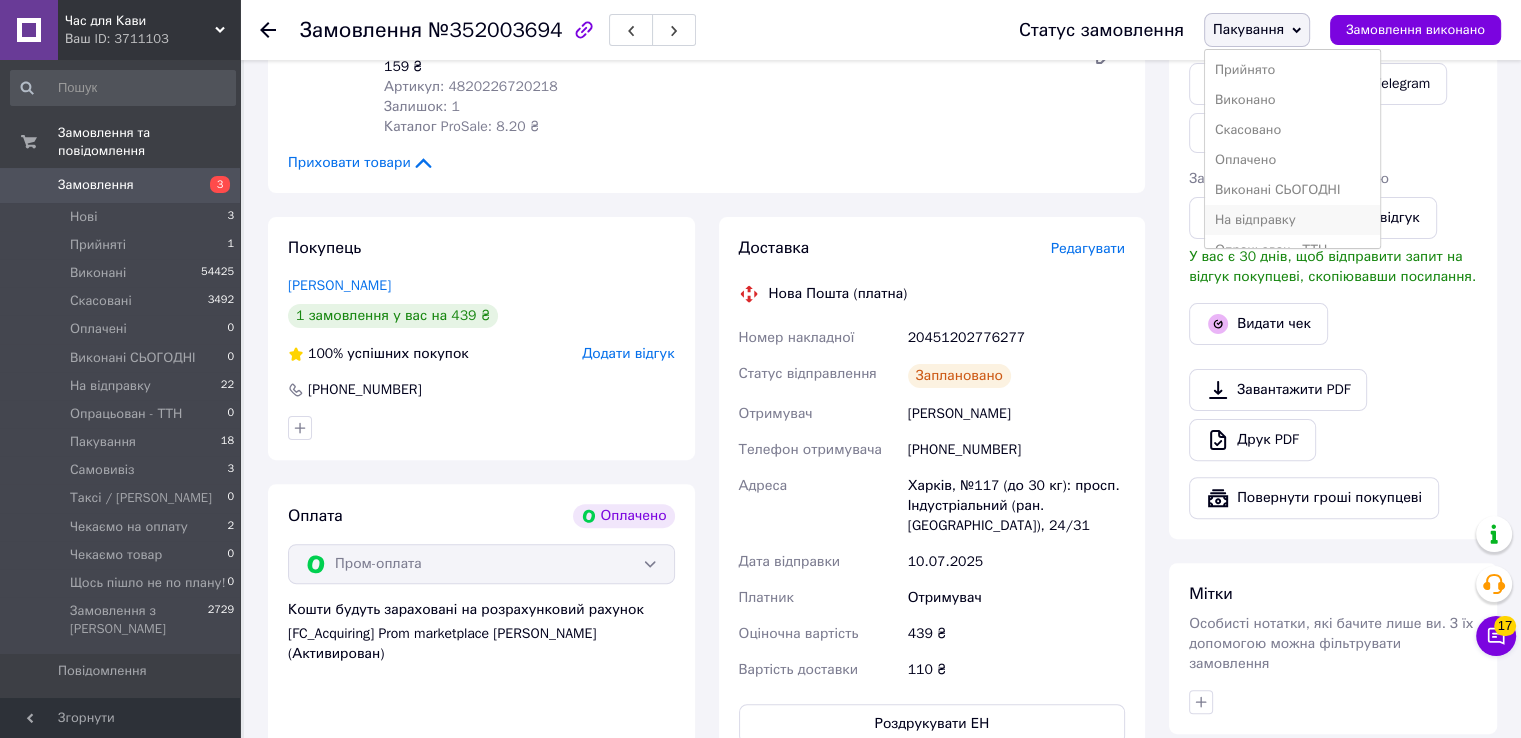 click on "На відправку" at bounding box center [1293, 220] 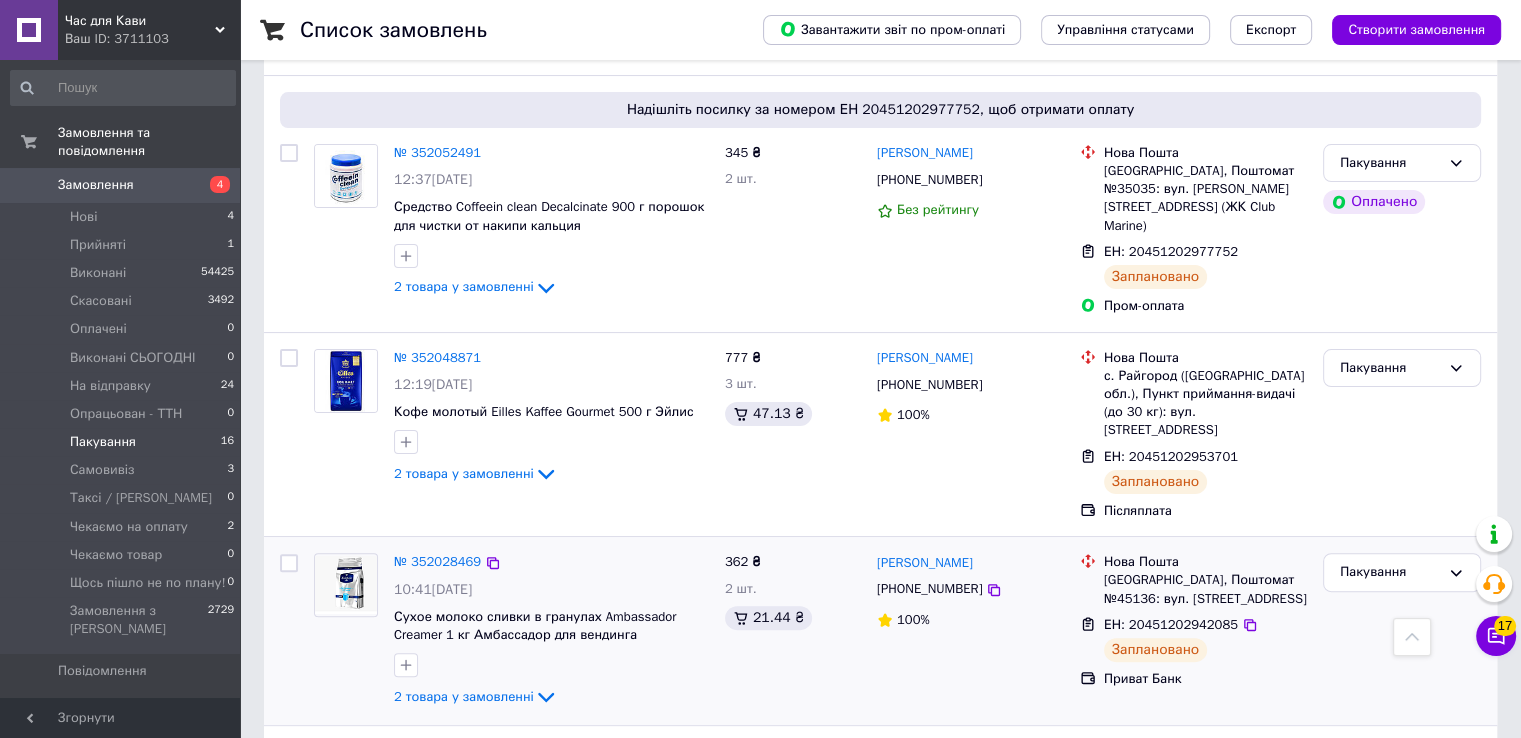 scroll, scrollTop: 100, scrollLeft: 0, axis: vertical 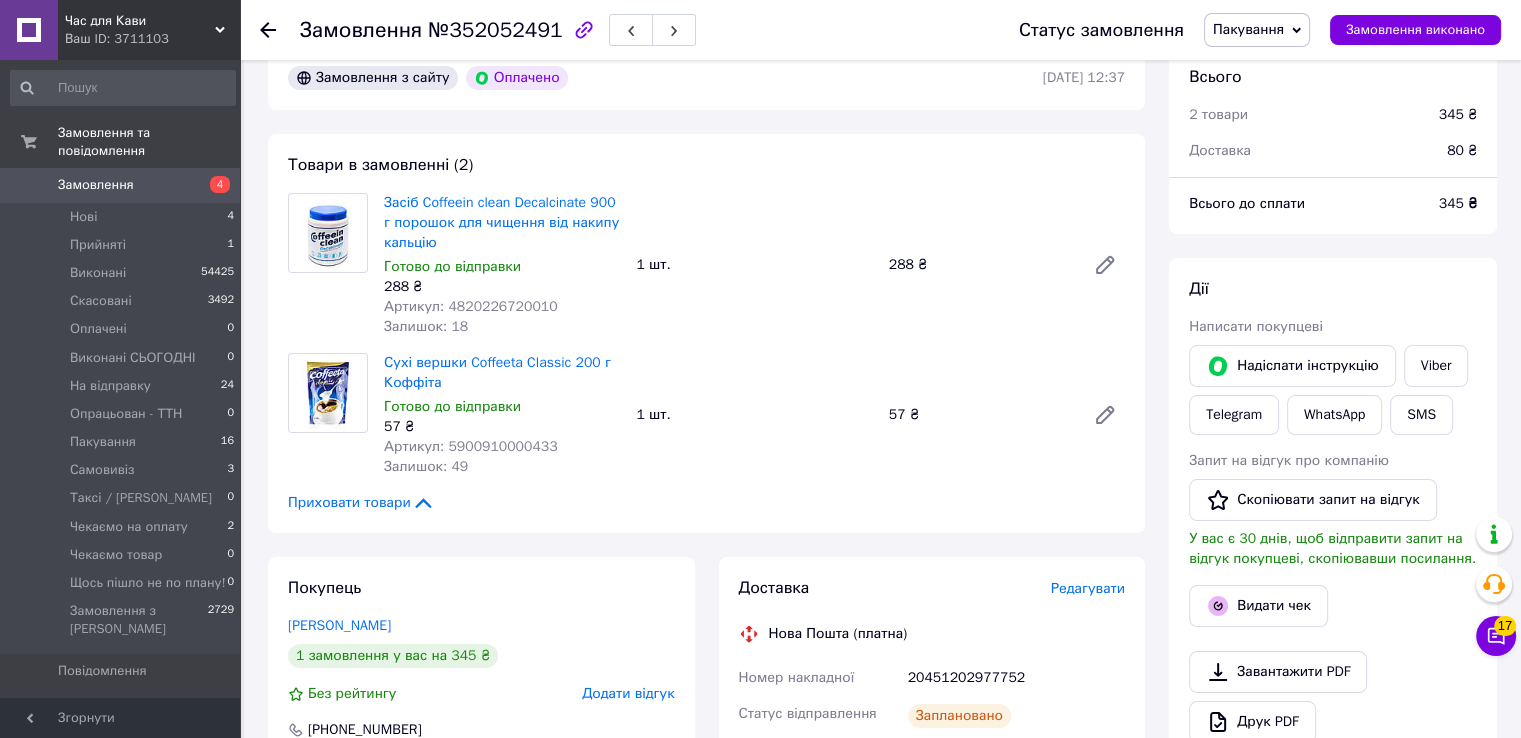 click on "№352052491" at bounding box center [495, 30] 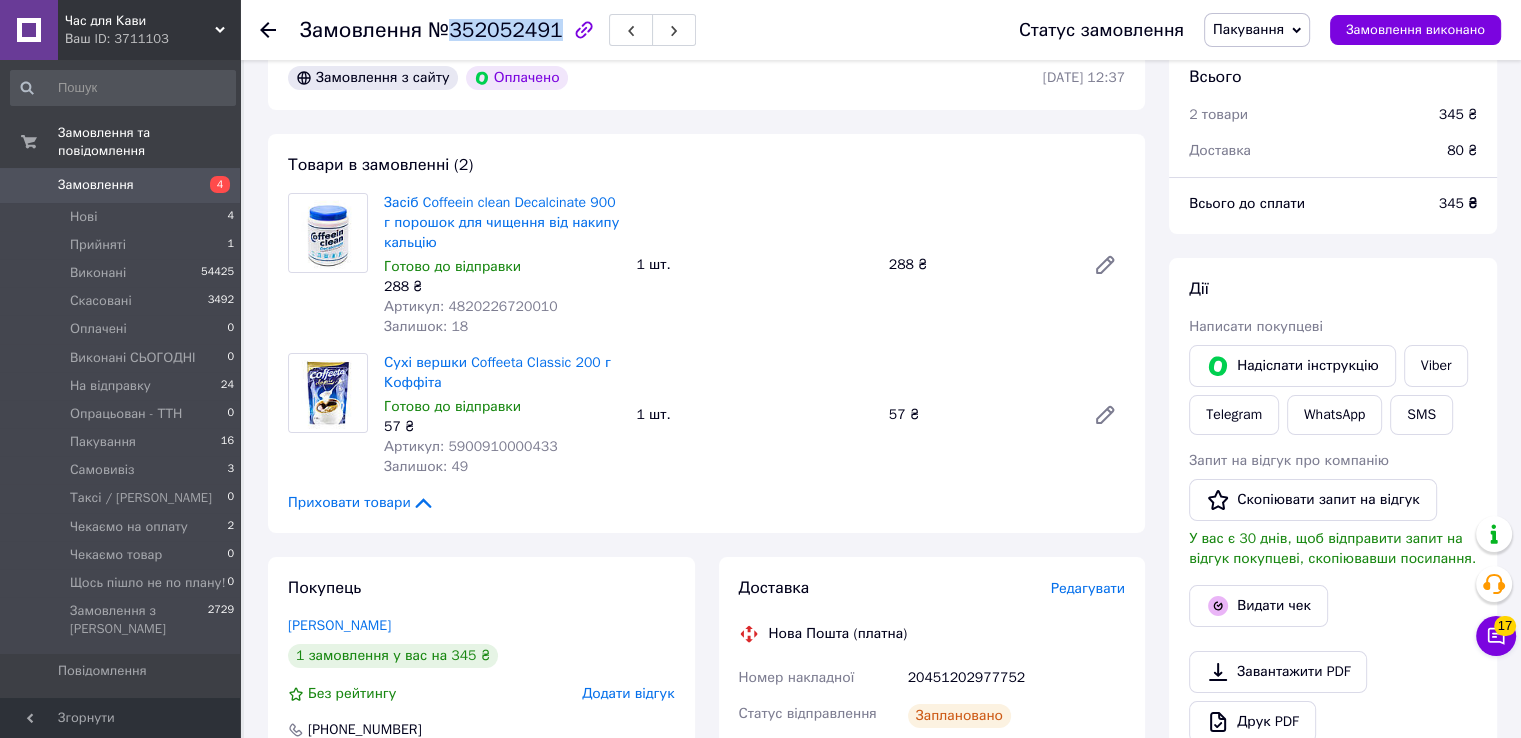 click on "№352052491" at bounding box center [495, 30] 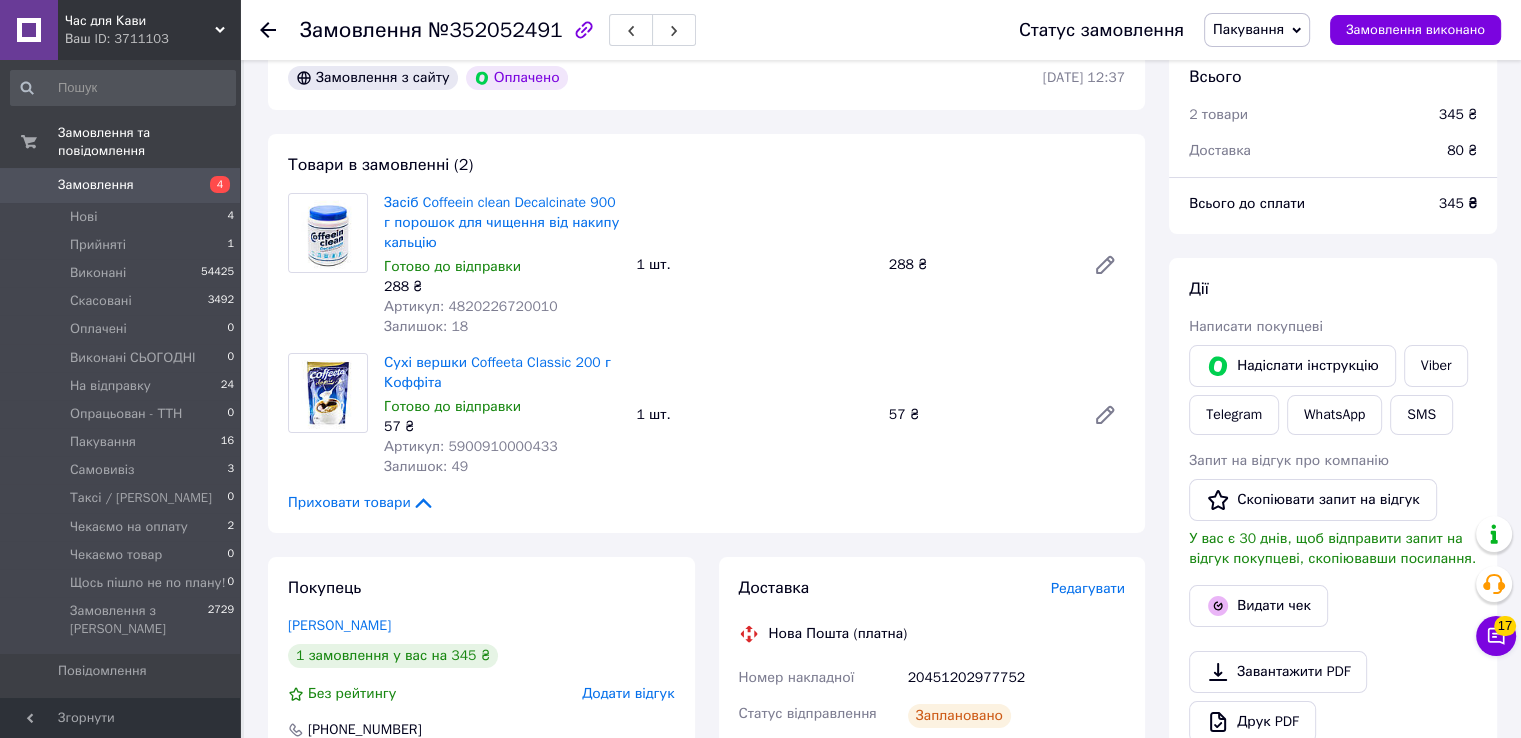 click on "Засіб Coffeein clean Decalcinate 900 г порошок для чищення від накипу кальцію Готово до відправки 288 ₴ Артикул: 4820226720010 Залишок: 18 1 шт. 288 ₴" at bounding box center [754, 265] 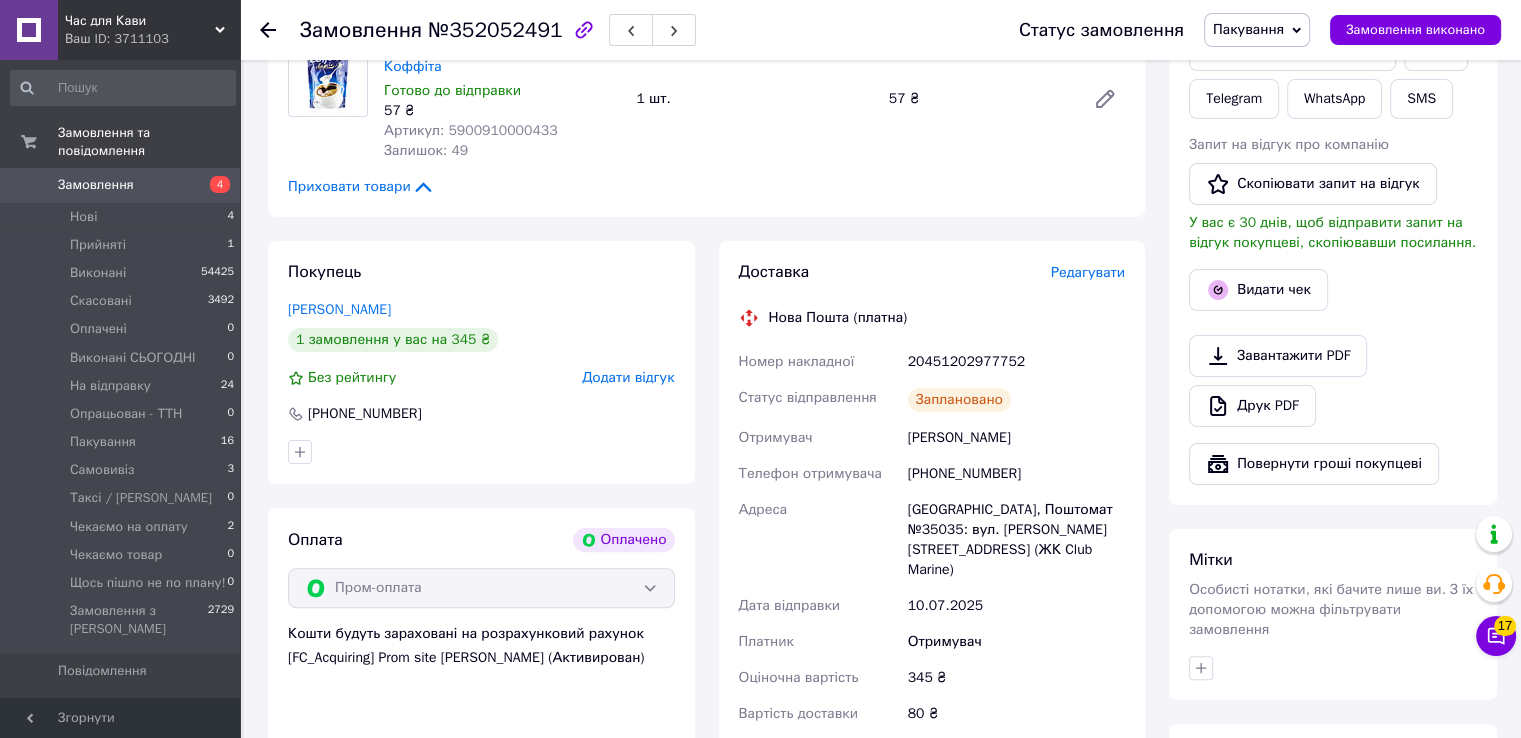 scroll, scrollTop: 500, scrollLeft: 0, axis: vertical 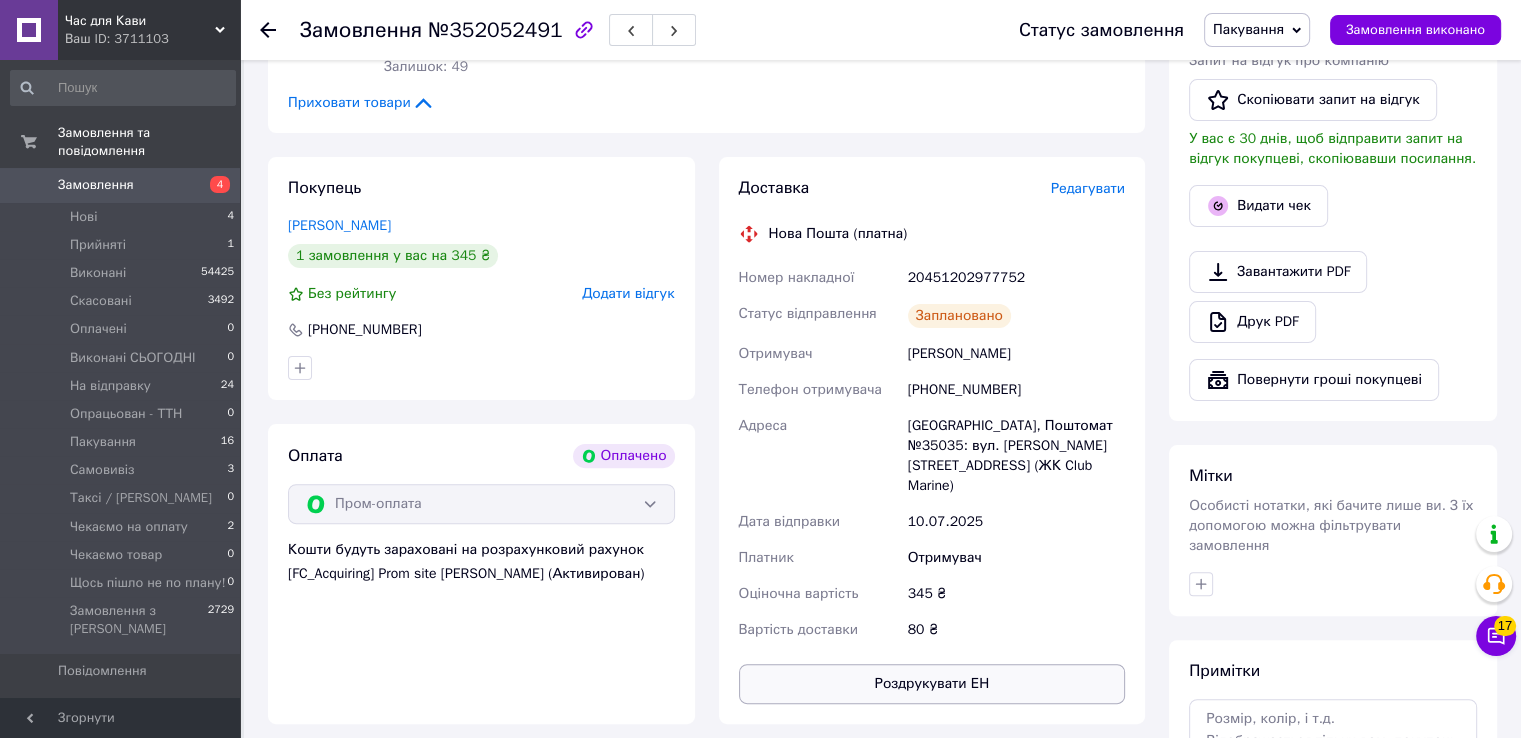 click on "Роздрукувати ЕН" at bounding box center (932, 684) 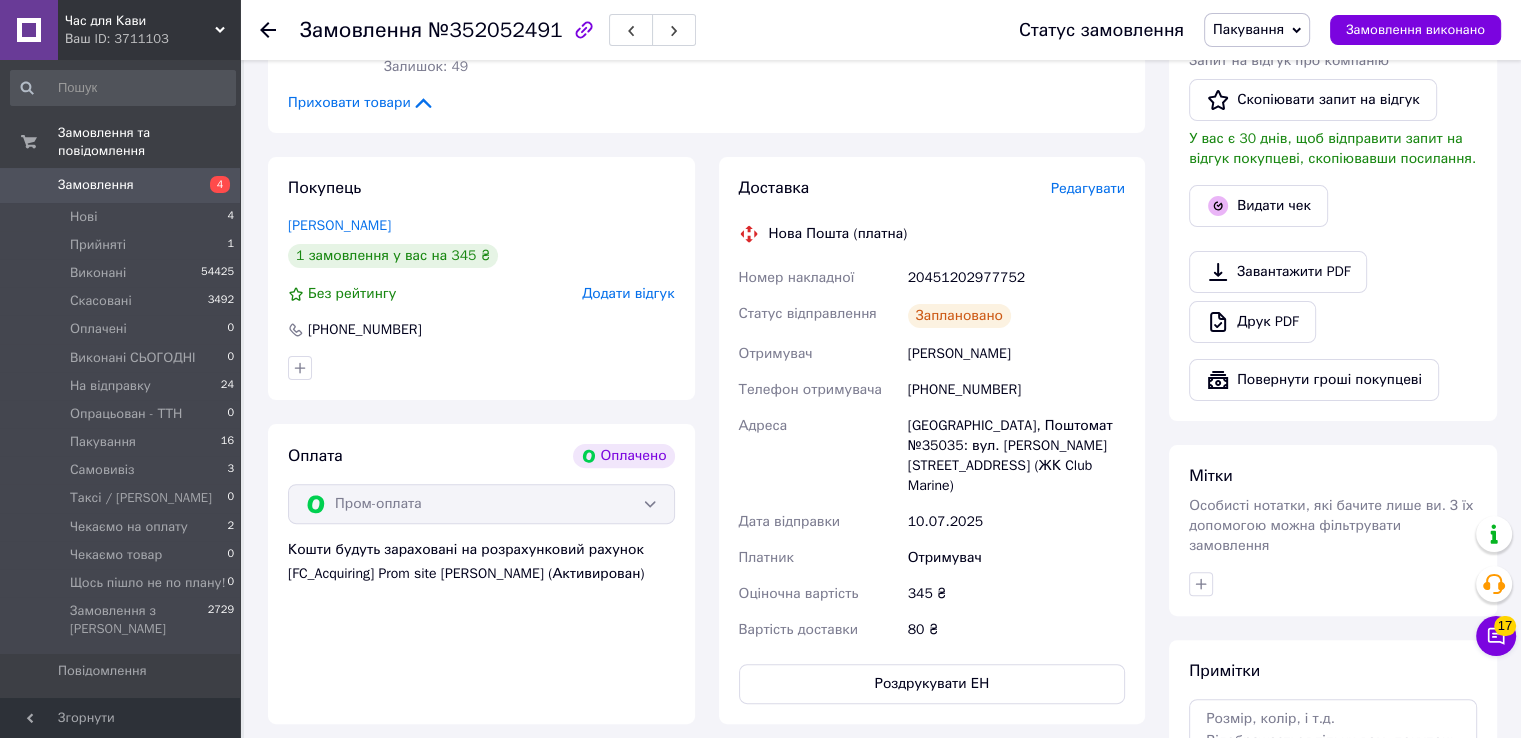 click on "Пакування" at bounding box center (1248, 29) 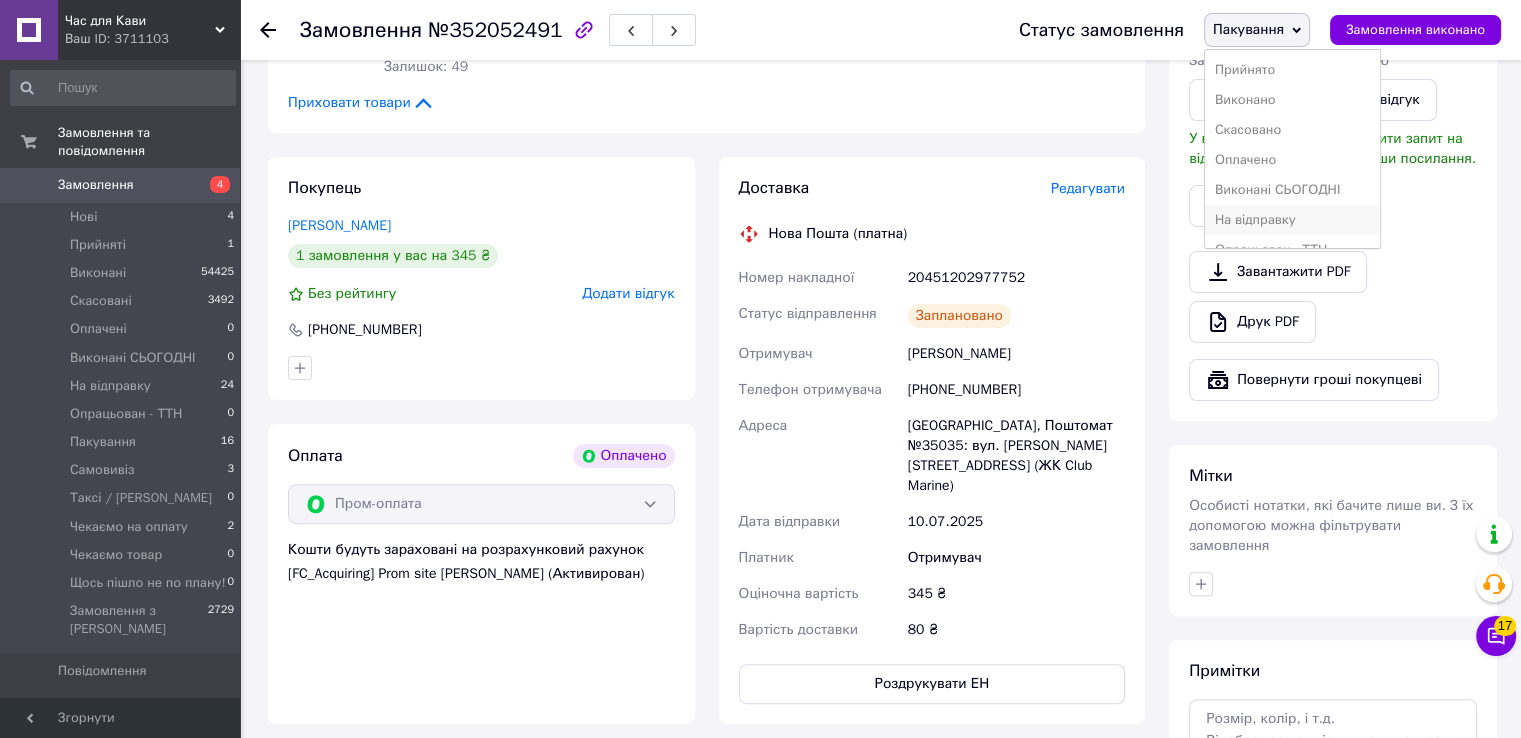 click on "На відправку" at bounding box center (1293, 220) 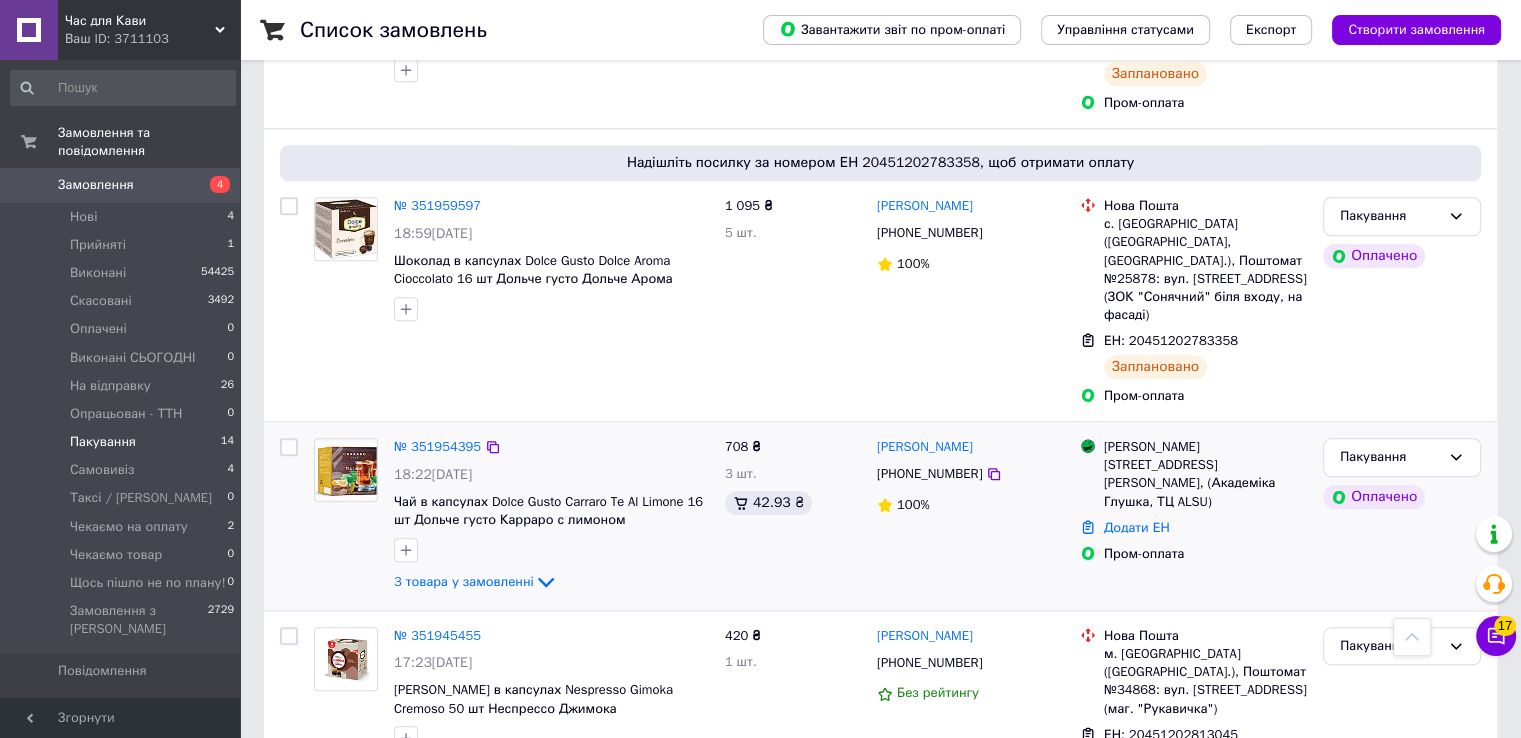 scroll, scrollTop: 1700, scrollLeft: 0, axis: vertical 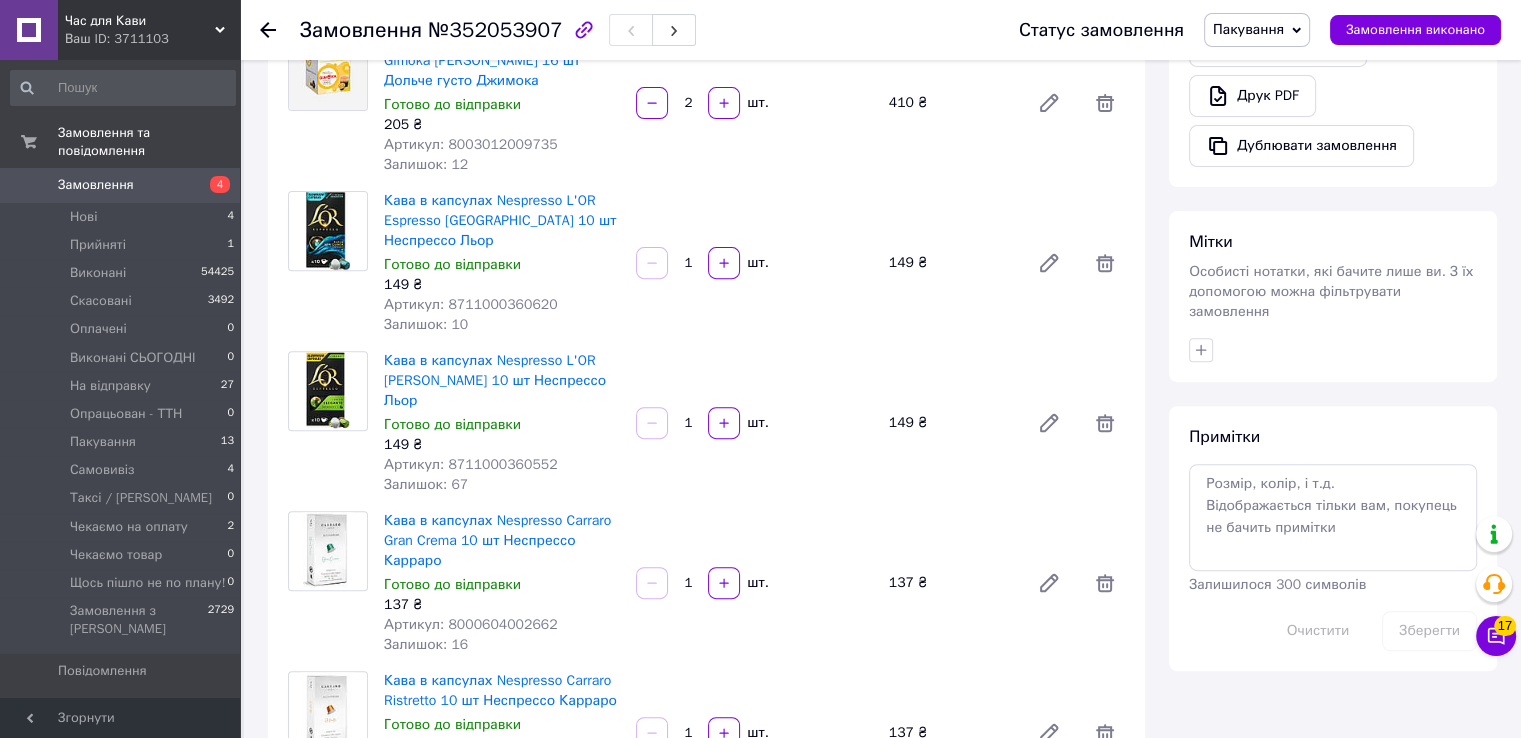 click on "№352053907" at bounding box center [495, 30] 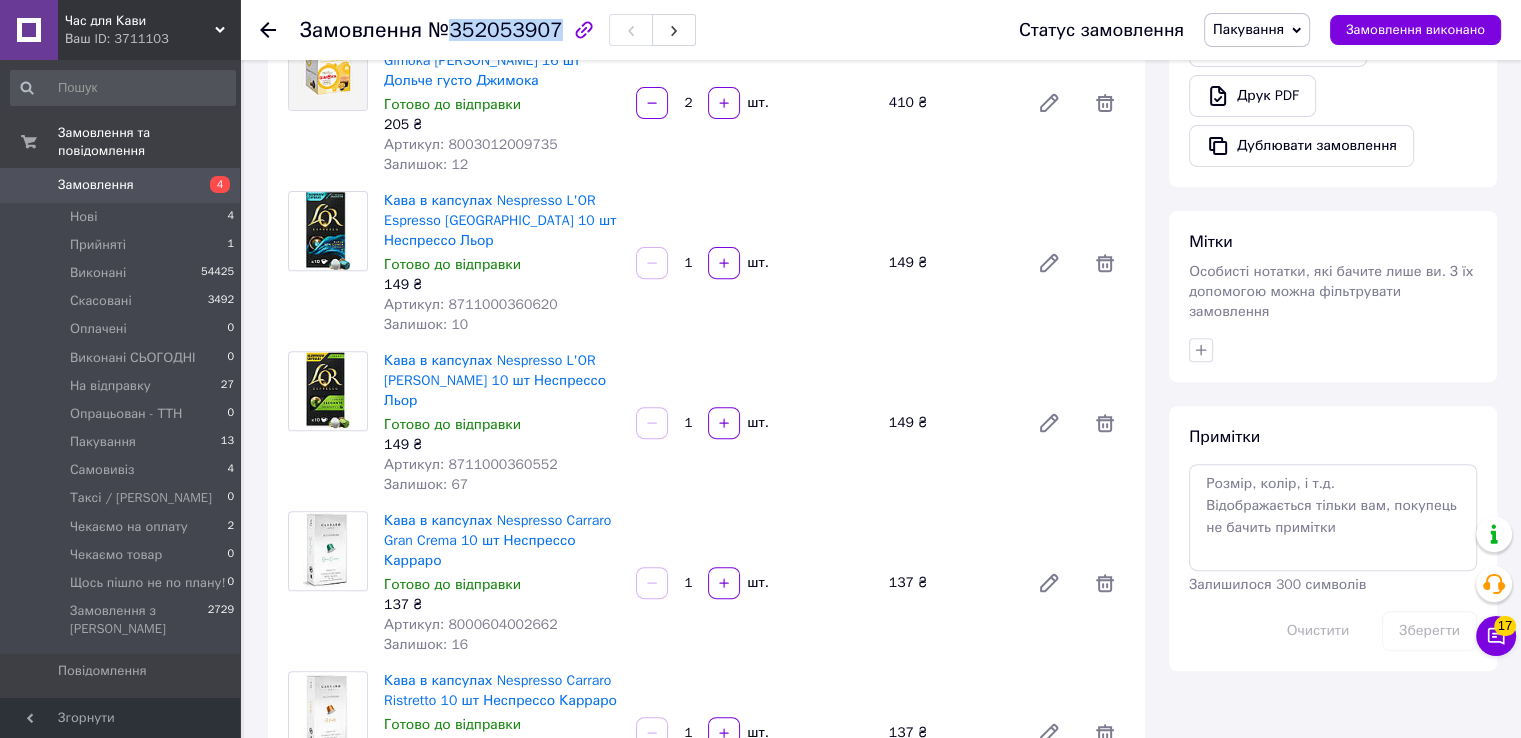 click on "№352053907" at bounding box center [495, 30] 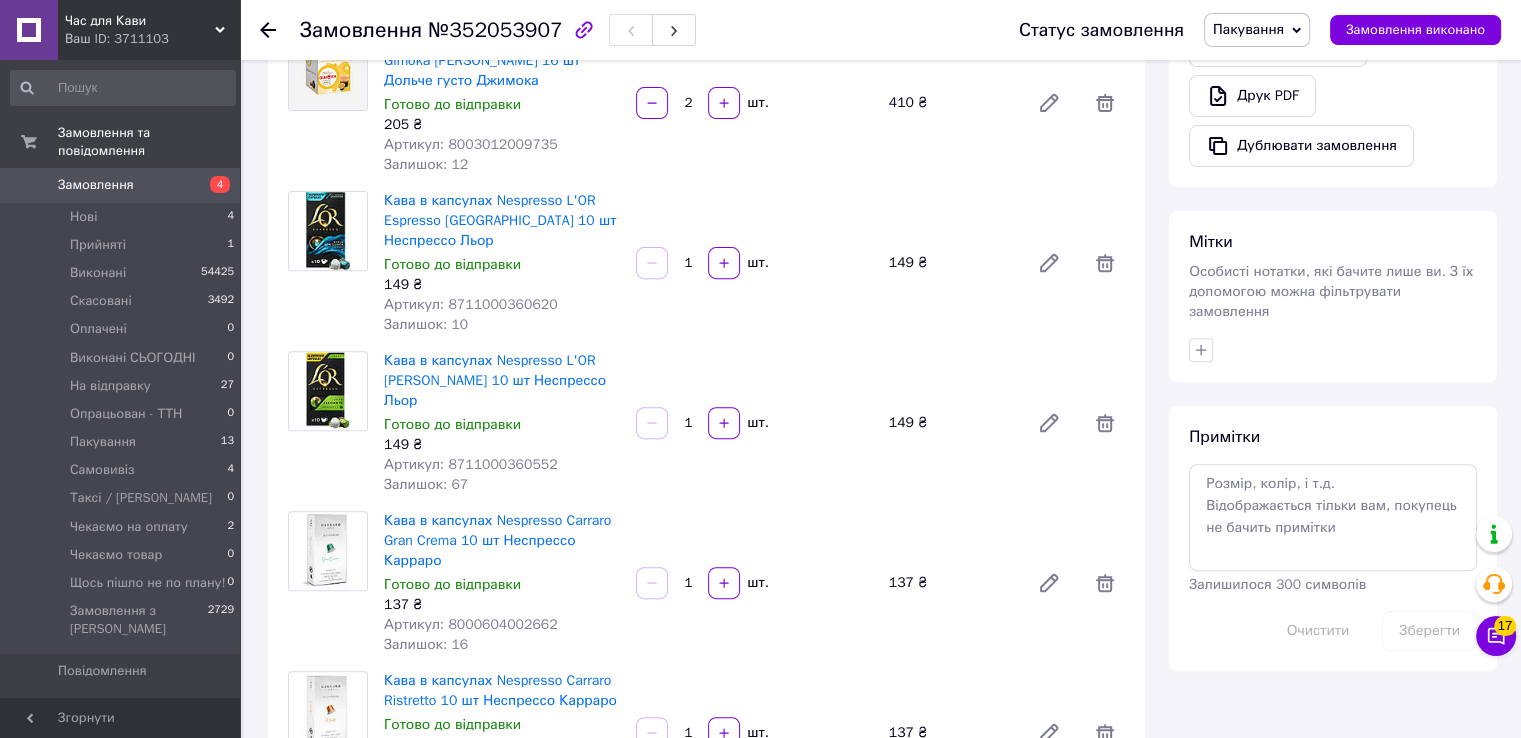 click on "Кава в капсулах Nespresso L'OR Lungo Elegante 10 шт Неспрессо Льор Готово до відправки 149 ₴ Артикул: 8711000360552 Залишок: 67 1   шт. 149 ₴" at bounding box center (754, 423) 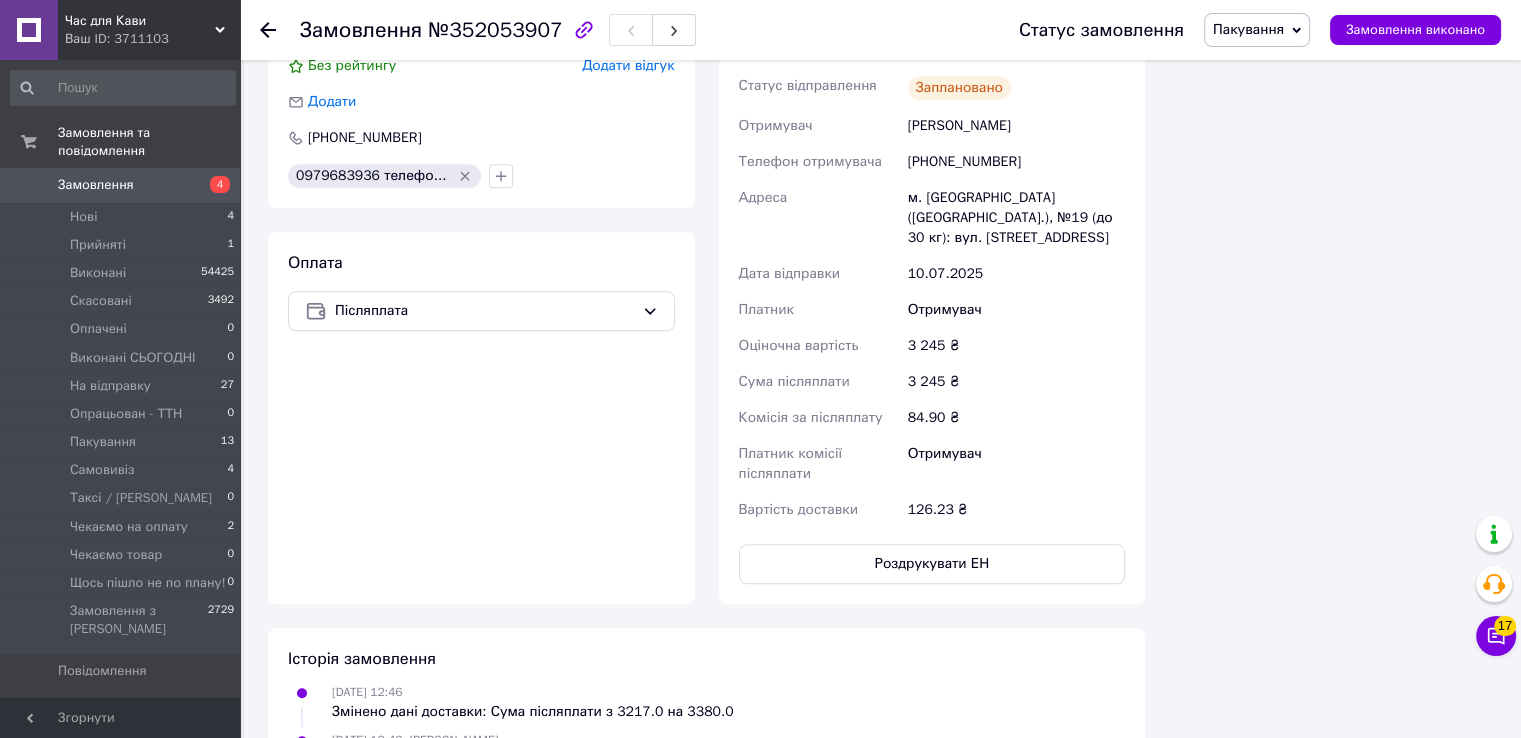 scroll, scrollTop: 1900, scrollLeft: 0, axis: vertical 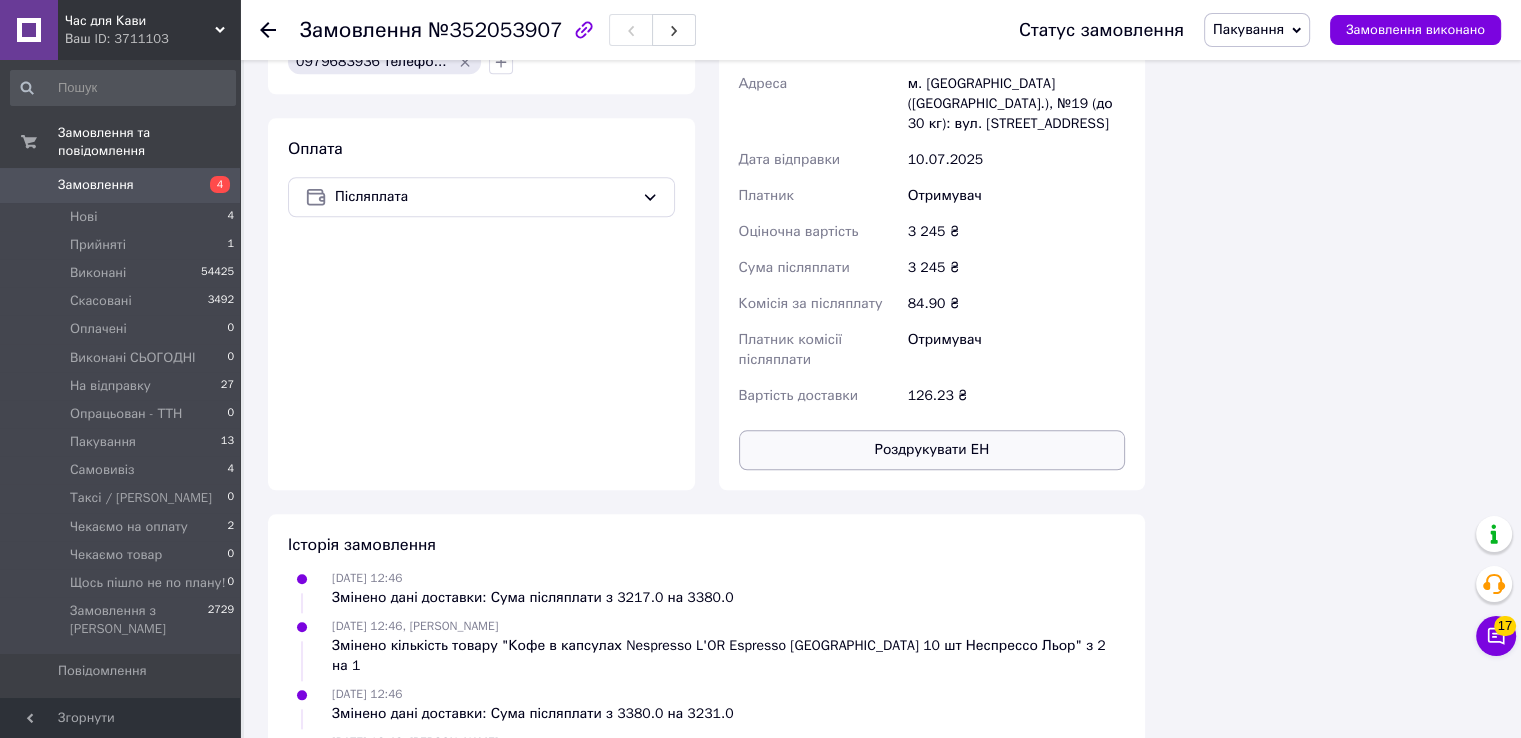 click on "Роздрукувати ЕН" at bounding box center (932, 450) 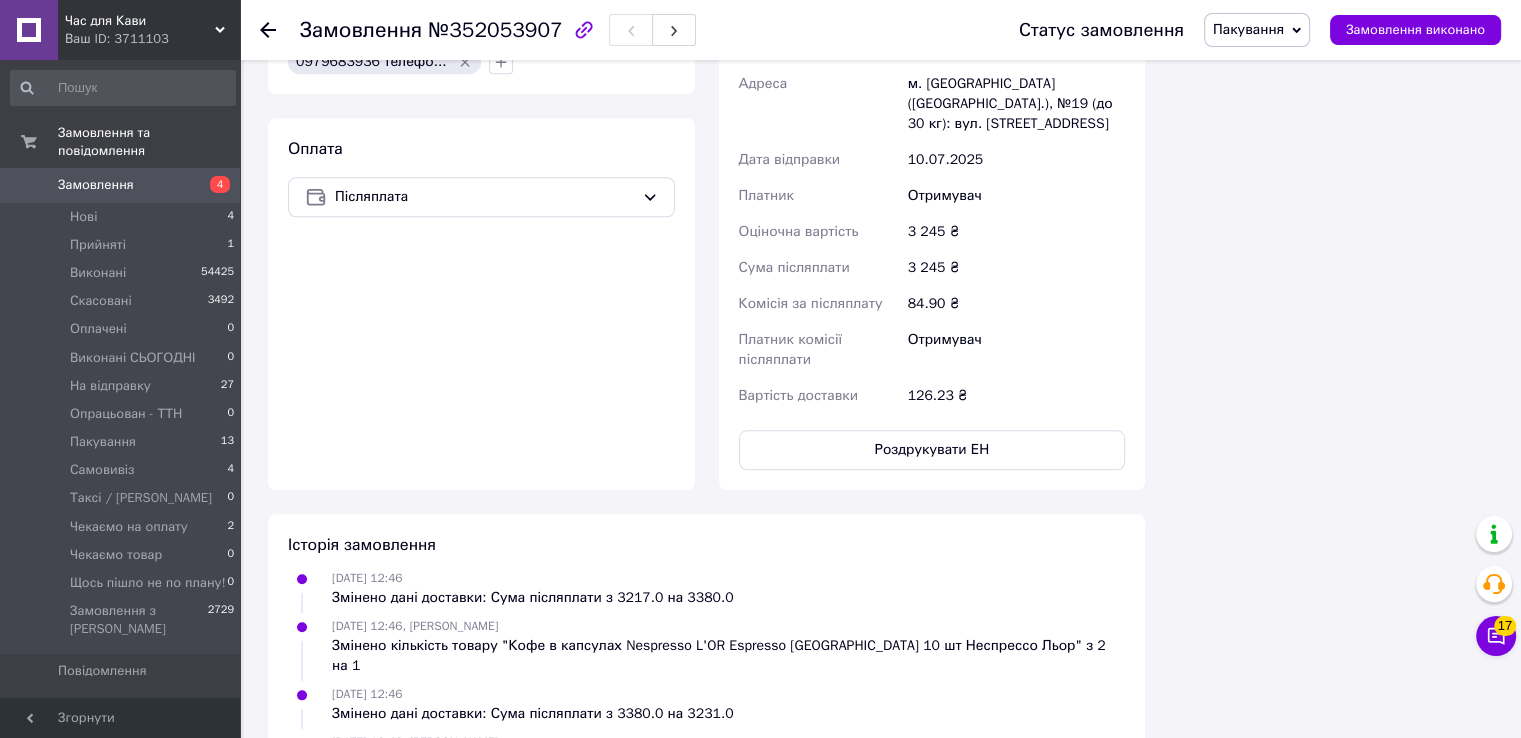 click on "Пакування" at bounding box center (1248, 29) 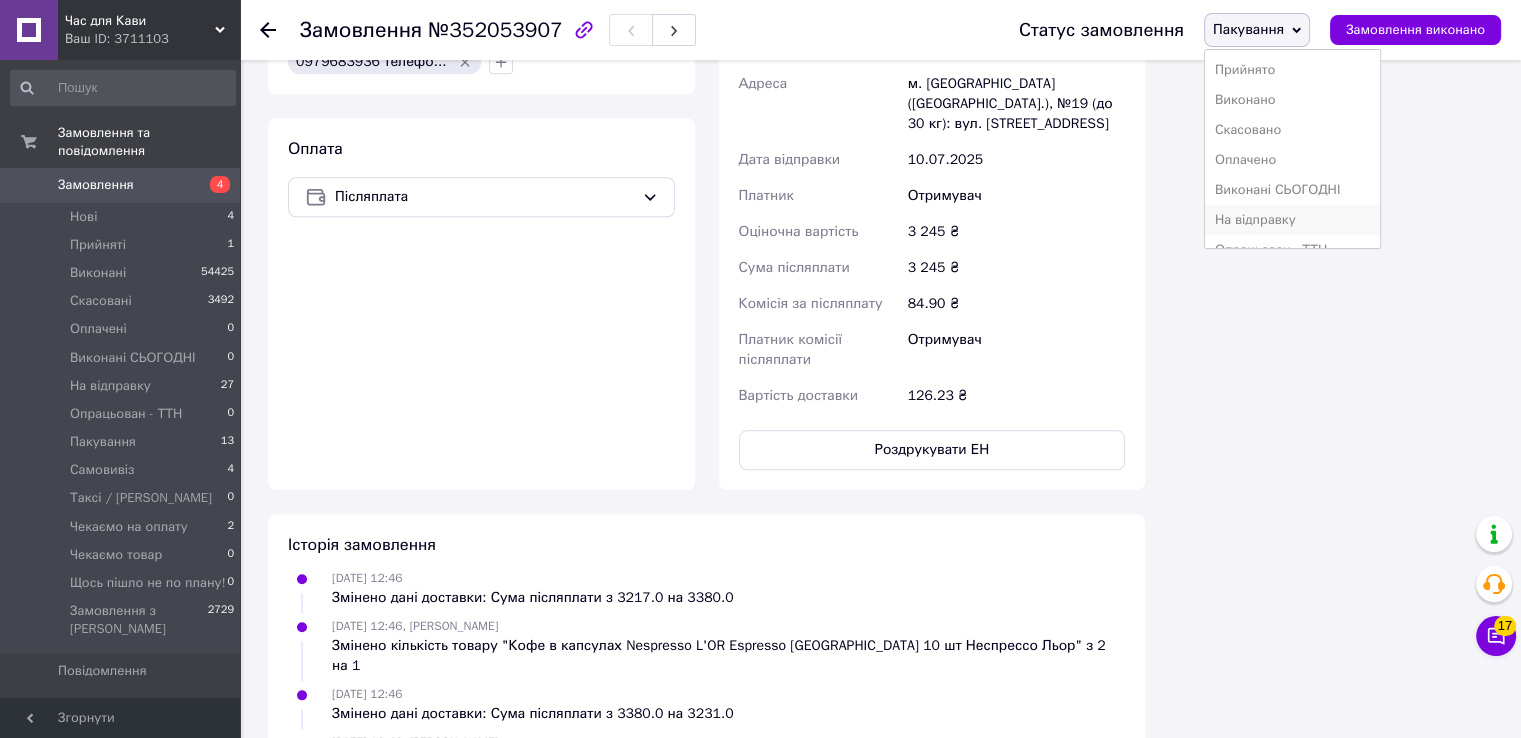 click on "На відправку" at bounding box center [1293, 220] 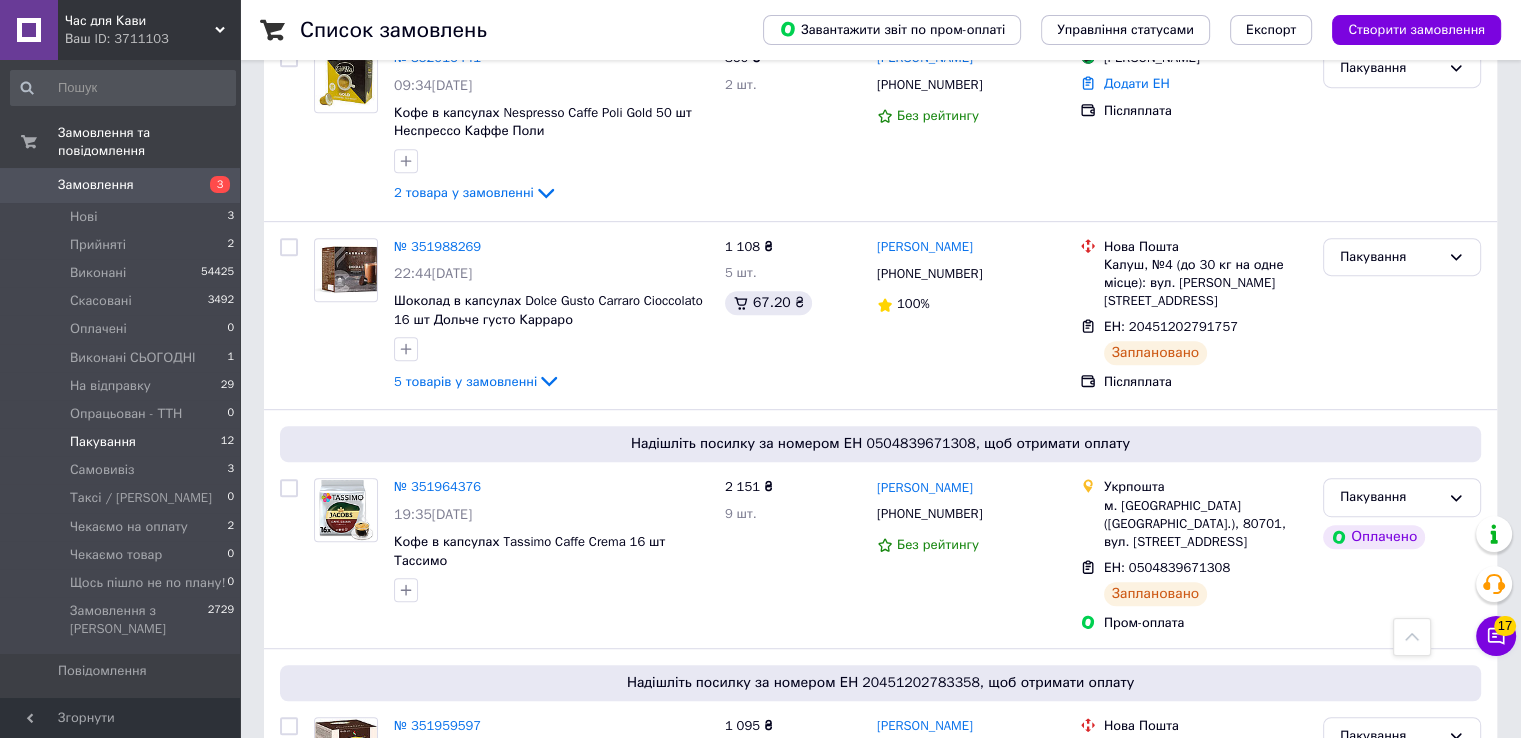scroll, scrollTop: 959, scrollLeft: 0, axis: vertical 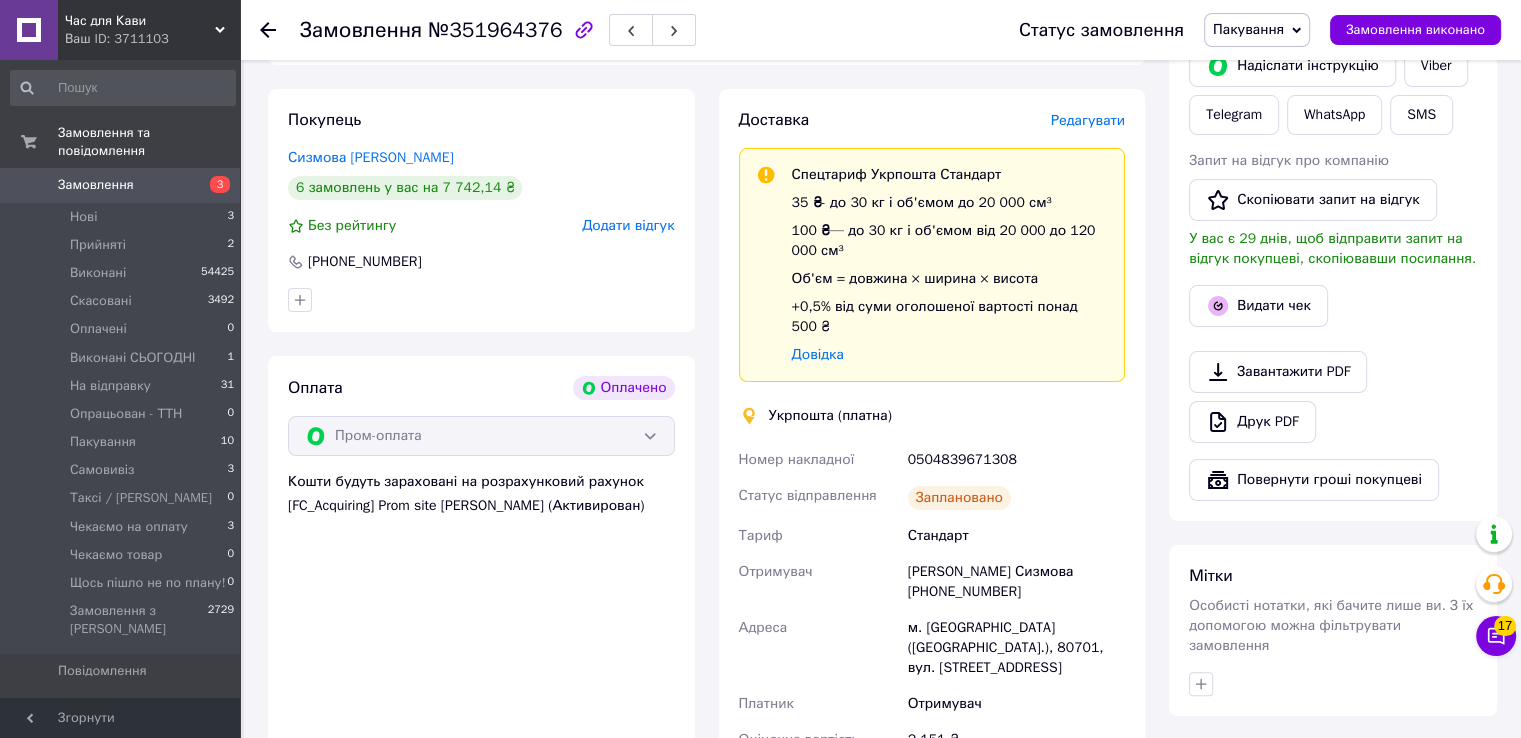click on "№351964376" at bounding box center [495, 30] 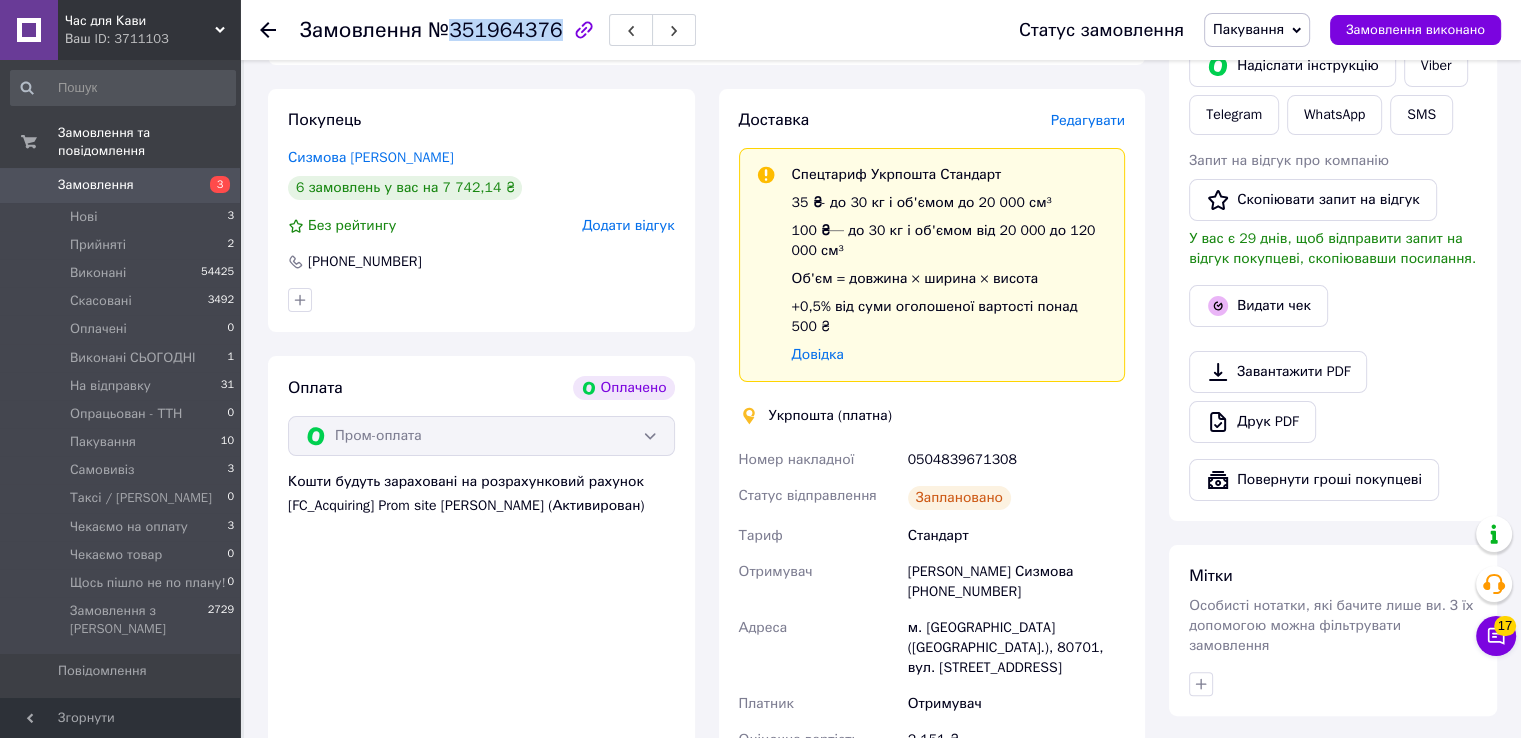 click on "№351964376" at bounding box center [495, 30] 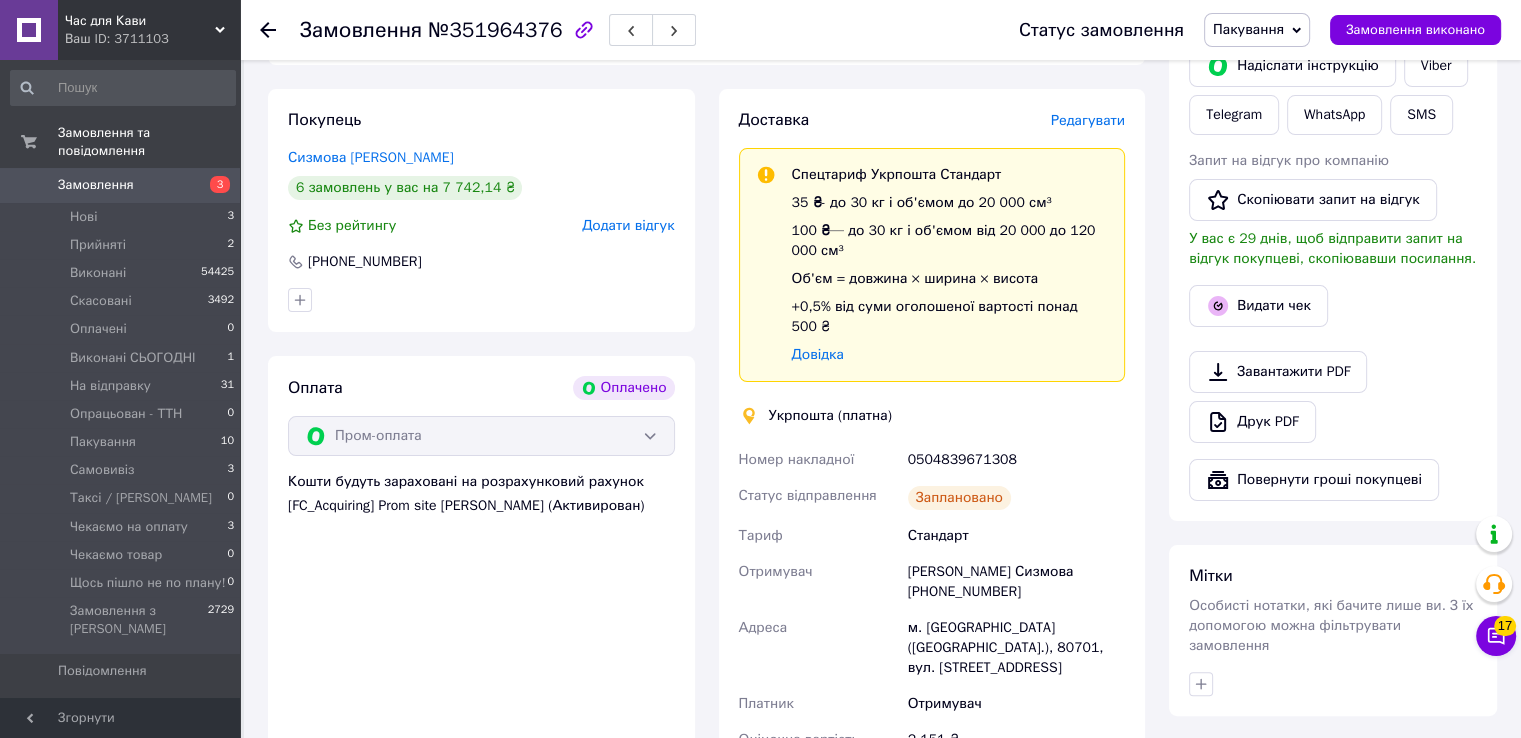 click at bounding box center (481, 300) 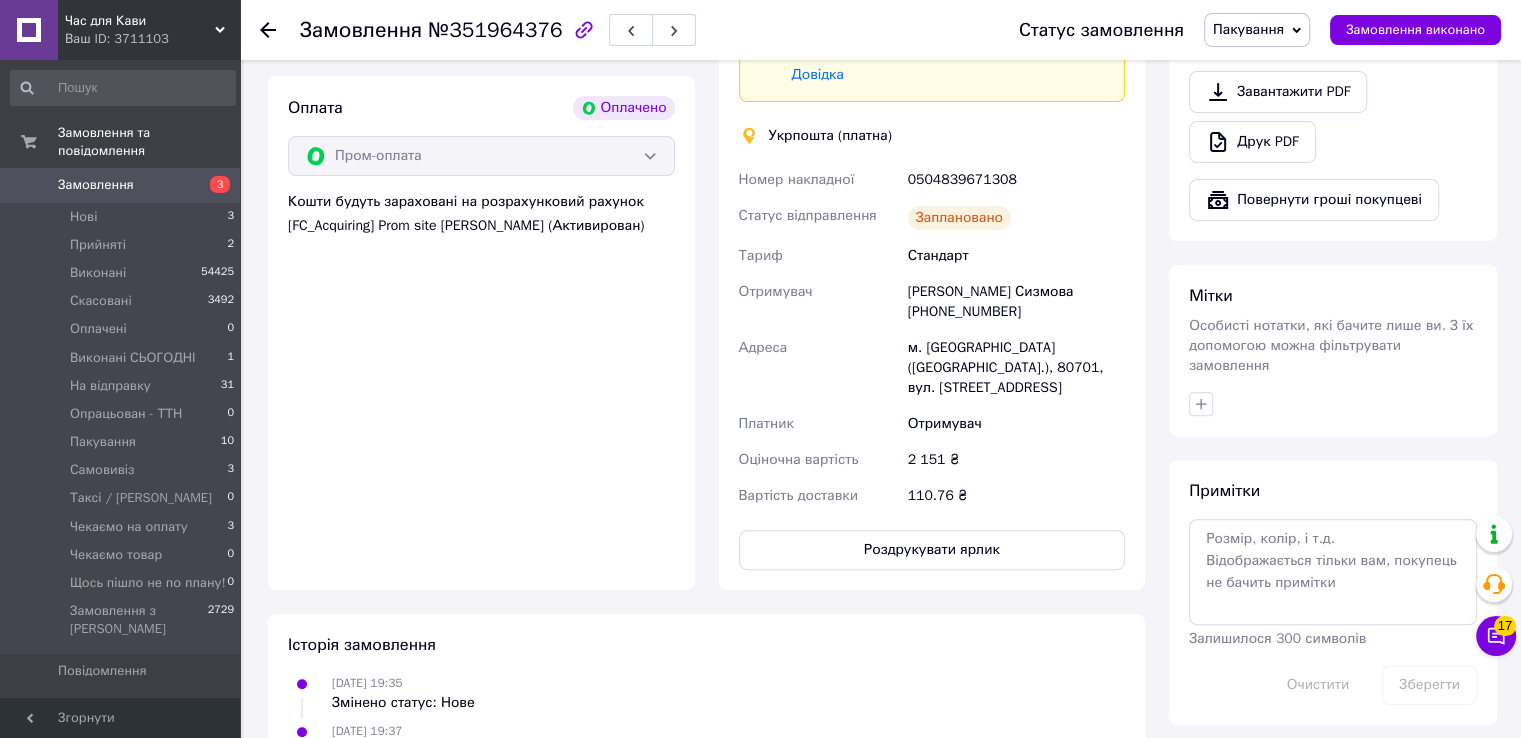 scroll, scrollTop: 700, scrollLeft: 0, axis: vertical 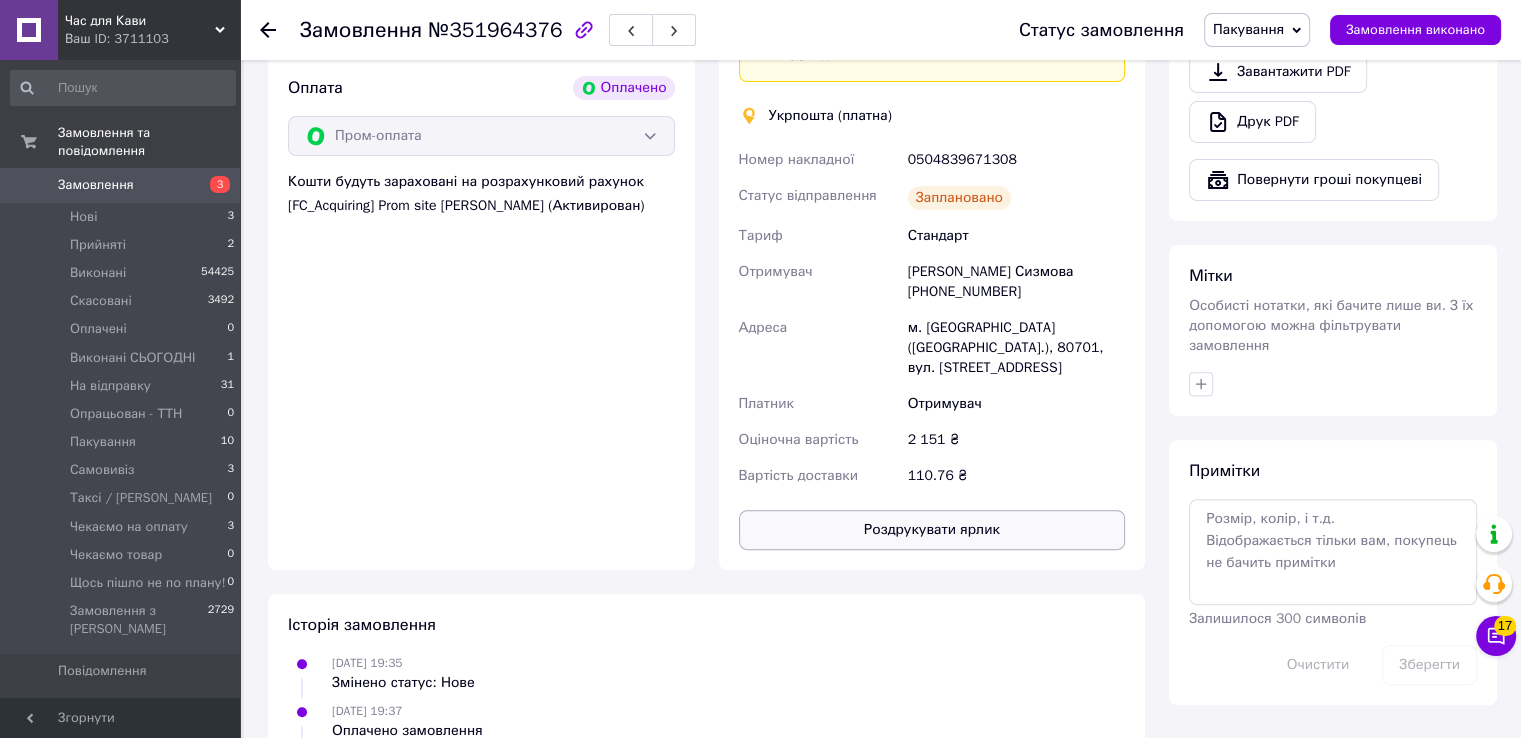 click on "Роздрукувати ярлик" at bounding box center [932, 530] 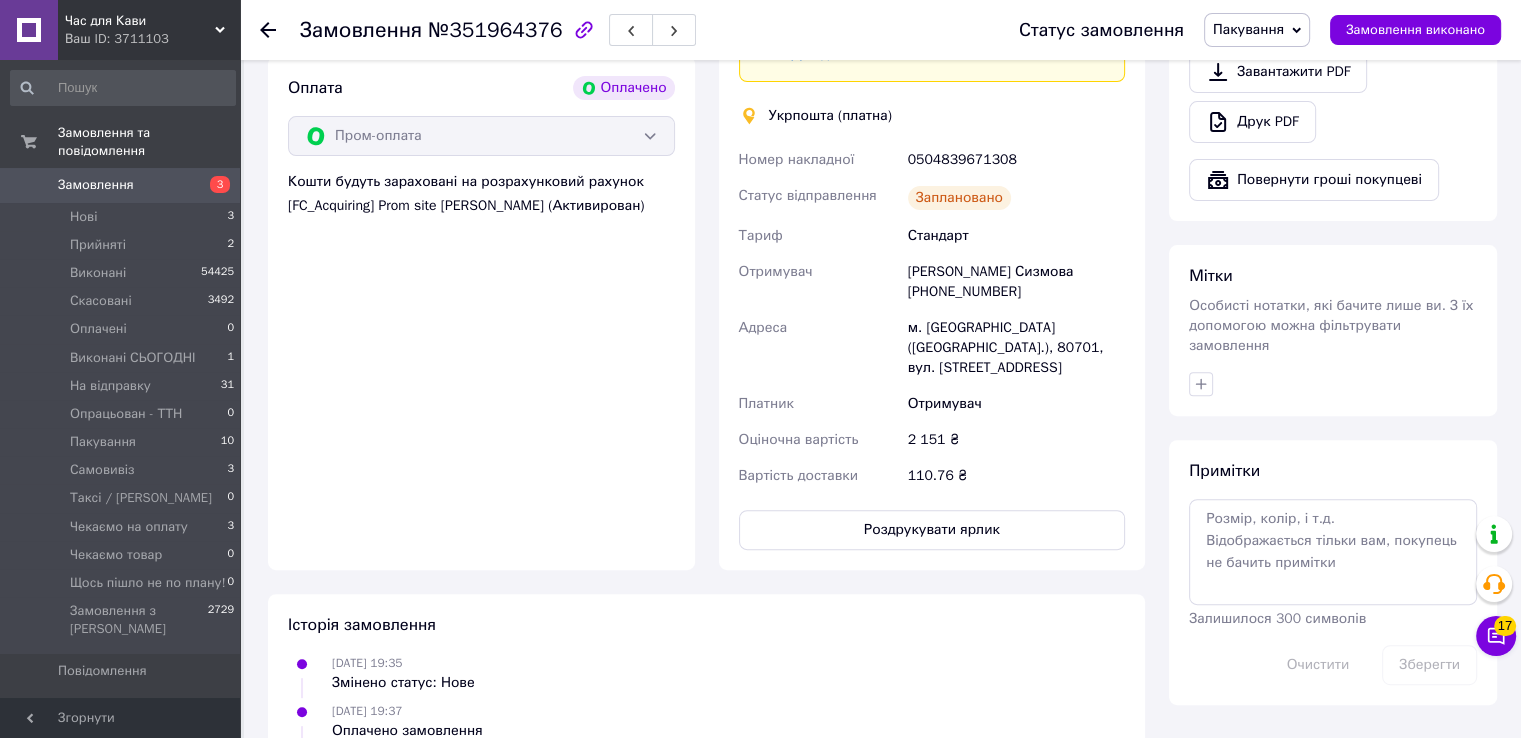 click on "Пакування" at bounding box center [1248, 29] 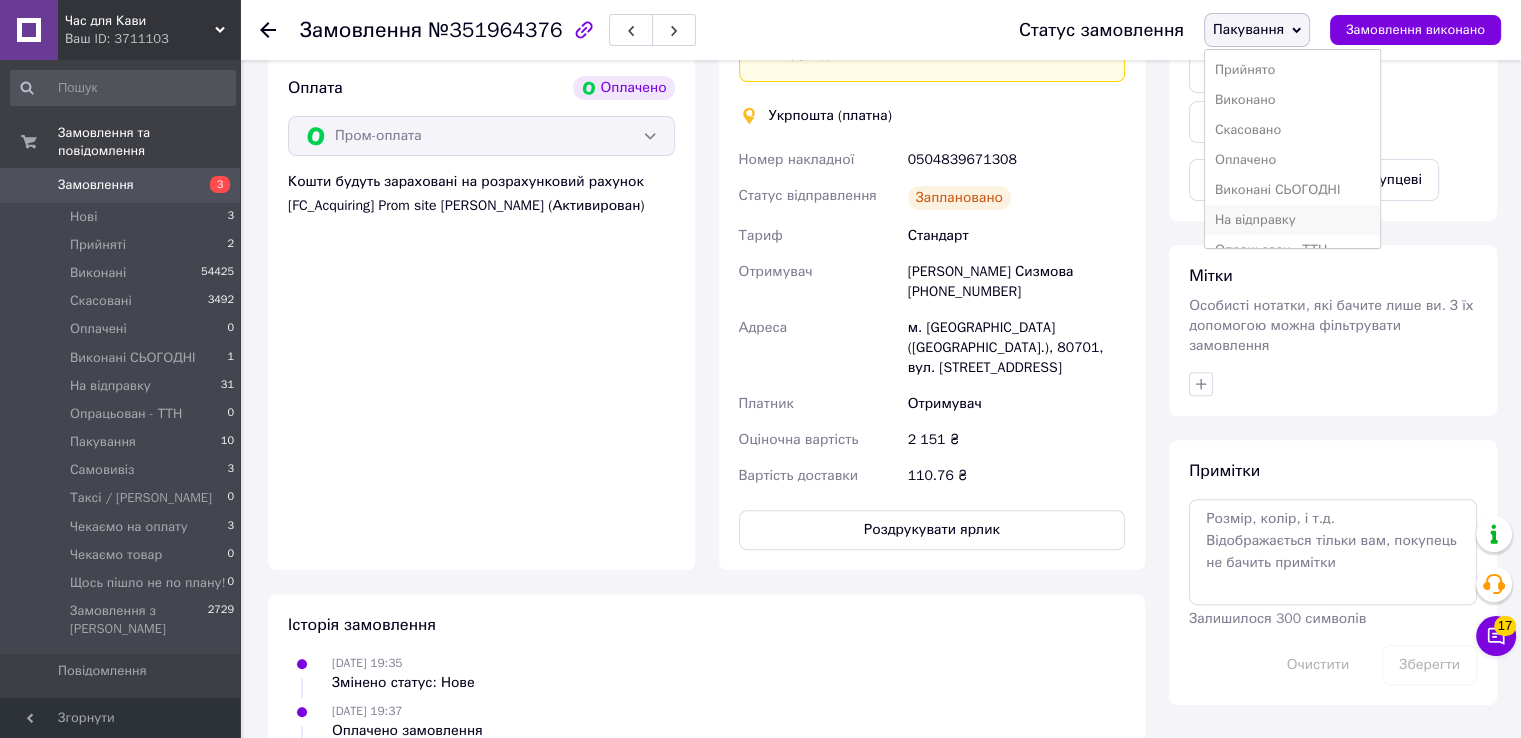 click on "На відправку" at bounding box center [1293, 220] 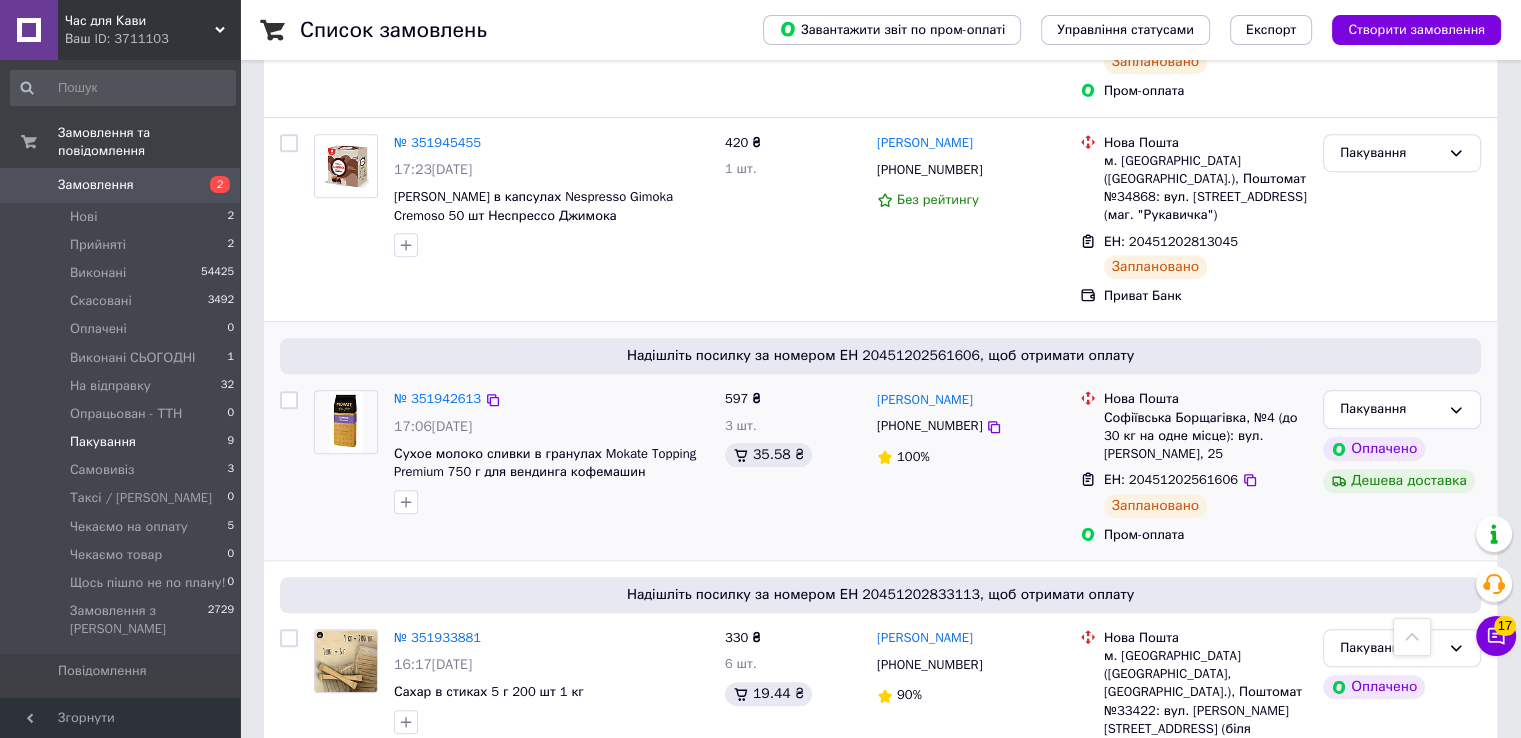 scroll, scrollTop: 1461, scrollLeft: 0, axis: vertical 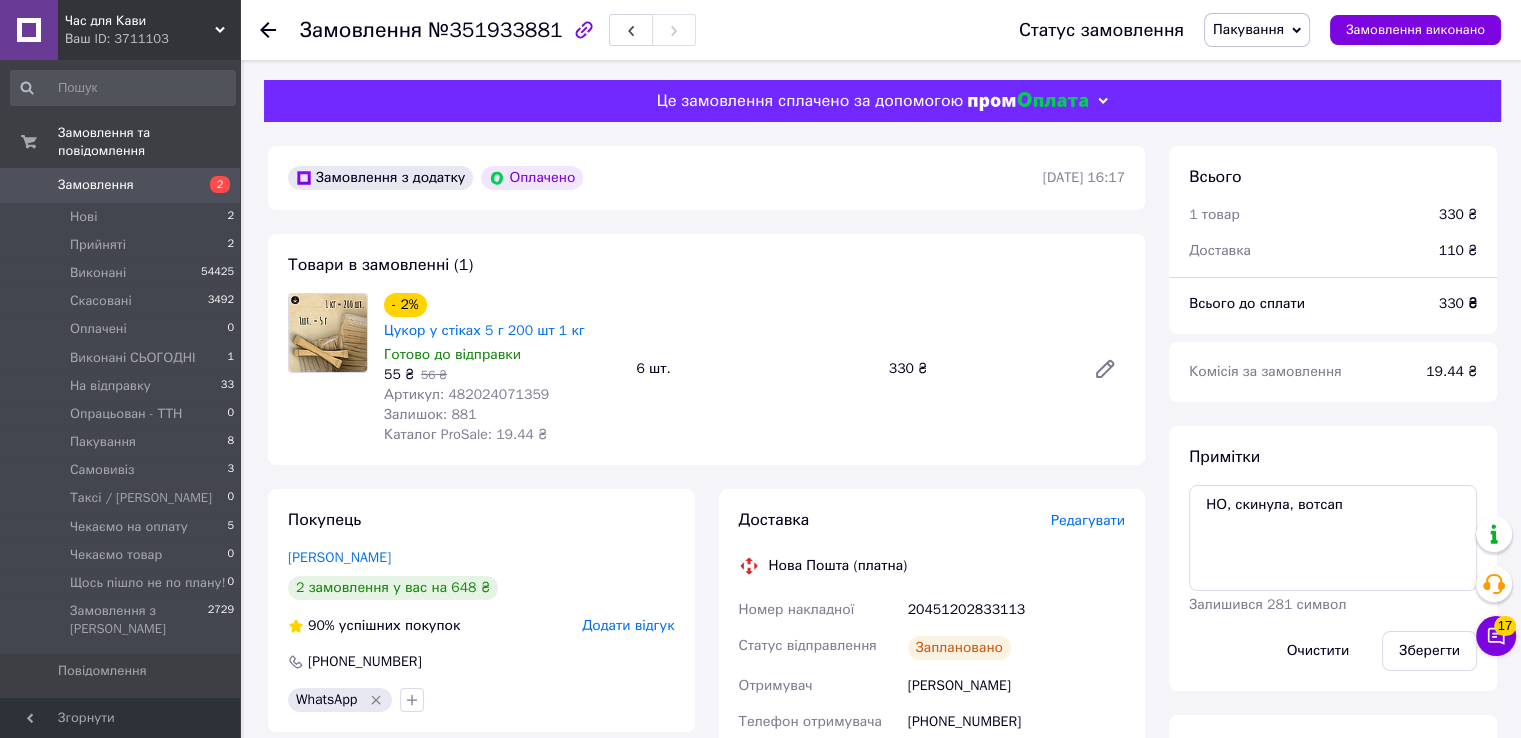 click on "№351933881" at bounding box center [495, 30] 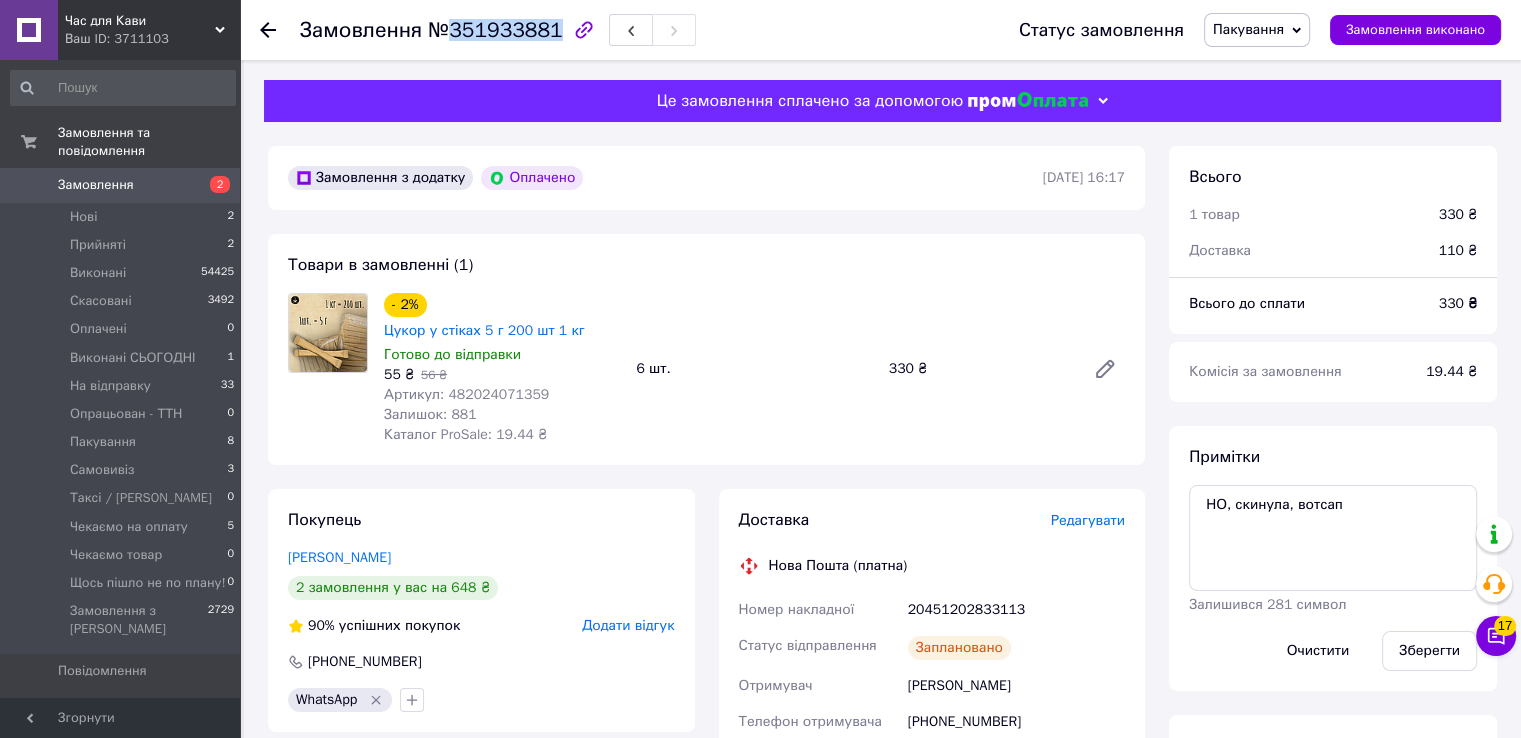 click on "№351933881" at bounding box center (495, 30) 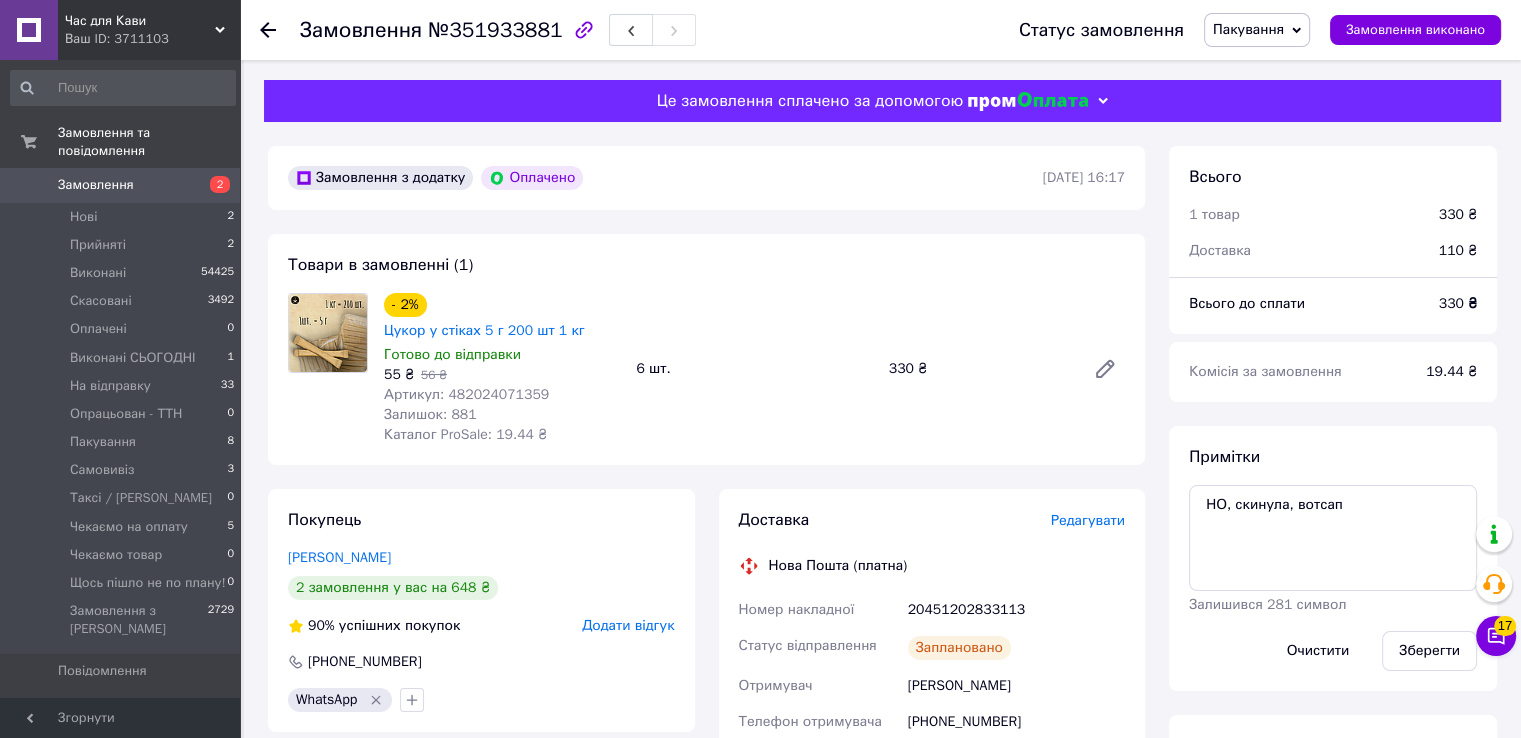 click on "- 2% Цукор у стіках 5 г 200 шт 1 кг Готово до відправки 55 ₴   56 ₴ Артикул: 482024071359 Залишок: 881 Каталог ProSale: 19.44 ₴  6 шт. 330 ₴" at bounding box center [754, 369] 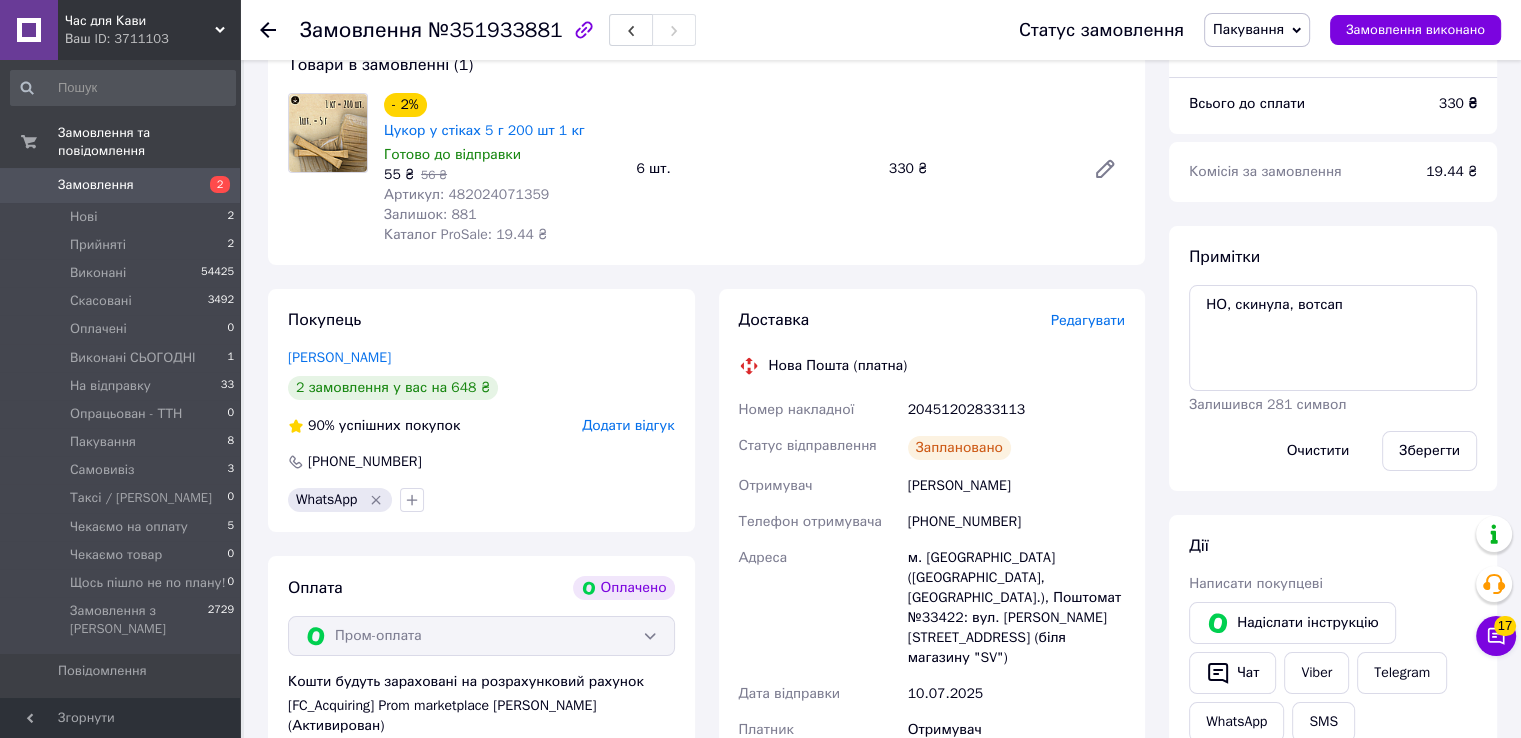 scroll, scrollTop: 300, scrollLeft: 0, axis: vertical 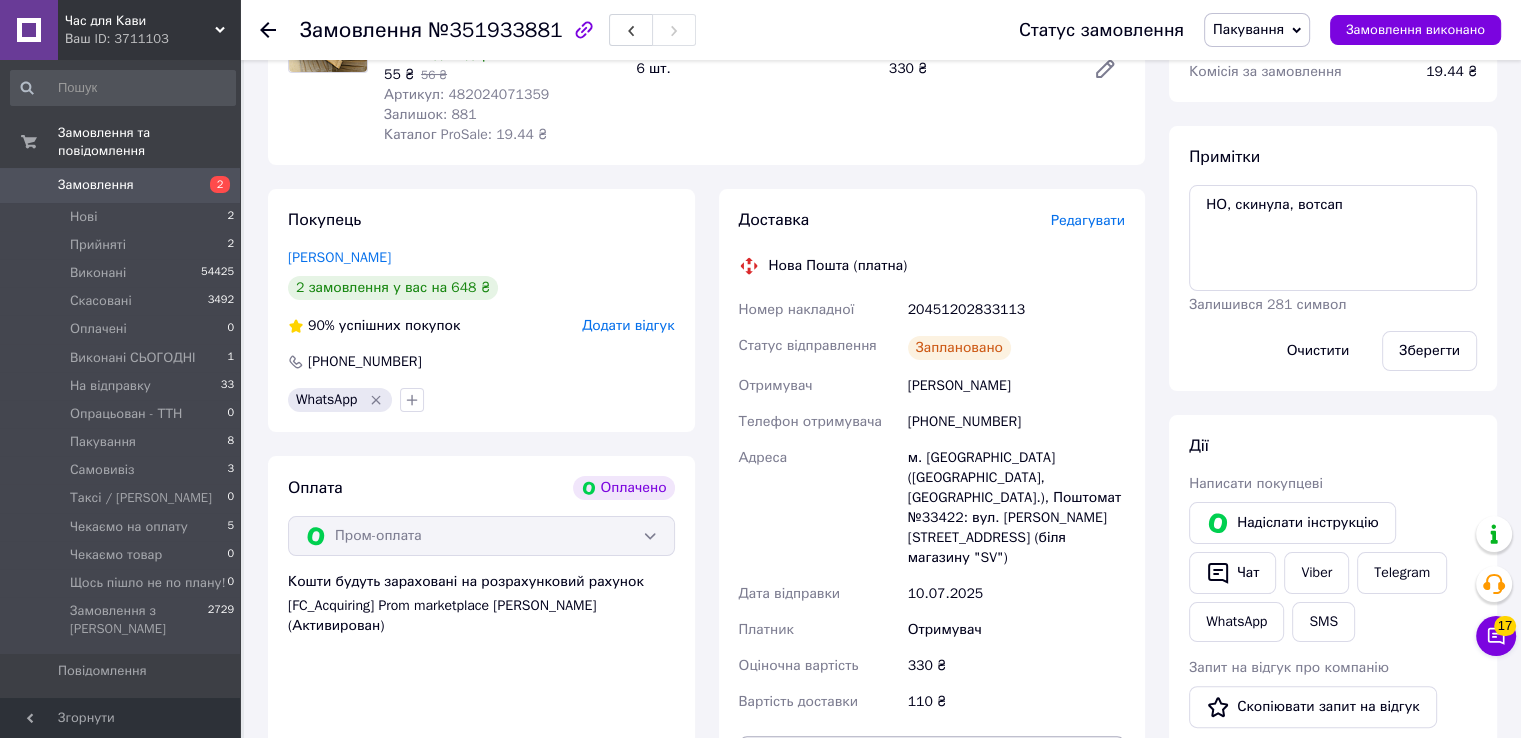 click on "Роздрукувати ЕН" at bounding box center [932, 756] 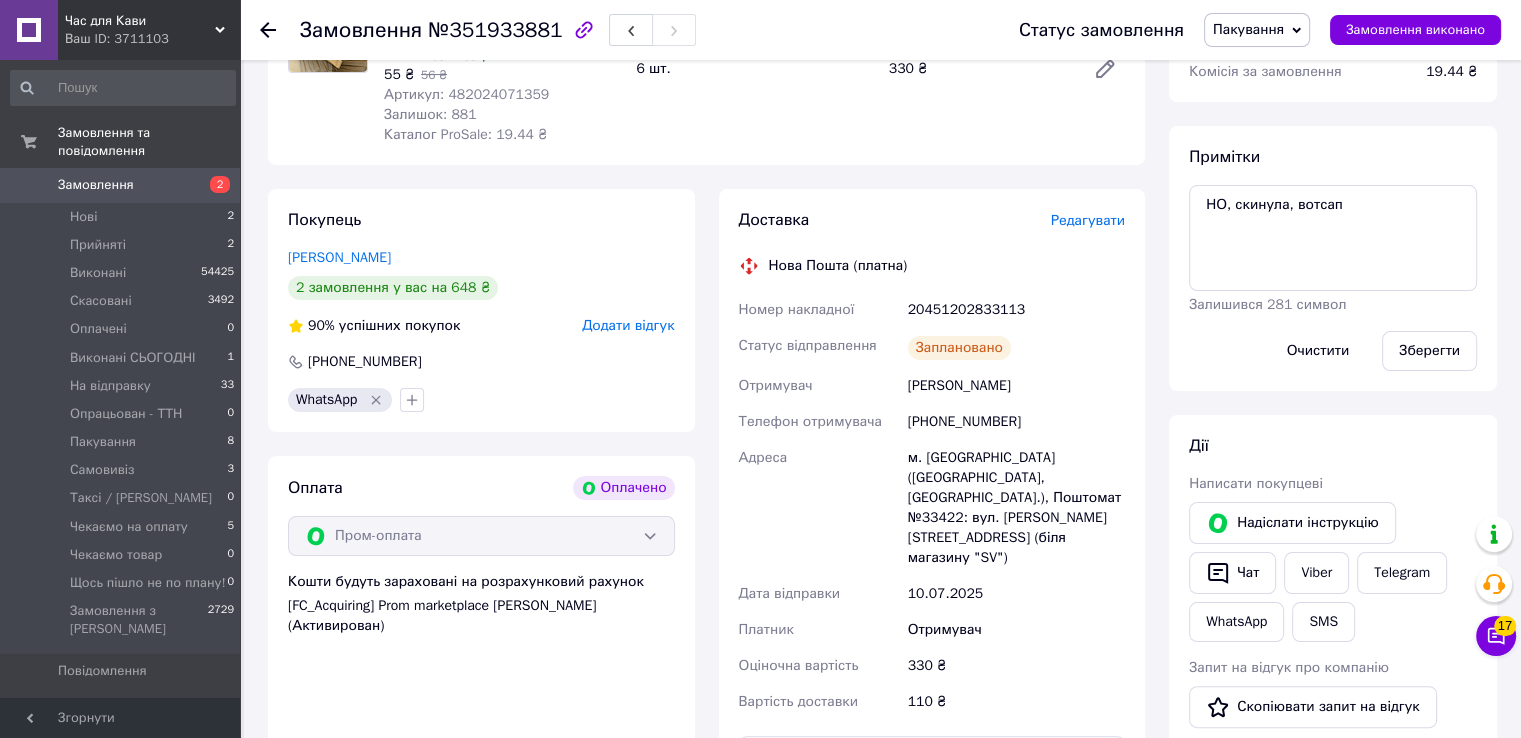 click on "Пакування" at bounding box center (1248, 29) 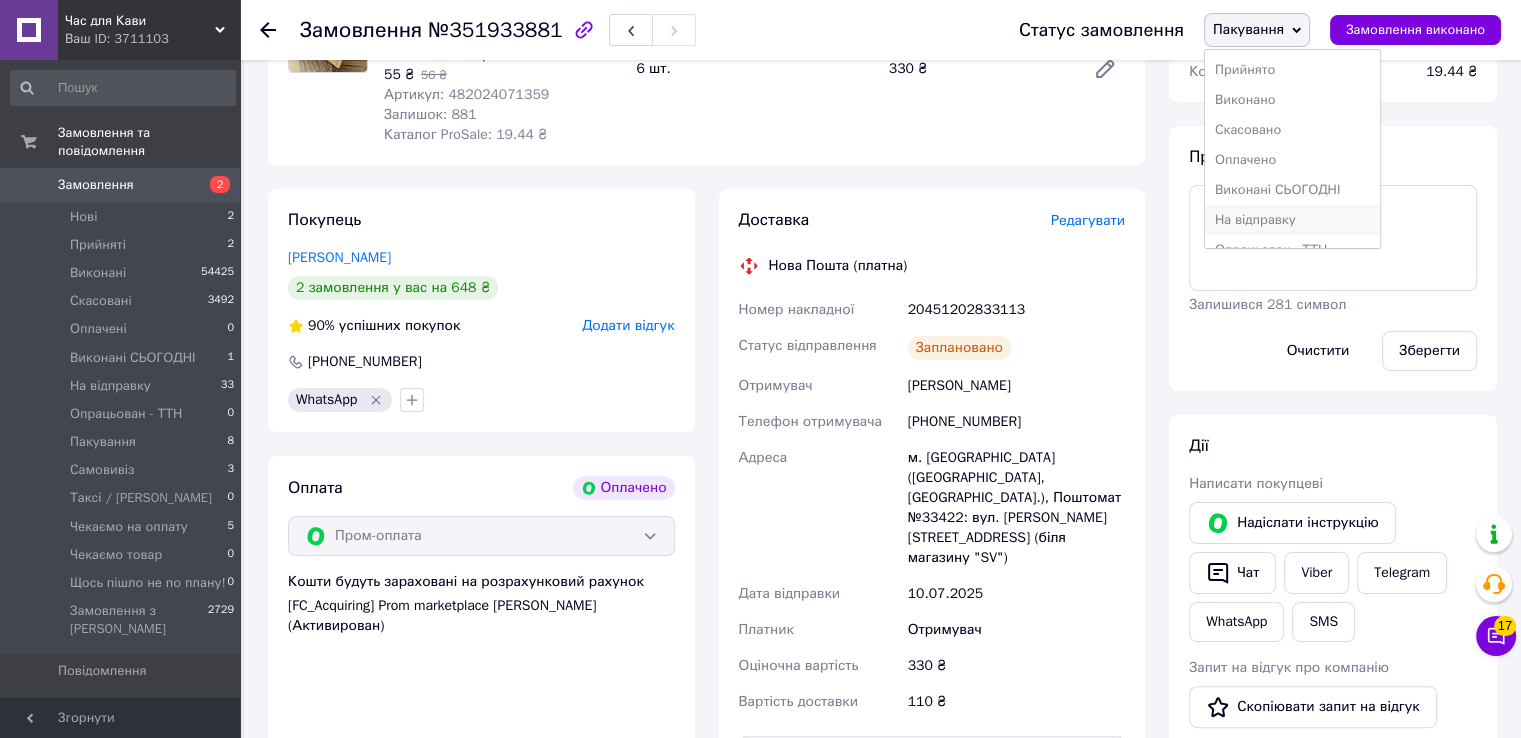 click on "На відправку" at bounding box center (1293, 220) 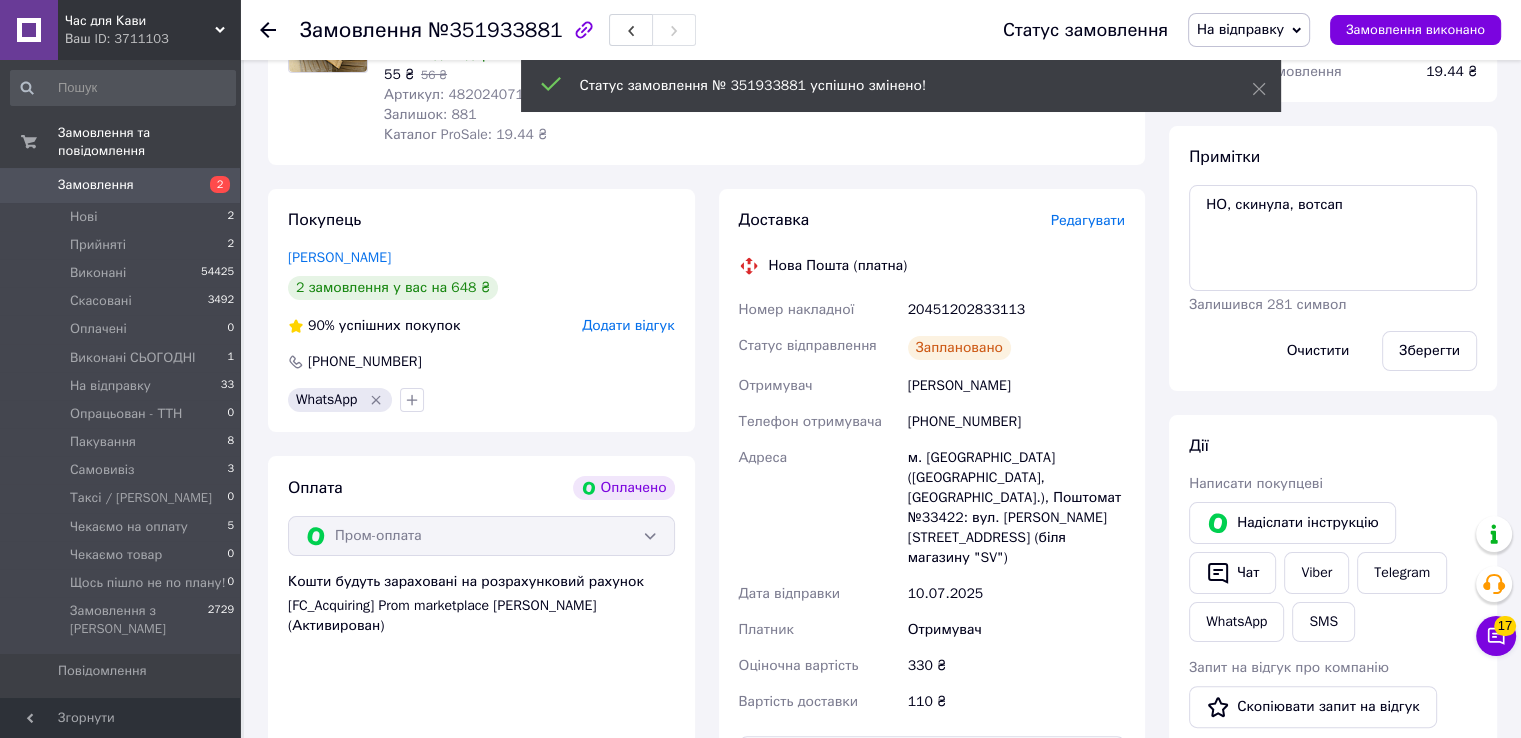 scroll, scrollTop: 160, scrollLeft: 0, axis: vertical 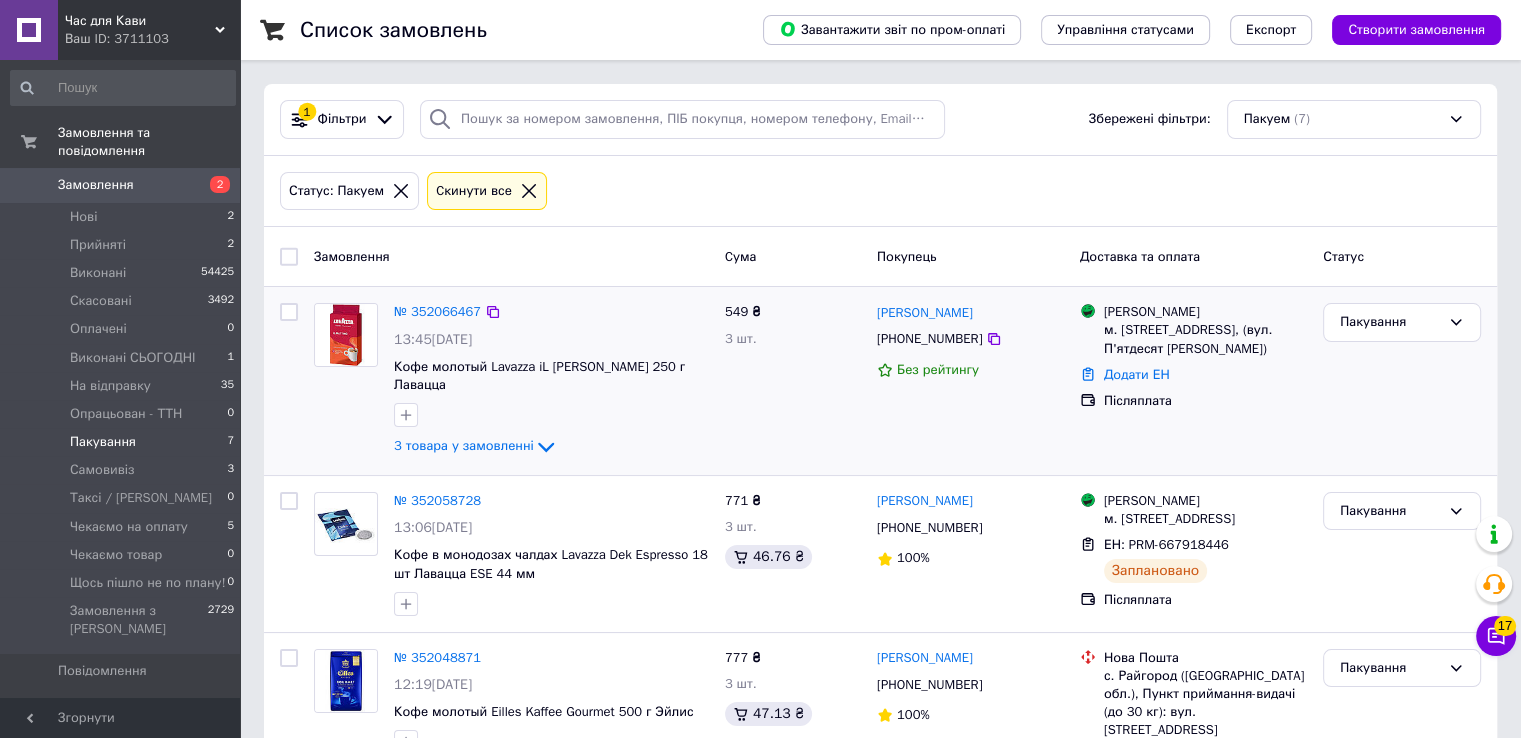 click on "549 ₴ 3 шт." at bounding box center [793, 381] 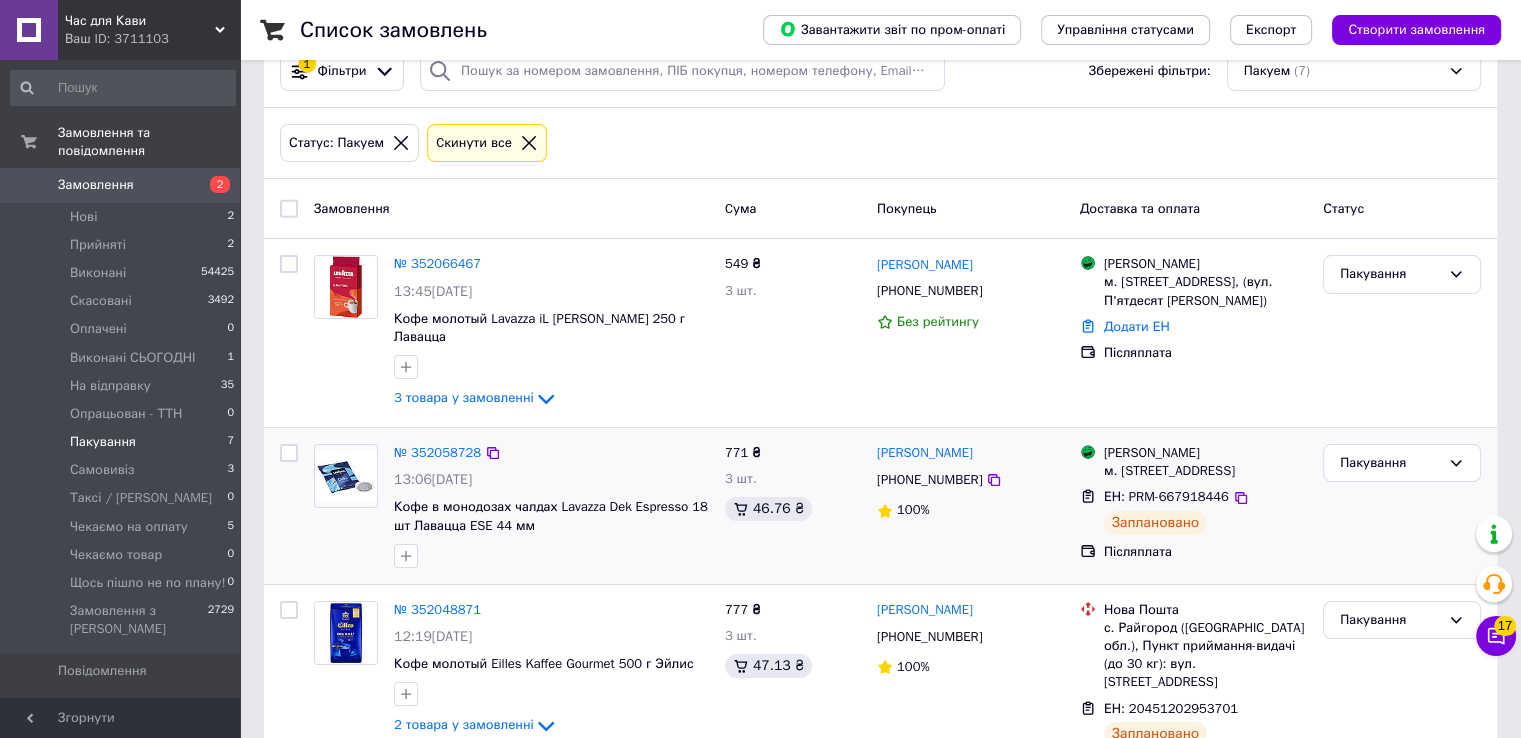 scroll, scrollTop: 0, scrollLeft: 0, axis: both 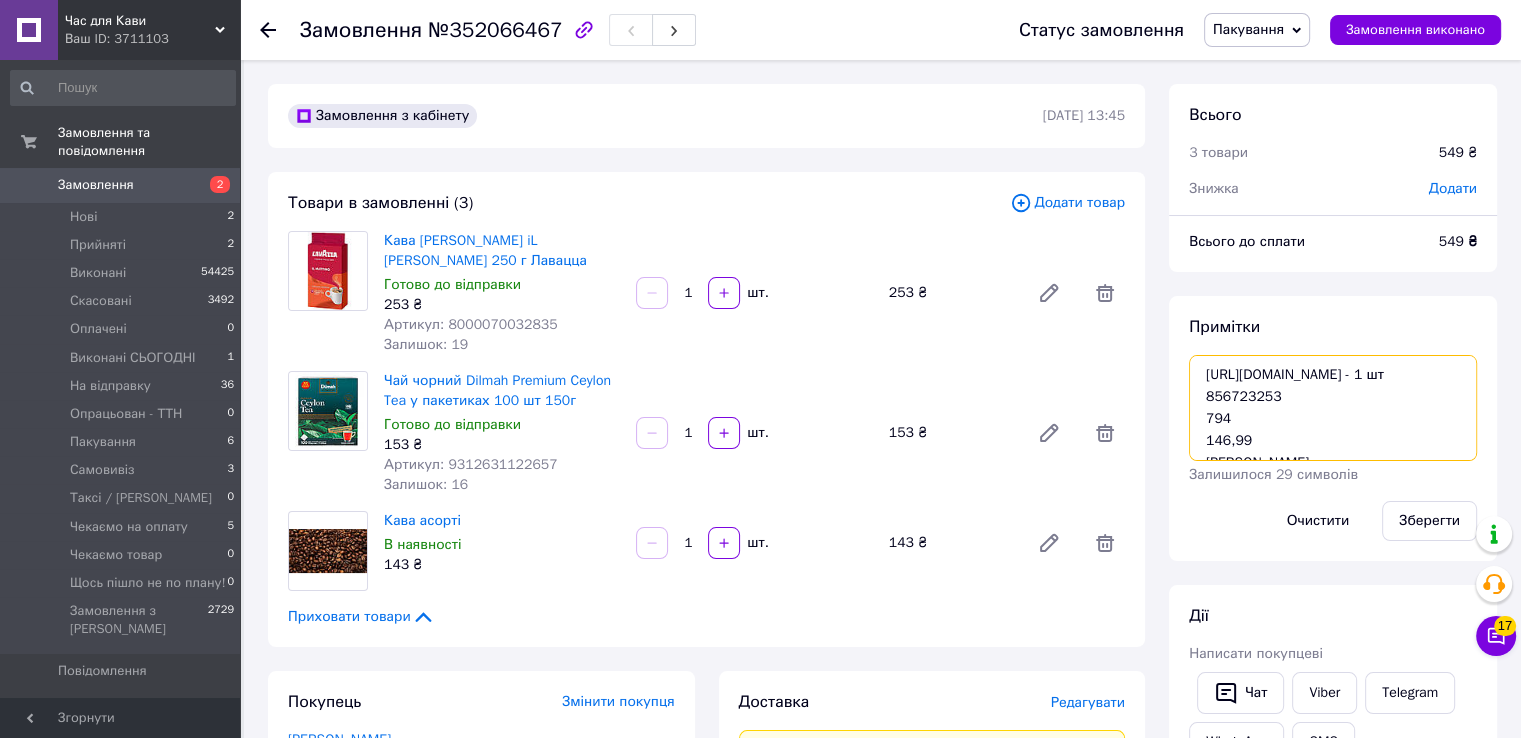 drag, startPoint x: 1195, startPoint y: 381, endPoint x: 1285, endPoint y: 407, distance: 93.680305 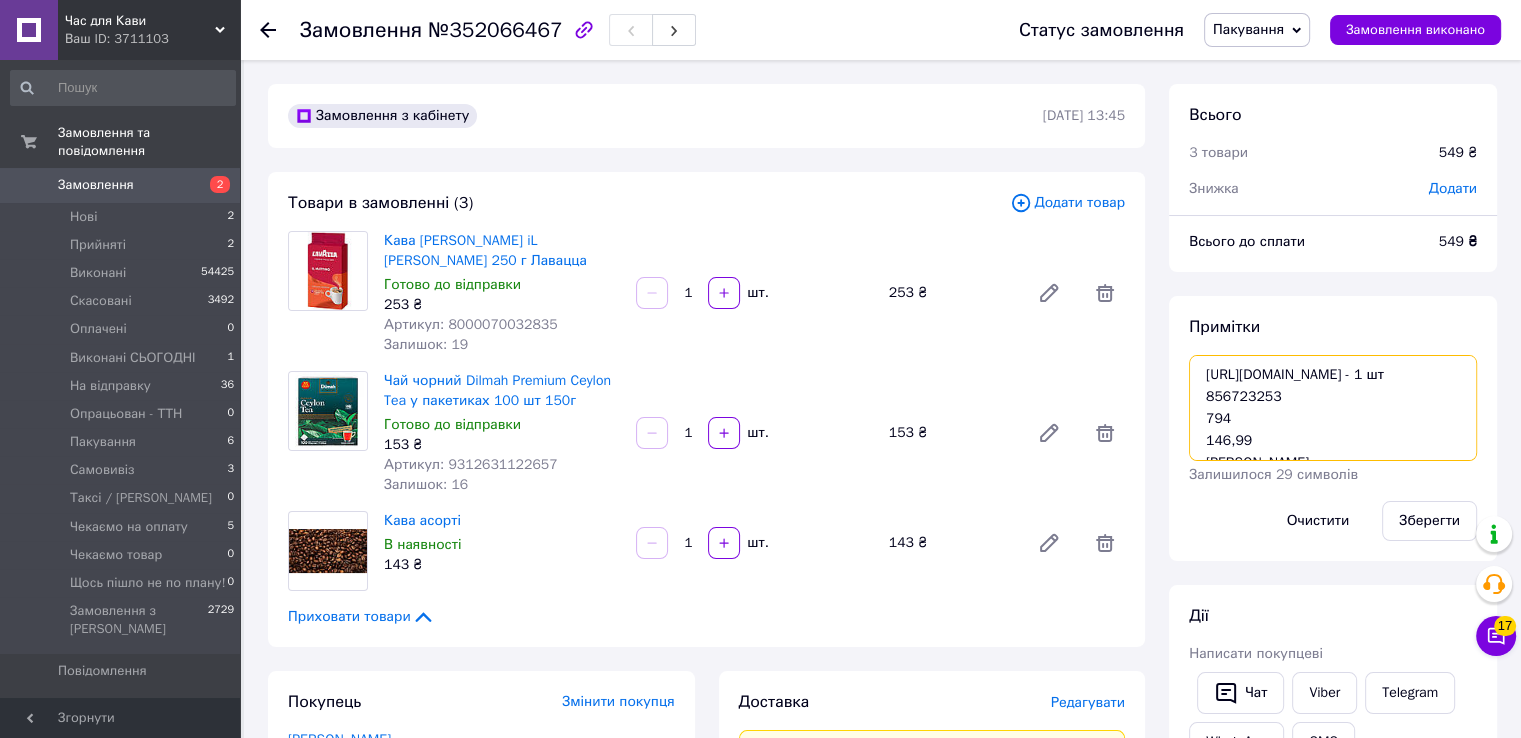 click on "[URL][DOMAIN_NAME] - 1 шт
856723253
794
146,99
[PERSON_NAME]
[PHONE_NUMBER]
ROZETKA Delivery
RMP-654377279
[PERSON_NAME][STREET_ADDRESS]  (ТЦ «Ювілейний», поруч тролейбусне коло на ринку Барабашово)
Оплата під час отримання товару" at bounding box center (1333, 408) 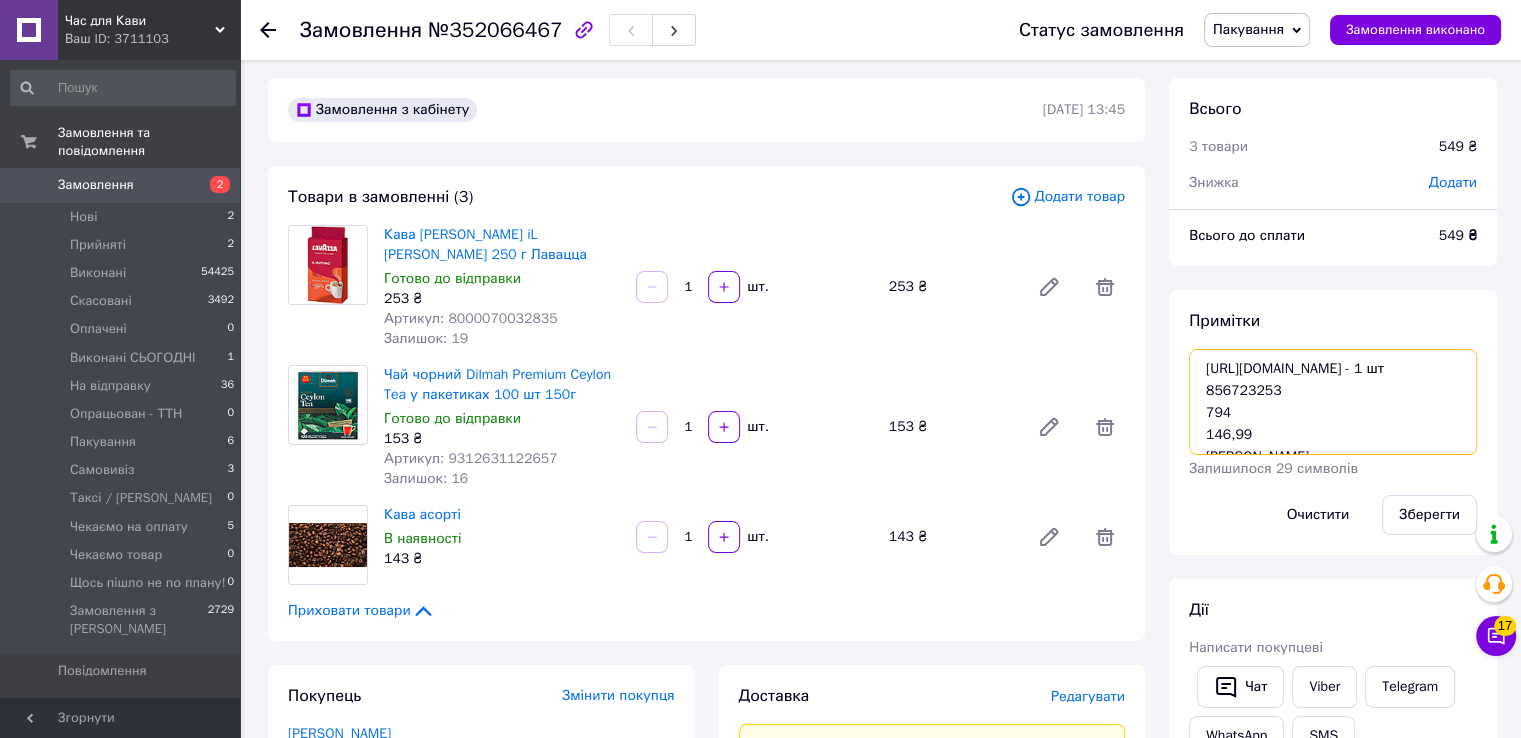 scroll, scrollTop: 0, scrollLeft: 0, axis: both 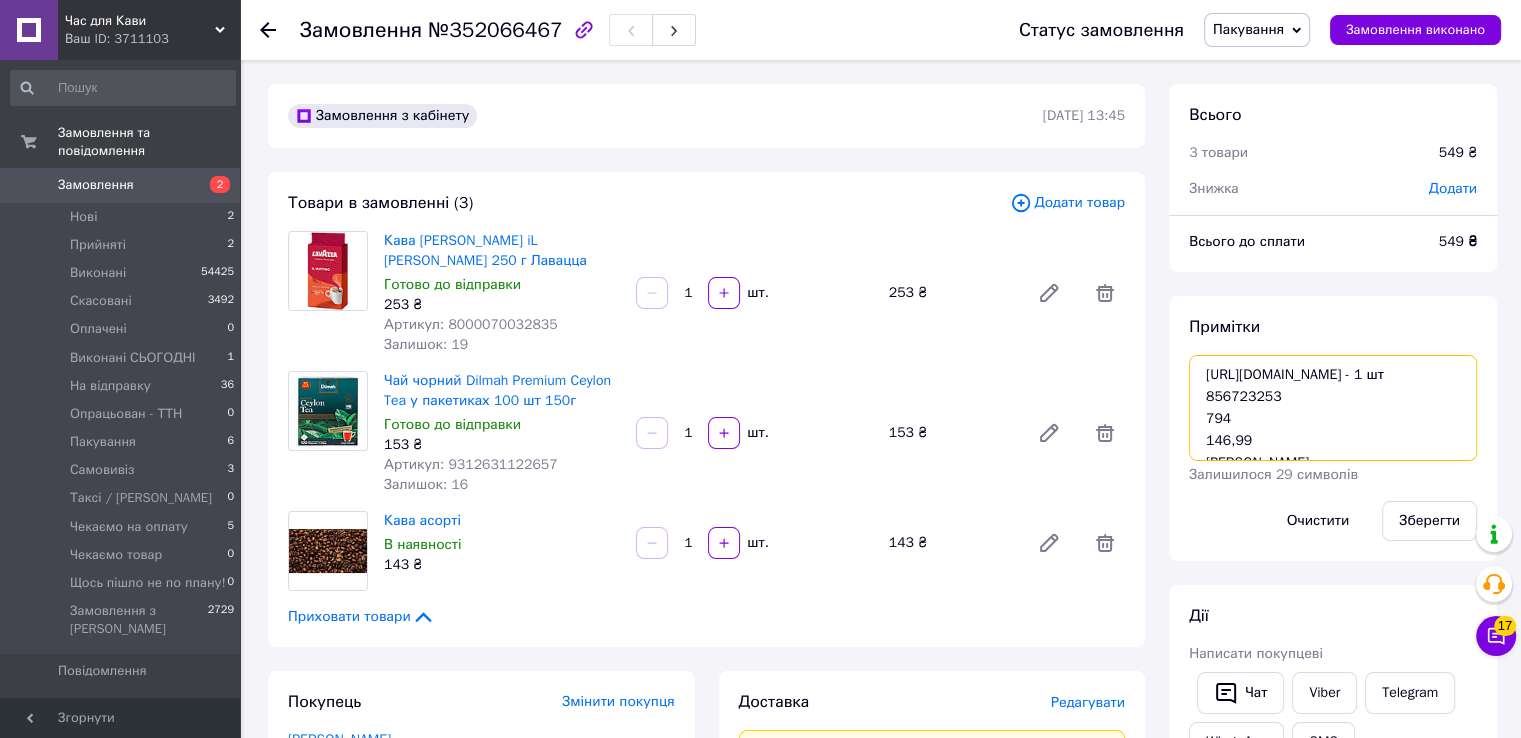 drag, startPoint x: 1200, startPoint y: 382, endPoint x: 1288, endPoint y: 392, distance: 88.56636 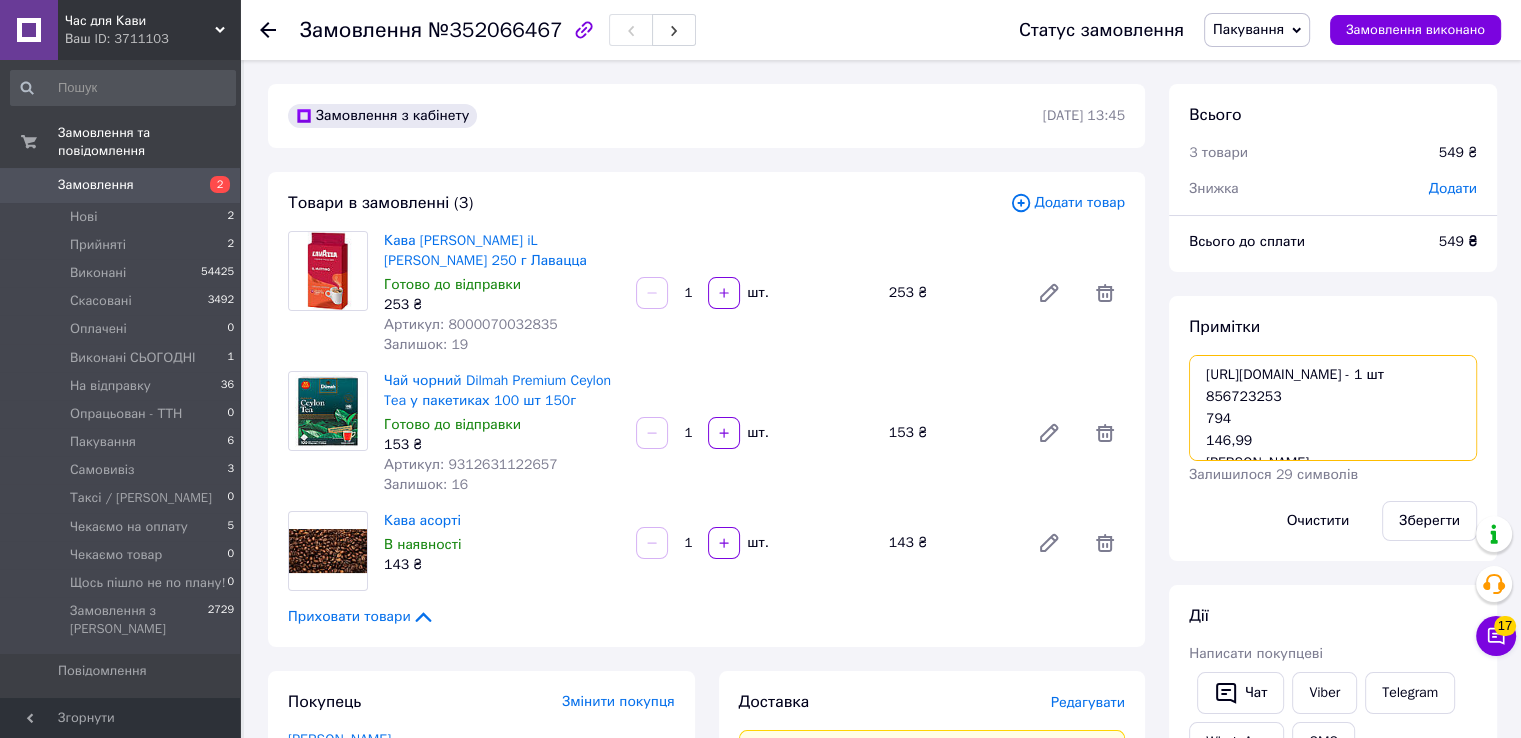 click on "https://rozetka.com.ua/ua/493746979/p493746979/ - 1 шт
856723253
794
146,99
Швець Сергій Миколайович
+380689196057
ROZETKA Delivery
RMP-654377279
Харків, Ювілейний просп., 7А  (ТЦ «Ювілейний», поруч тролейбусне коло на ринку Барабашово)
Оплата під час отримання товару" at bounding box center (1333, 408) 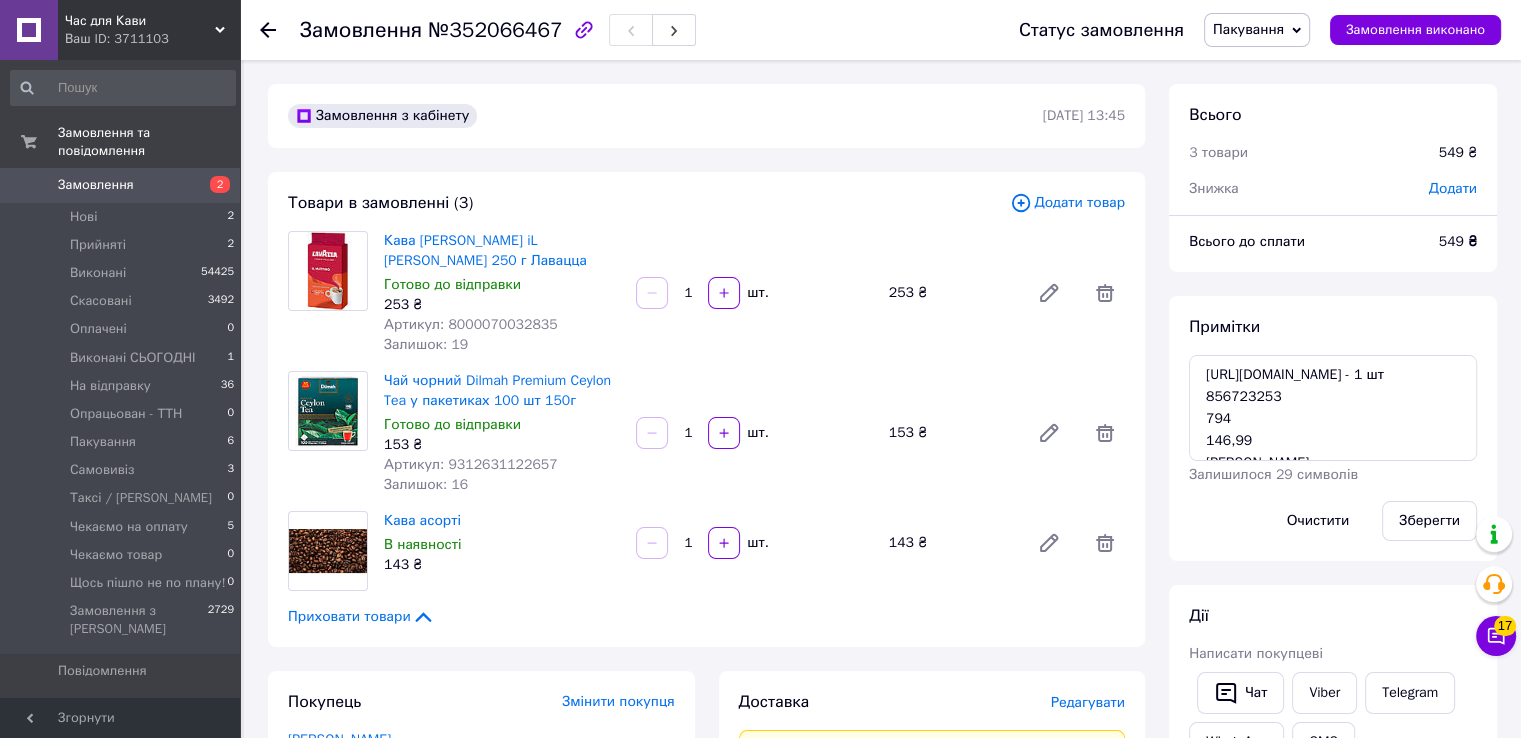 click on "№352066467" at bounding box center (495, 30) 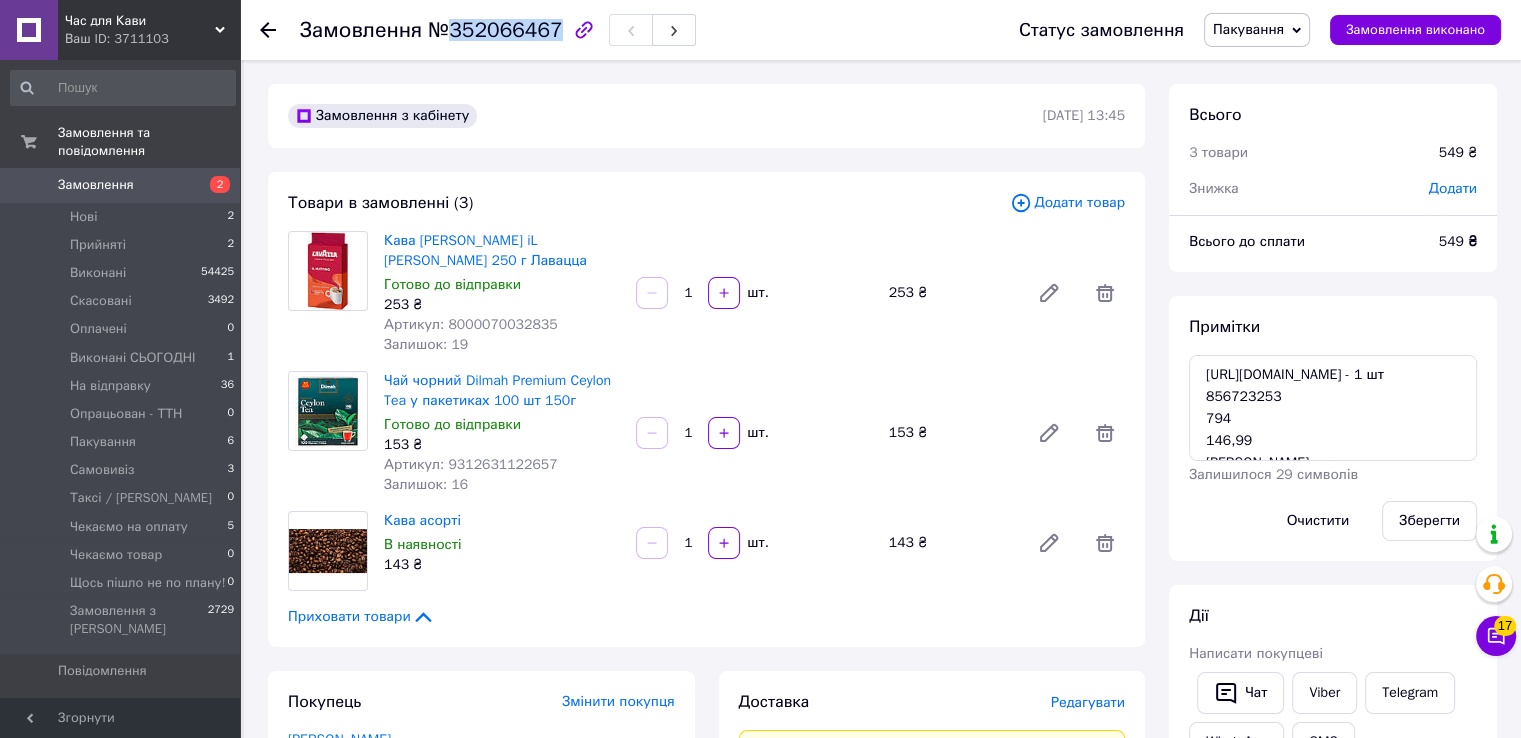 click on "№352066467" at bounding box center (495, 30) 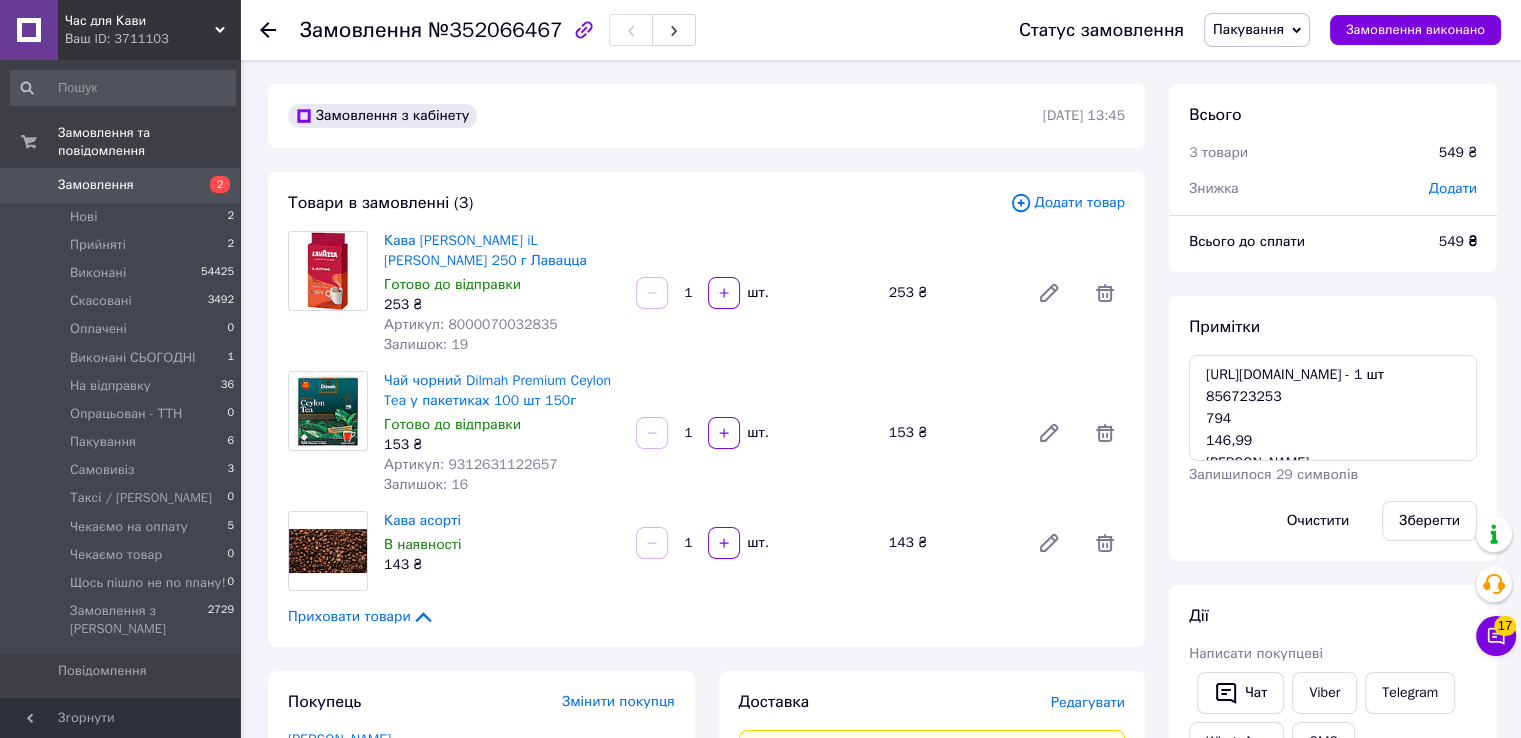 click on "Товари в замовленні (3) Додати товар Кава мелена Lavazza iL Mattino 250 г Лавацца Готово до відправки 253 ₴ Артикул: 8000070032835 Залишок: 19 1   шт. 253 ₴ Чай чорний Dilmah Premium Ceylon Tea у пакетиках 100 шт 150г Готово до відправки 153 ₴ Артикул: 9312631122657 Залишок: 16 1   шт. 153 ₴ Кава асорті В наявності 143 ₴ 1   шт. 143 ₴ Приховати товари" at bounding box center [706, 409] 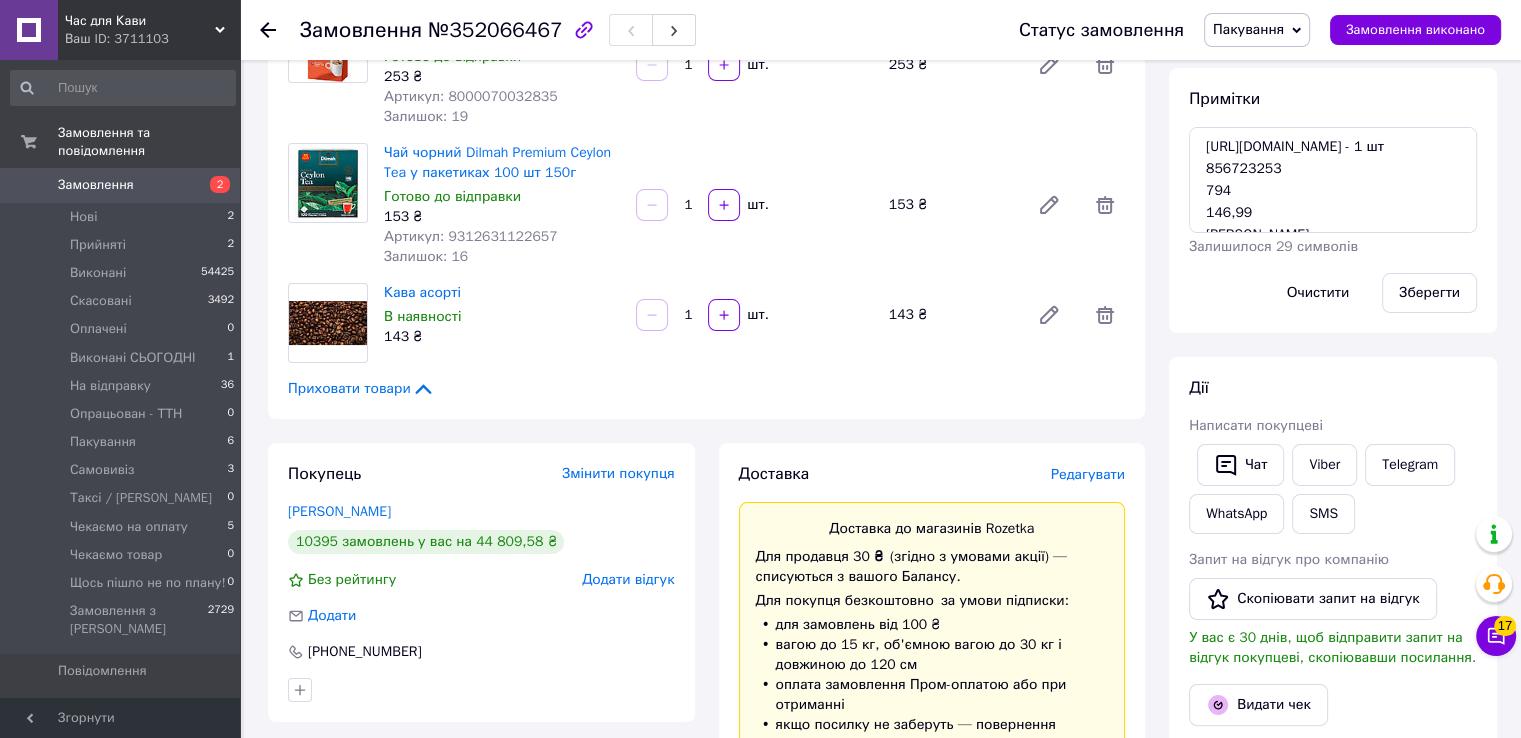 scroll, scrollTop: 100, scrollLeft: 0, axis: vertical 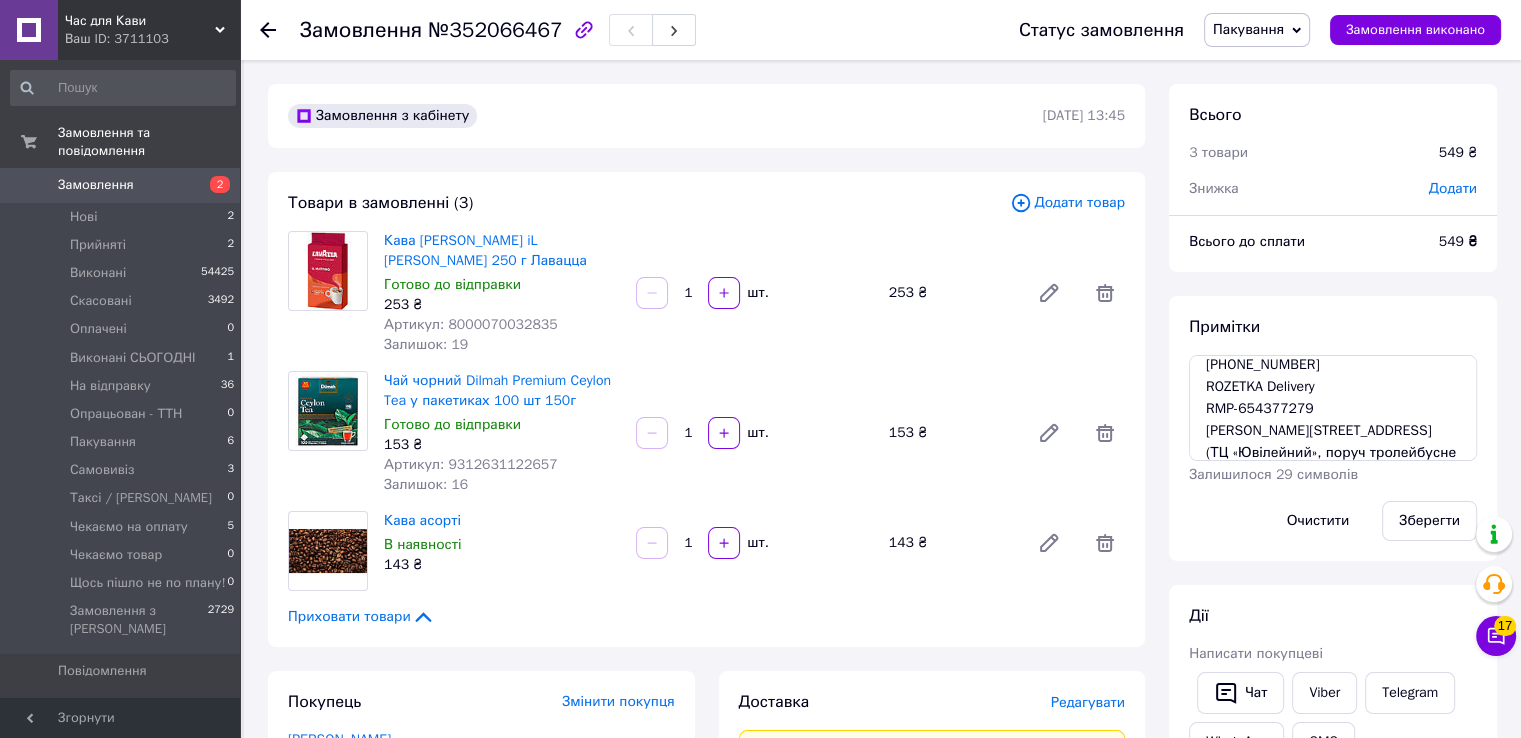 click on "Пакування" at bounding box center [1248, 29] 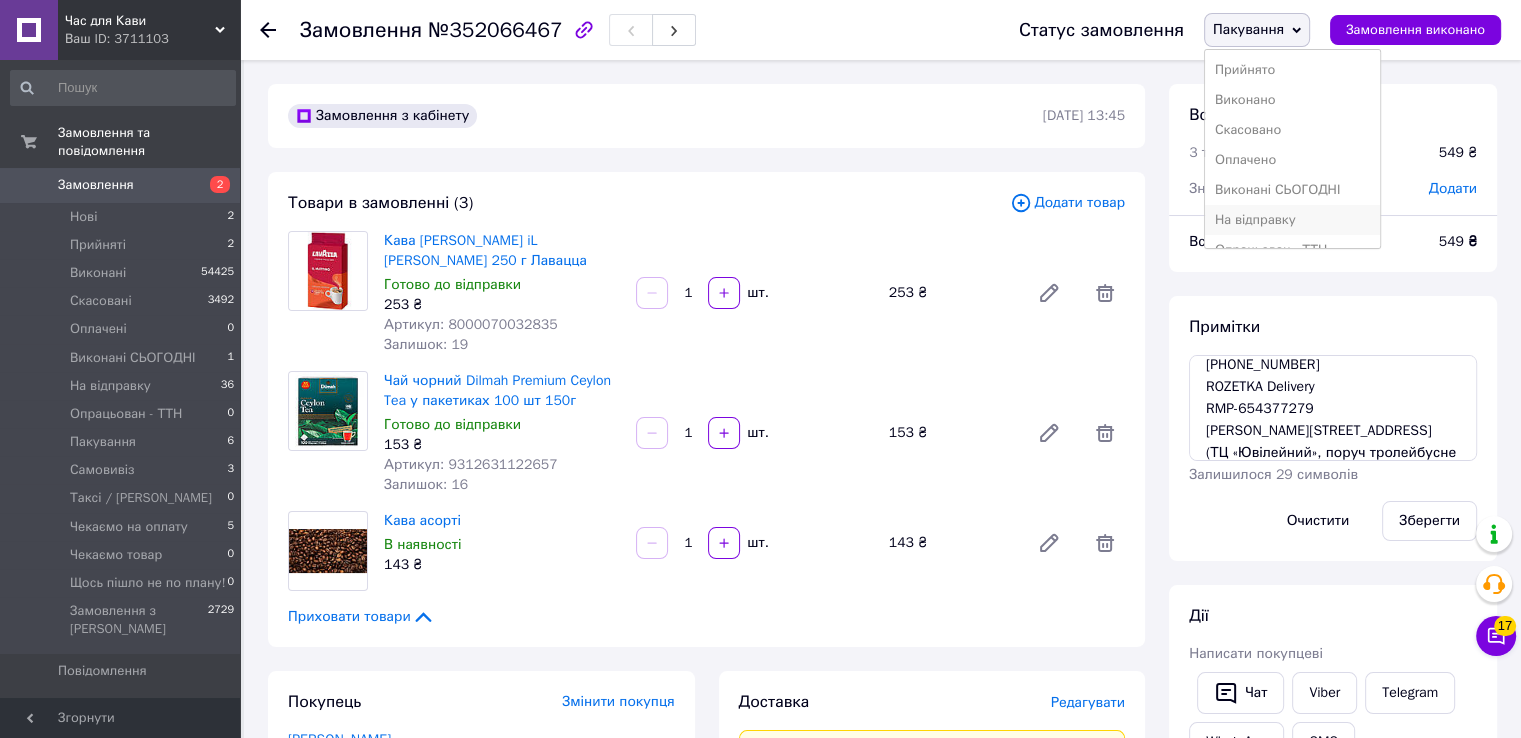 click on "На відправку" at bounding box center [1293, 220] 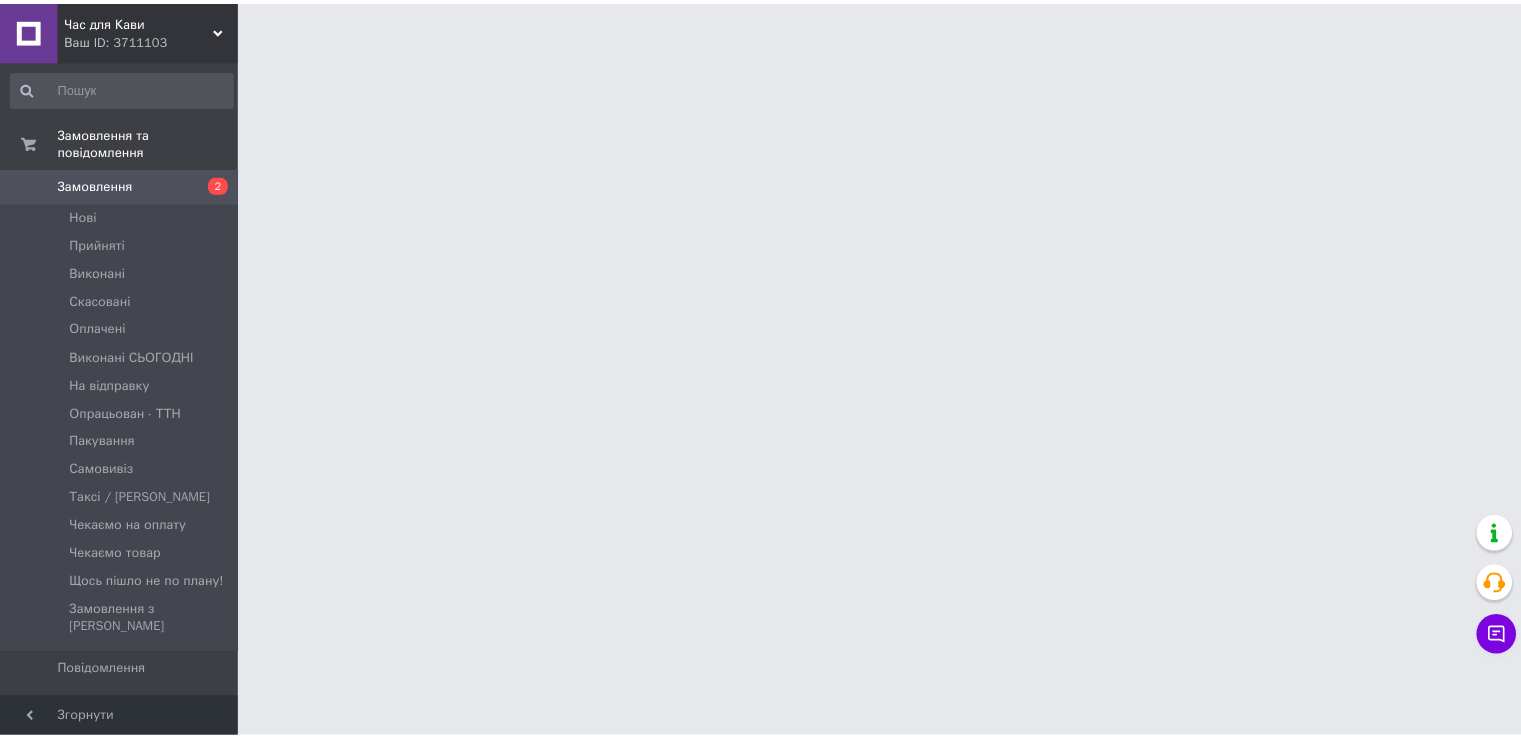 scroll, scrollTop: 0, scrollLeft: 0, axis: both 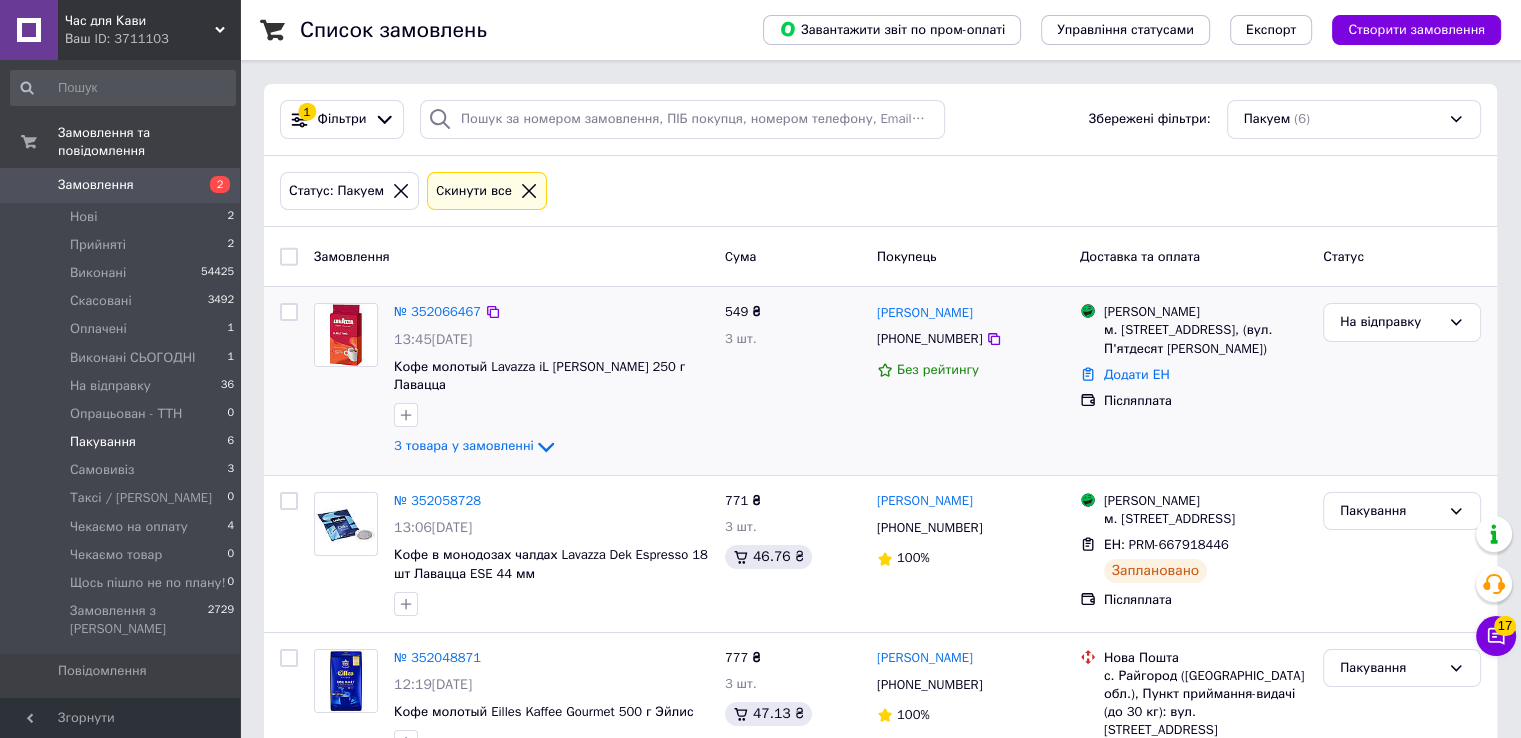 click on "3 товара у замовленні" 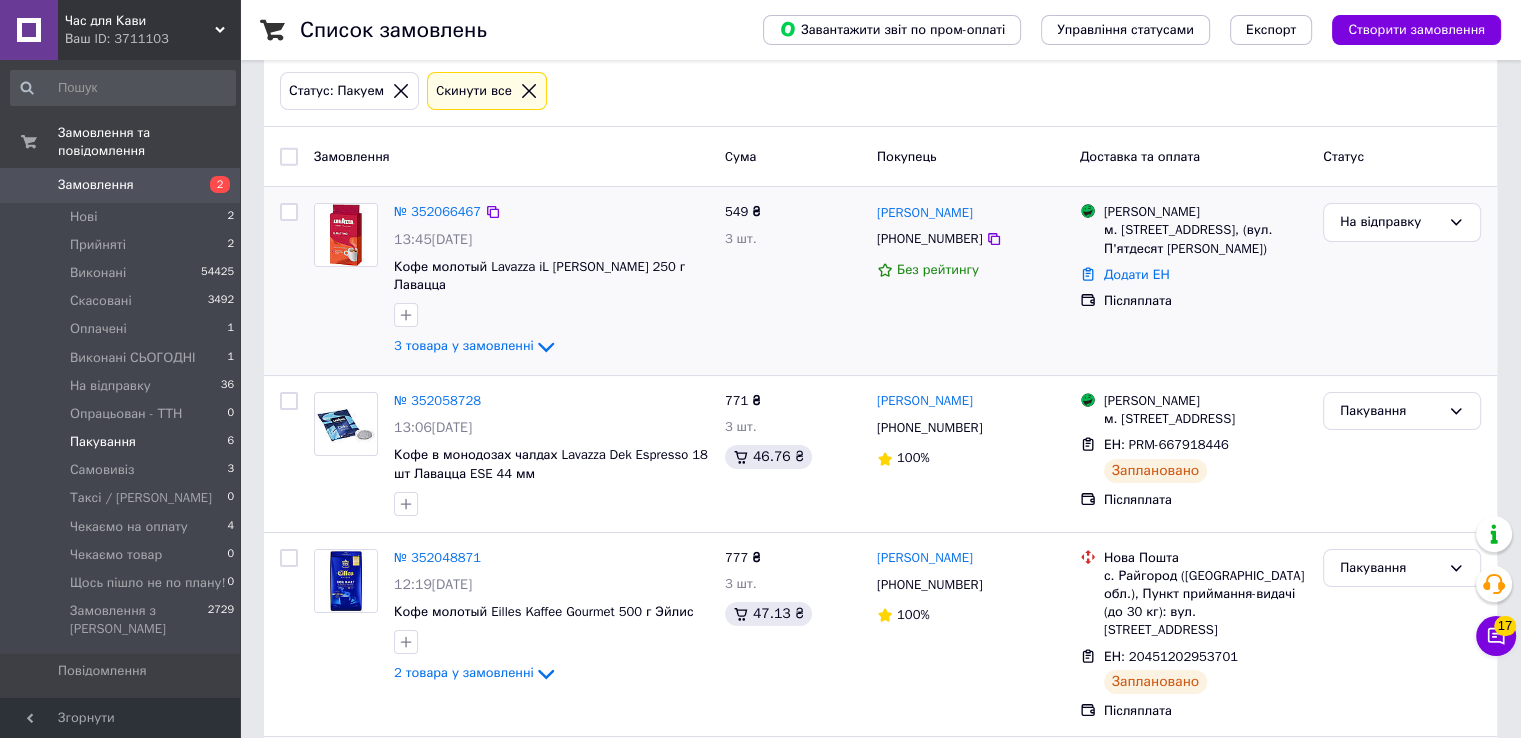 scroll, scrollTop: 200, scrollLeft: 0, axis: vertical 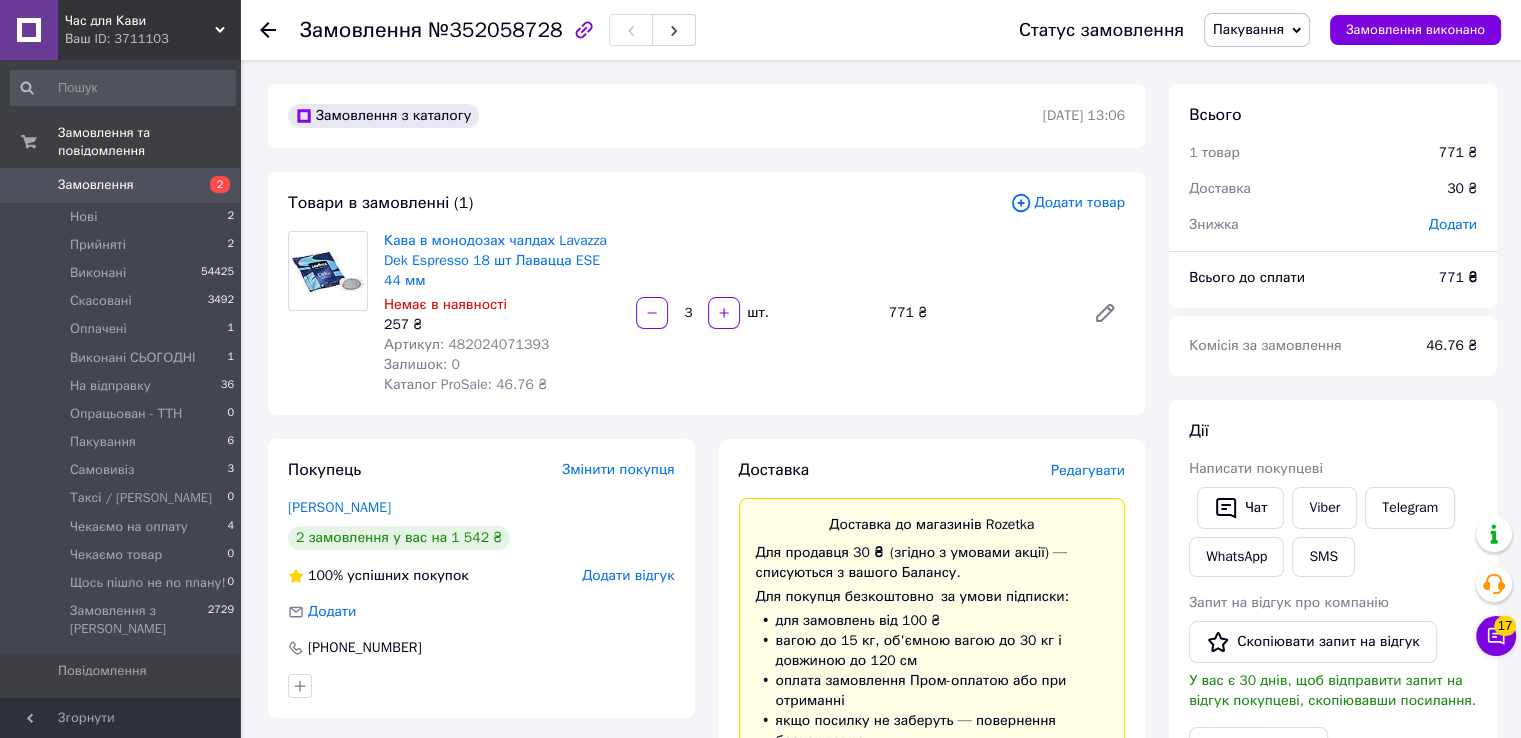 click on "№352058728" at bounding box center [495, 30] 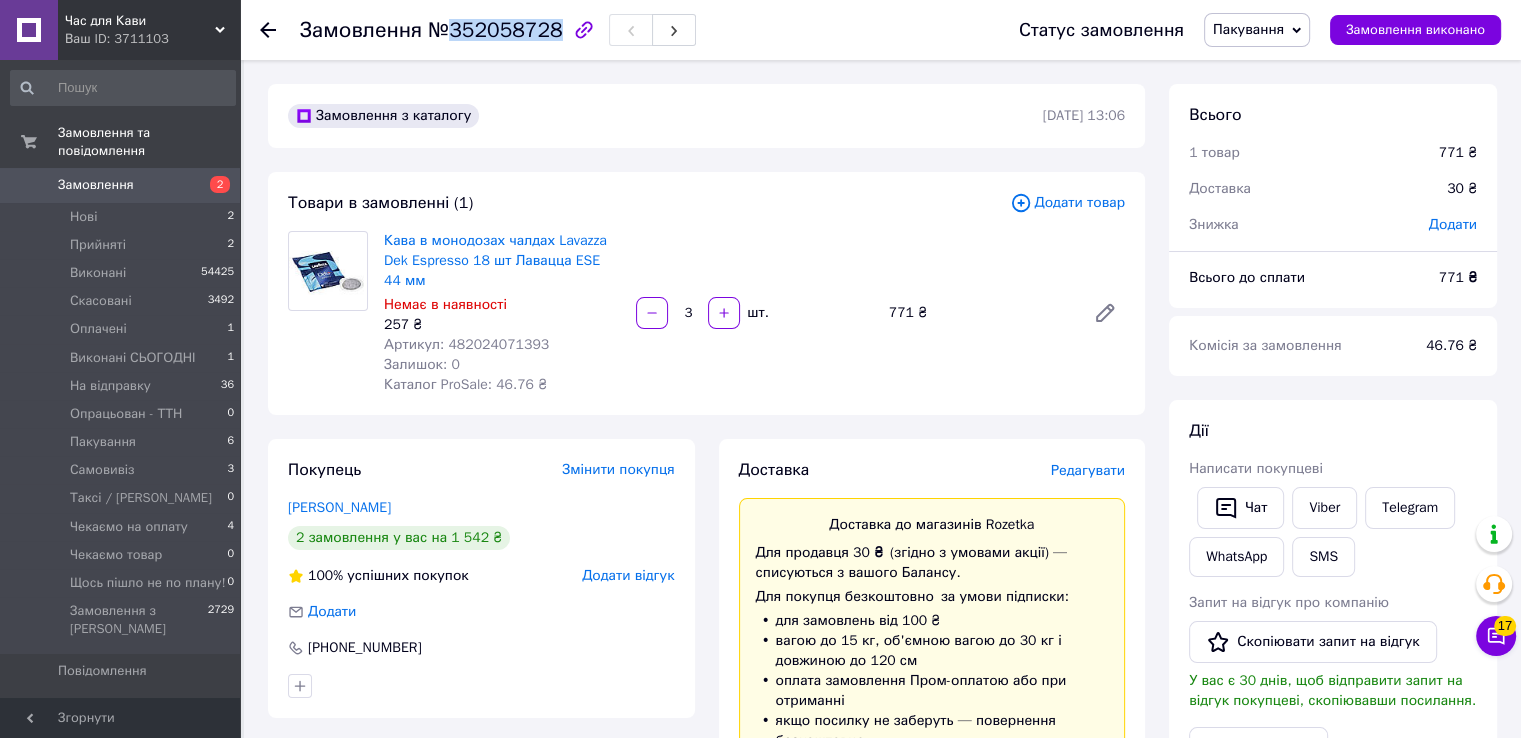 click on "№352058728" at bounding box center [495, 30] 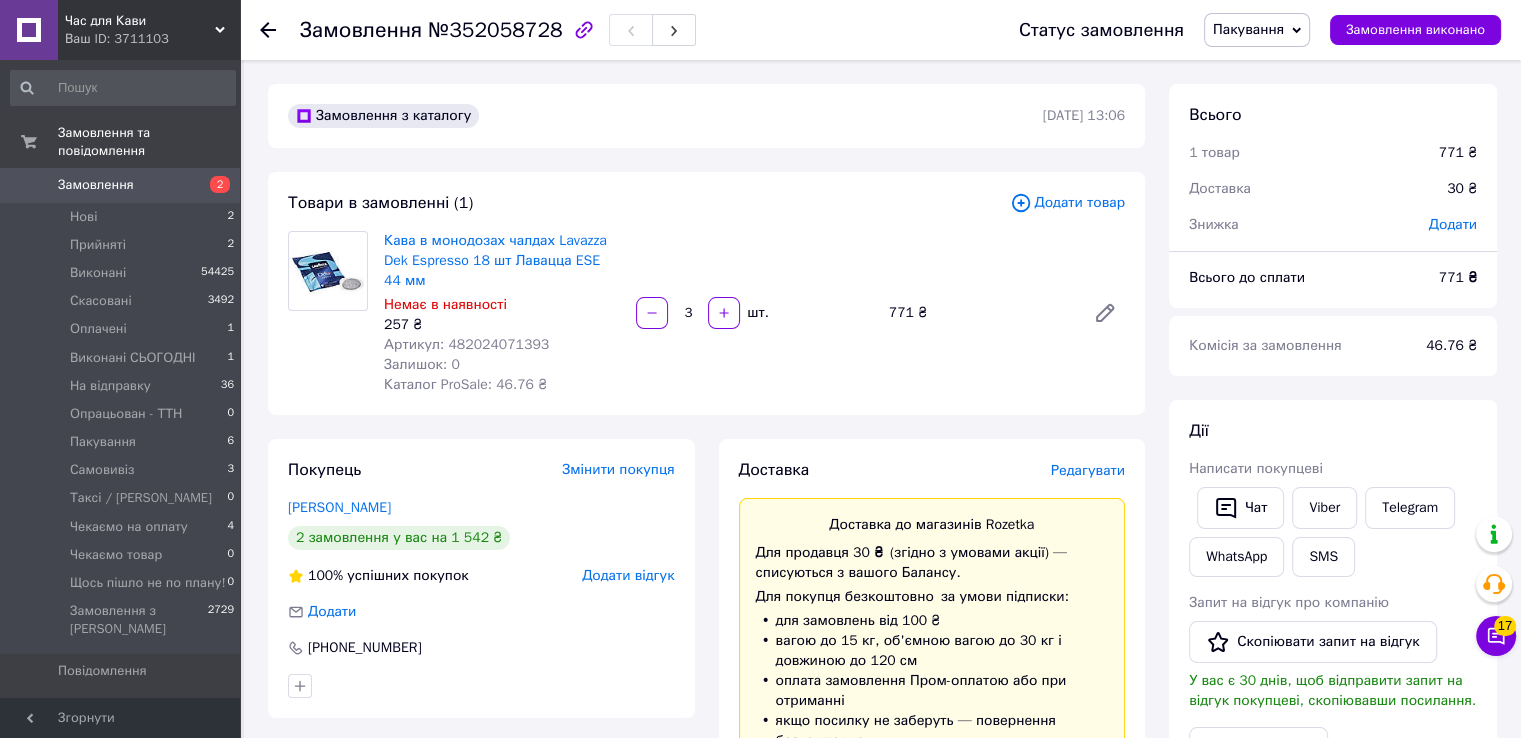 click on "Кава в монодозах чалдах Lavazza Dek Espresso 18 шт Лавацца ESE 44 мм Немає в наявності 257 ₴ Артикул: 482024071393 Залишок: 0 Каталог ProSale: 46.76 ₴" at bounding box center [502, 313] 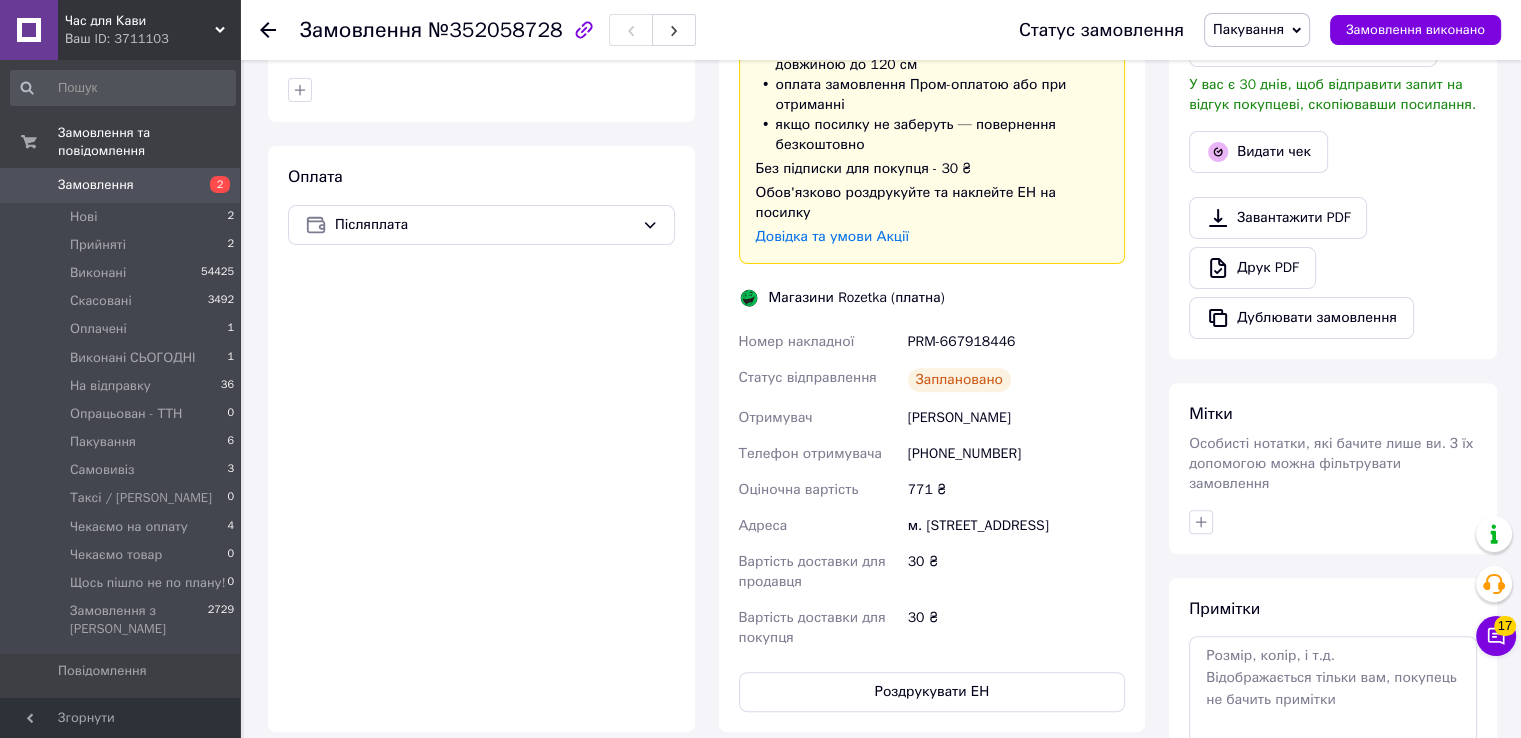 scroll, scrollTop: 700, scrollLeft: 0, axis: vertical 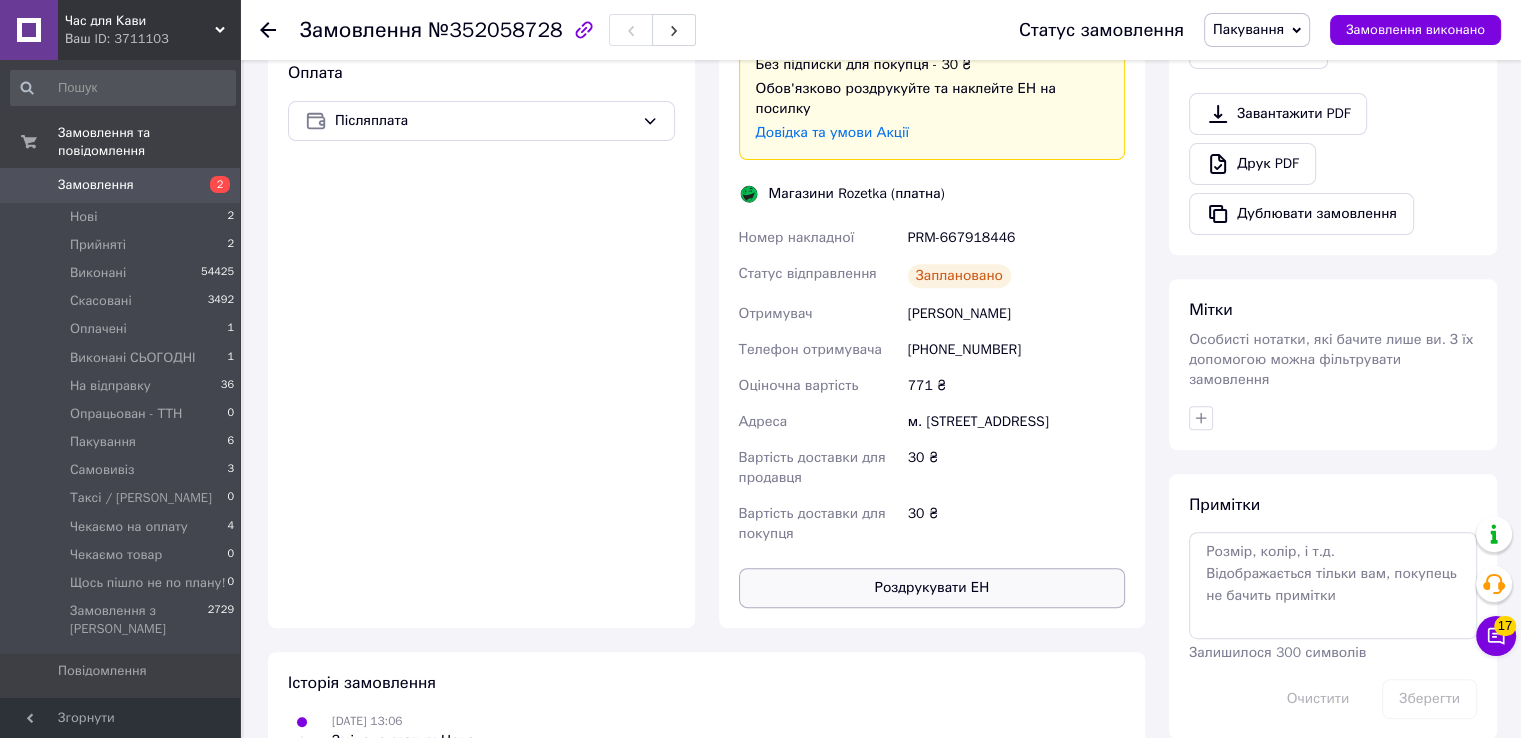 click on "Роздрукувати ЕН" at bounding box center (932, 588) 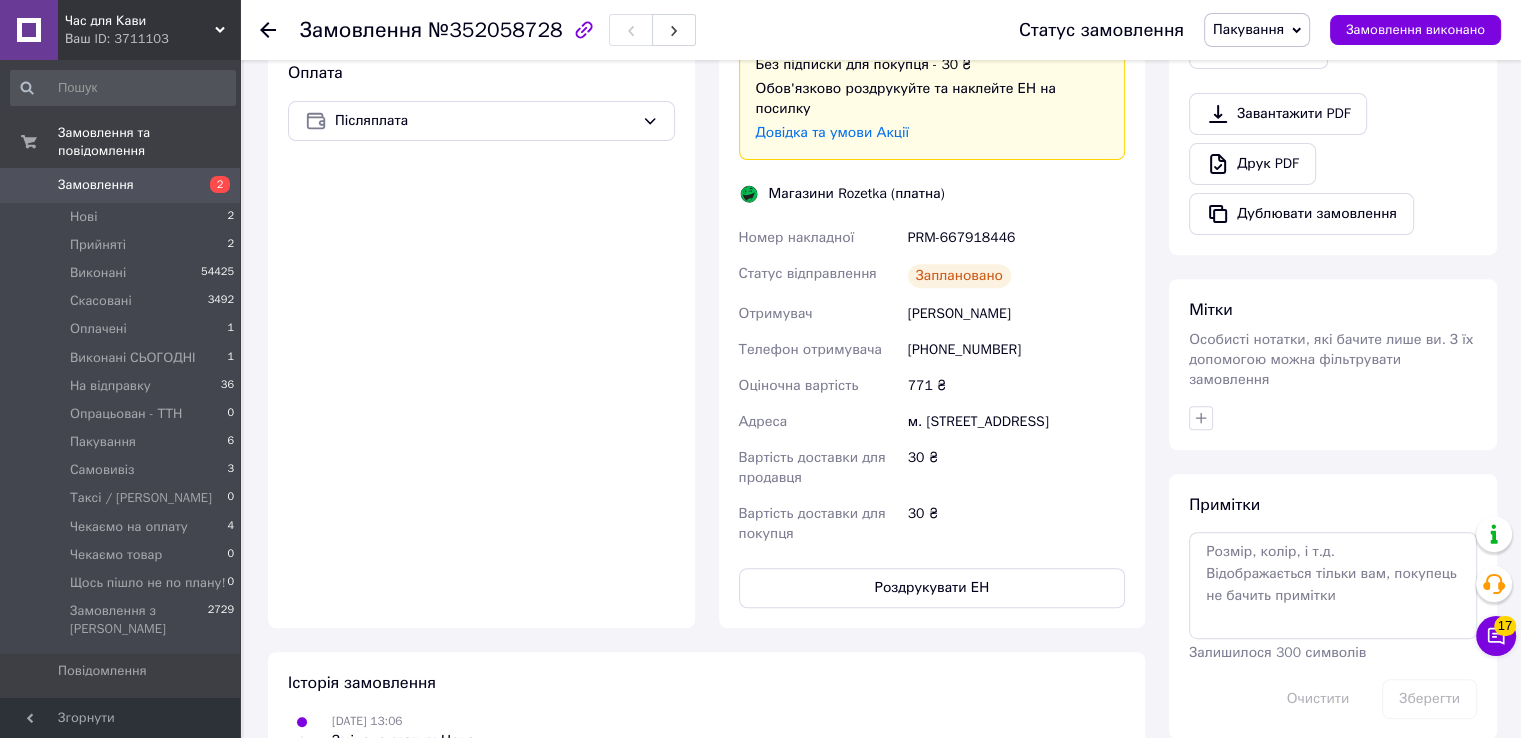 click on "Пакування" at bounding box center [1248, 29] 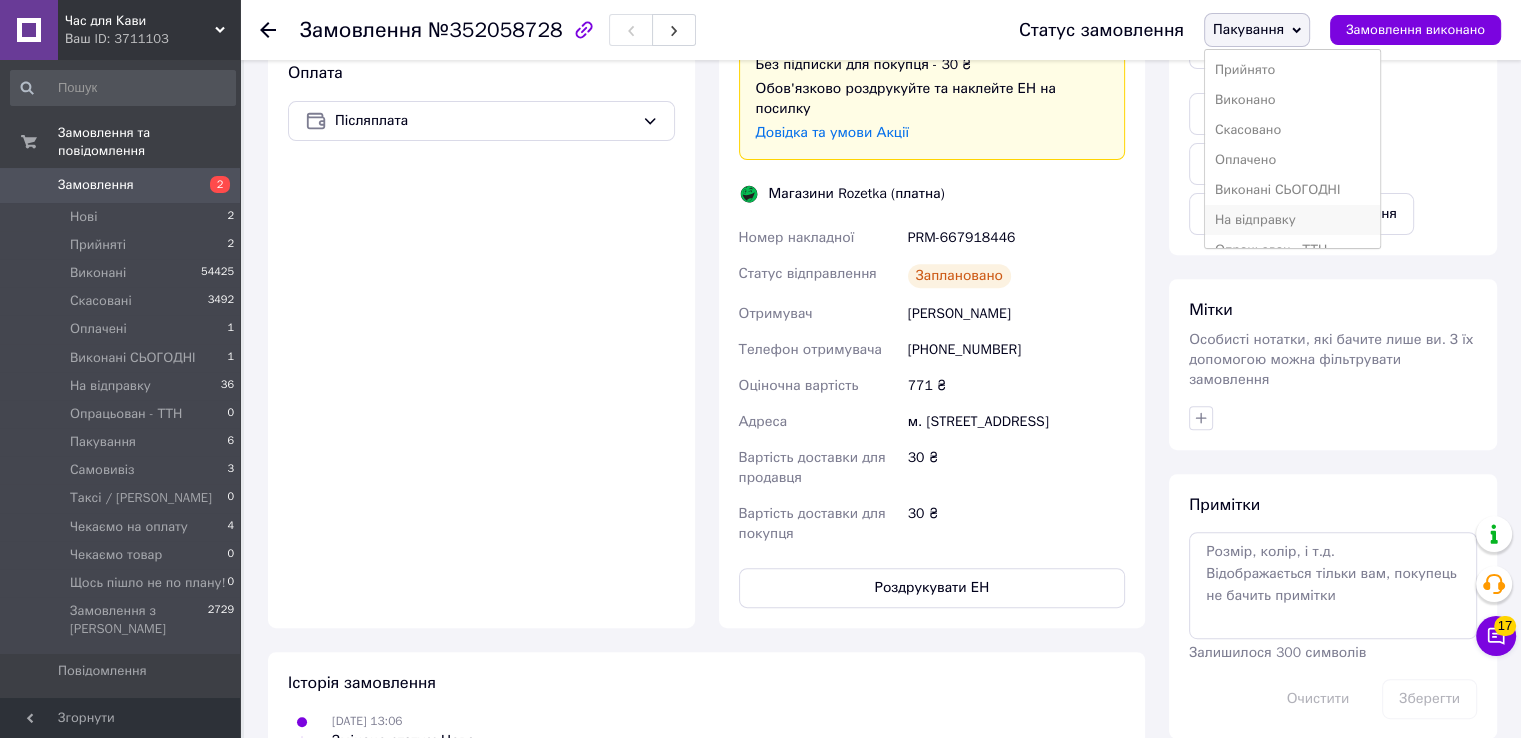 click on "На відправку" at bounding box center [1293, 220] 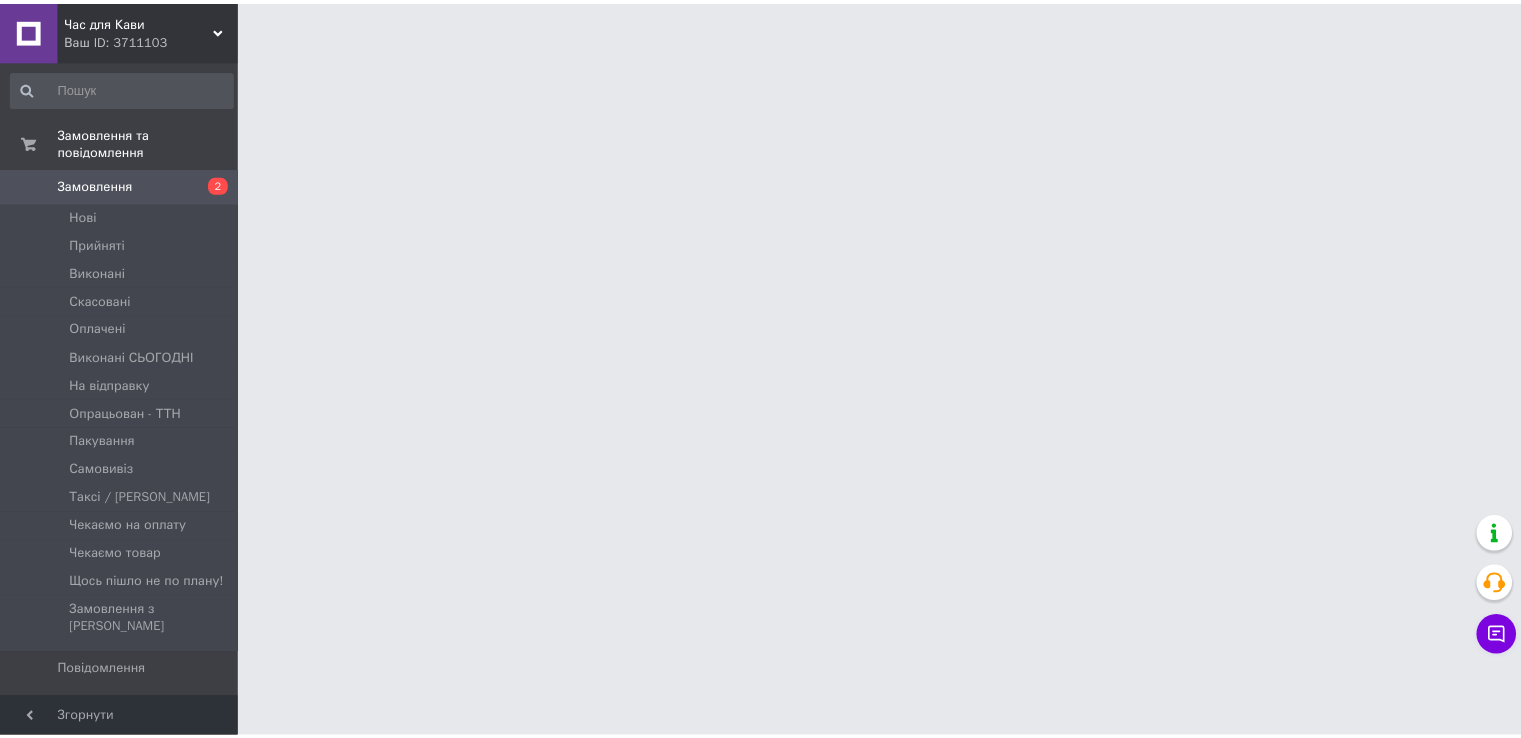 scroll, scrollTop: 0, scrollLeft: 0, axis: both 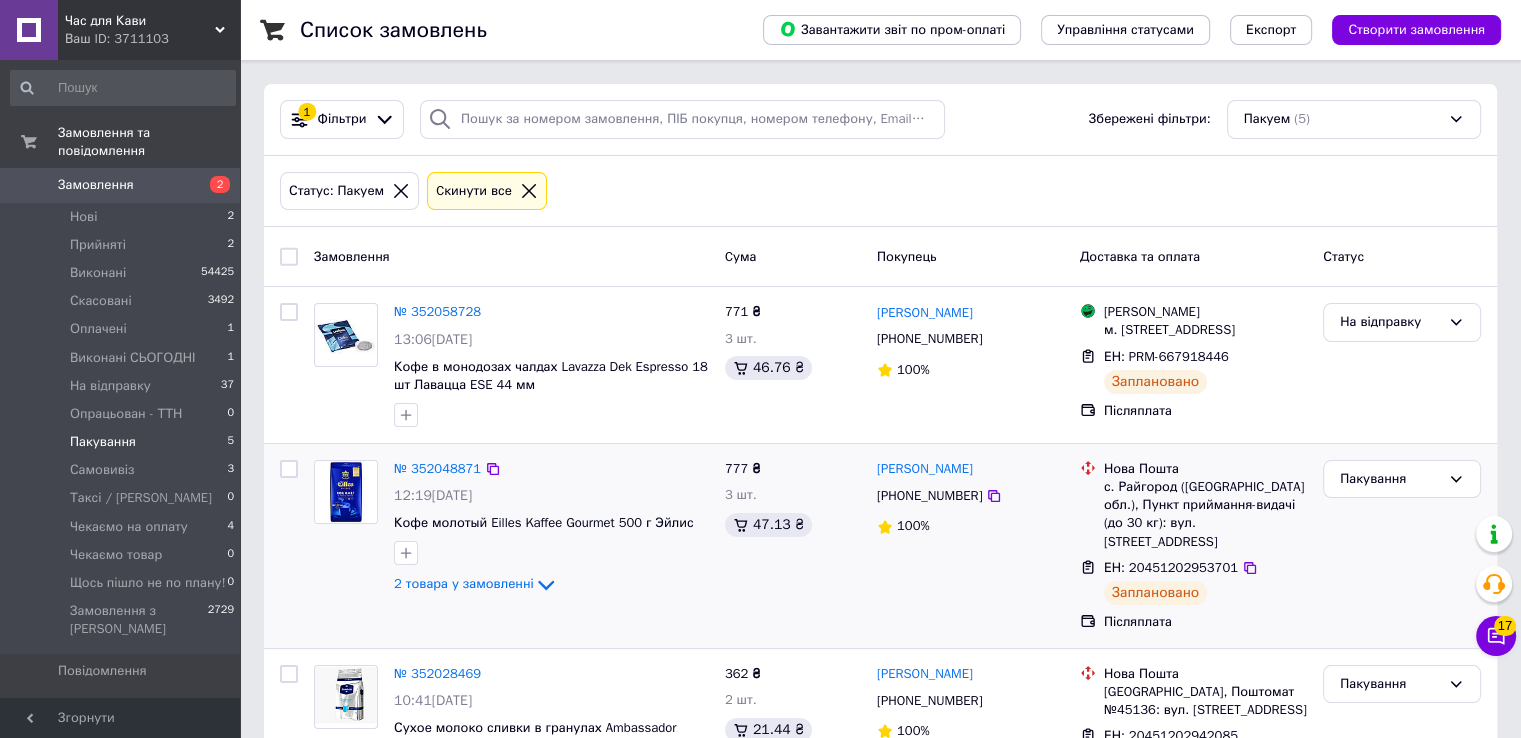 click on "777 ₴ 3 шт. 47.13 ₴" at bounding box center (793, 546) 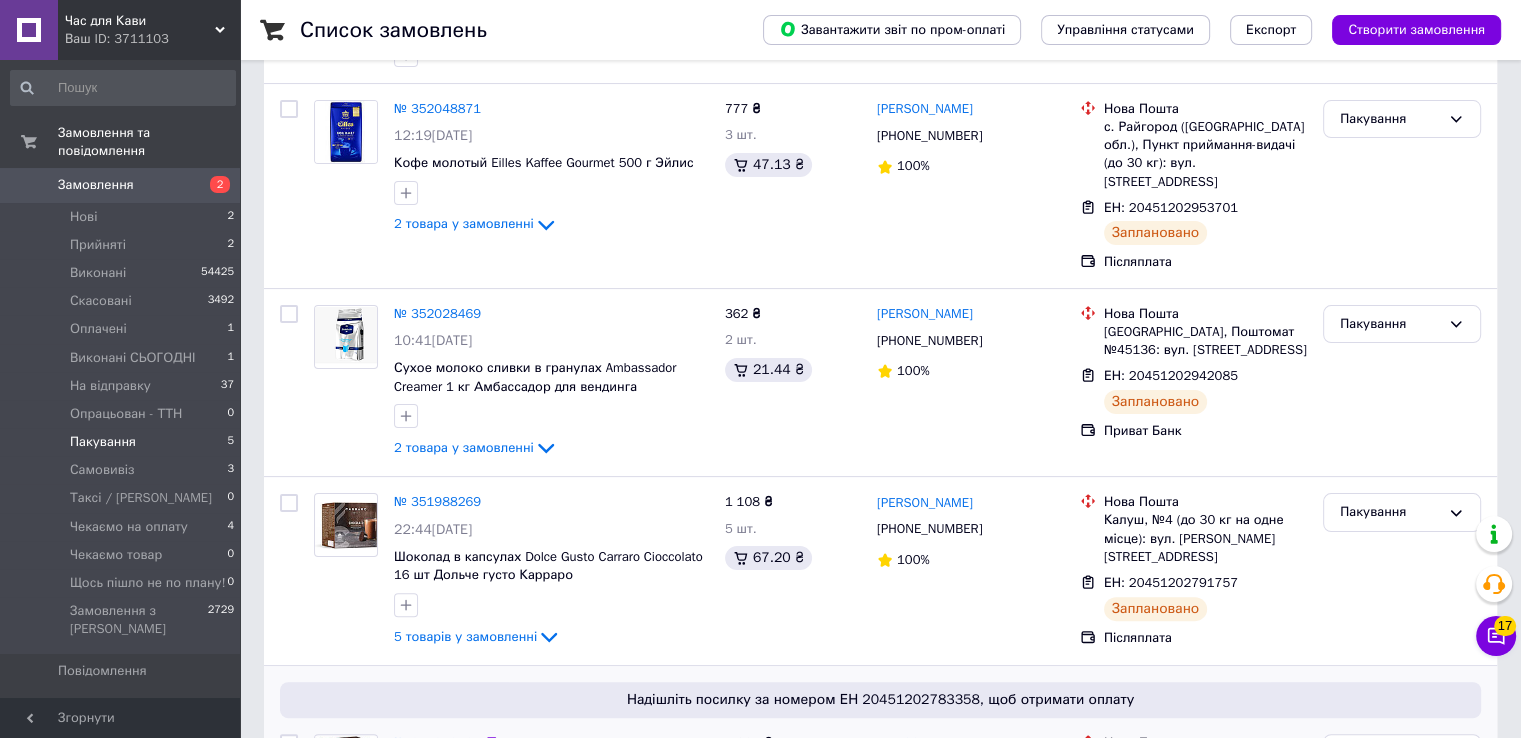 scroll, scrollTop: 60, scrollLeft: 0, axis: vertical 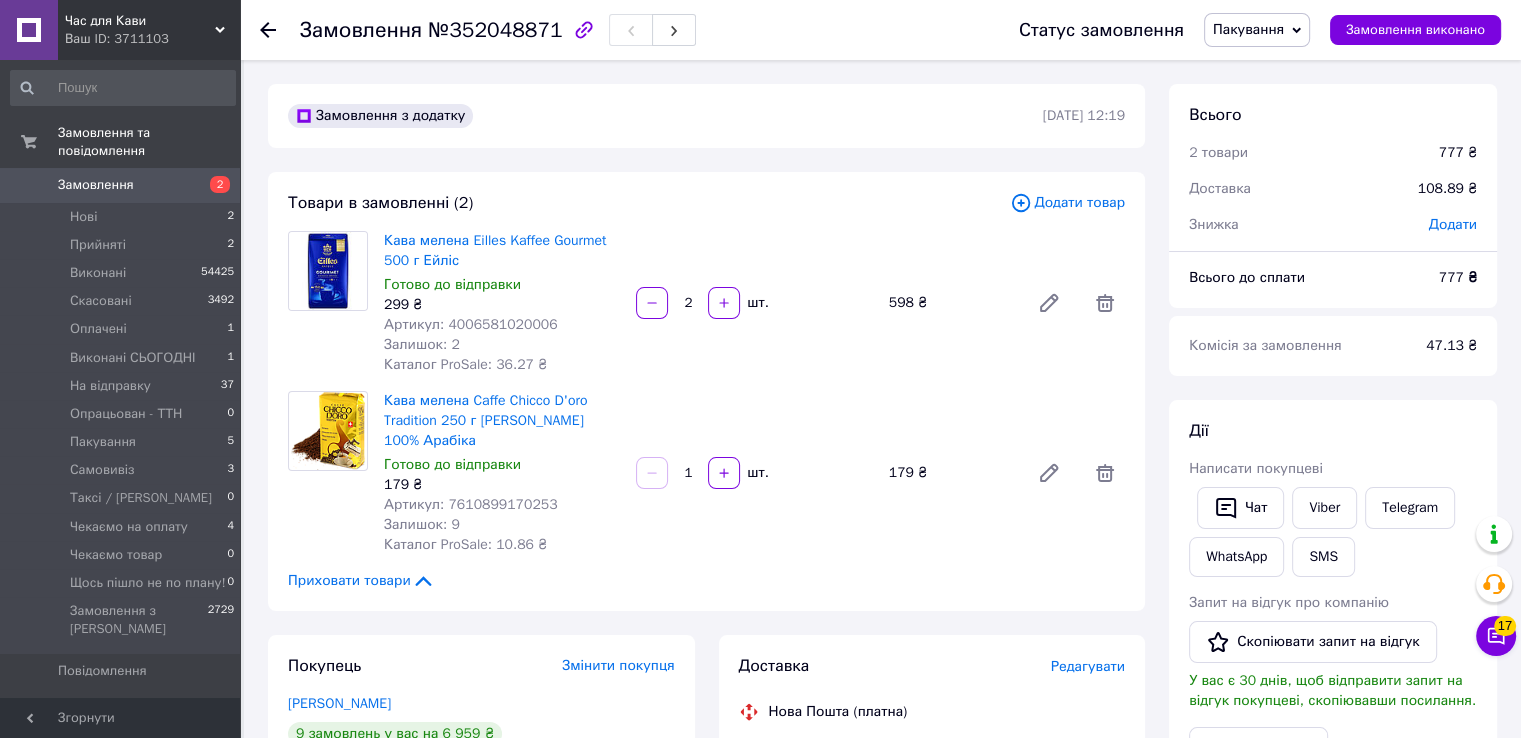 click on "№352048871" at bounding box center (495, 30) 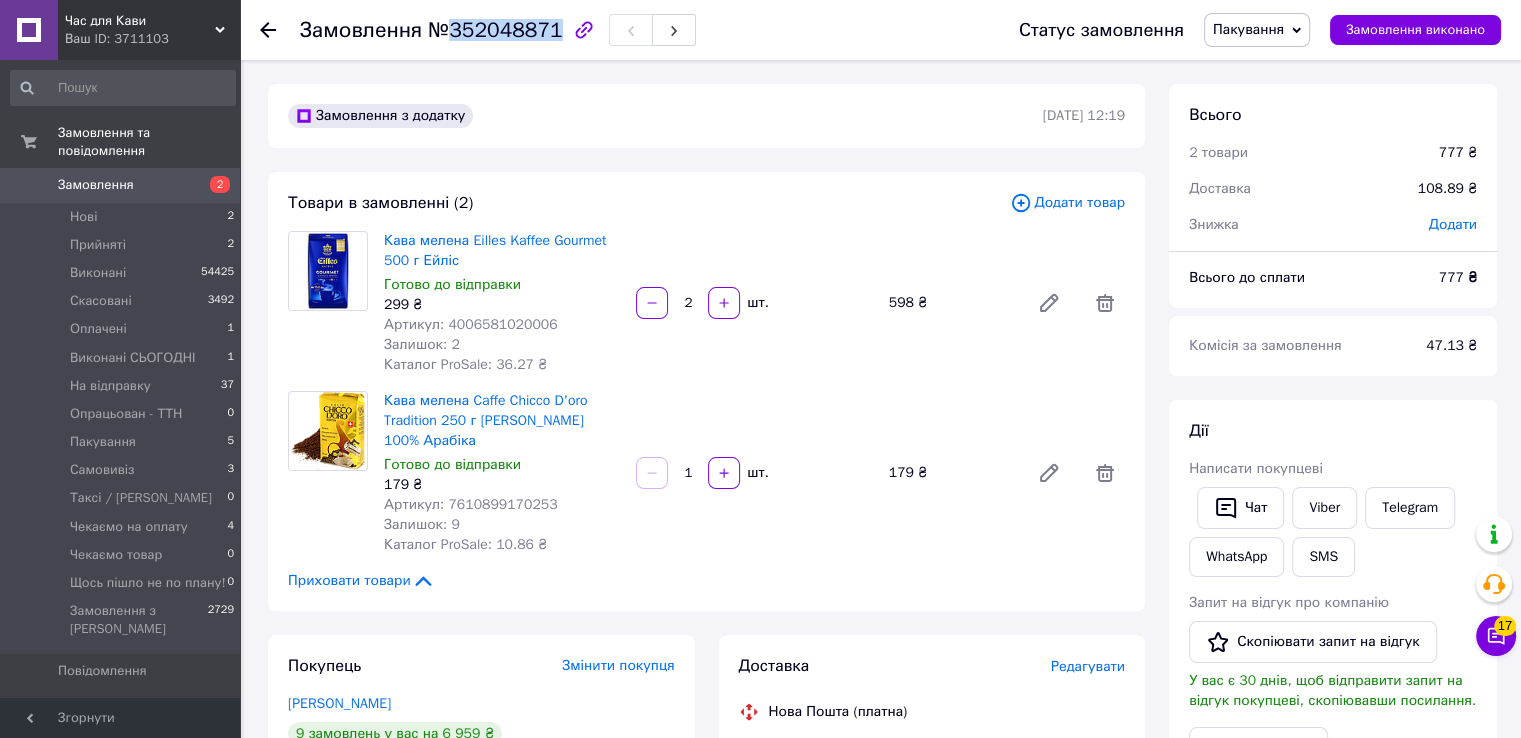 click on "№352048871" at bounding box center (495, 30) 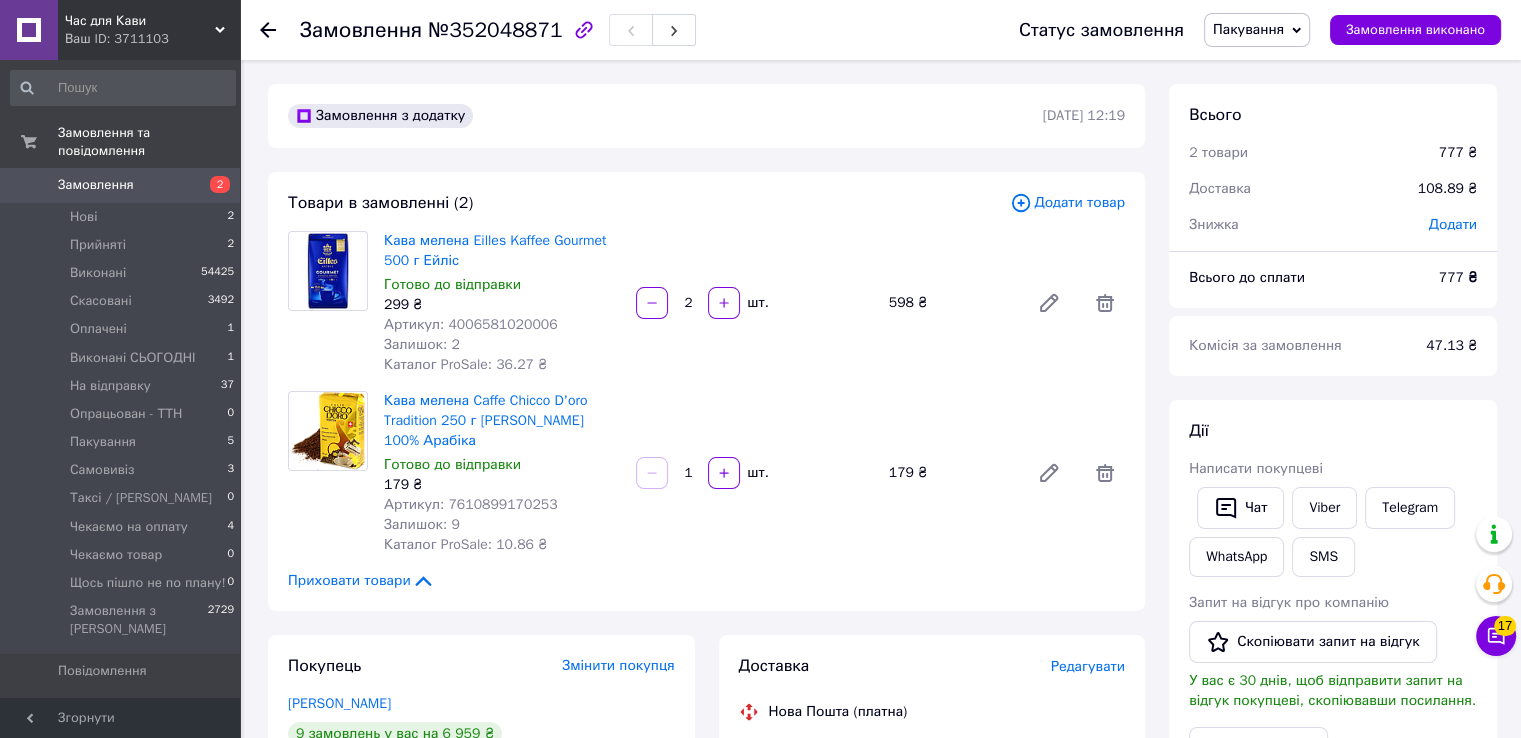 click on "Кава мелена Caffe Chicco D'oro Tradition 250 г [PERSON_NAME] 100% Арабіка Готово до відправки 179 ₴ Артикул: 7610899170253 Залишок: 9 Каталог ProSale: 10.86 ₴  1   шт. 179 ₴" at bounding box center [754, 473] 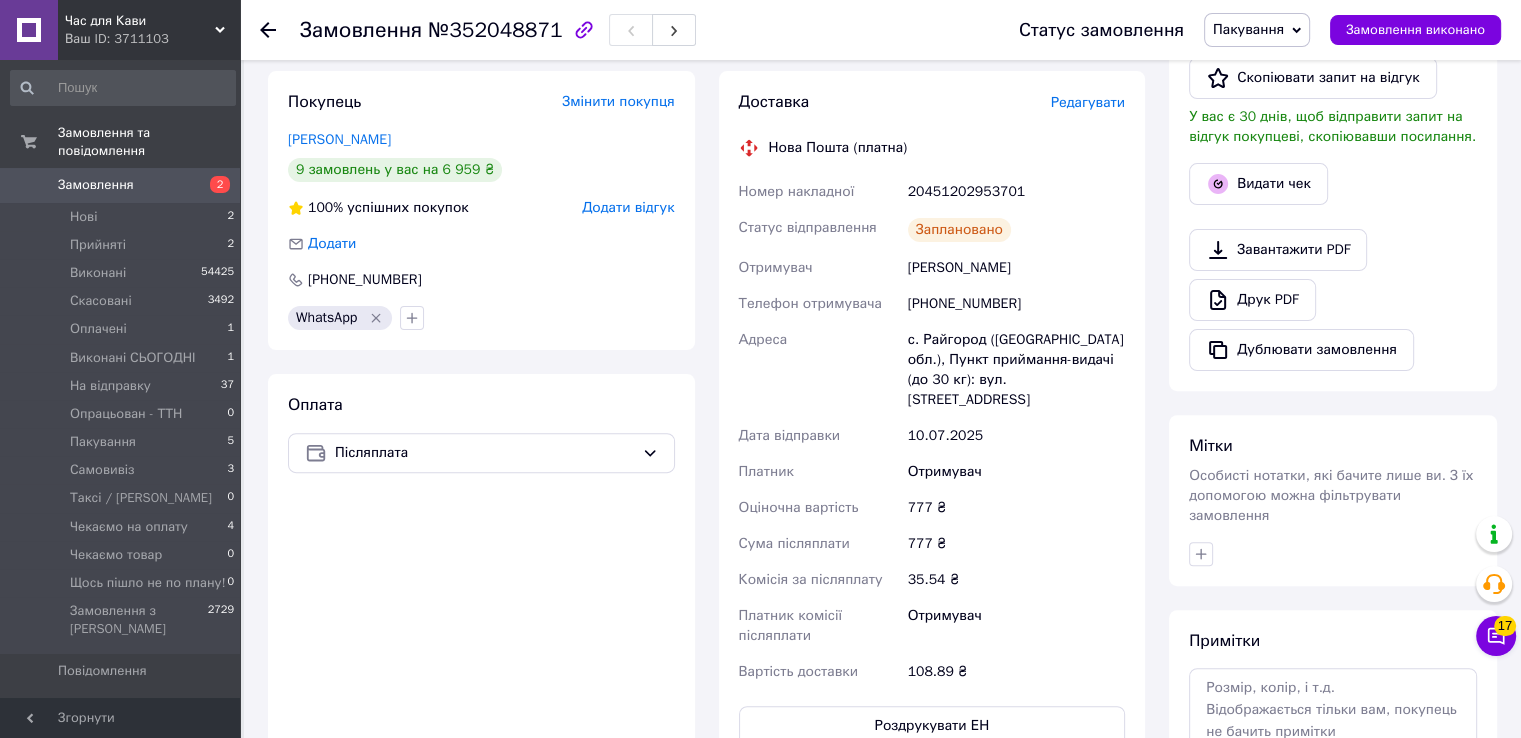 scroll, scrollTop: 600, scrollLeft: 0, axis: vertical 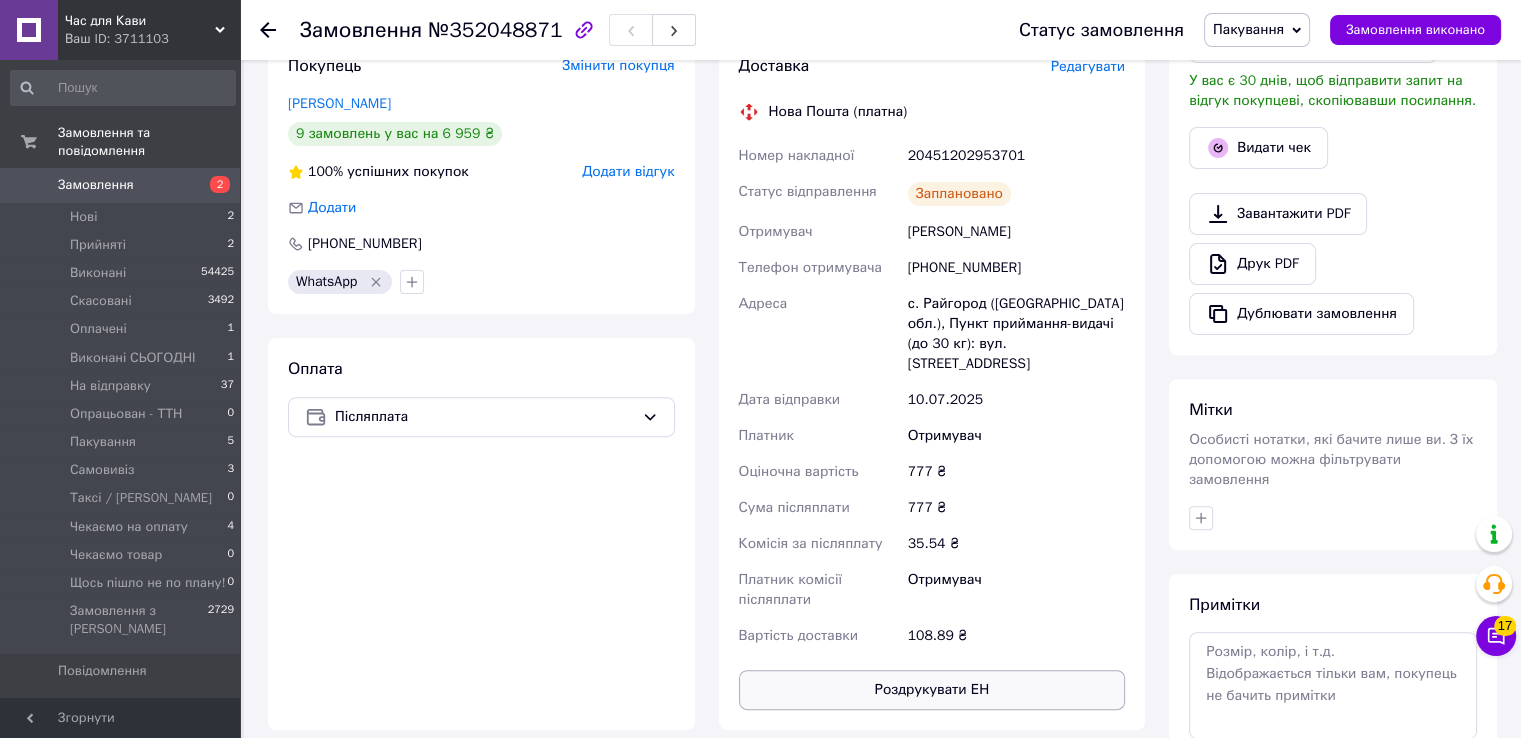 click on "Роздрукувати ЕН" at bounding box center [932, 690] 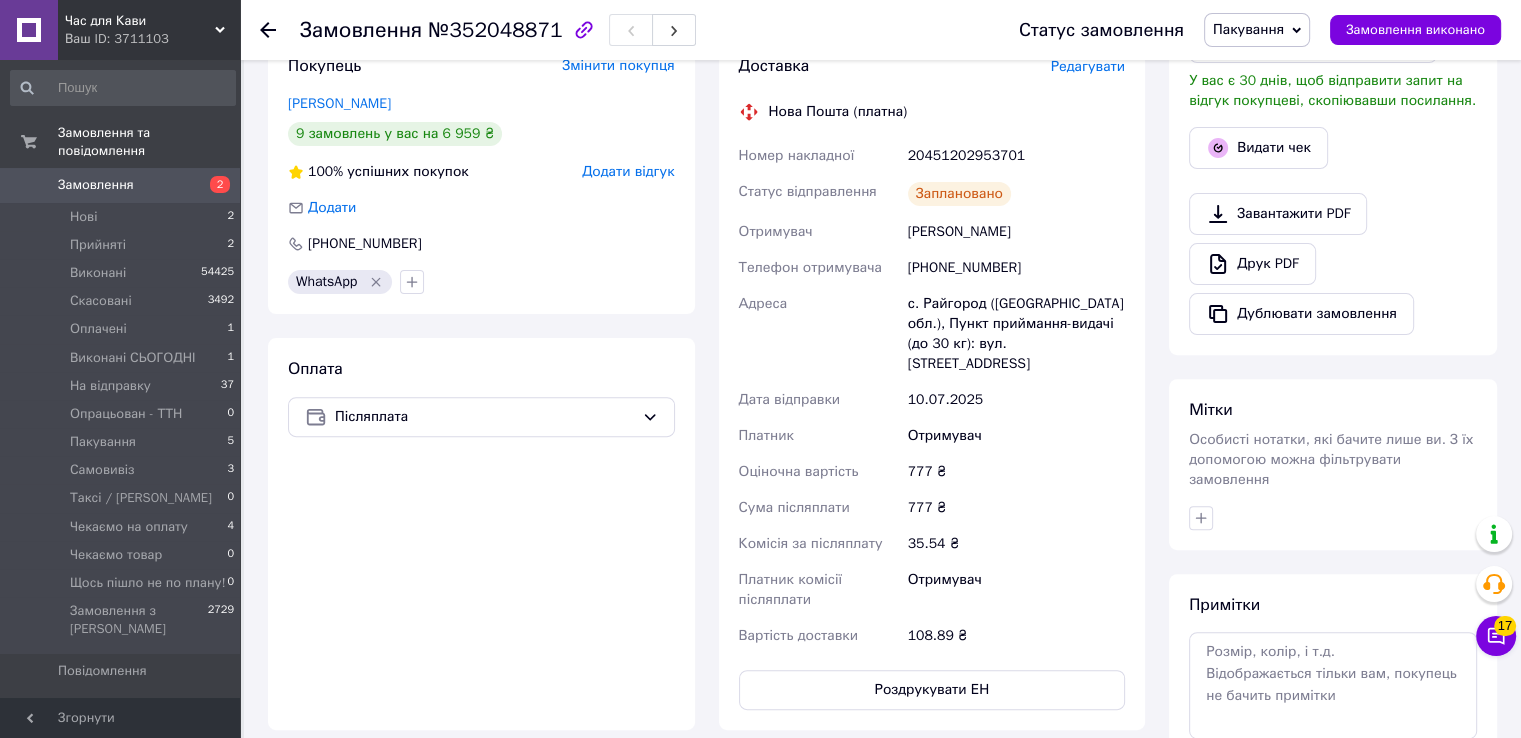 click on "Пакування" at bounding box center [1248, 29] 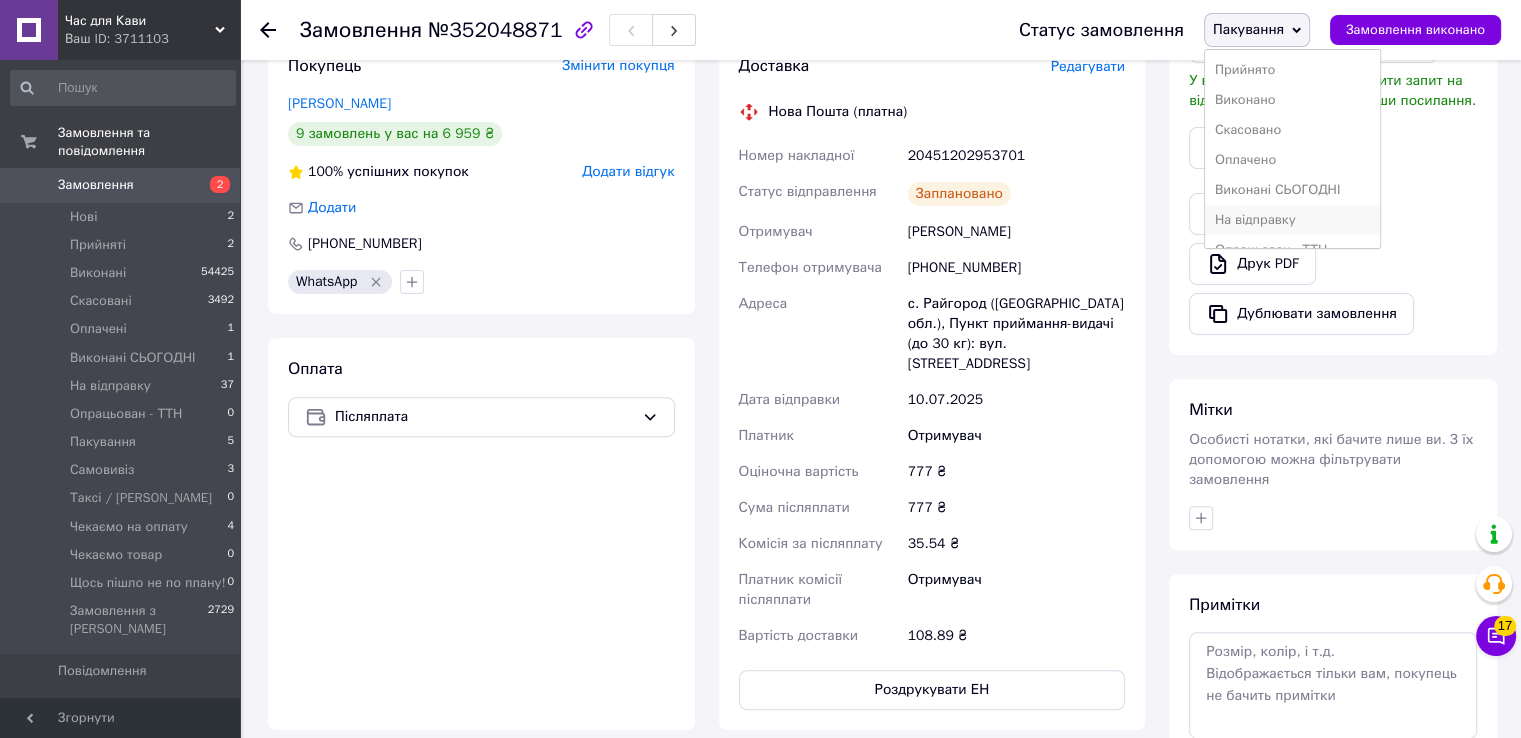 click on "На відправку" at bounding box center [1293, 220] 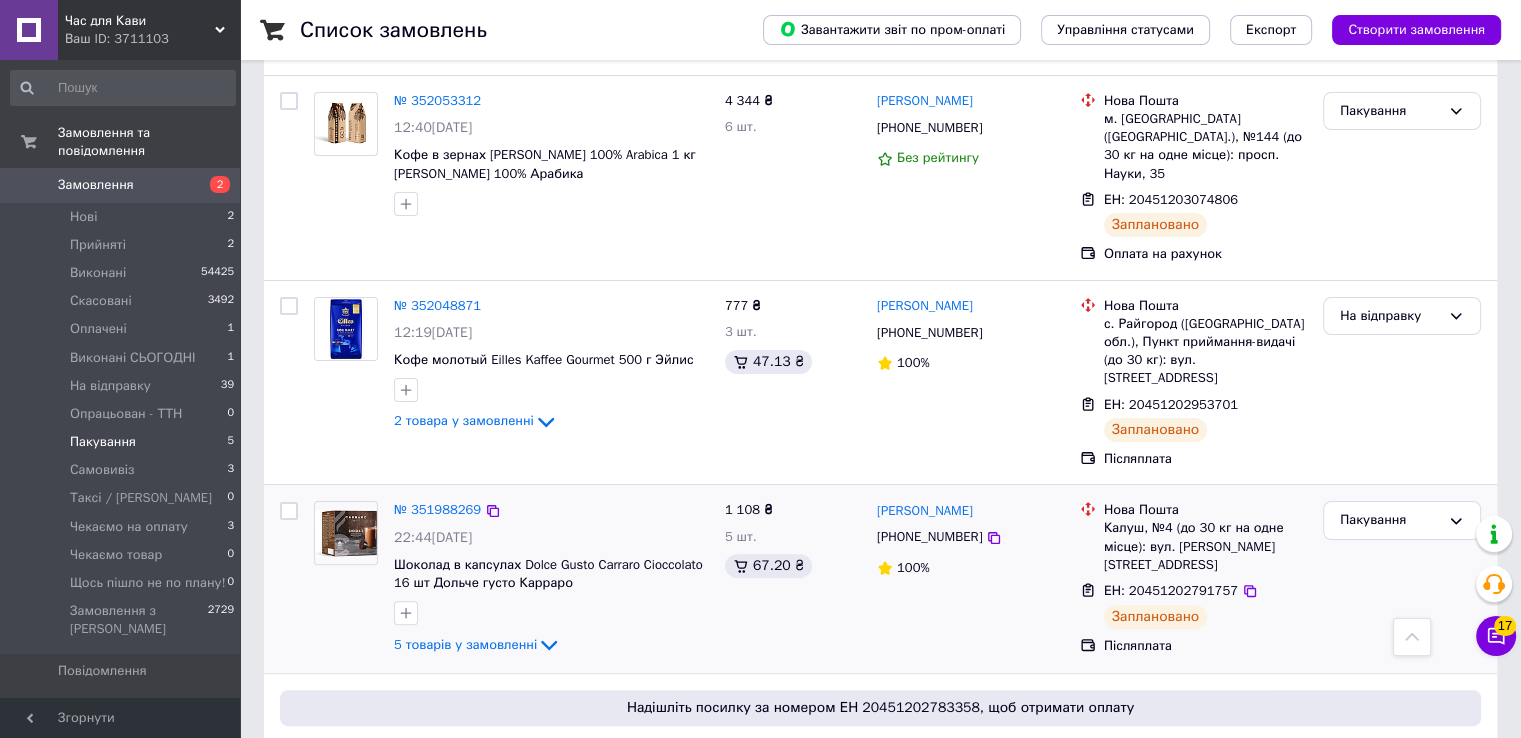 scroll, scrollTop: 200, scrollLeft: 0, axis: vertical 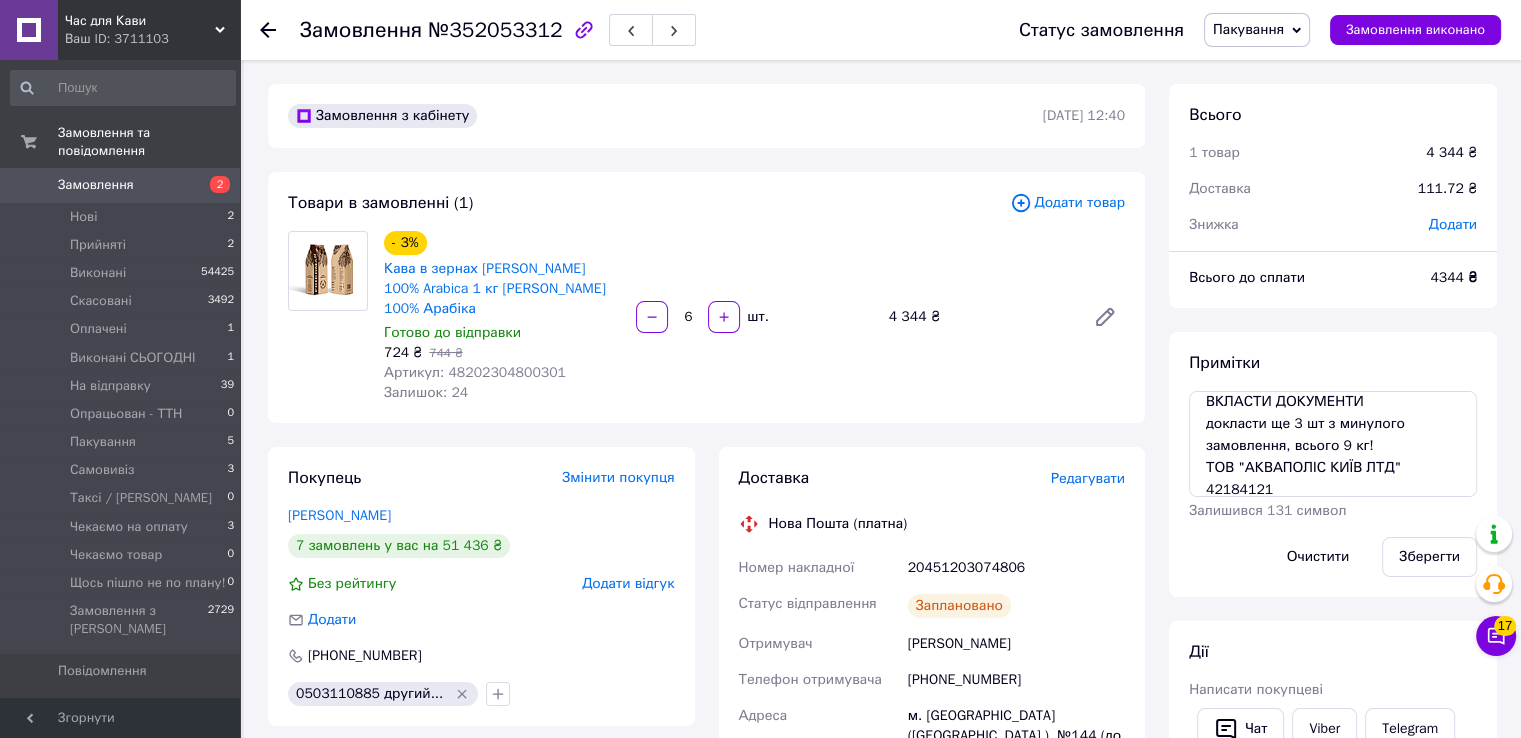 click on "№352053312" at bounding box center (495, 30) 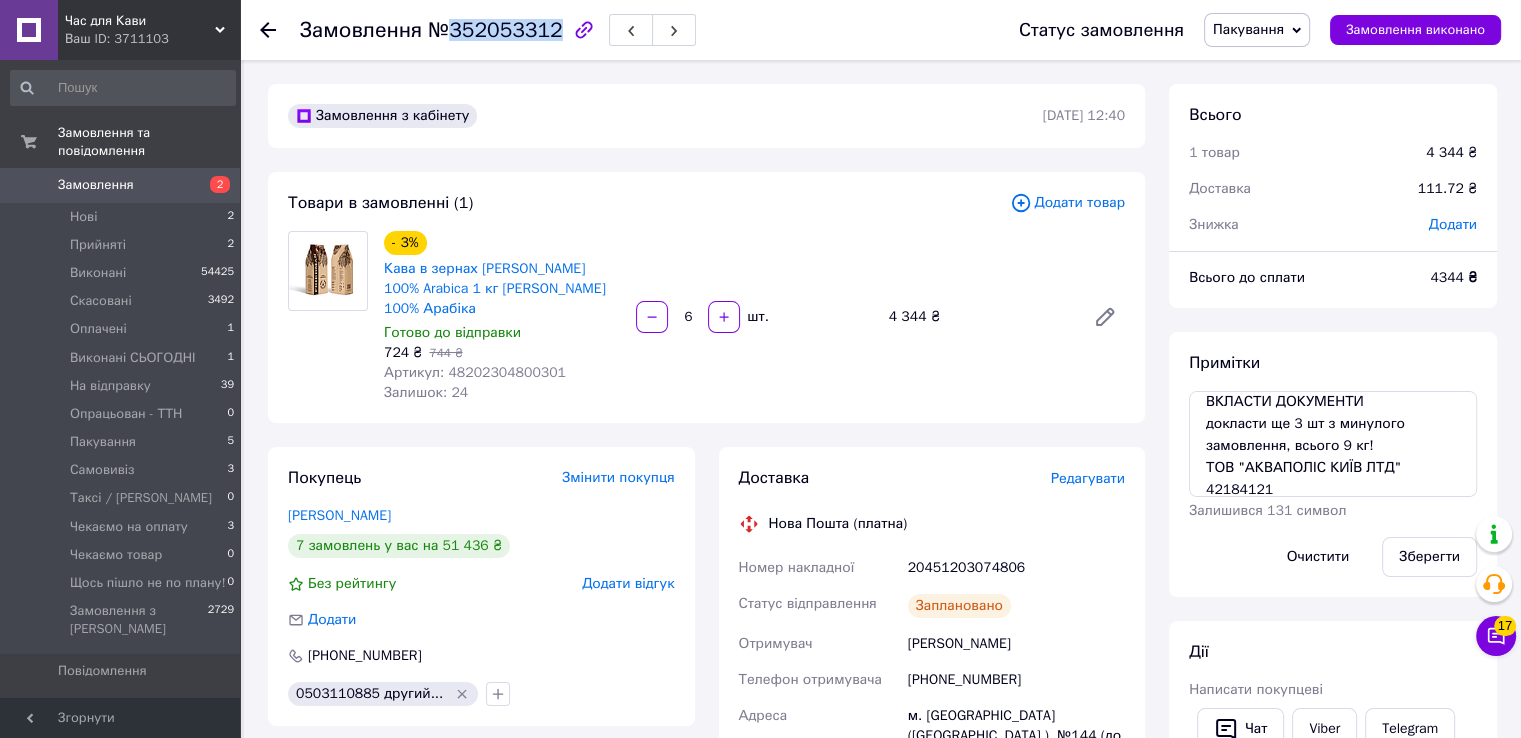 click on "№352053312" at bounding box center [495, 30] 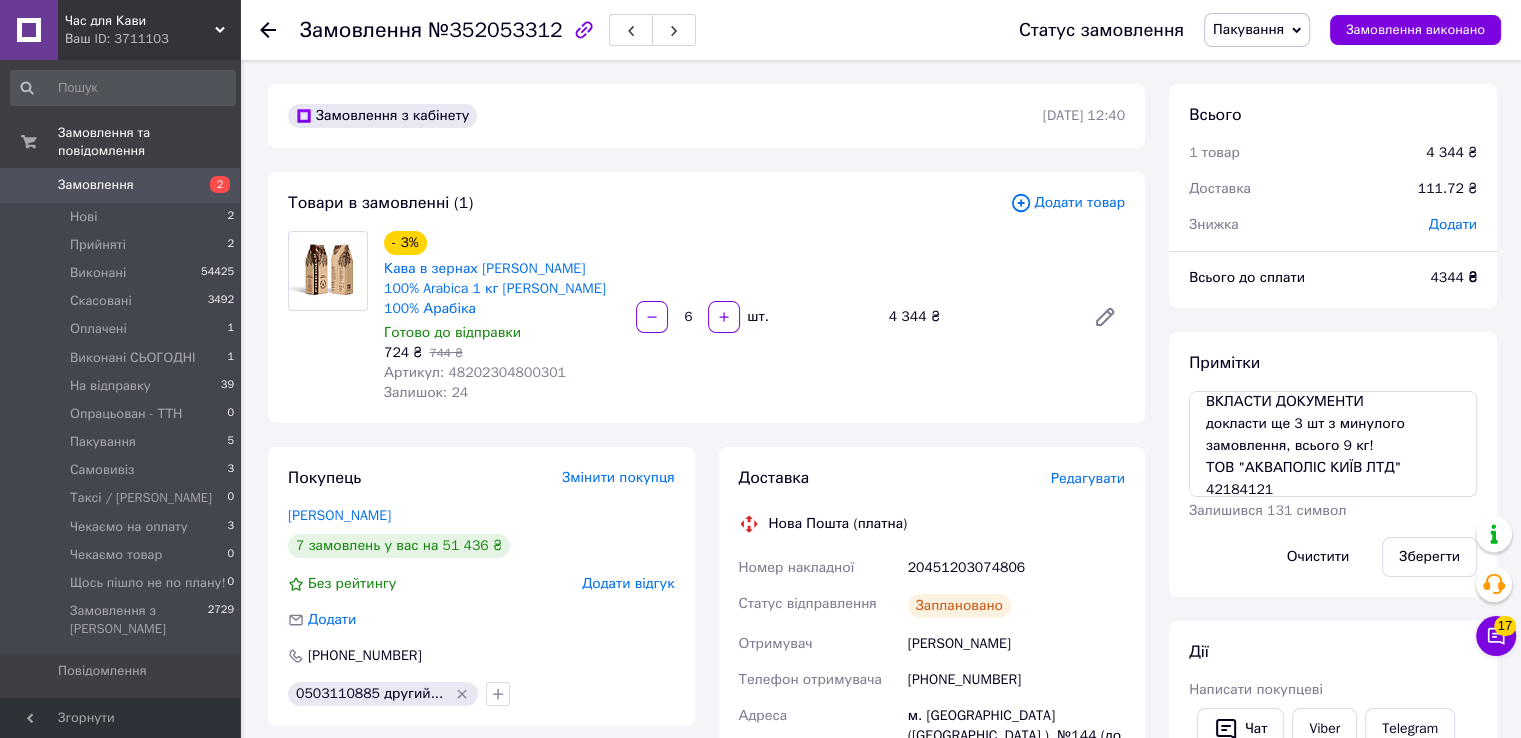 click on "- 3% Кава в зернах Friedman 100% Arabica 1 кг Фрідман 100% Арабіка Готово до відправки 724 ₴   744 ₴ Артикул: 48202304800301 Залишок: 24 6   шт. 4 344 ₴" at bounding box center (754, 317) 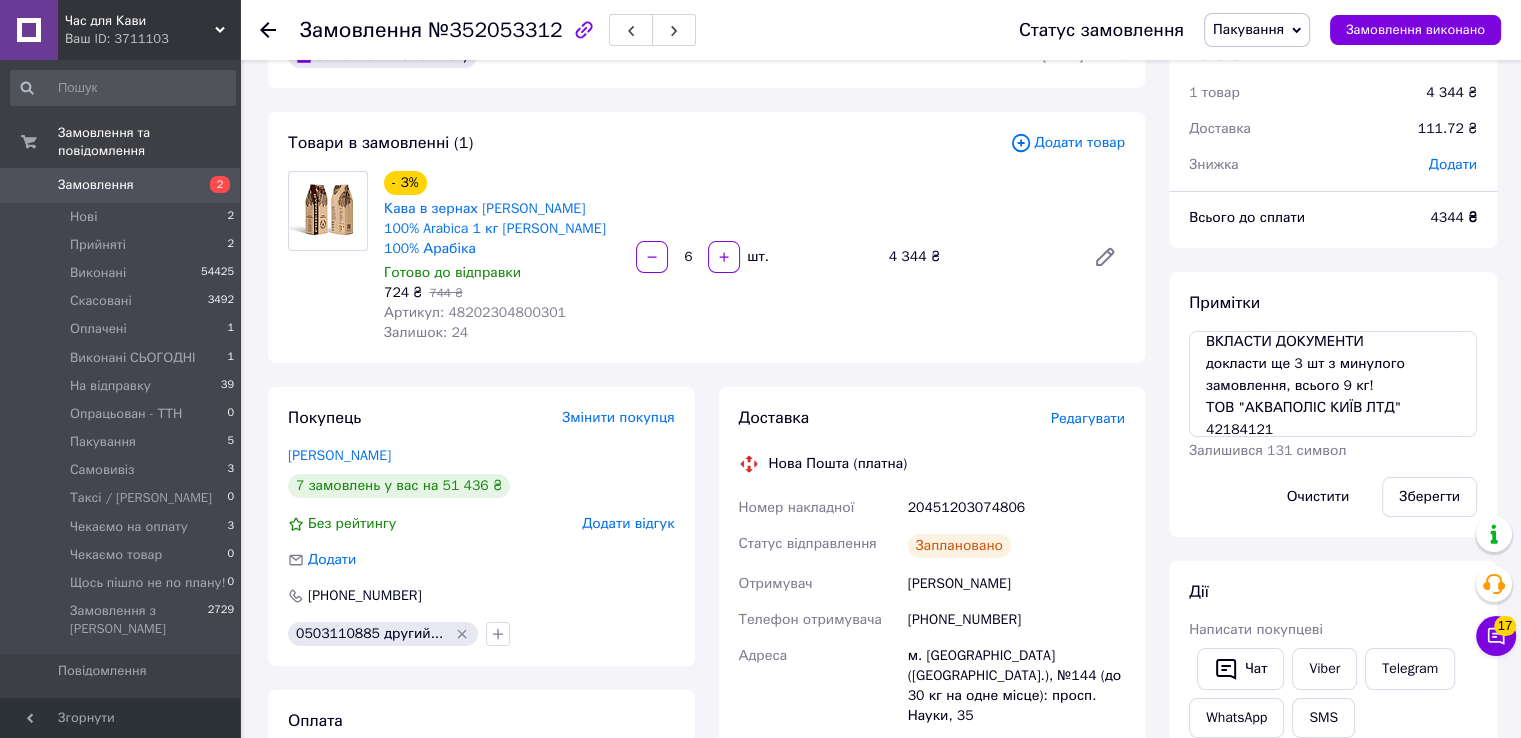 scroll, scrollTop: 0, scrollLeft: 0, axis: both 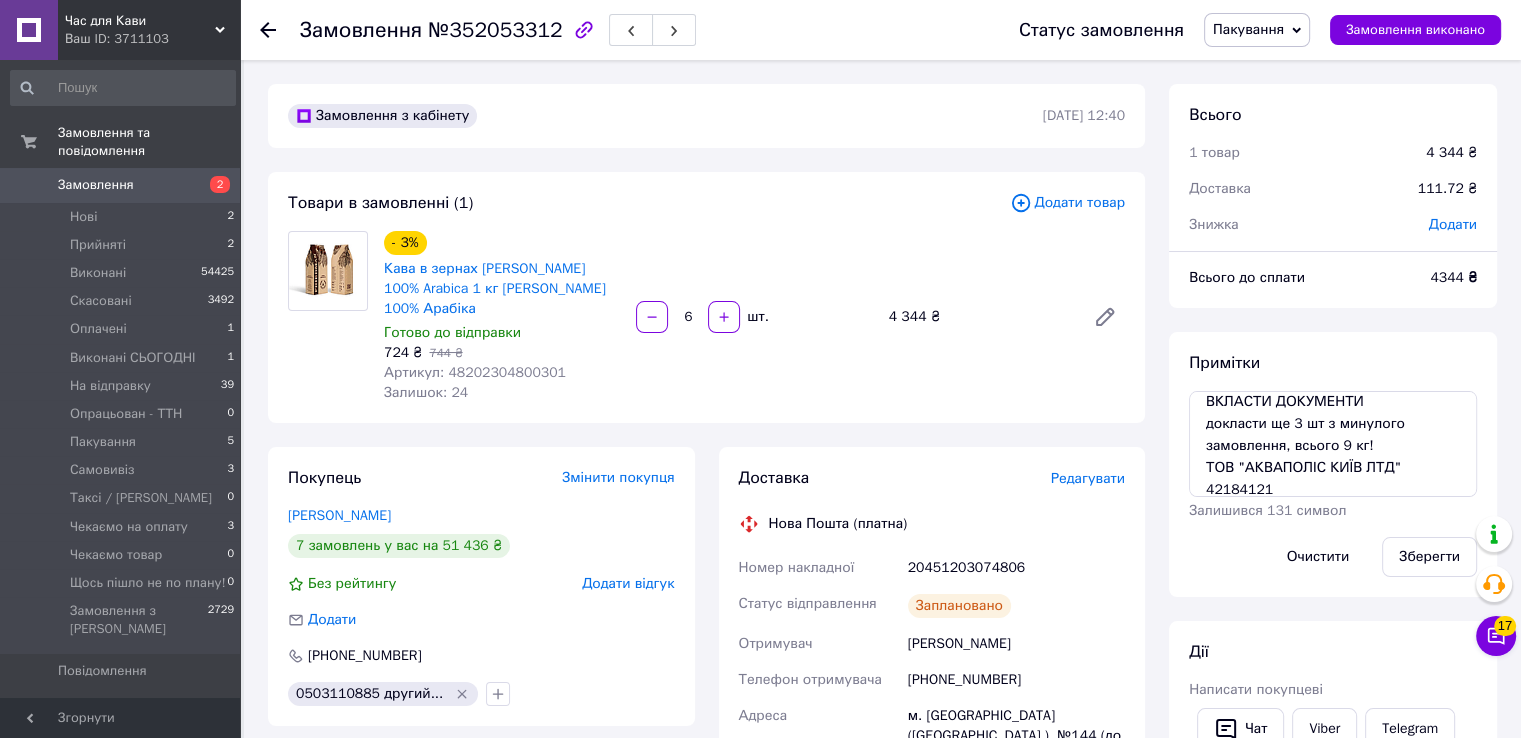 click on "Пакування" at bounding box center (1248, 29) 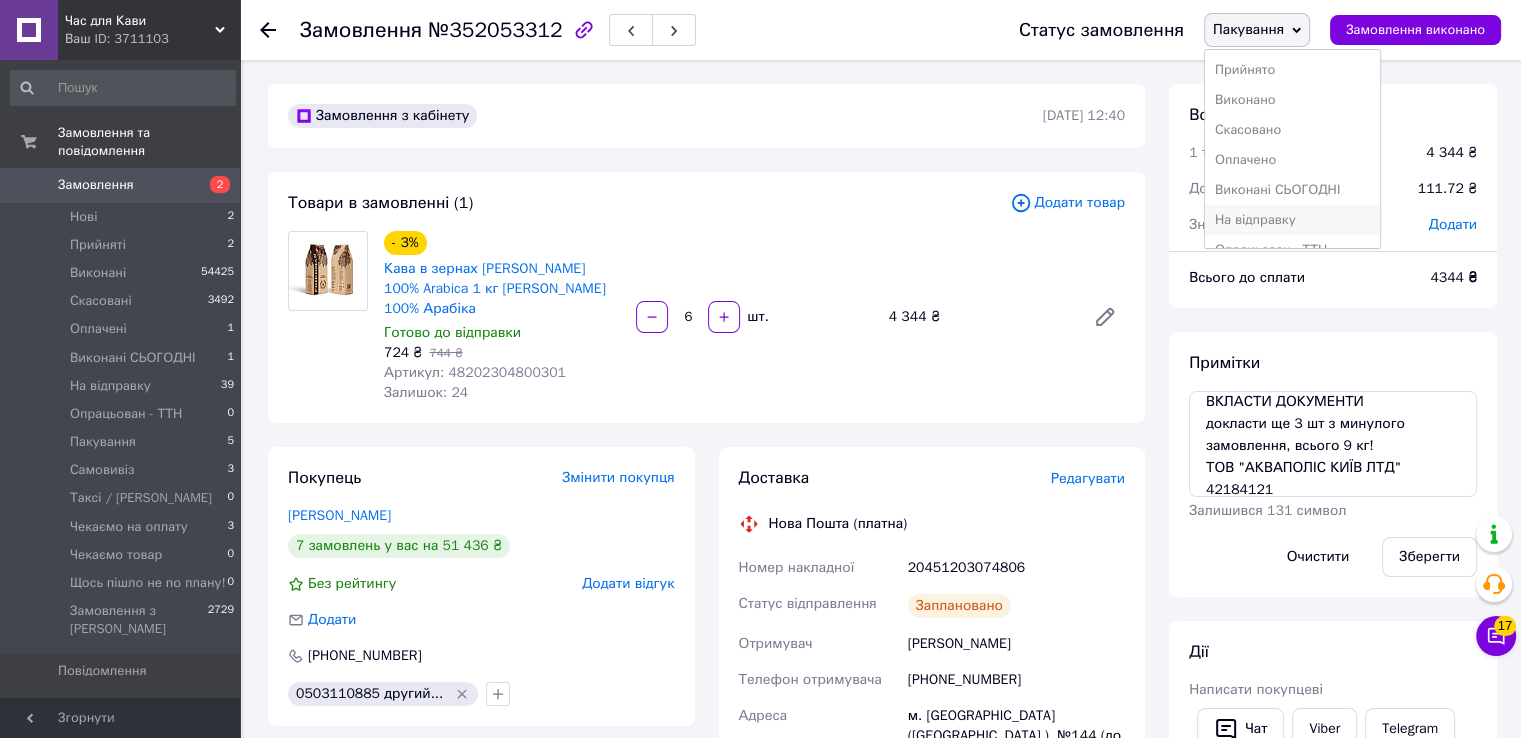 click on "На відправку" at bounding box center [1293, 220] 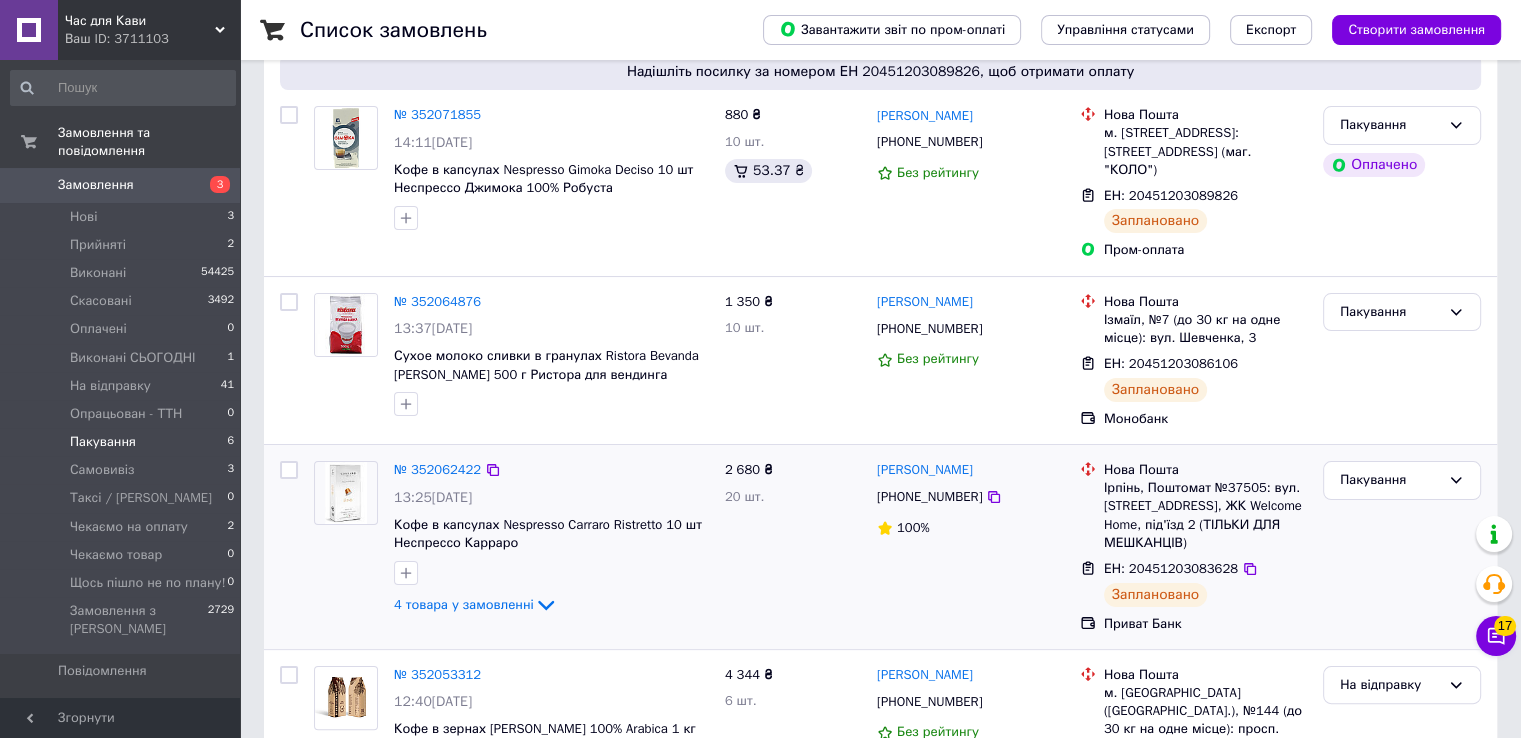 scroll, scrollTop: 214, scrollLeft: 0, axis: vertical 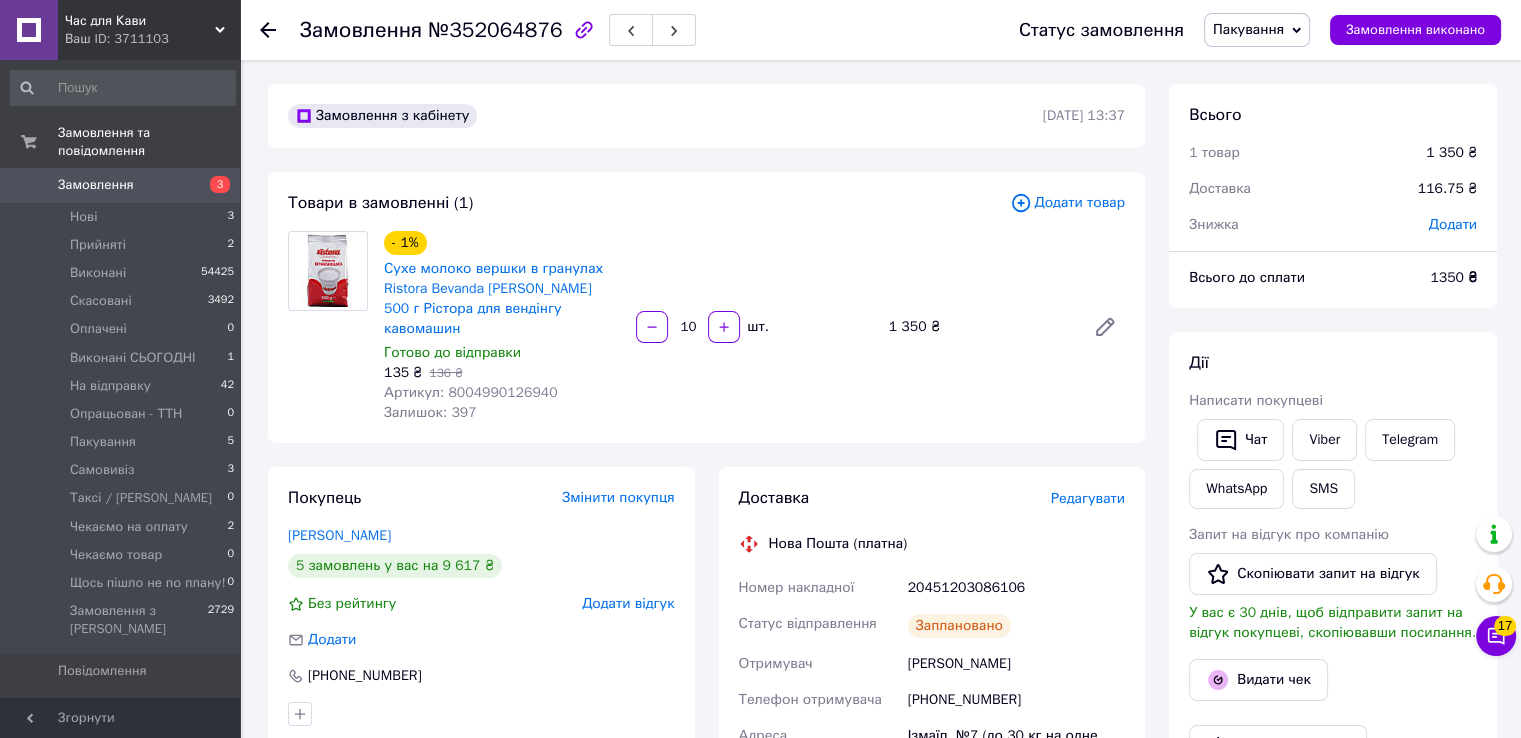 click on "№352064876" at bounding box center (495, 30) 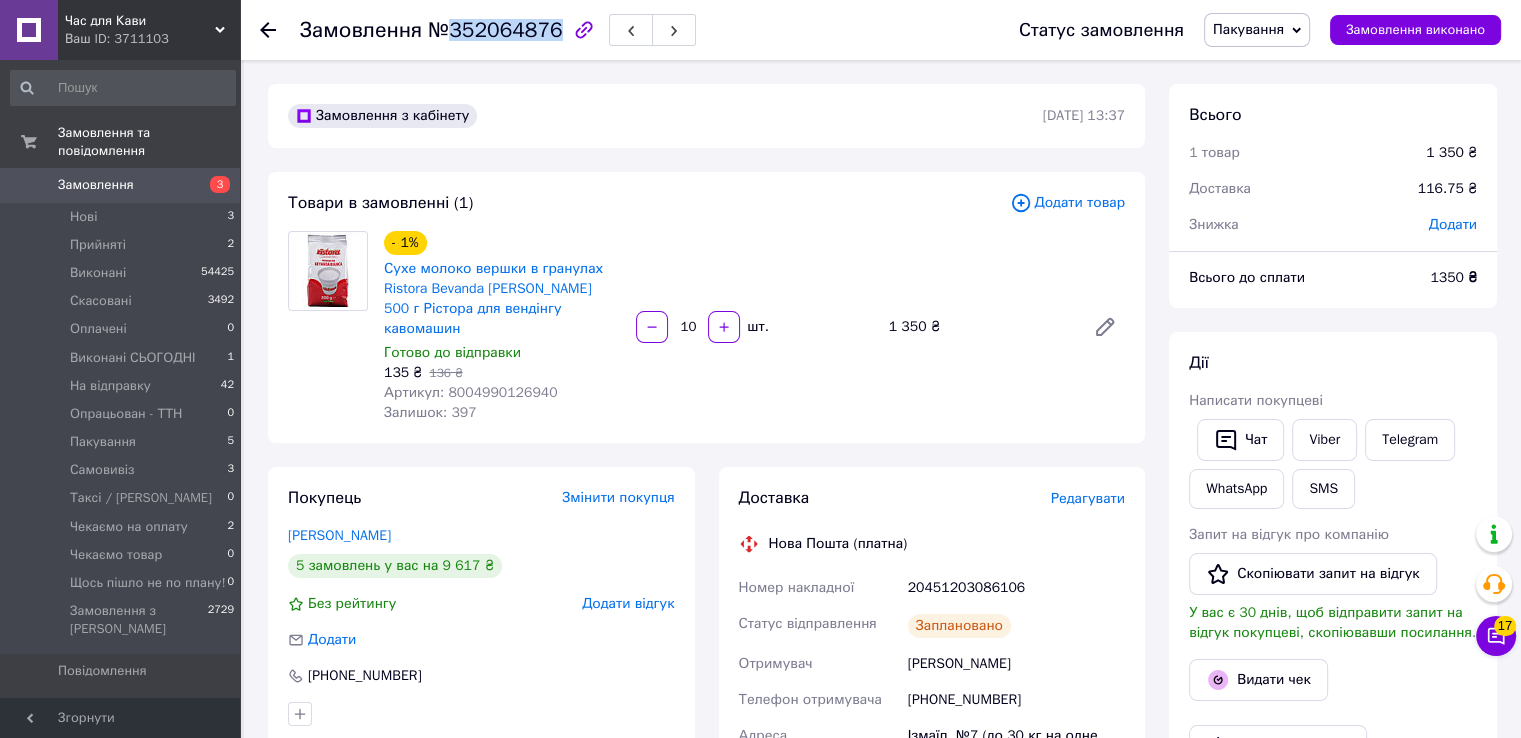 click on "№352064876" at bounding box center [495, 30] 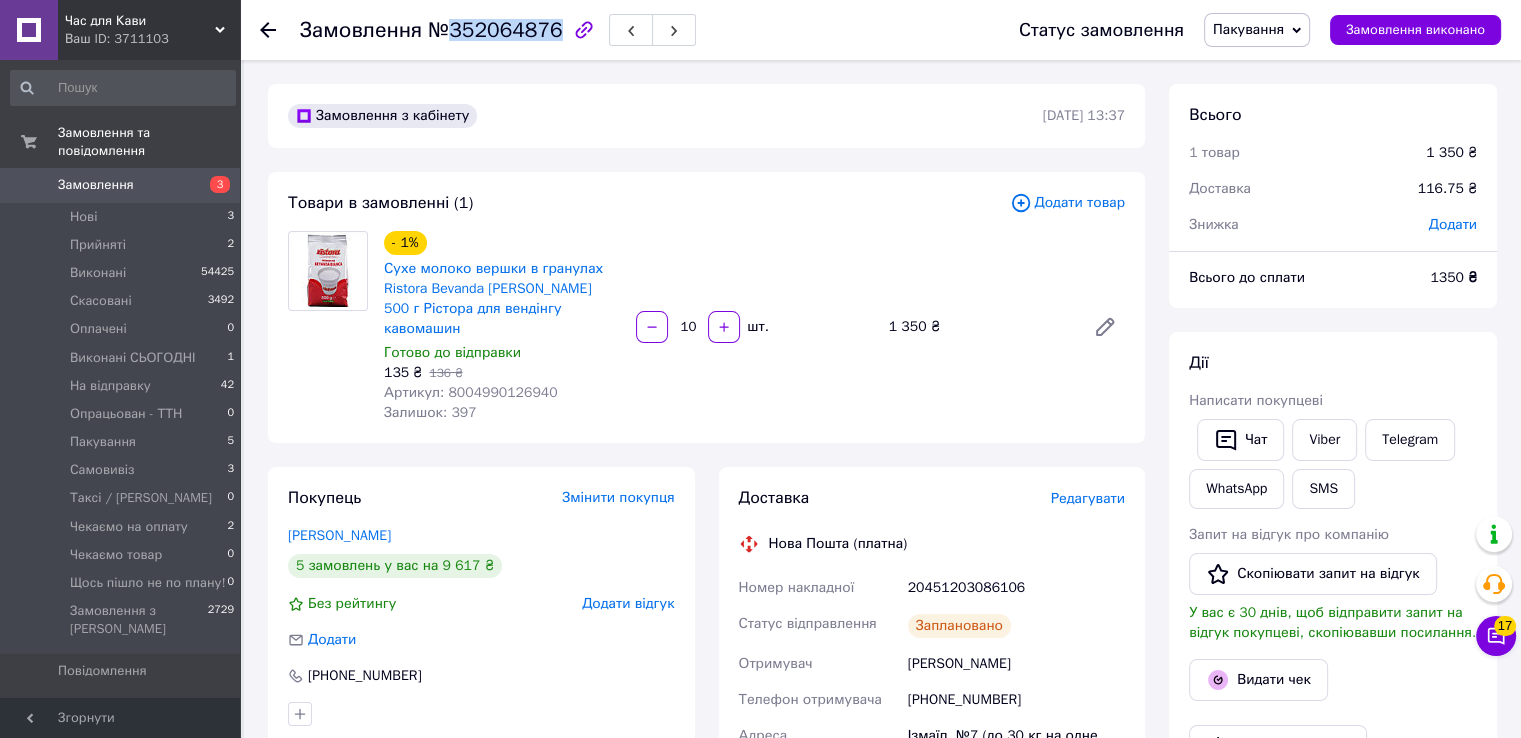 copy on "352064876" 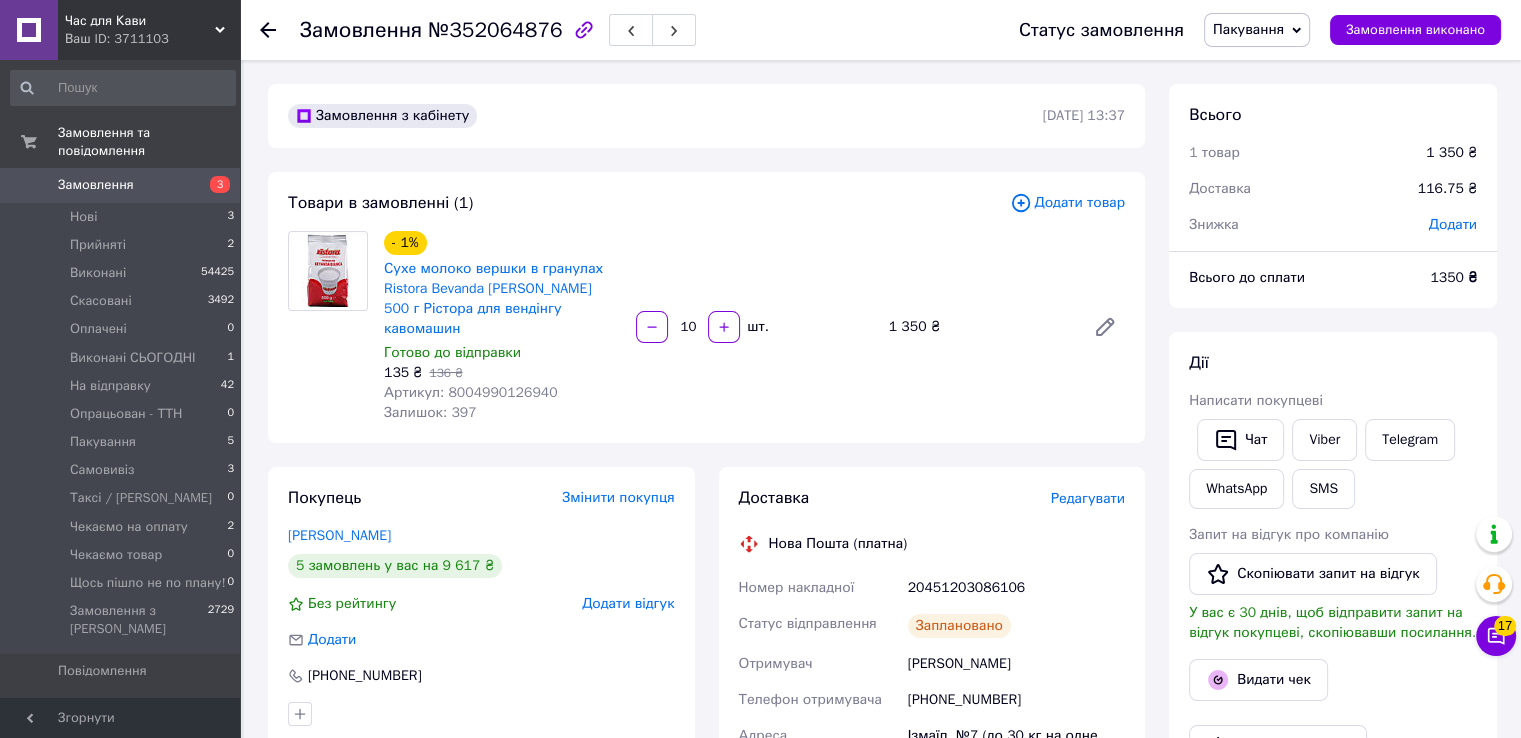 click on "- 1% Сухе молоко вершки в гранулах Ristora Bevanda Bianca Eko 500 г Рістора для вендінгу кавомашин Готово до відправки 135 ₴   136 ₴ Артикул: 8004990126940 Залишок: 397 10   шт. 1 350 ₴" at bounding box center [754, 327] 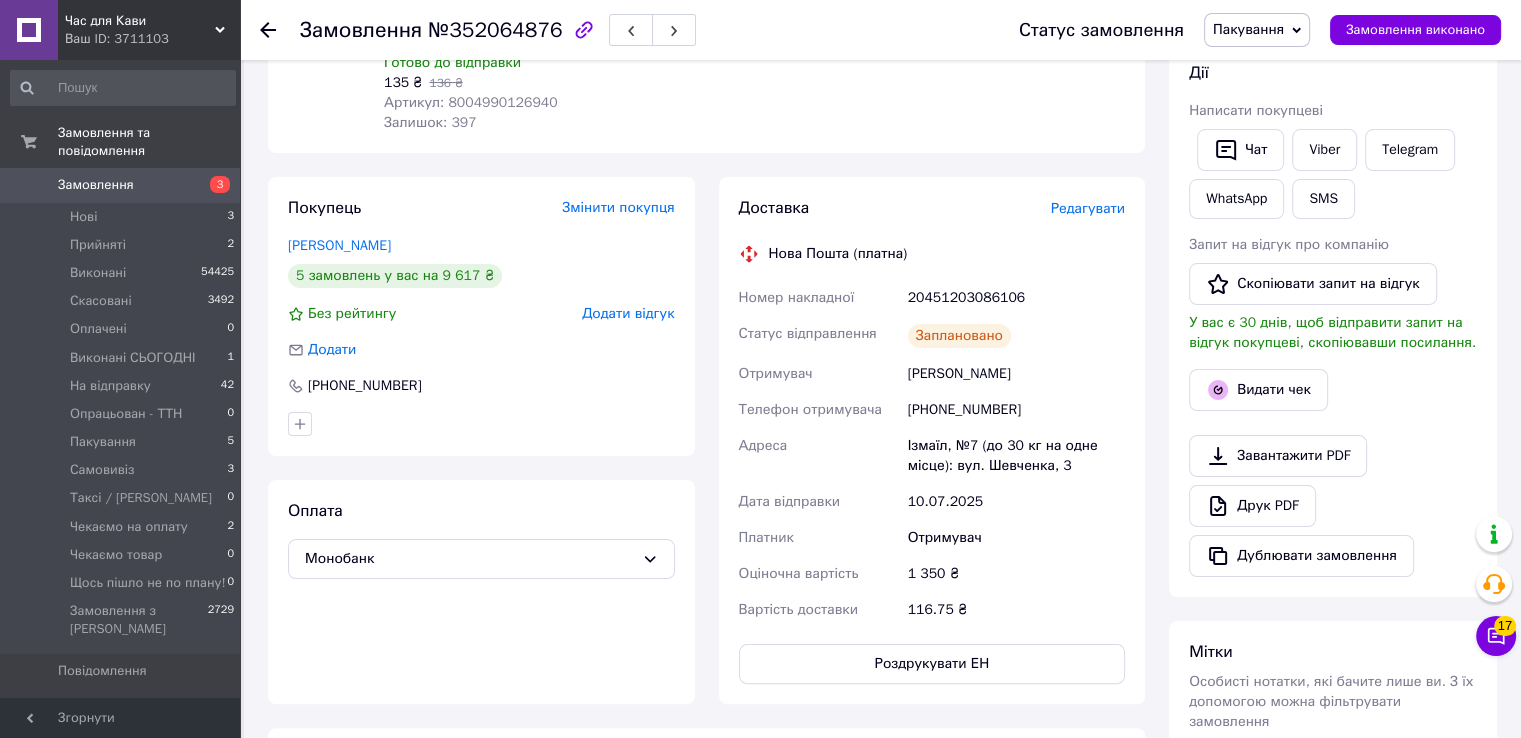 scroll, scrollTop: 300, scrollLeft: 0, axis: vertical 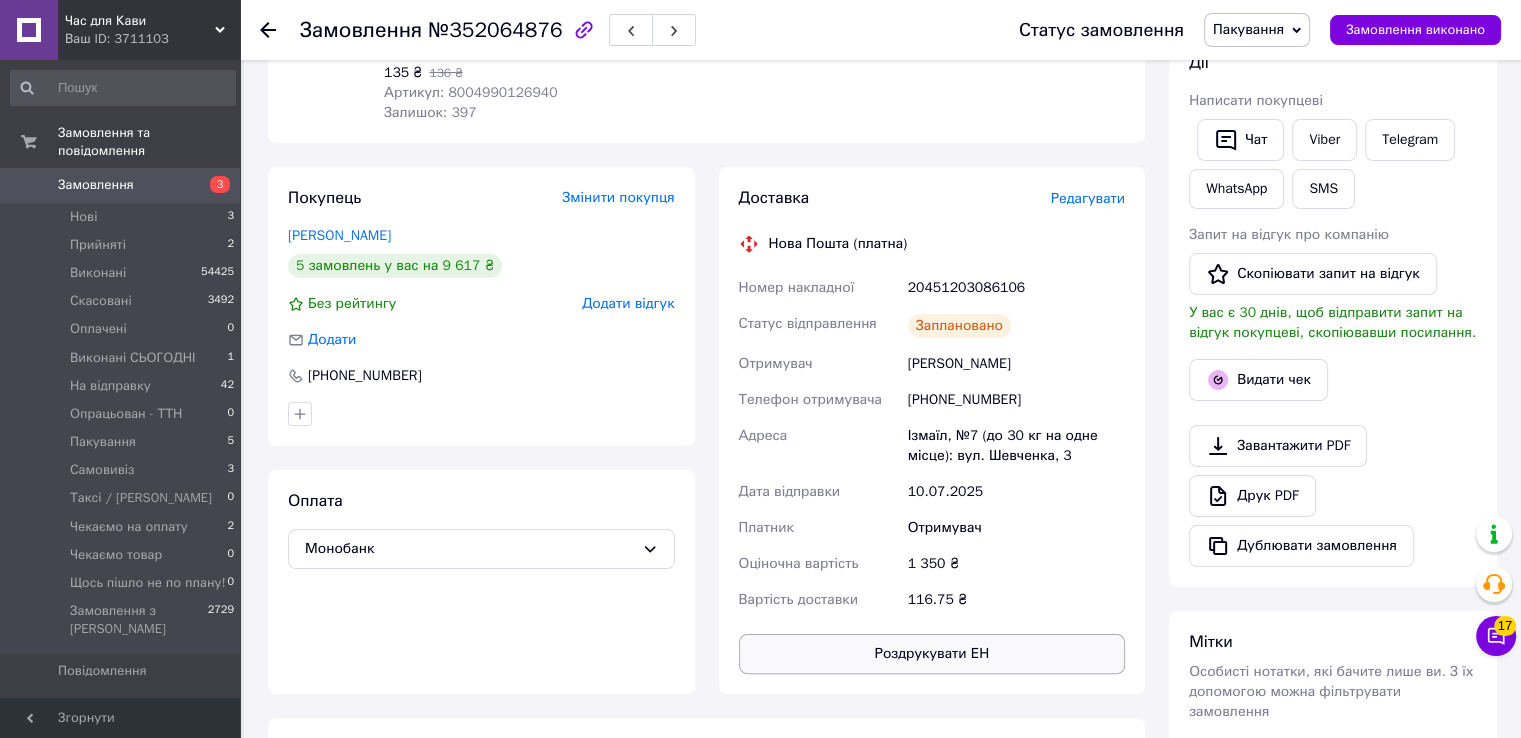 click on "Роздрукувати ЕН" at bounding box center (932, 654) 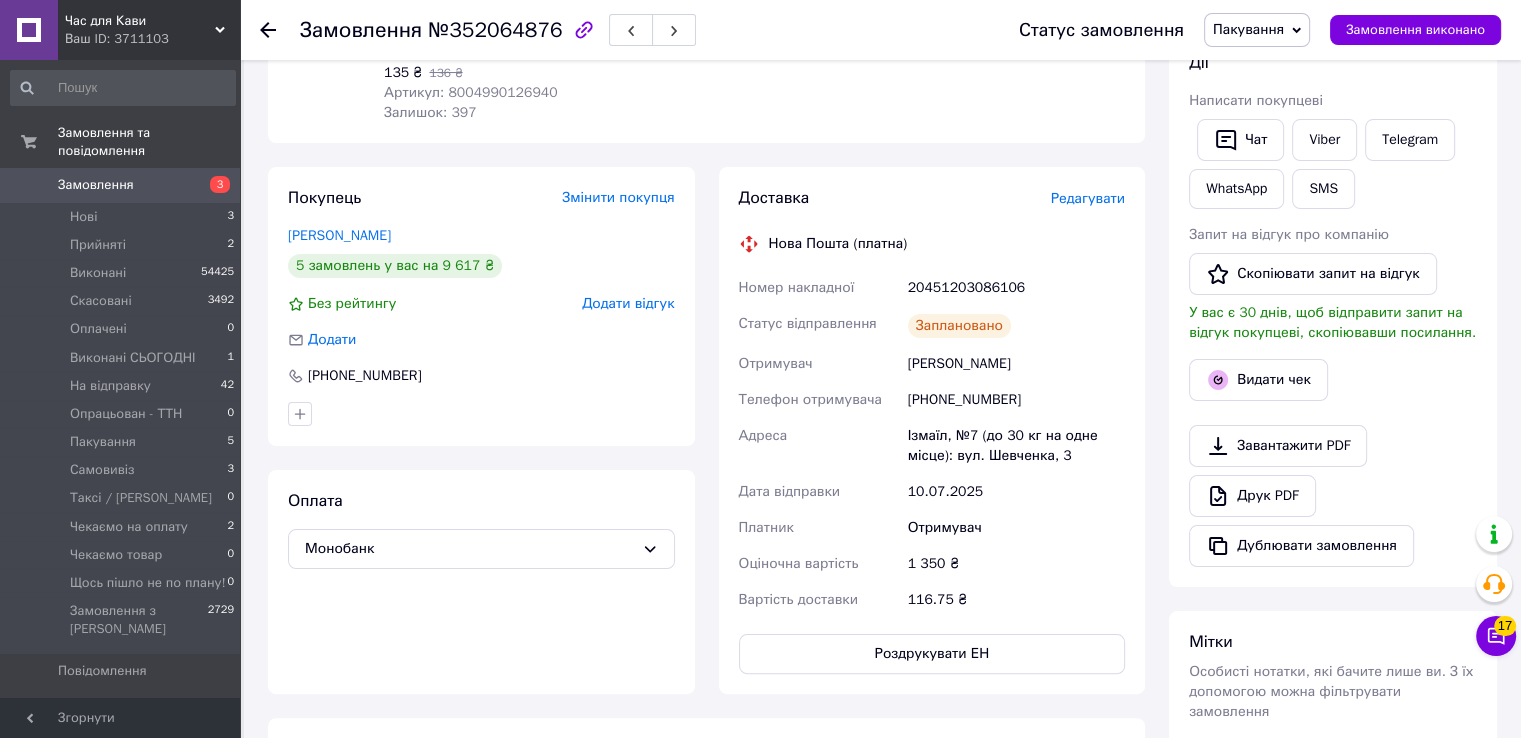 click on "Пакування" at bounding box center (1248, 29) 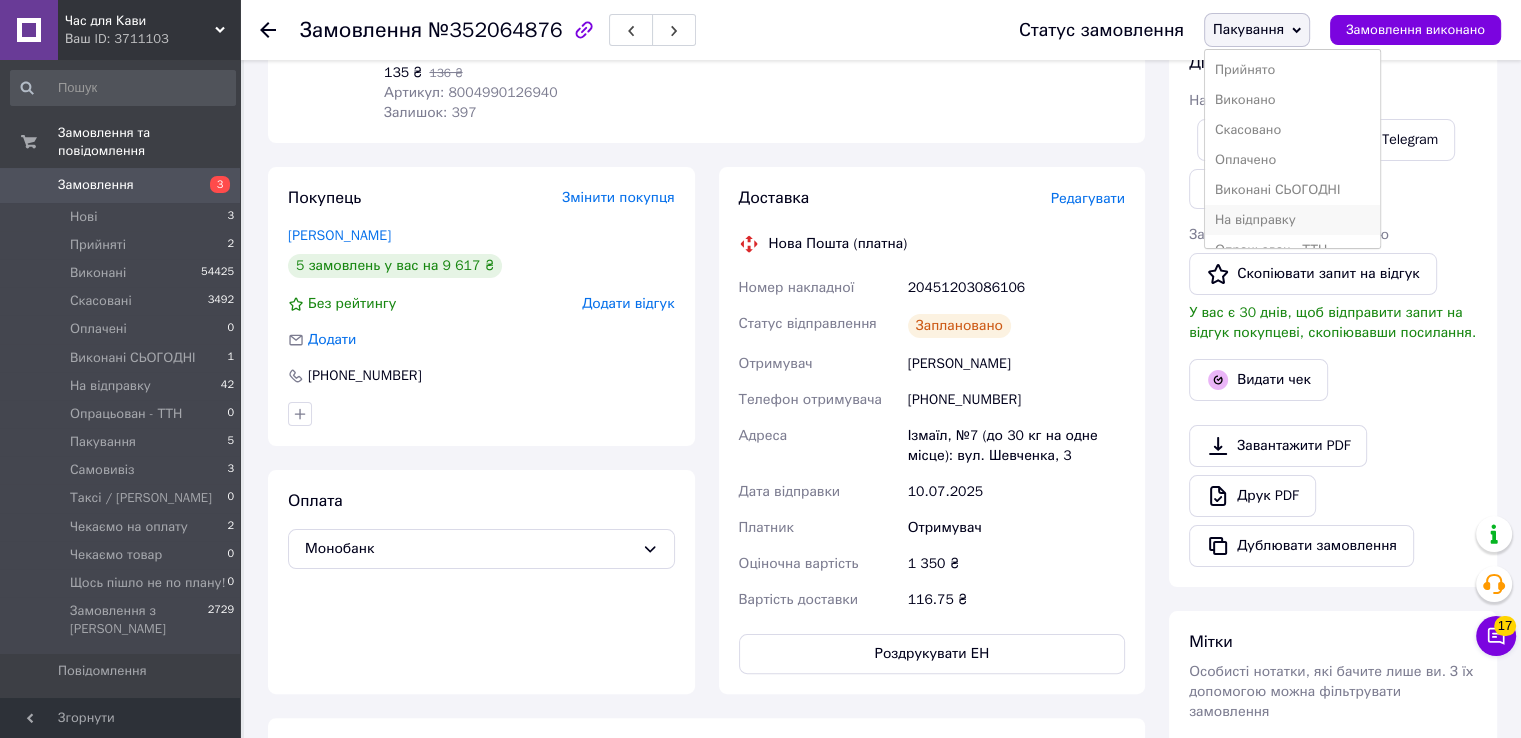 click on "На відправку" at bounding box center [1293, 220] 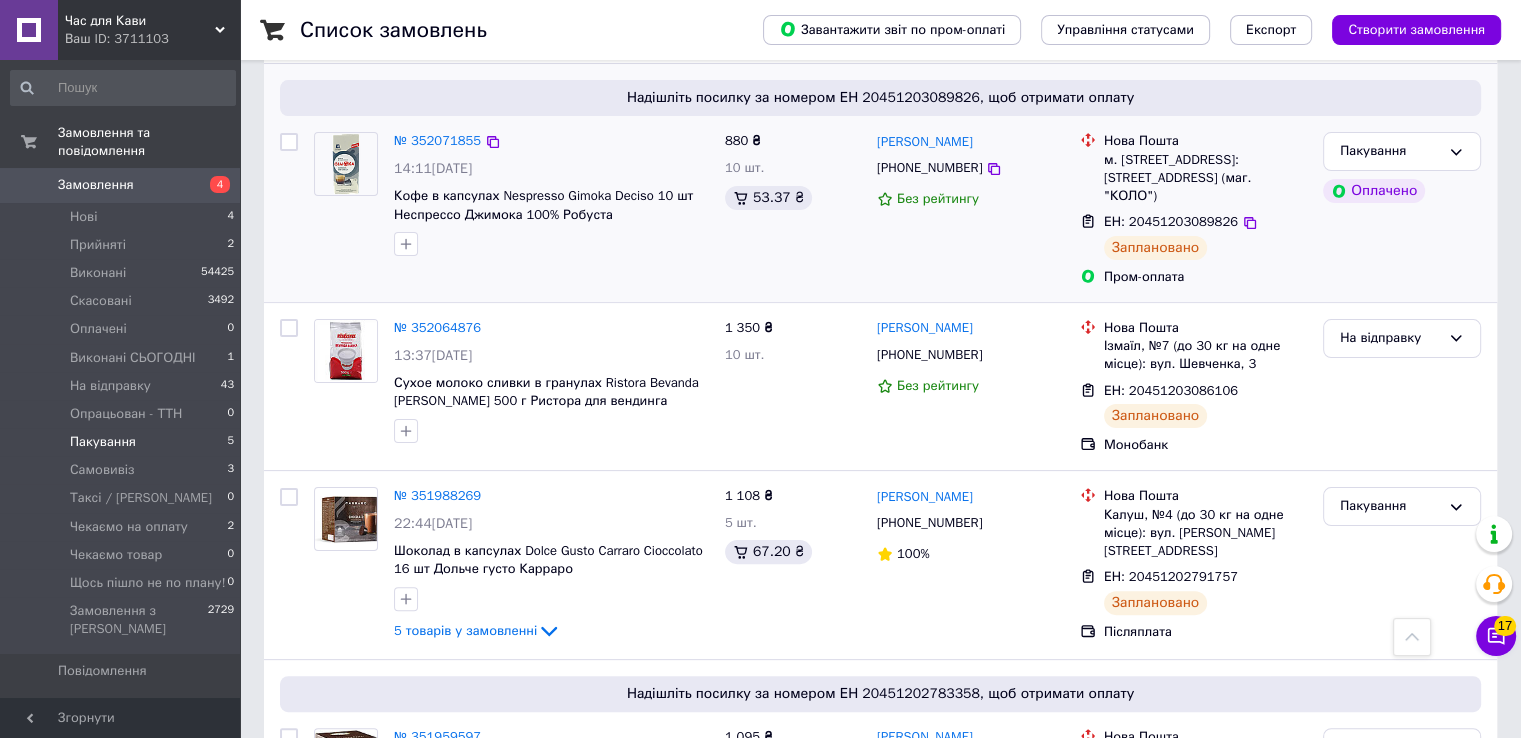 scroll, scrollTop: 591, scrollLeft: 0, axis: vertical 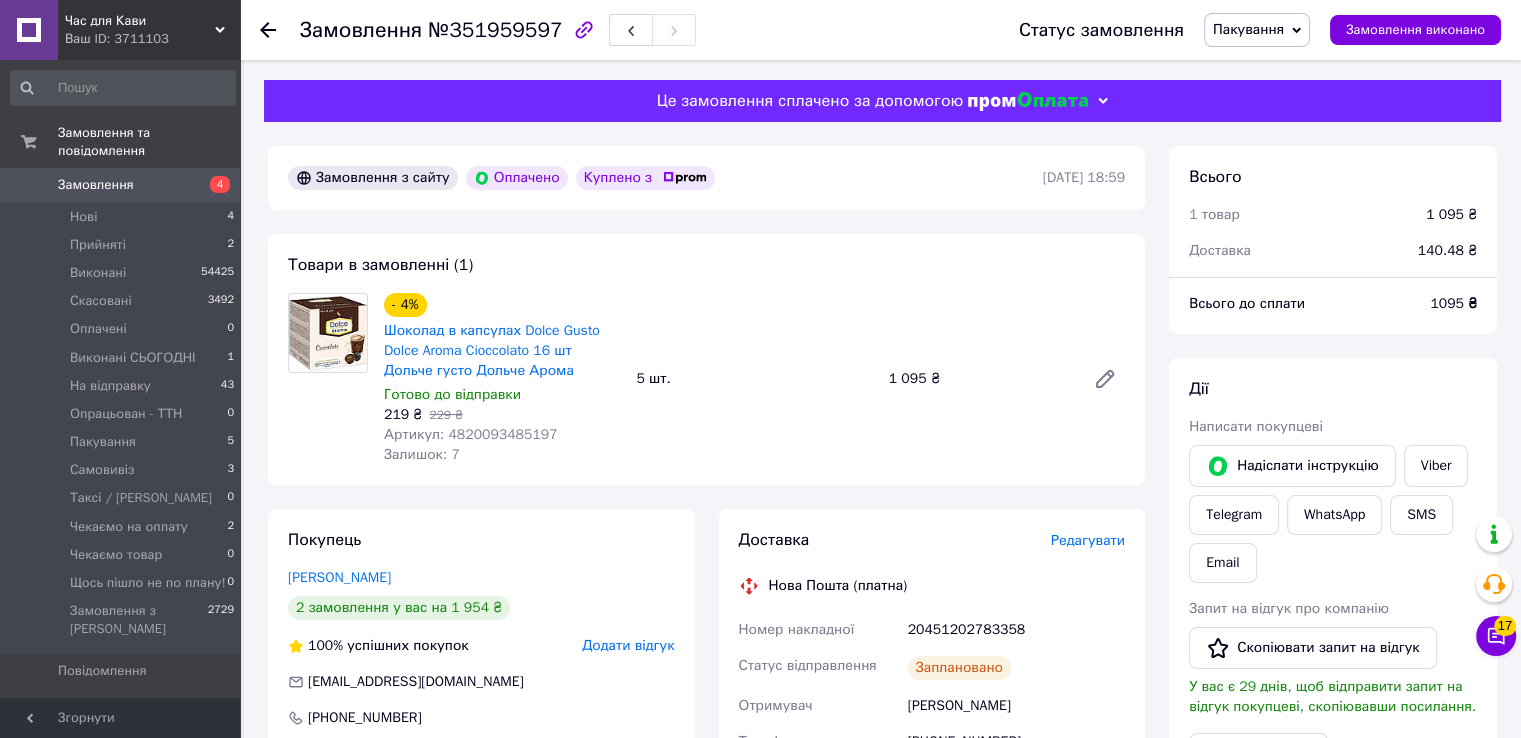 click on "№351959597" at bounding box center [495, 30] 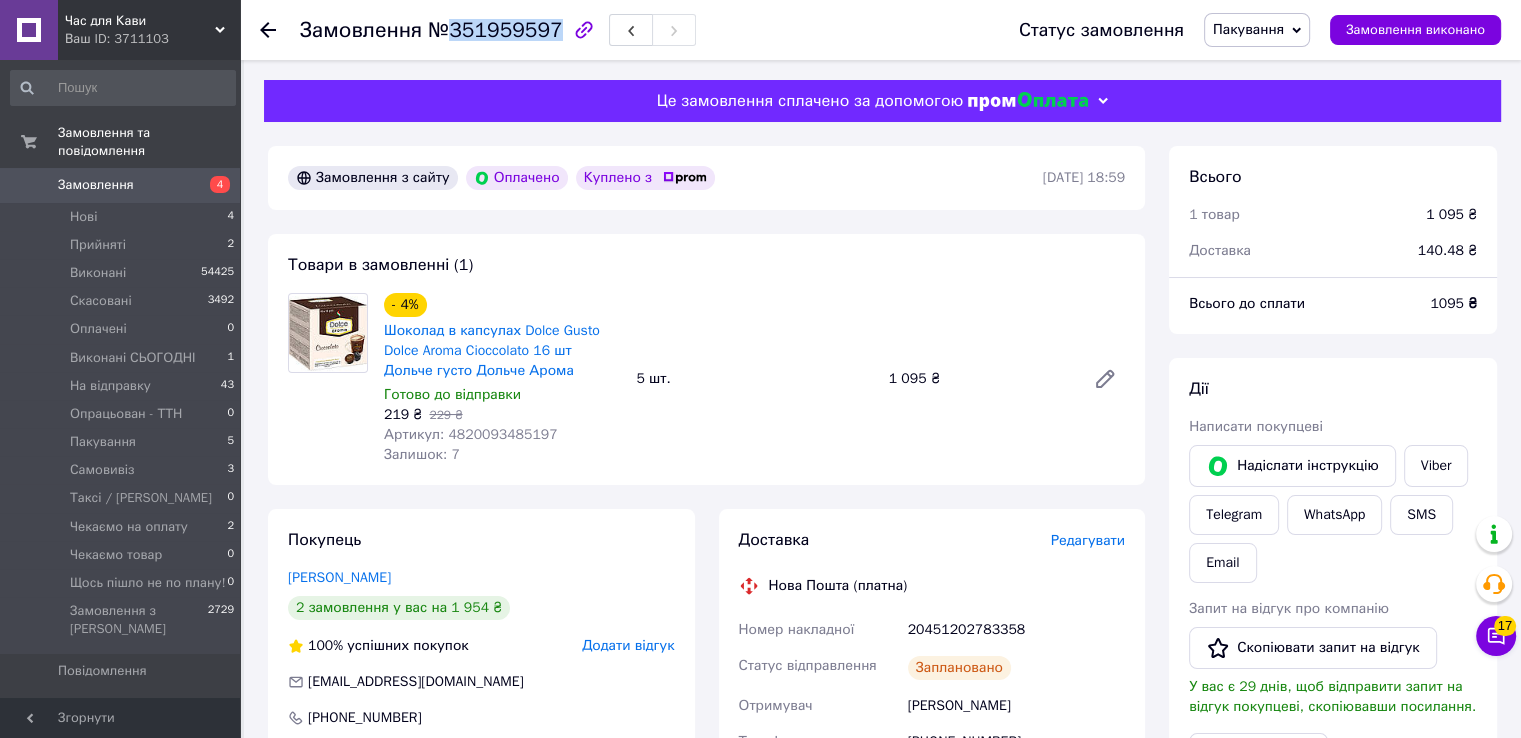 click on "№351959597" at bounding box center [495, 30] 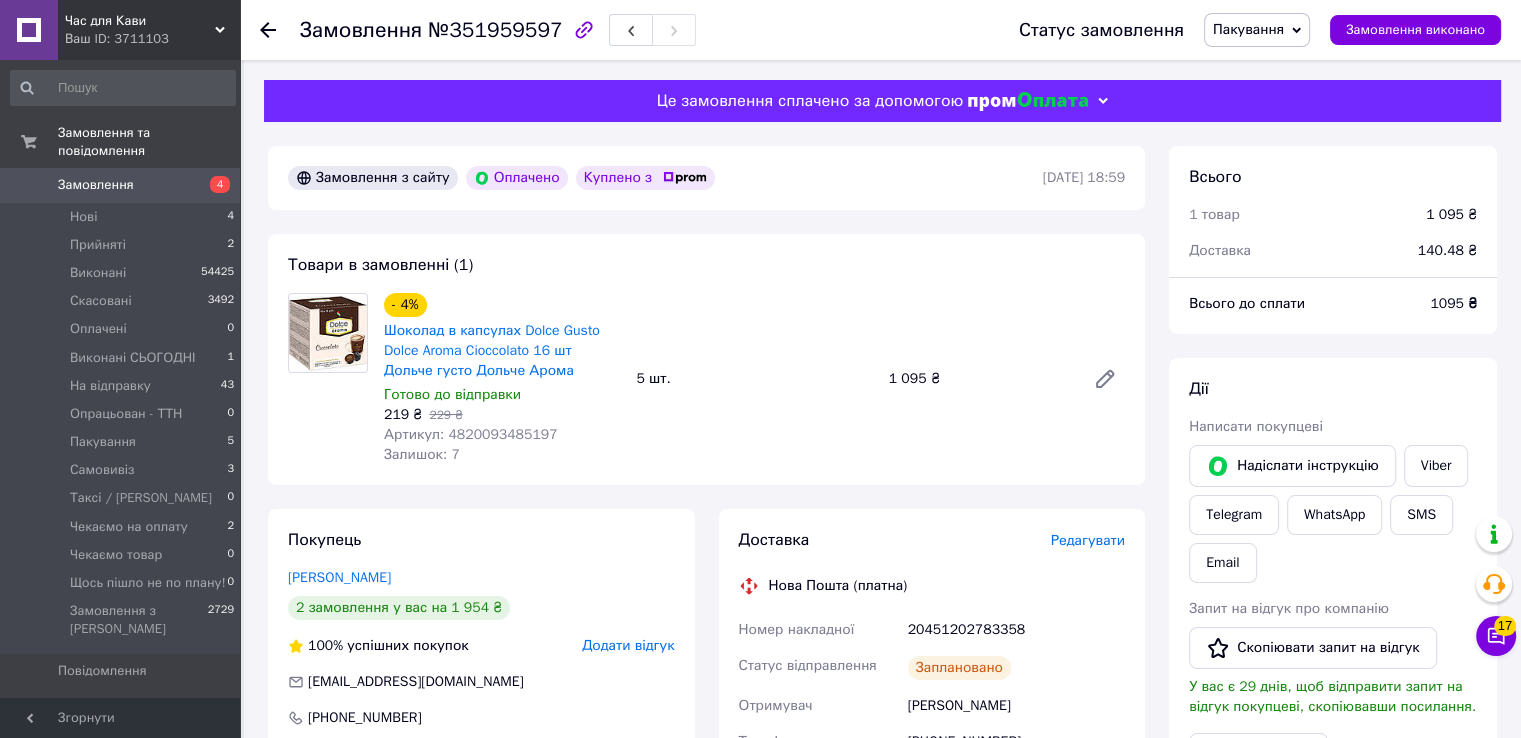 click on "- 4% Шоколад в капсулах Dolce Gusto Dolce Aroma Cioccolato 16 шт Дольче густо Дольче Арома Готово до відправки 219 ₴   229 ₴ Артикул: 4820093485197 Залишок: 7 5 шт. 1 095 ₴" at bounding box center [754, 379] 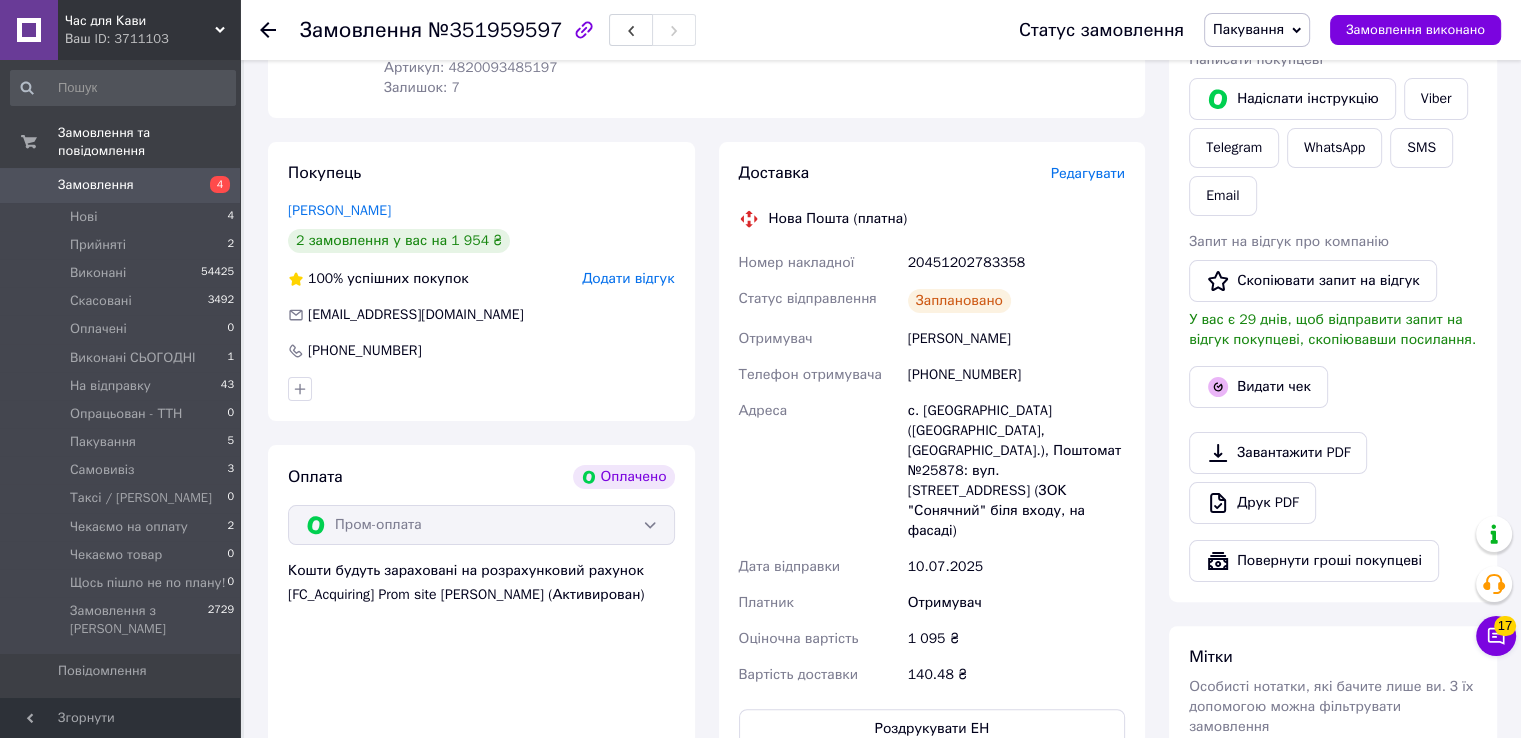 scroll, scrollTop: 400, scrollLeft: 0, axis: vertical 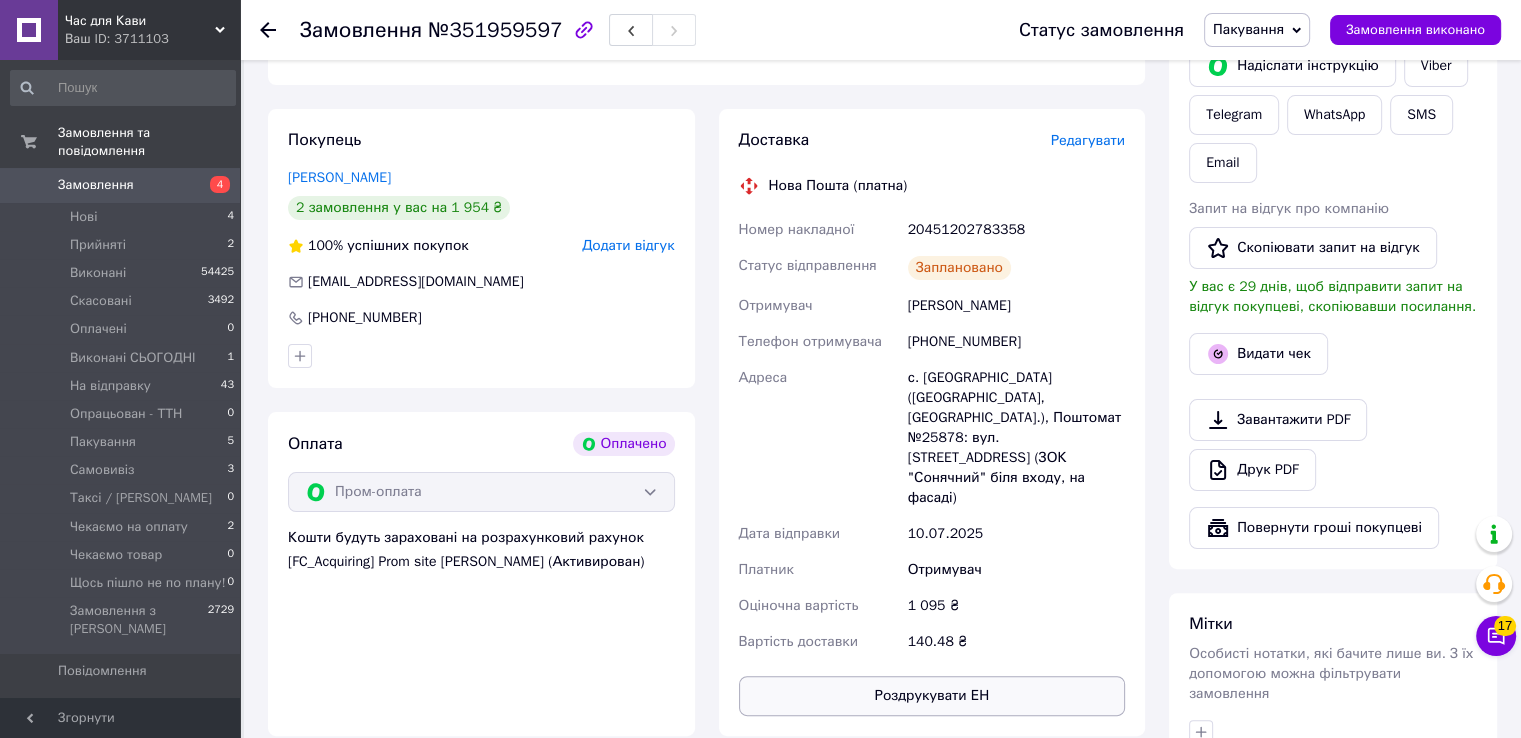 click on "Роздрукувати ЕН" at bounding box center [932, 696] 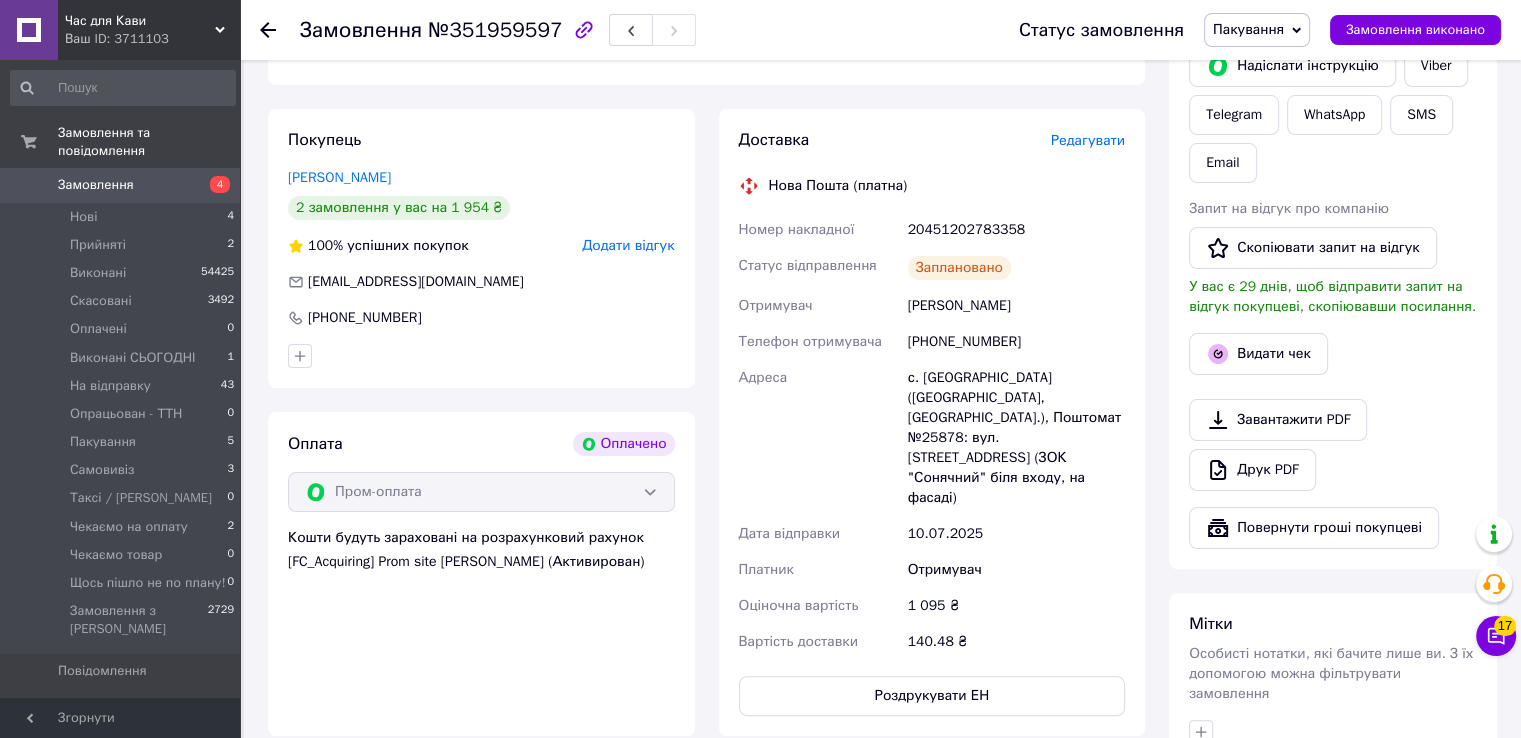 click on "Пакування" at bounding box center [1248, 29] 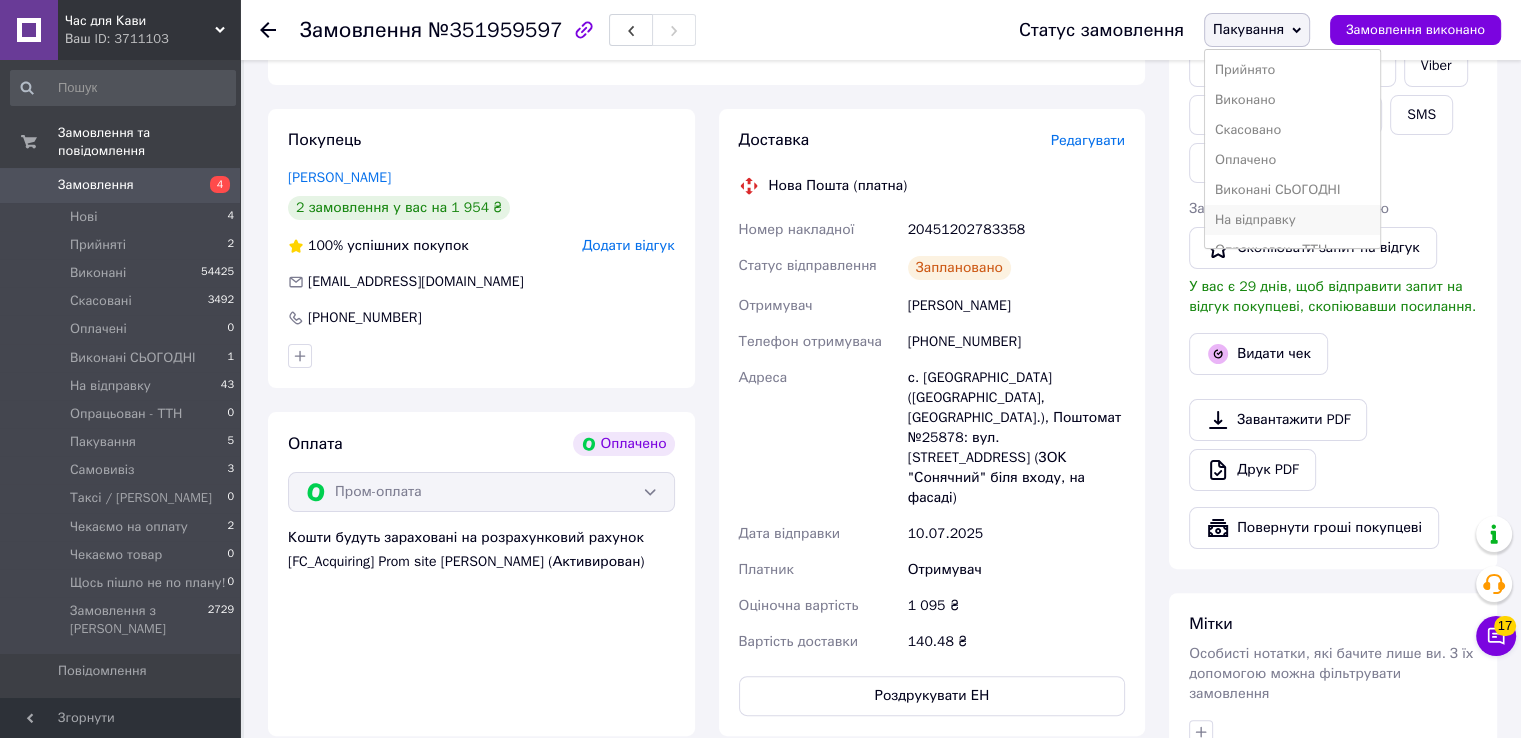 click on "На відправку" at bounding box center [1293, 220] 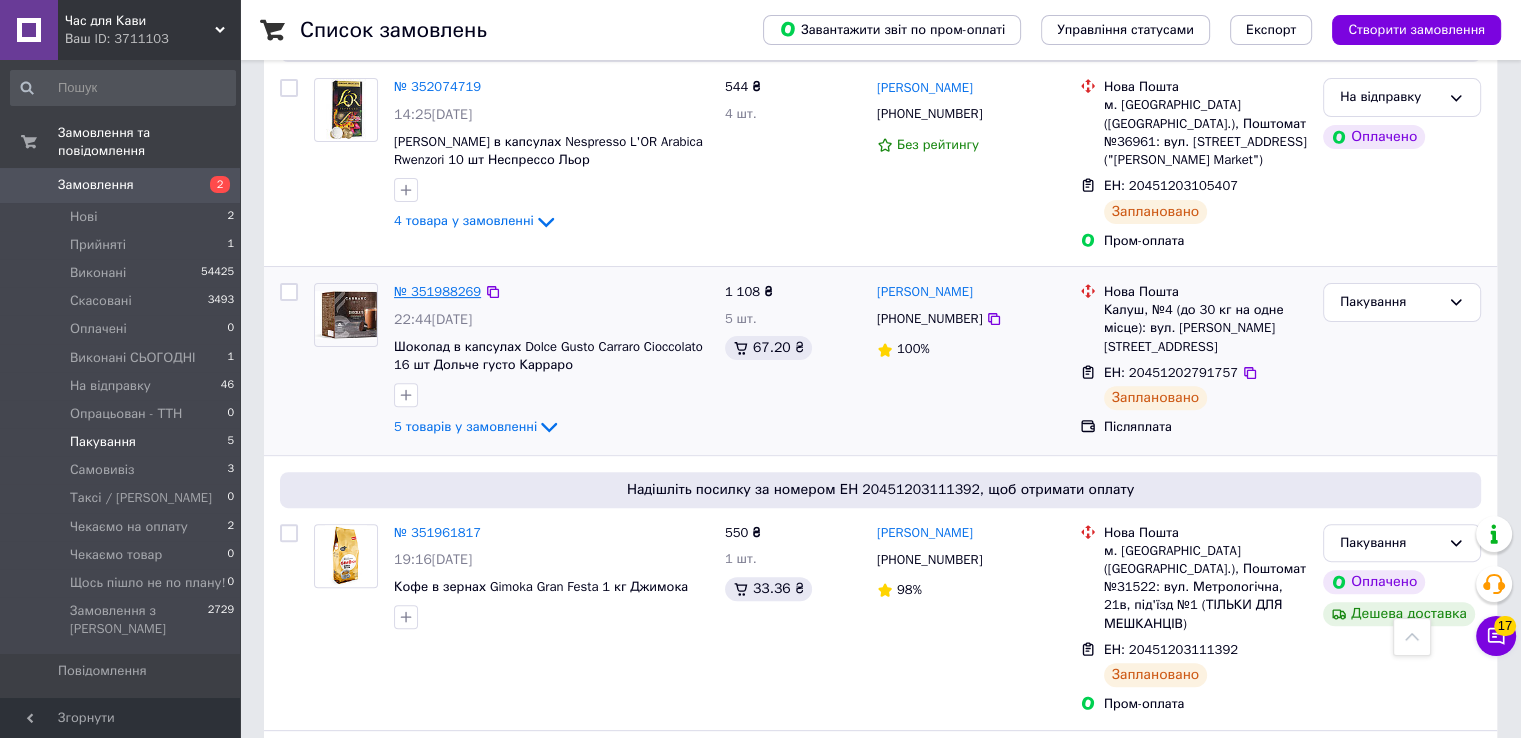 scroll, scrollTop: 604, scrollLeft: 0, axis: vertical 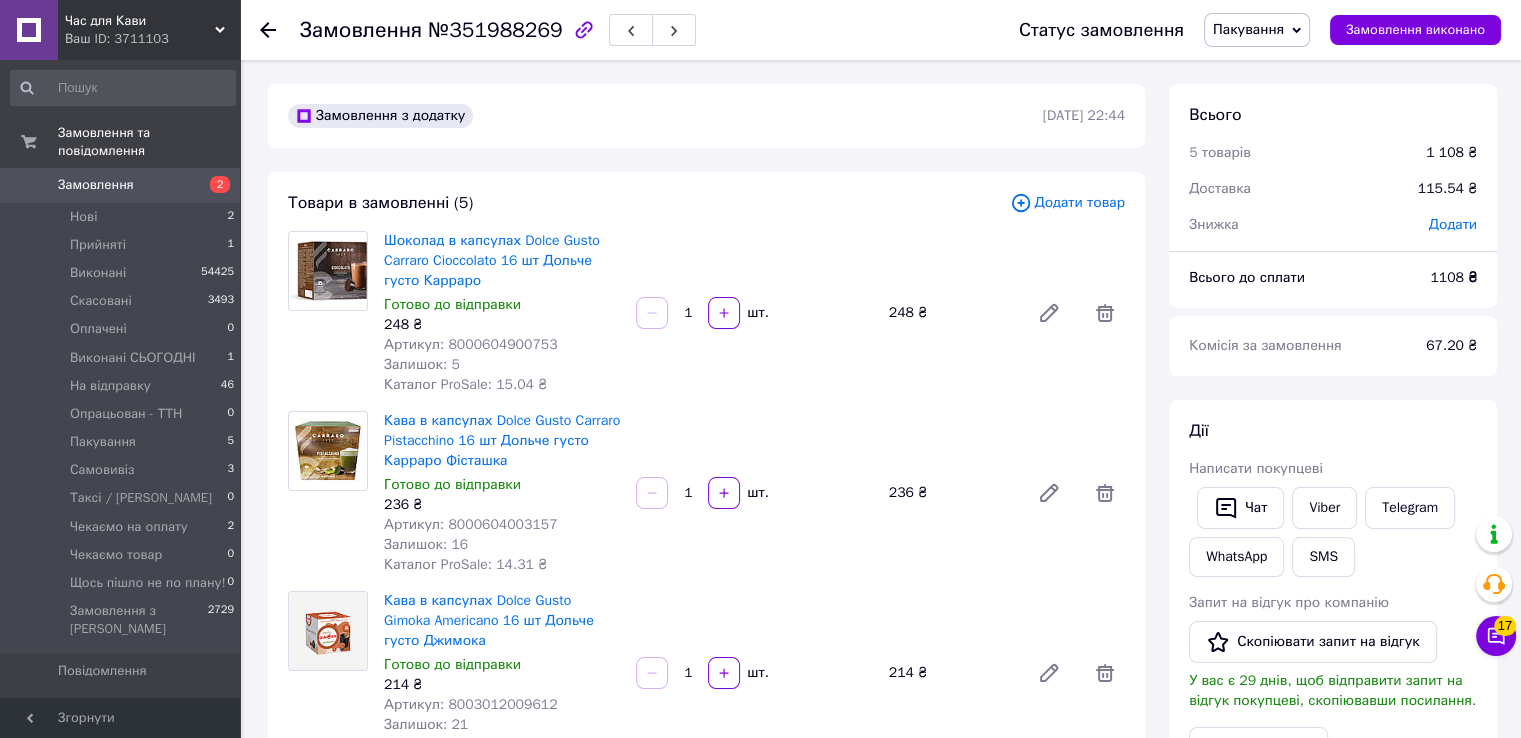 click on "№351988269" at bounding box center (495, 30) 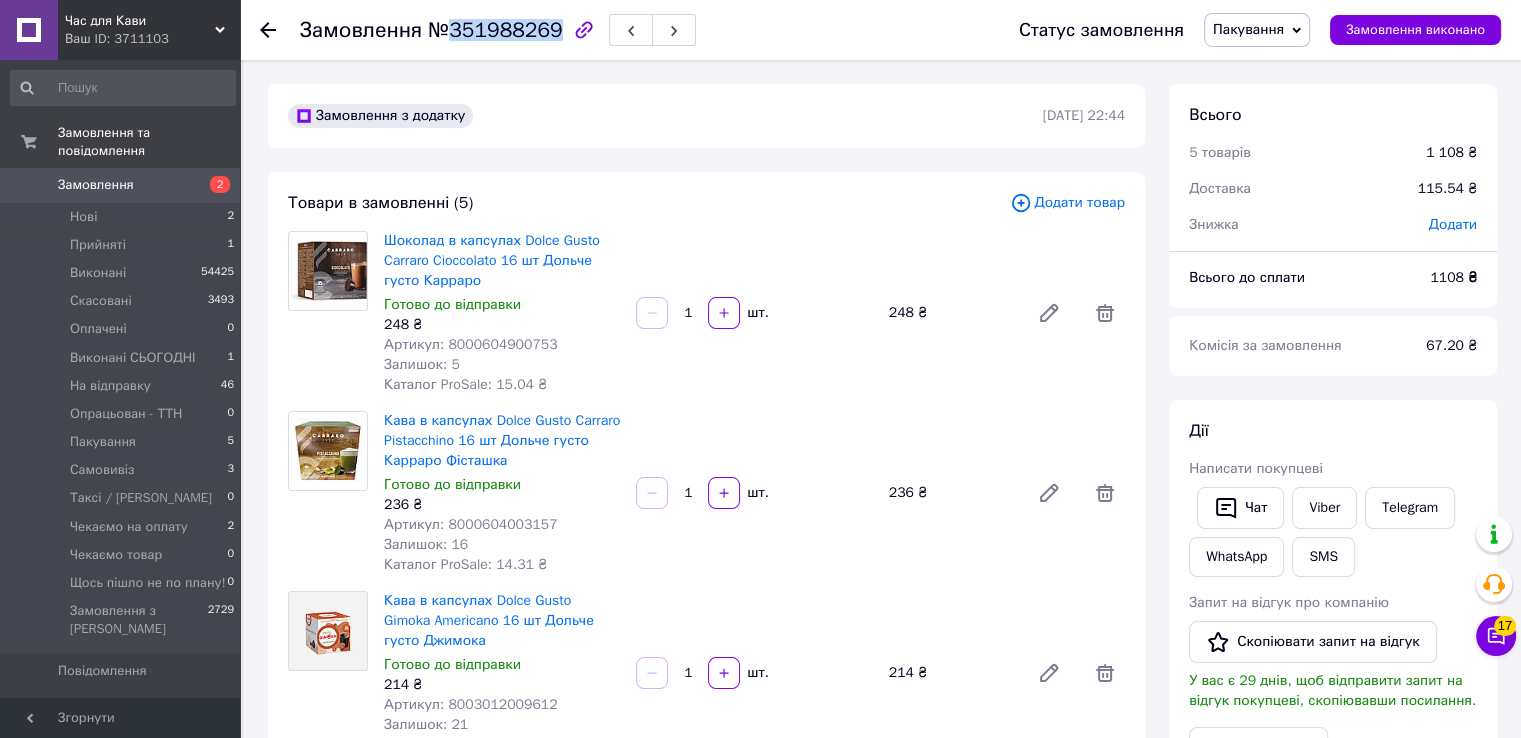 click on "№351988269" at bounding box center [495, 30] 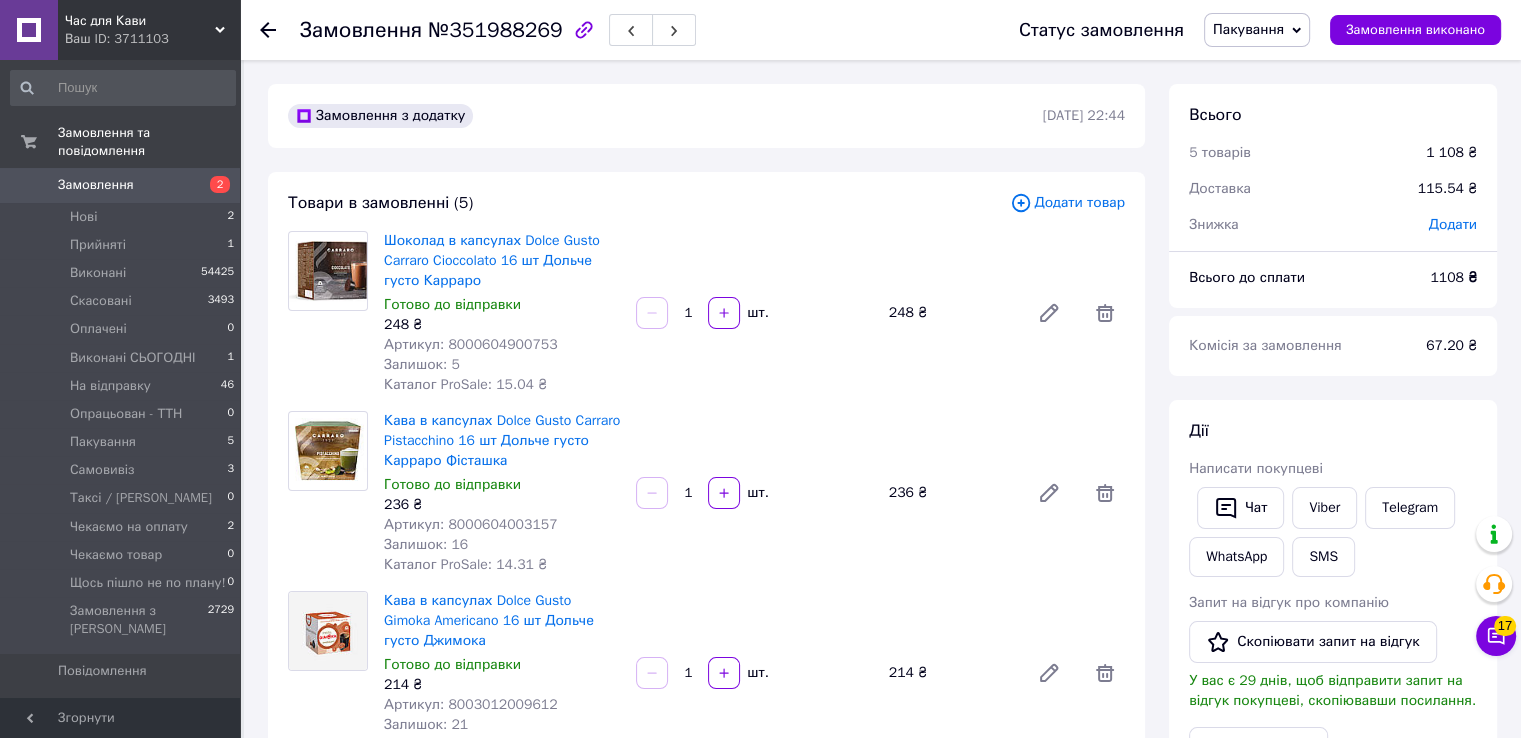 click on "Товари в замовленні (5) Додати товар Шоколад в капсулах Dolce Gusto Carraro Cioccolato 16 шт Дольче густо Карраро Готово до відправки 248 ₴ Артикул: 8000604900753 Залишок: 5 Каталог ProSale: 15.04 ₴  1   шт. 248 ₴ Кава в капсулах Dolce Gusto Carraro Pistacchino 16 шт Дольче густо Карраро Фісташка Готово до відправки 236 ₴ Артикул: 8000604003157 Залишок: 16 Каталог ProSale: 14.31 ₴  1   шт. 236 ₴ Кава в капсулах Dolce Gusto Gimoka Americano 16 шт Дольче густо Джимока Готово до відправки 214 ₴ Артикул: 8003012009612 Залишок: 21 Каталог ProSale: 12.98 ₴  1   шт. 214 ₴ Кава в капсулах Dolce Gusto Gimoka Cappuccino 8 шт Дольче густо Джимока Капучино Готово до відправки 208 ₴" at bounding box center [706, 671] 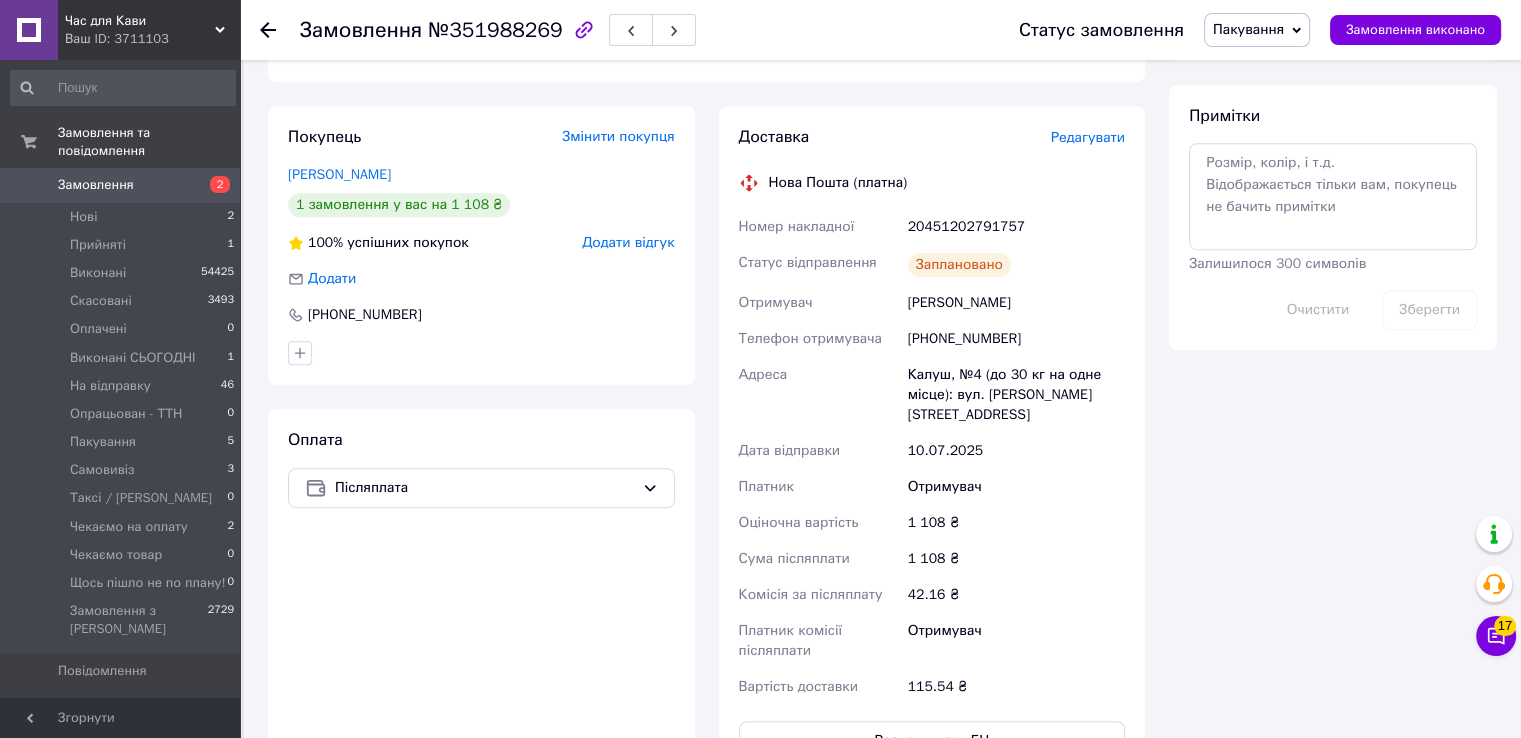 scroll, scrollTop: 1100, scrollLeft: 0, axis: vertical 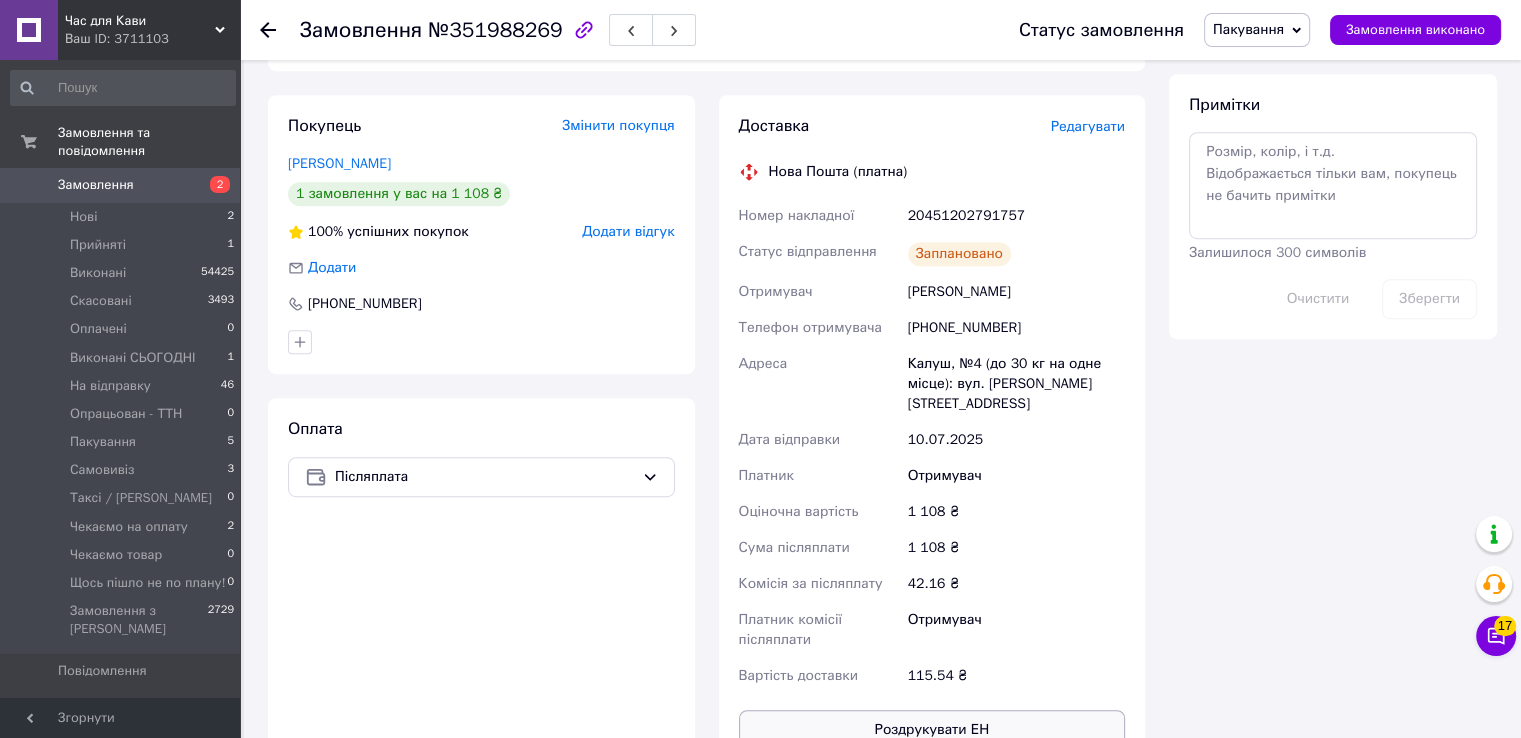 click on "Роздрукувати ЕН" at bounding box center [932, 730] 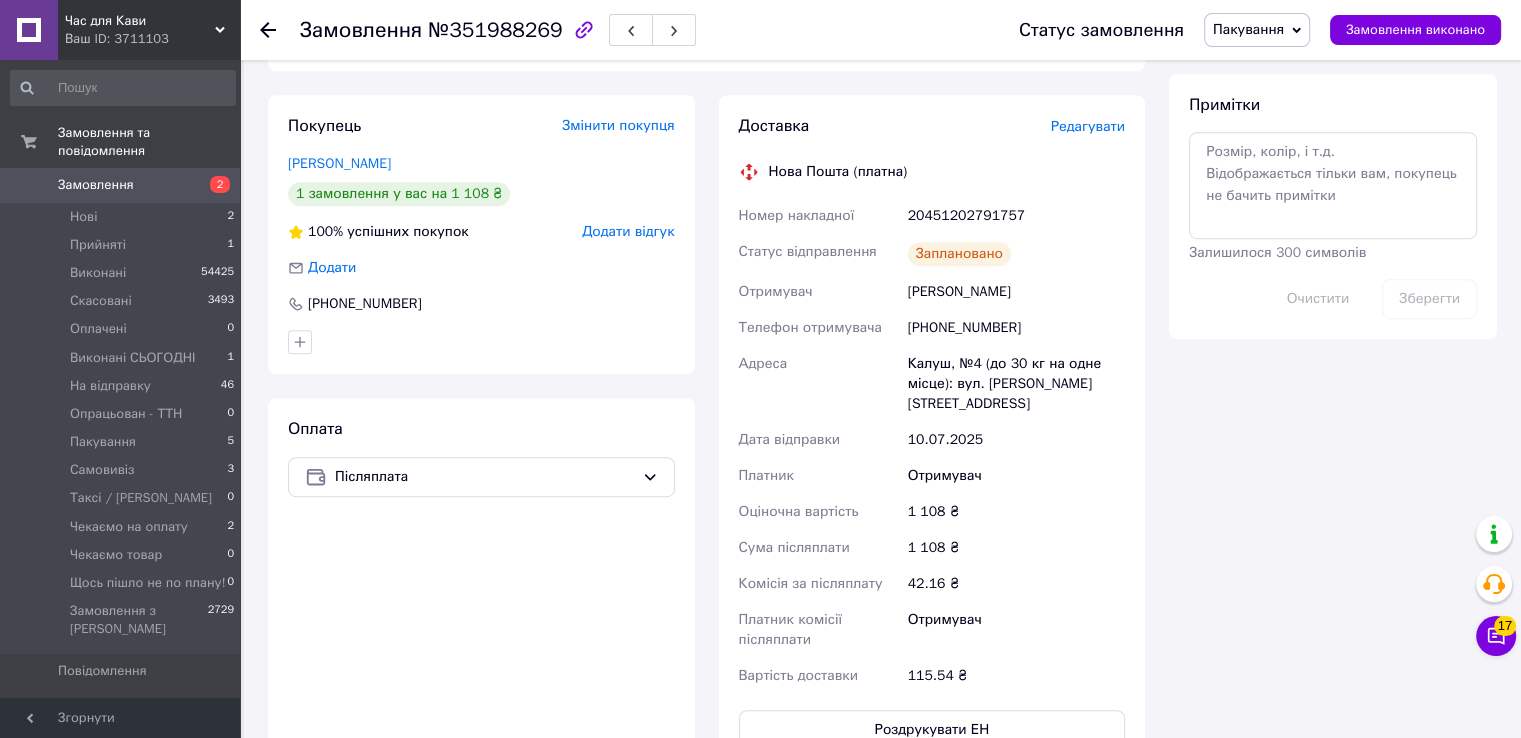 click on "Пакування" at bounding box center (1248, 29) 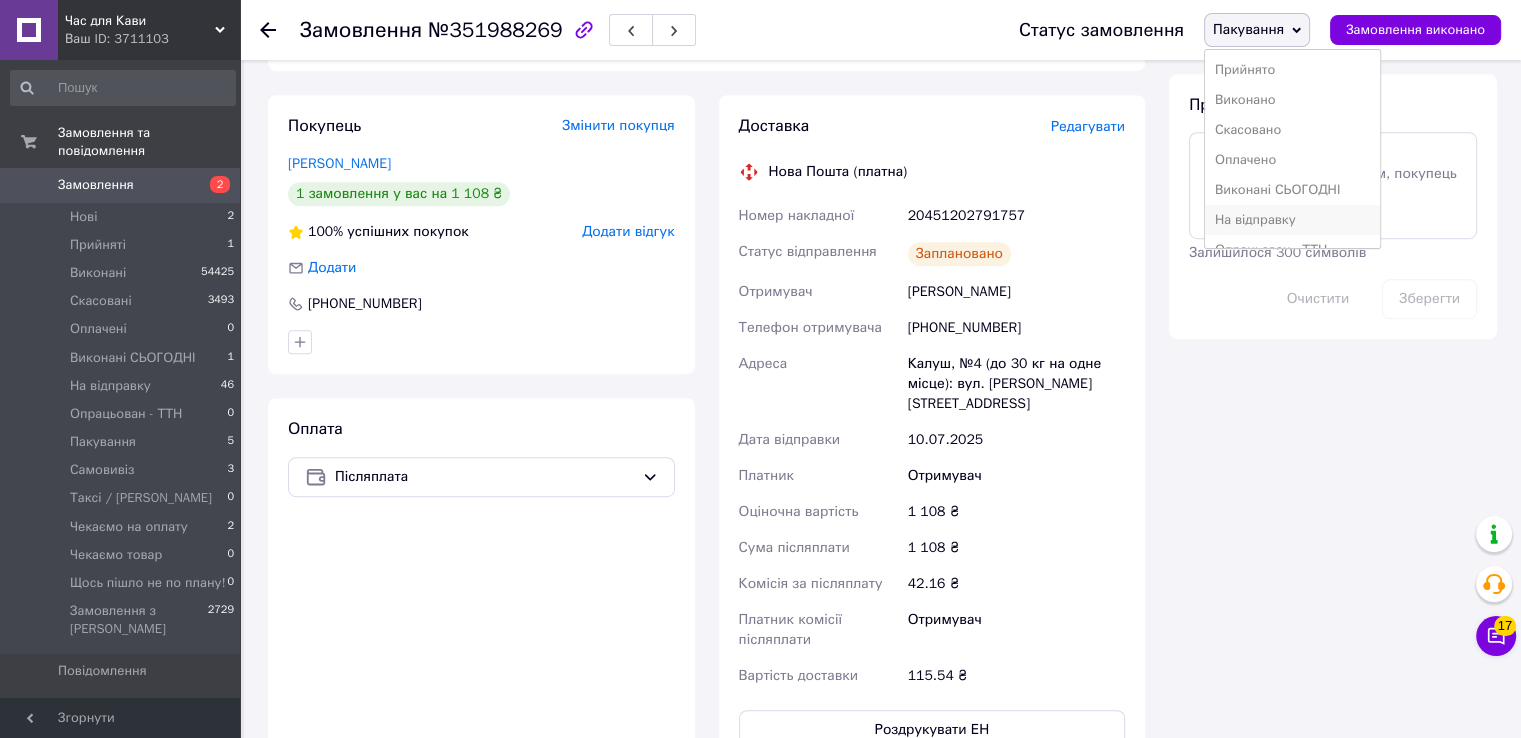 click on "На відправку" at bounding box center [1293, 220] 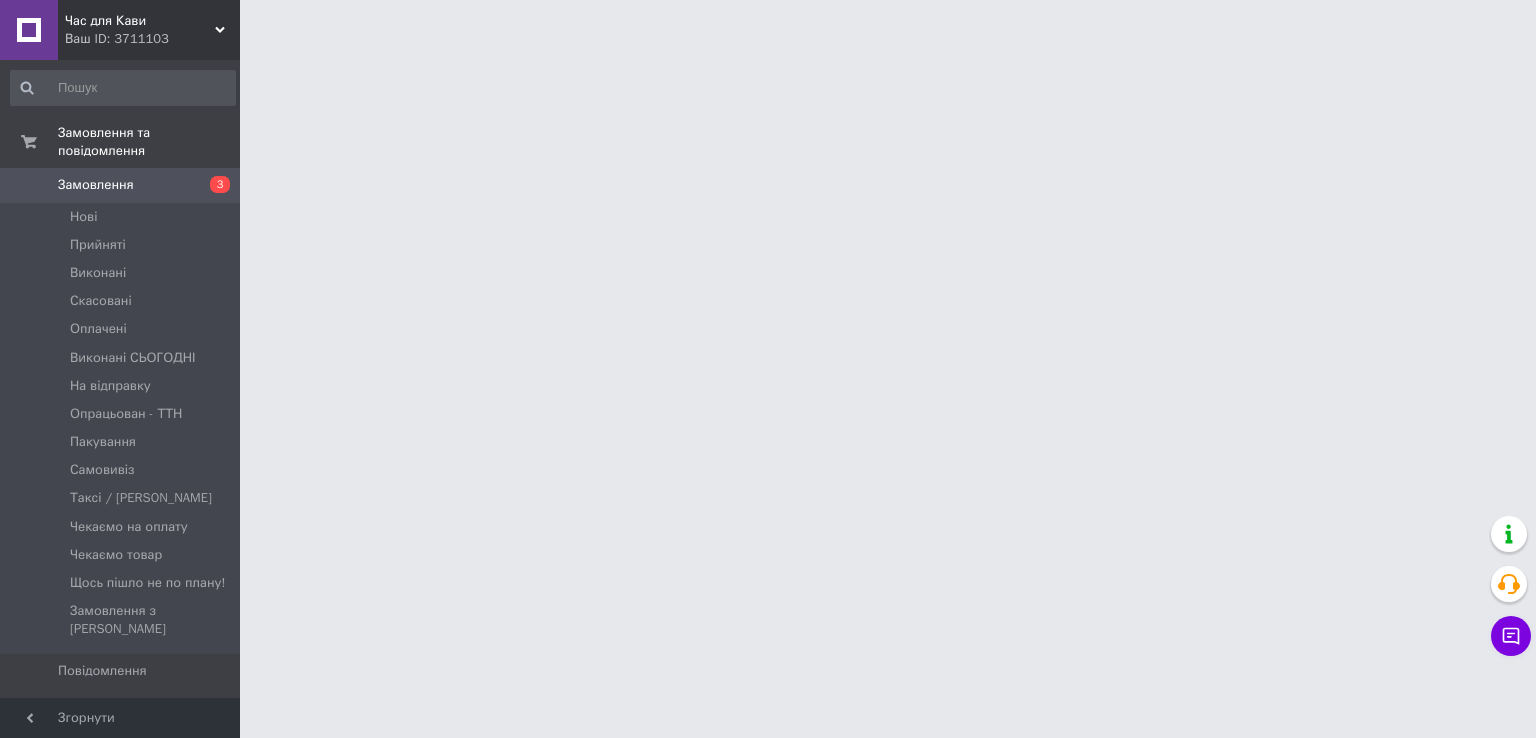scroll, scrollTop: 0, scrollLeft: 0, axis: both 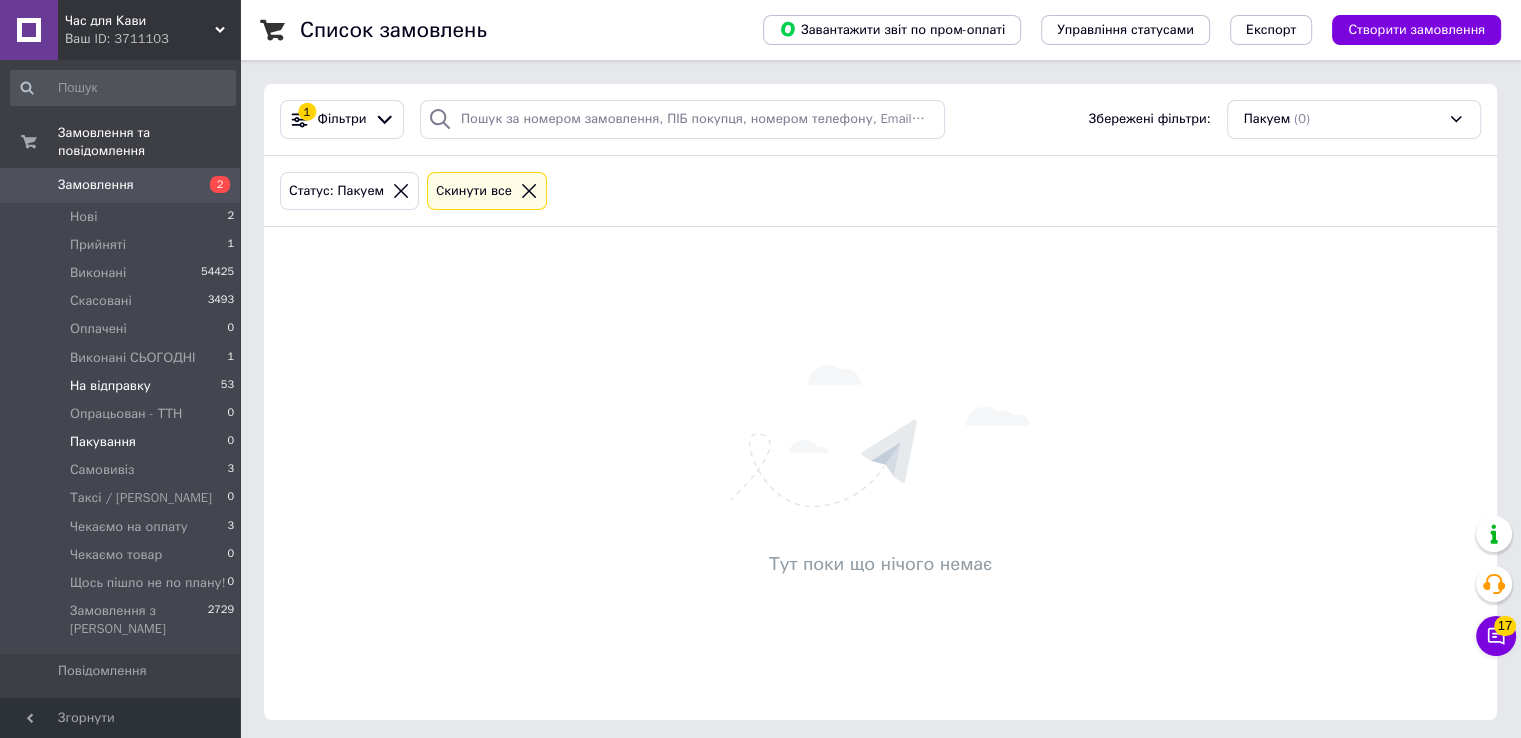 click on "На відправку 53" at bounding box center (123, 386) 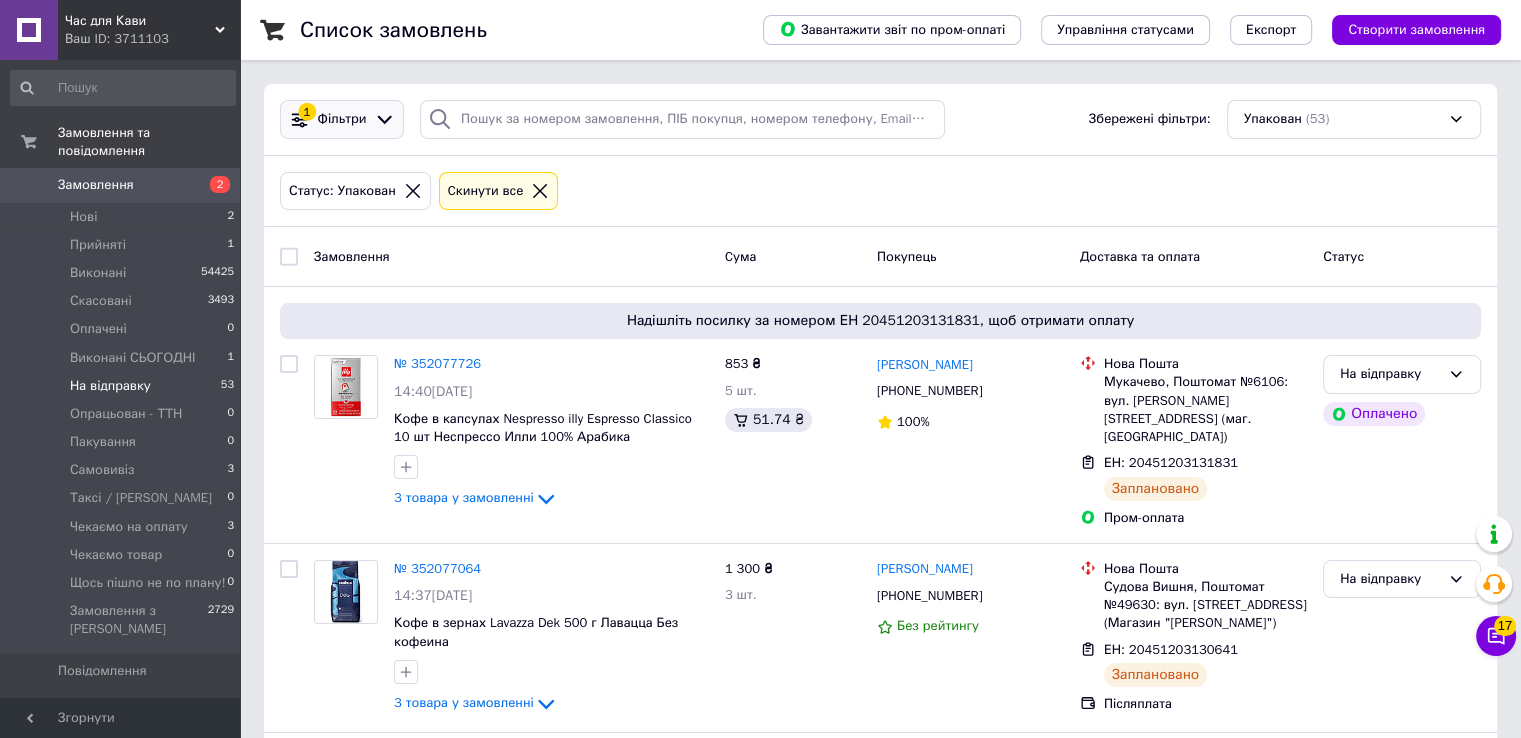 click 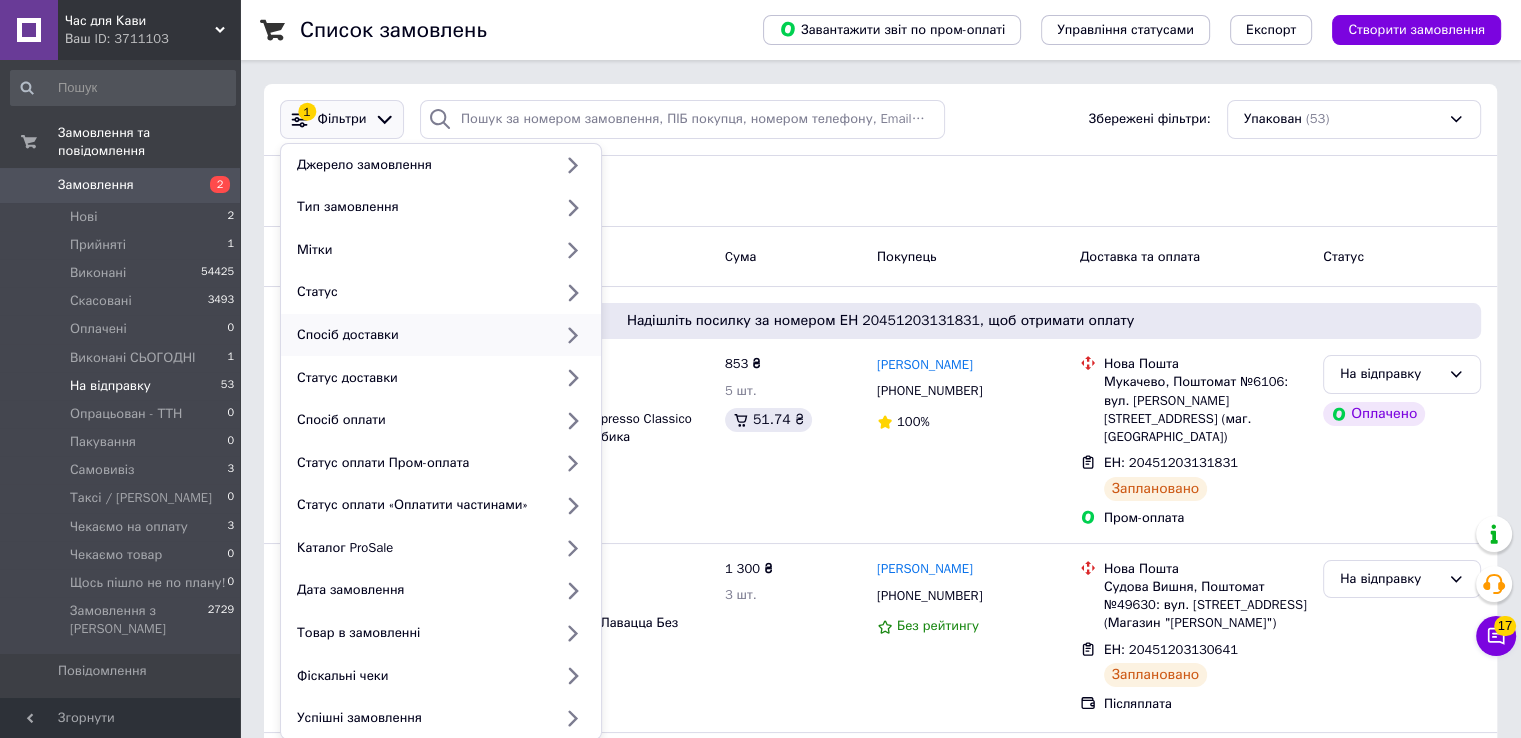 click on "Спосіб доставки" at bounding box center [420, 335] 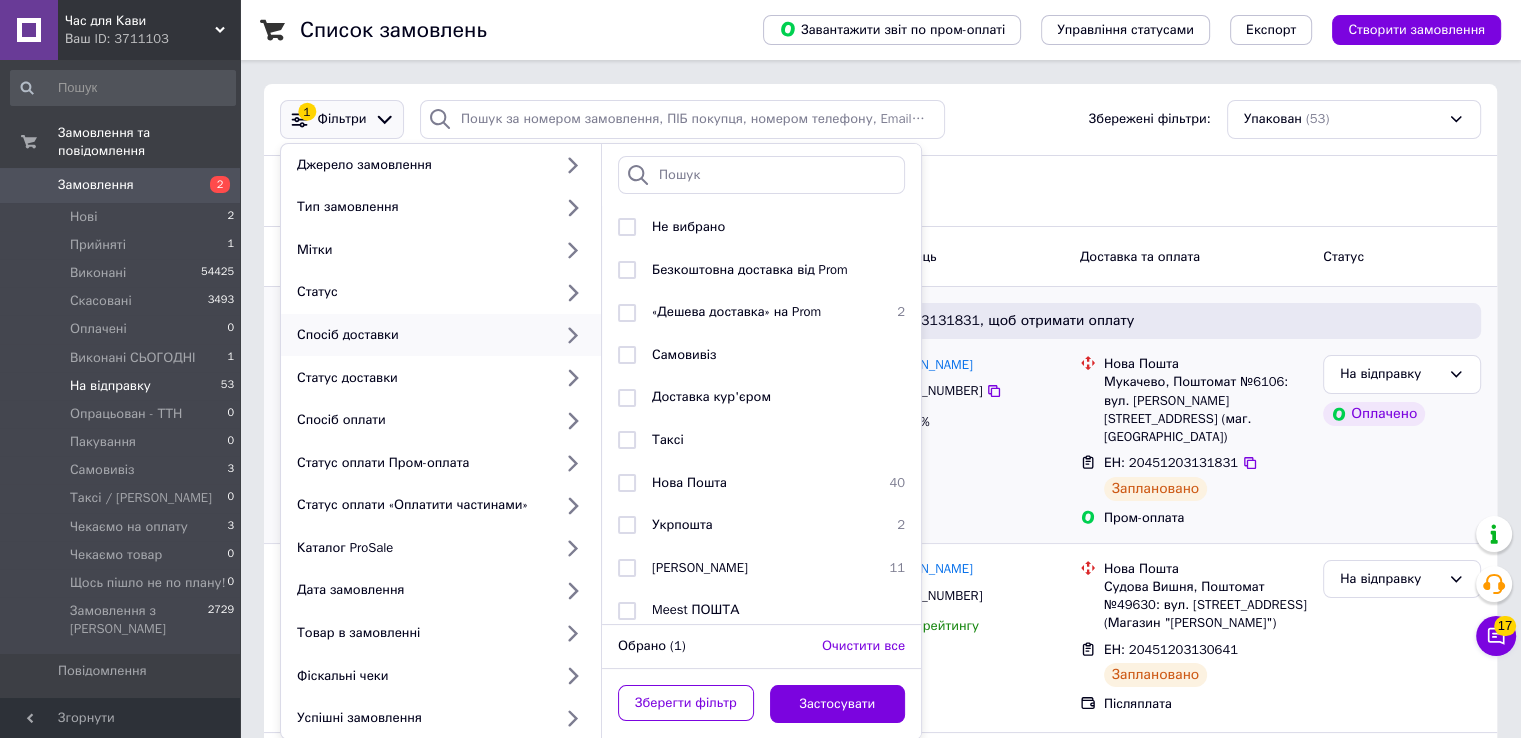 click on "Наталія Ілтьо +380501863656 100%" at bounding box center [970, 441] 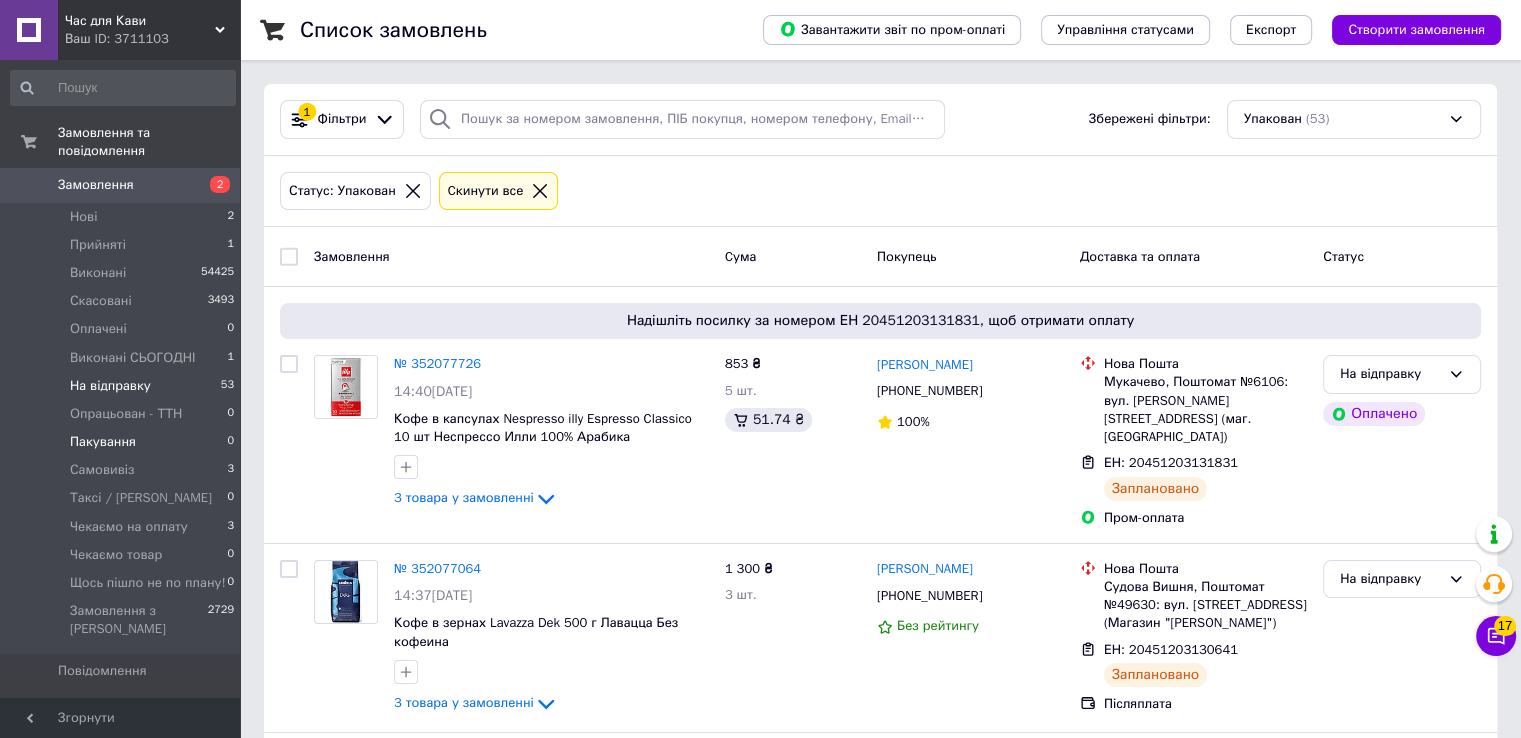 click on "Пакування" at bounding box center [103, 442] 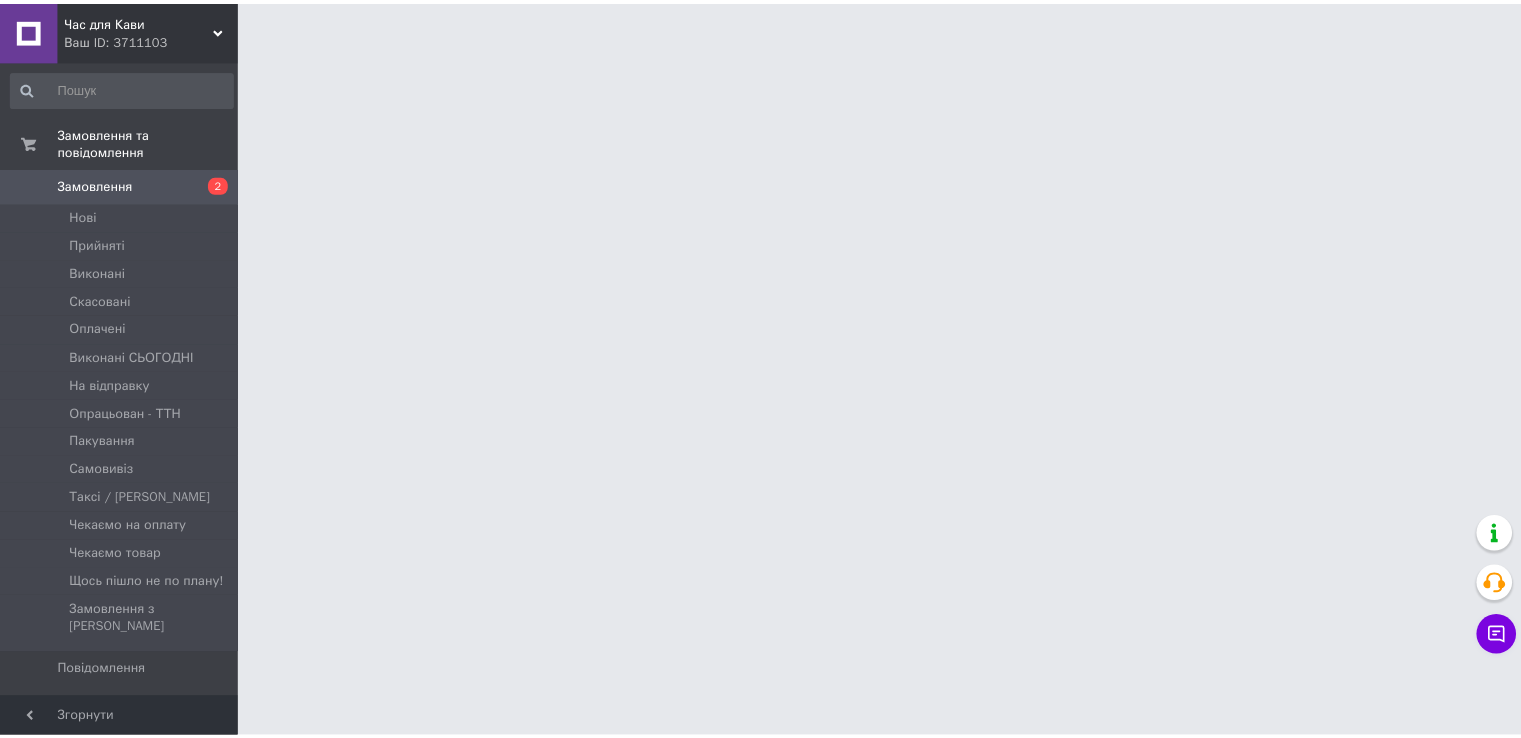 scroll, scrollTop: 0, scrollLeft: 0, axis: both 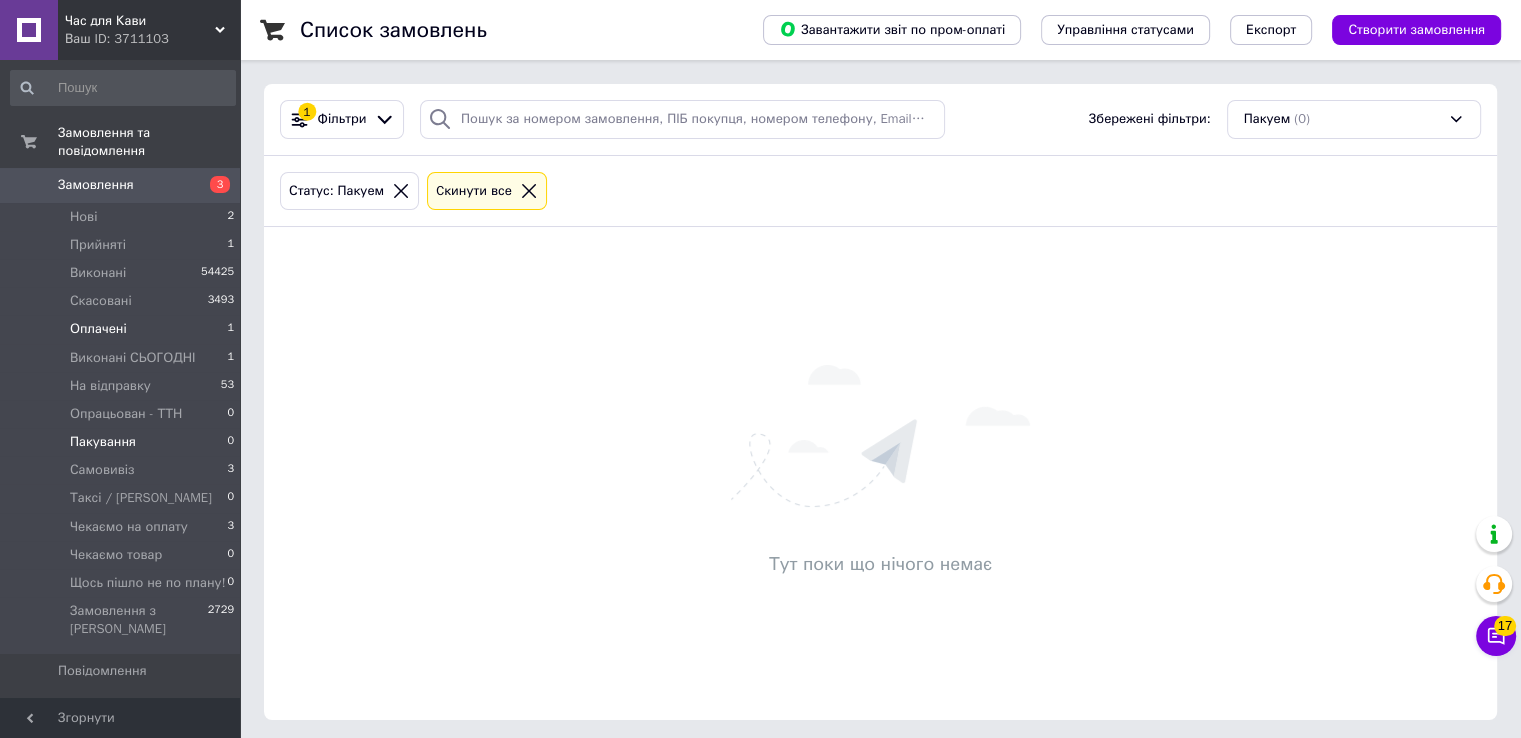 click on "Оплачені" at bounding box center [98, 329] 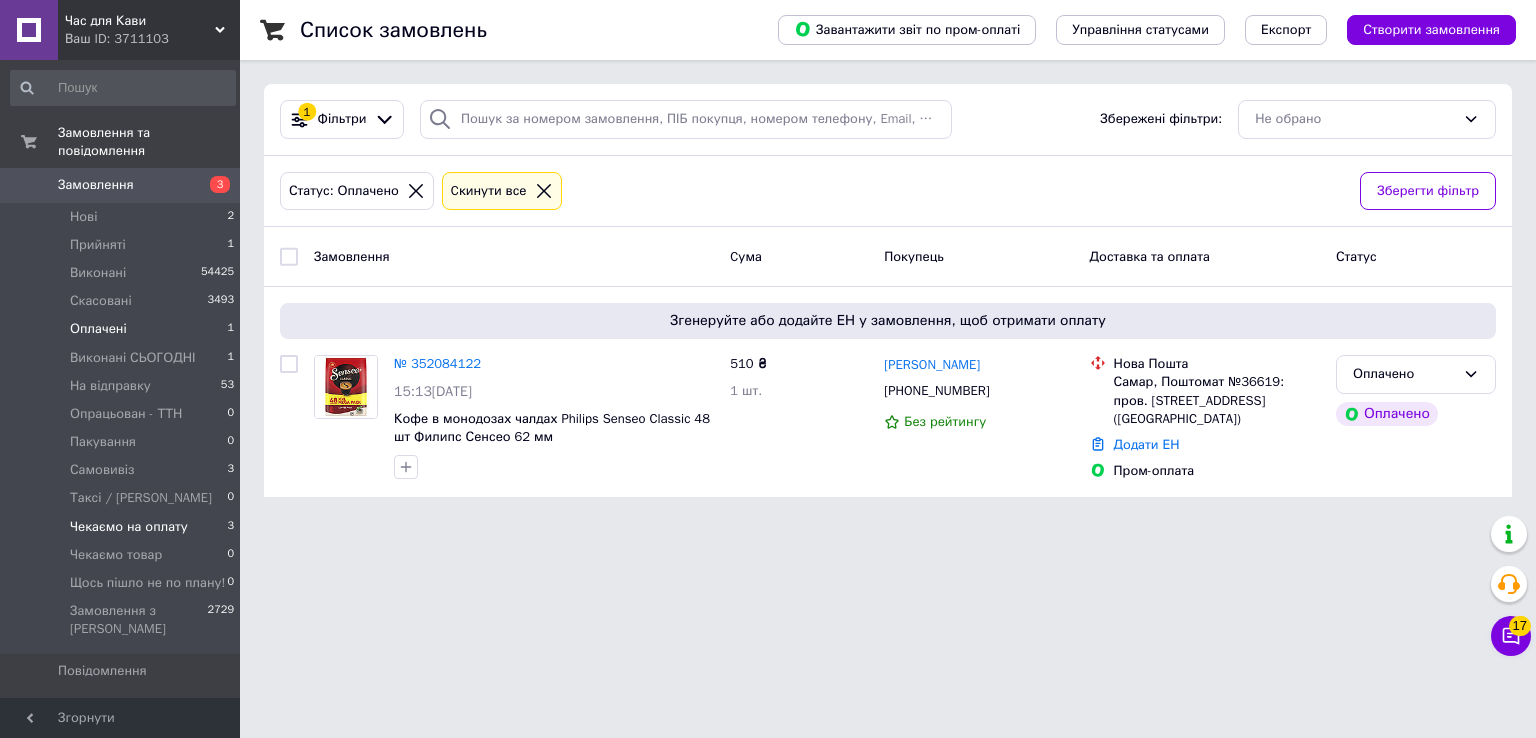 click on "Чекаємо на оплату" at bounding box center [129, 527] 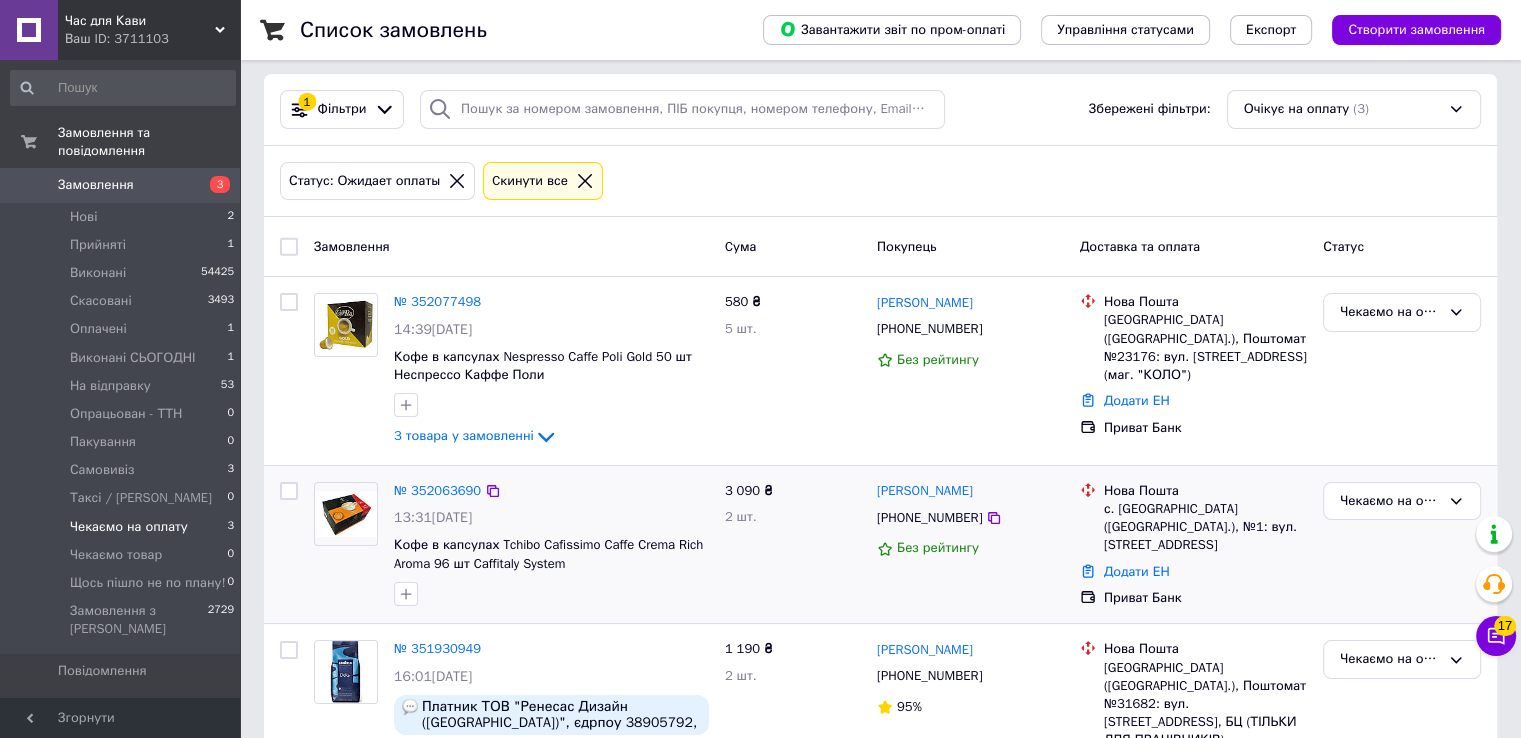 scroll, scrollTop: 0, scrollLeft: 0, axis: both 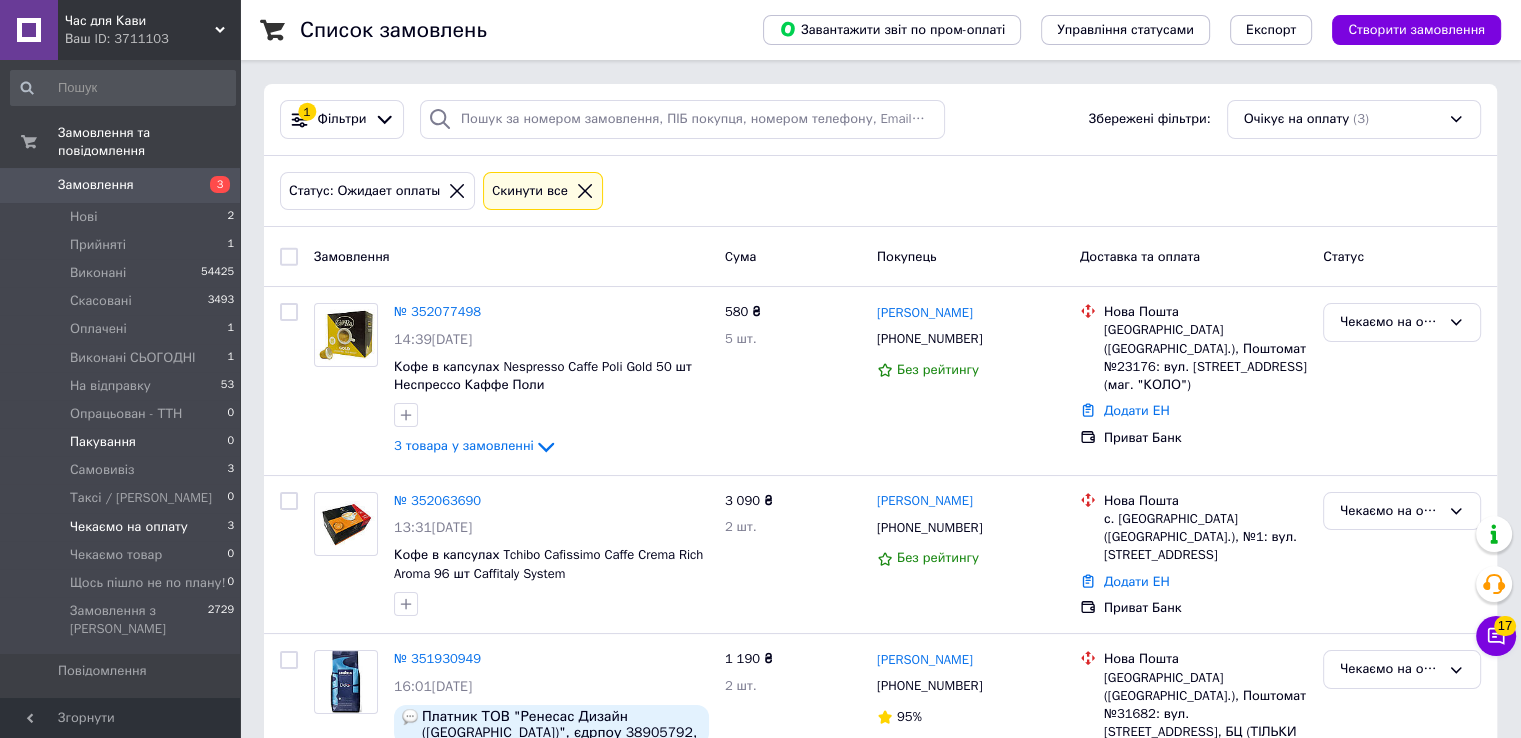 click on "Пакування" at bounding box center [103, 442] 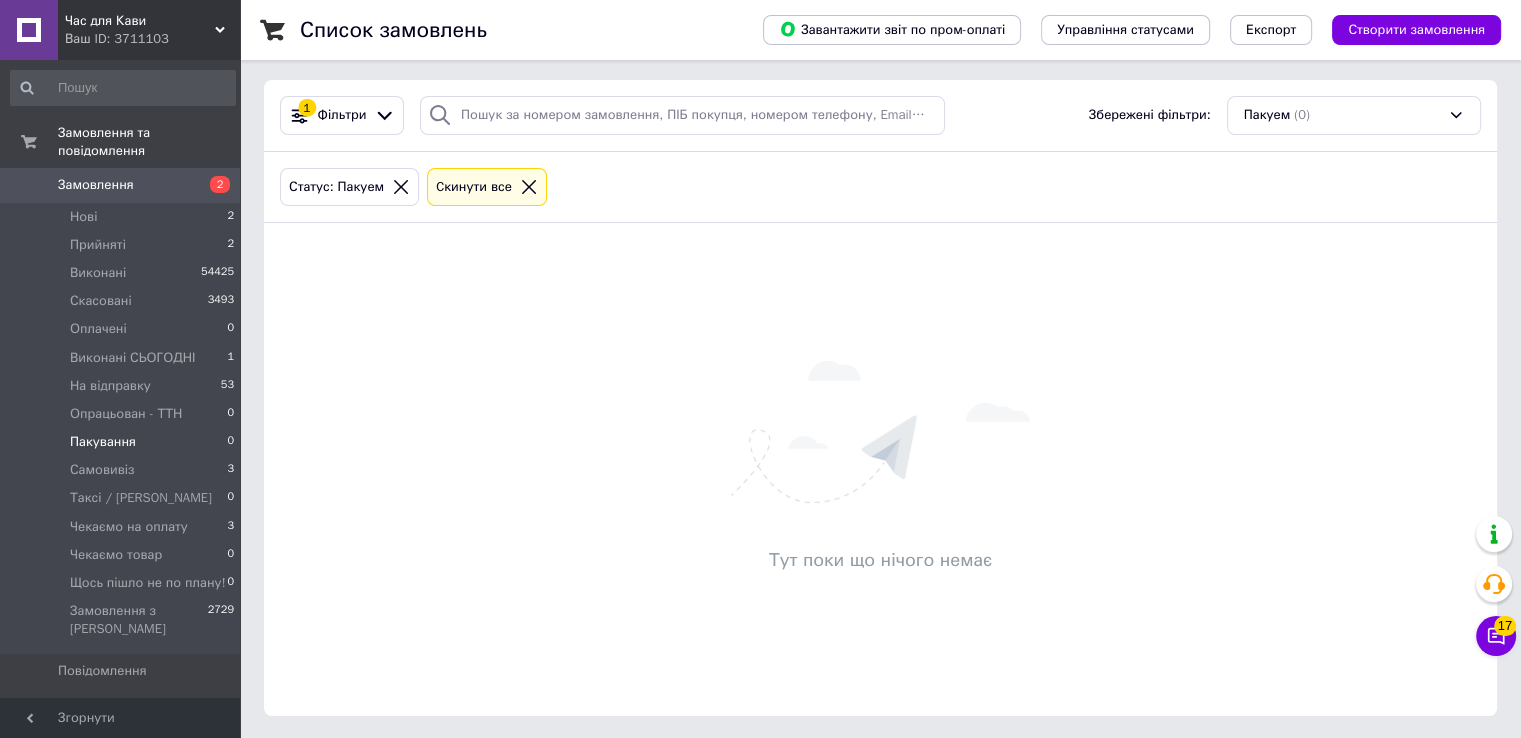 scroll, scrollTop: 4, scrollLeft: 0, axis: vertical 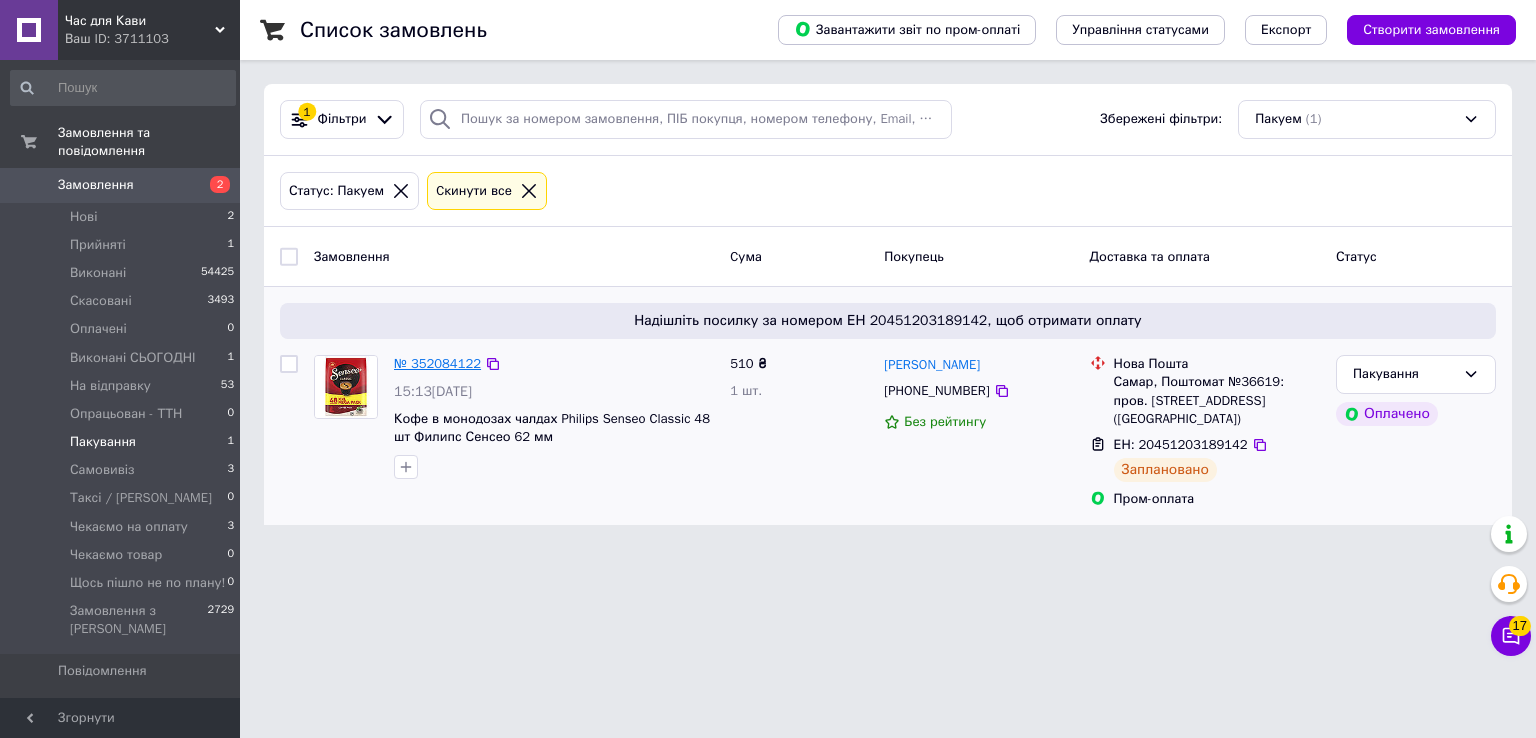 click on "№ 352084122" at bounding box center (437, 363) 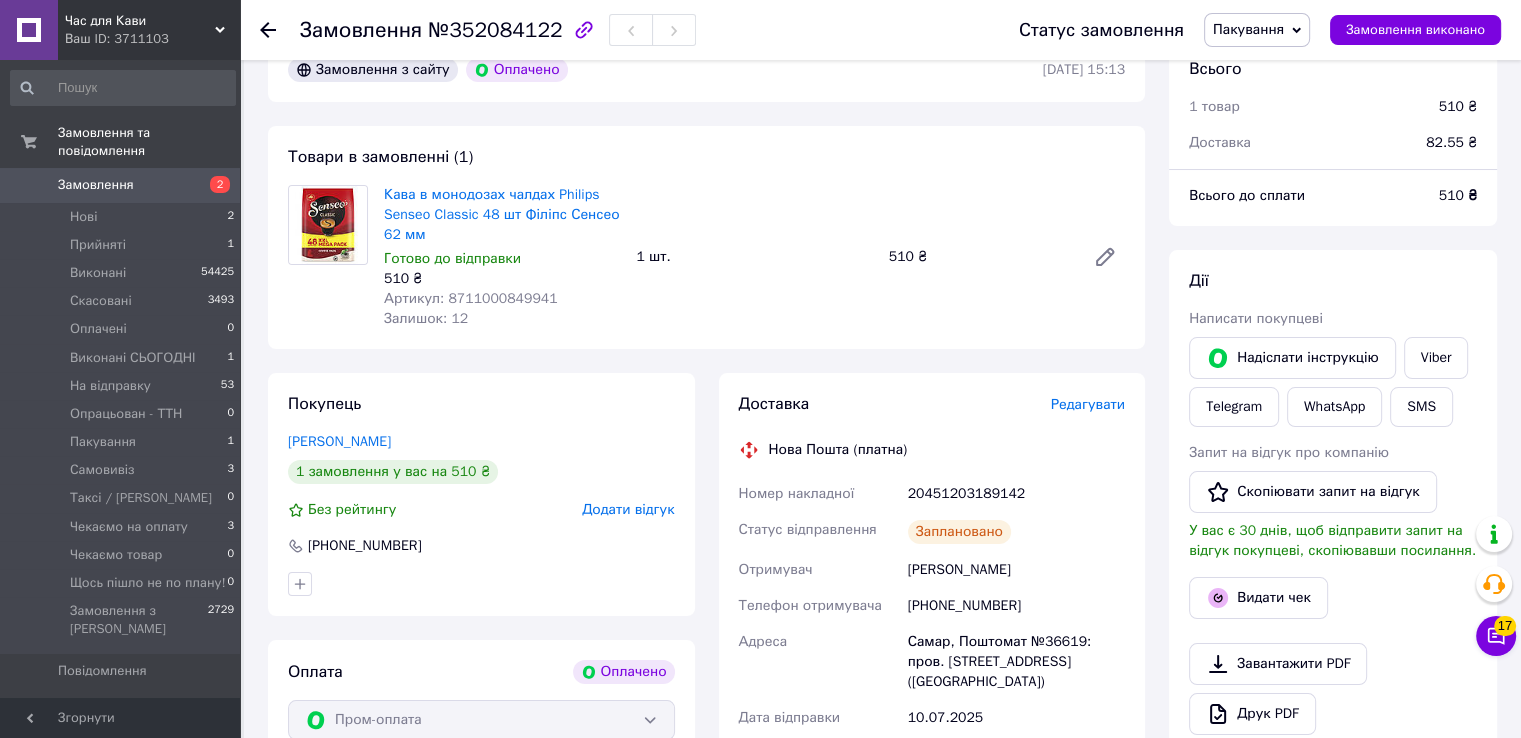 scroll, scrollTop: 0, scrollLeft: 0, axis: both 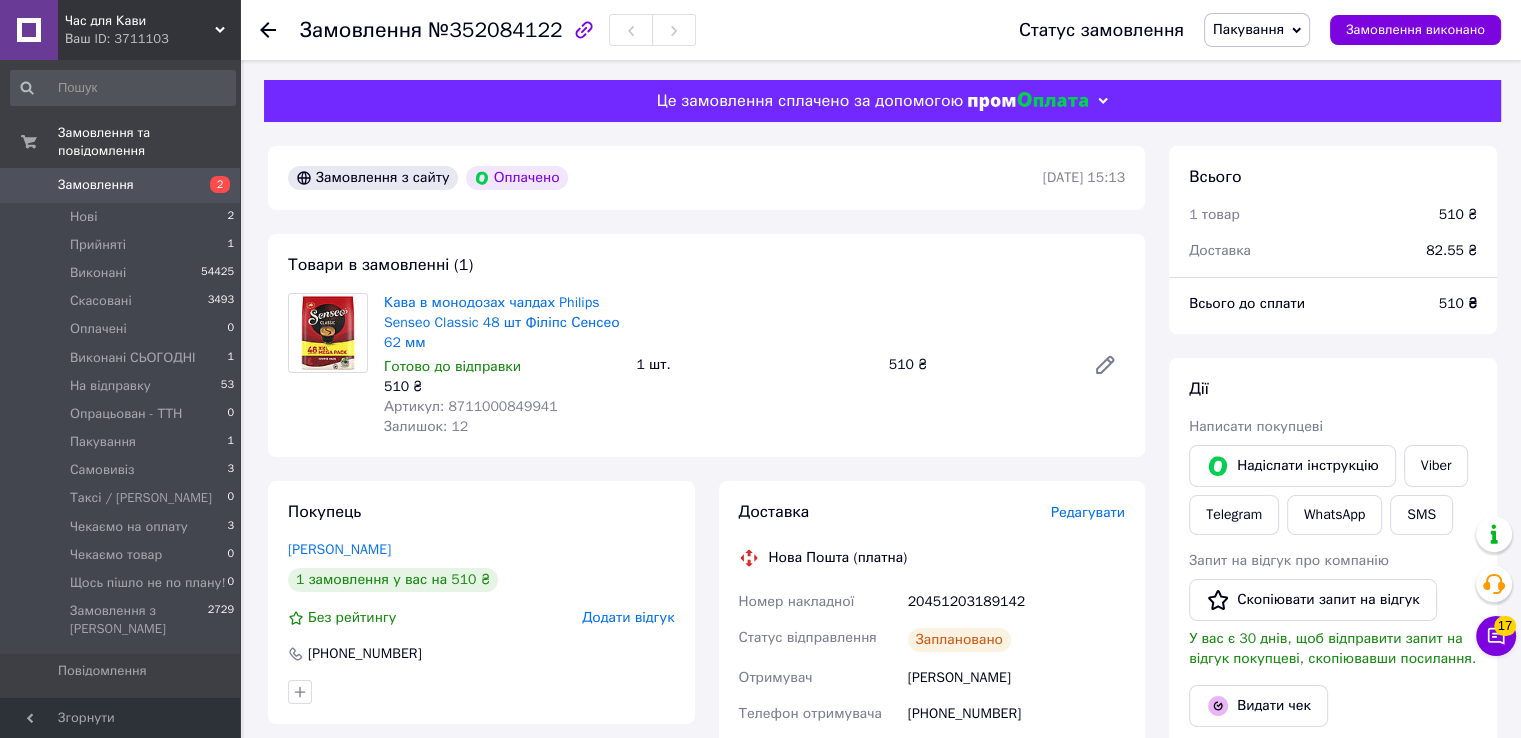 click on "№352084122" at bounding box center [495, 30] 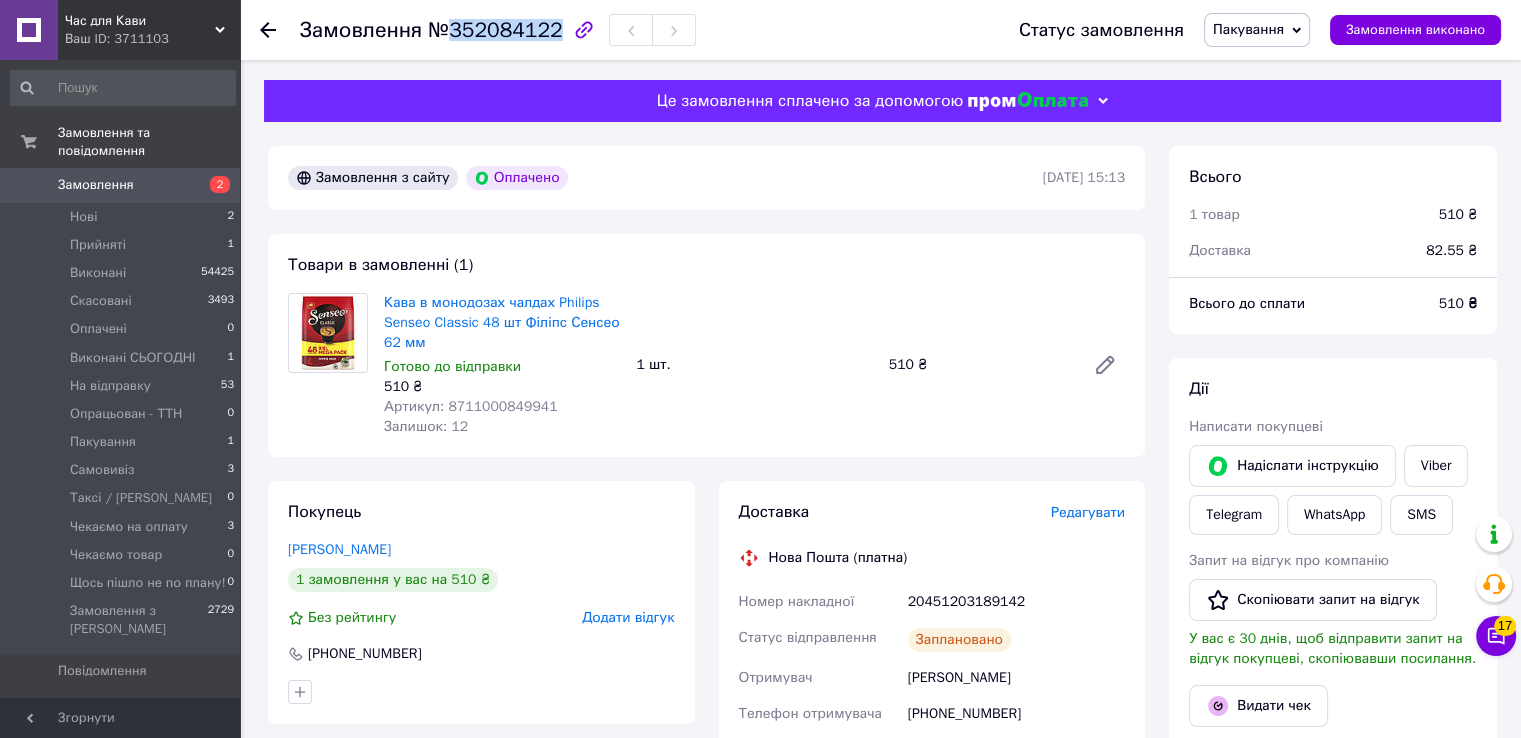 click on "№352084122" at bounding box center (495, 30) 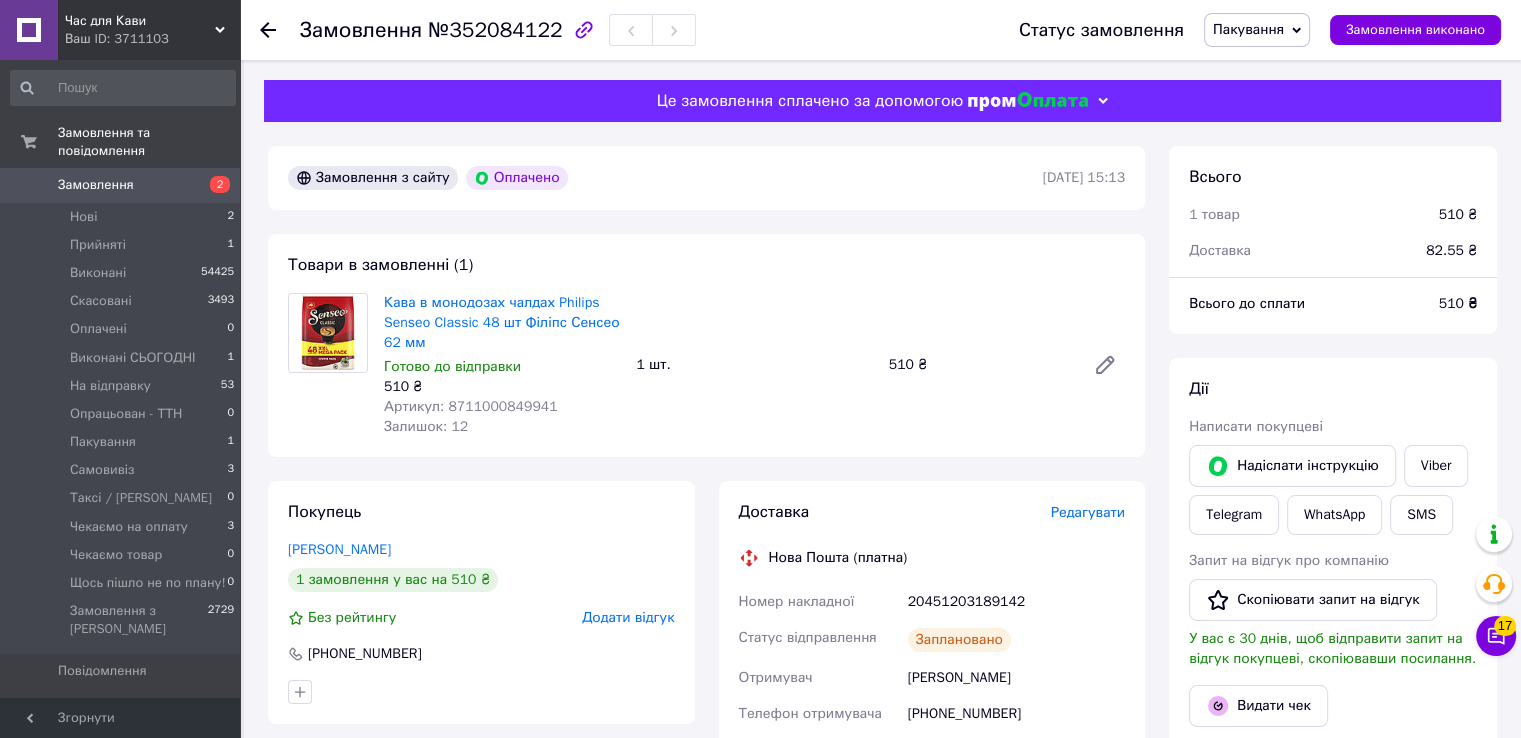 click on "Кава в монодозах чалдах Philips Senseo Classic 48 шт Філіпс Сенсео 62 мм Готово до відправки 510 ₴ Артикул: 8711000849941 Залишок: 12 1 шт. 510 ₴" at bounding box center [754, 365] 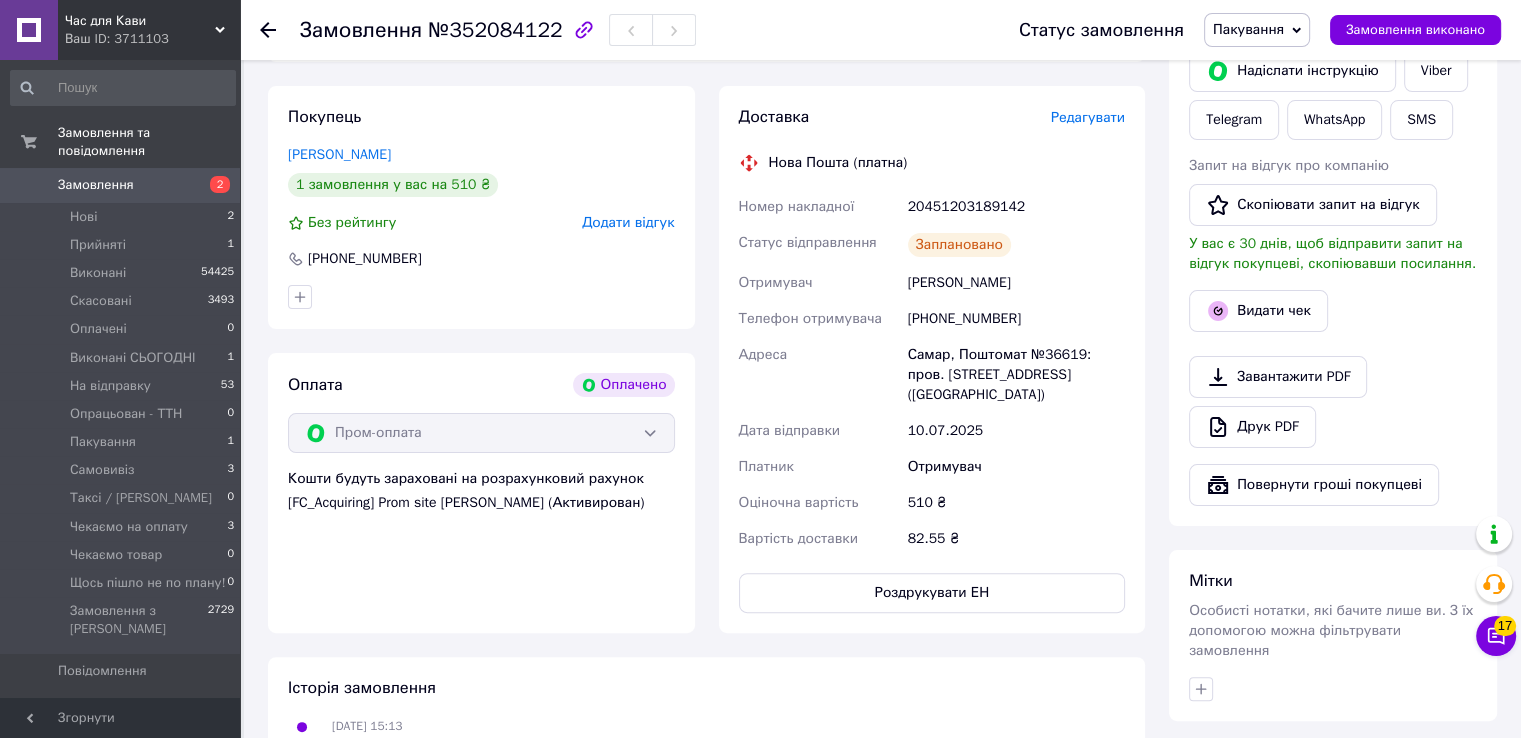 scroll, scrollTop: 400, scrollLeft: 0, axis: vertical 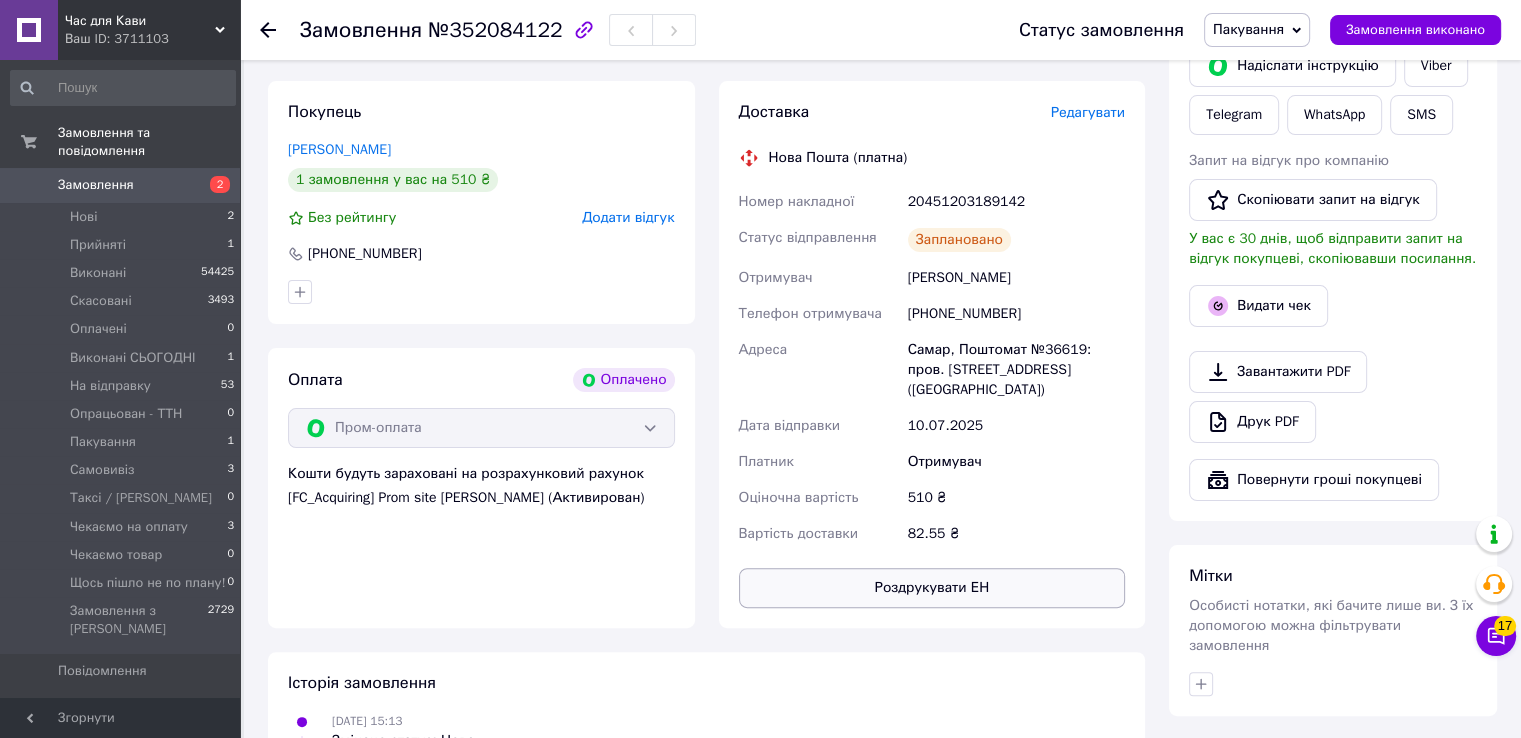 click on "Роздрукувати ЕН" at bounding box center (932, 588) 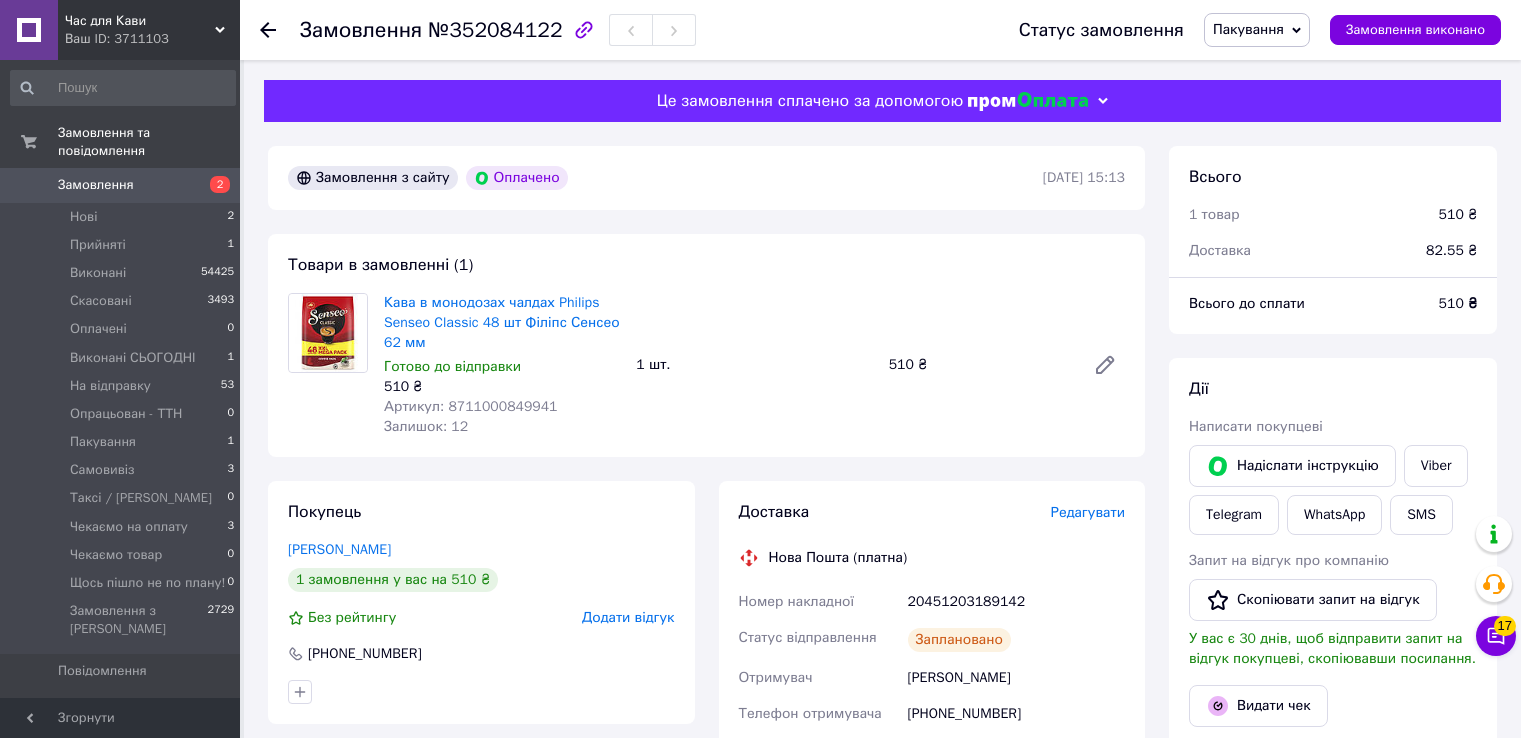 scroll, scrollTop: 0, scrollLeft: 0, axis: both 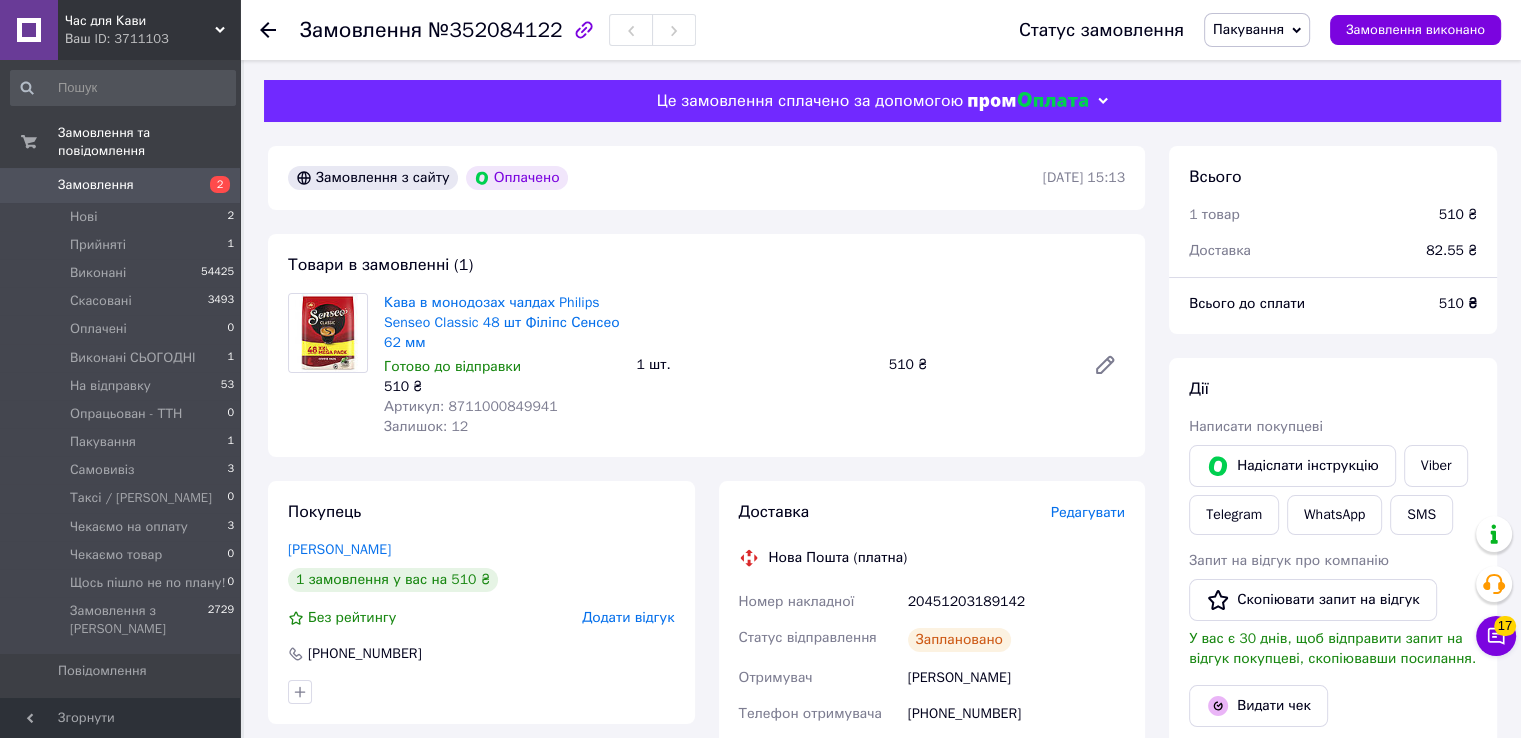 click on "Пакування" at bounding box center (1248, 29) 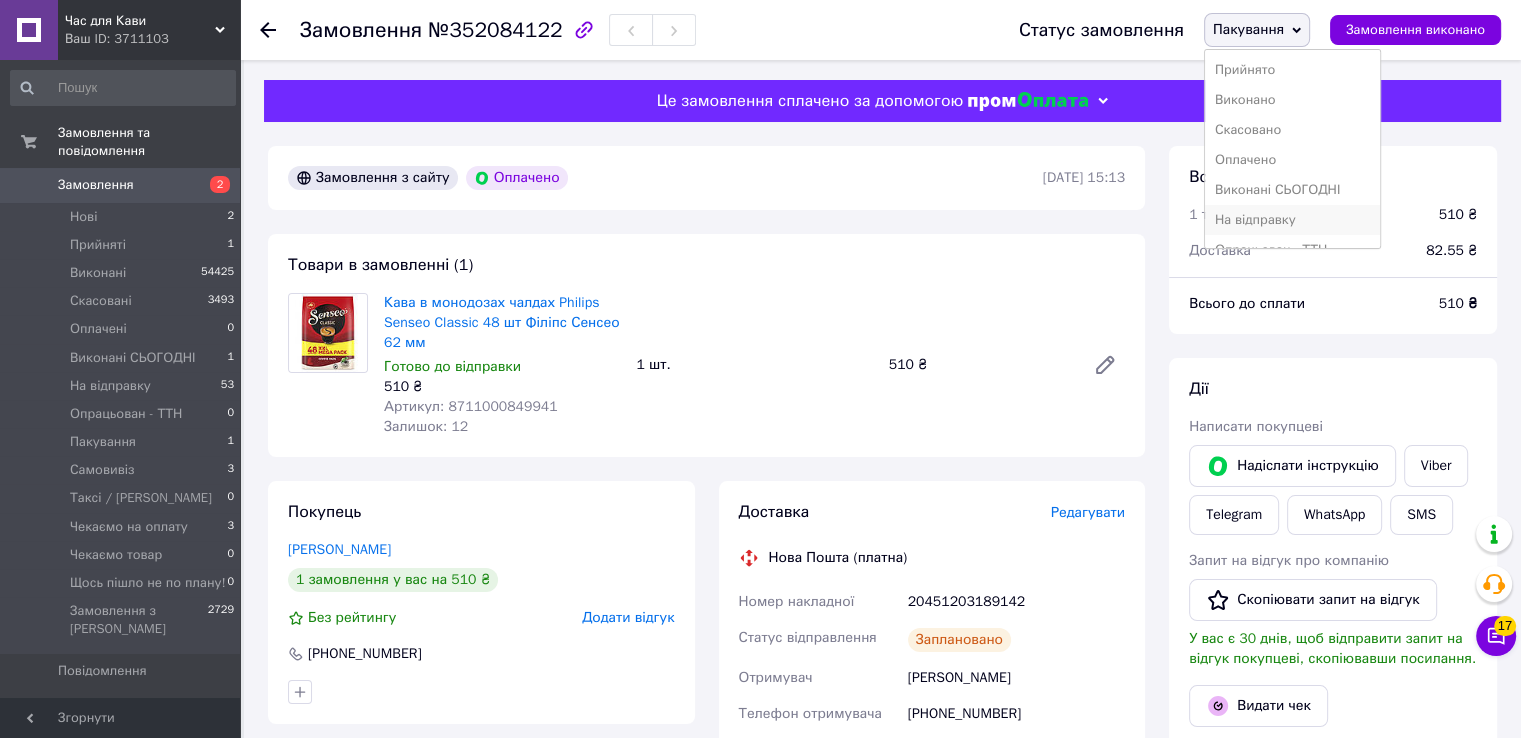 click on "На відправку" at bounding box center [1293, 220] 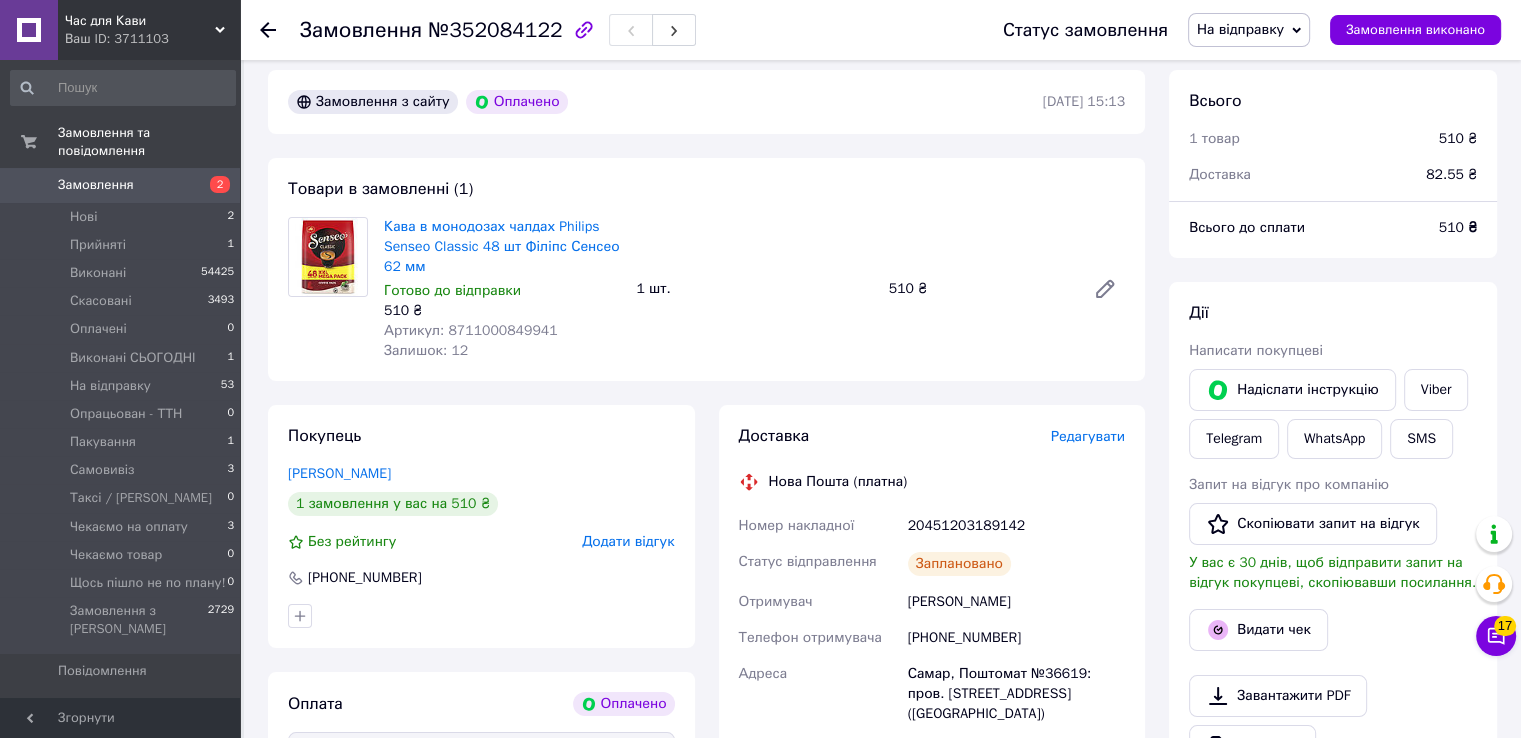 scroll, scrollTop: 0, scrollLeft: 0, axis: both 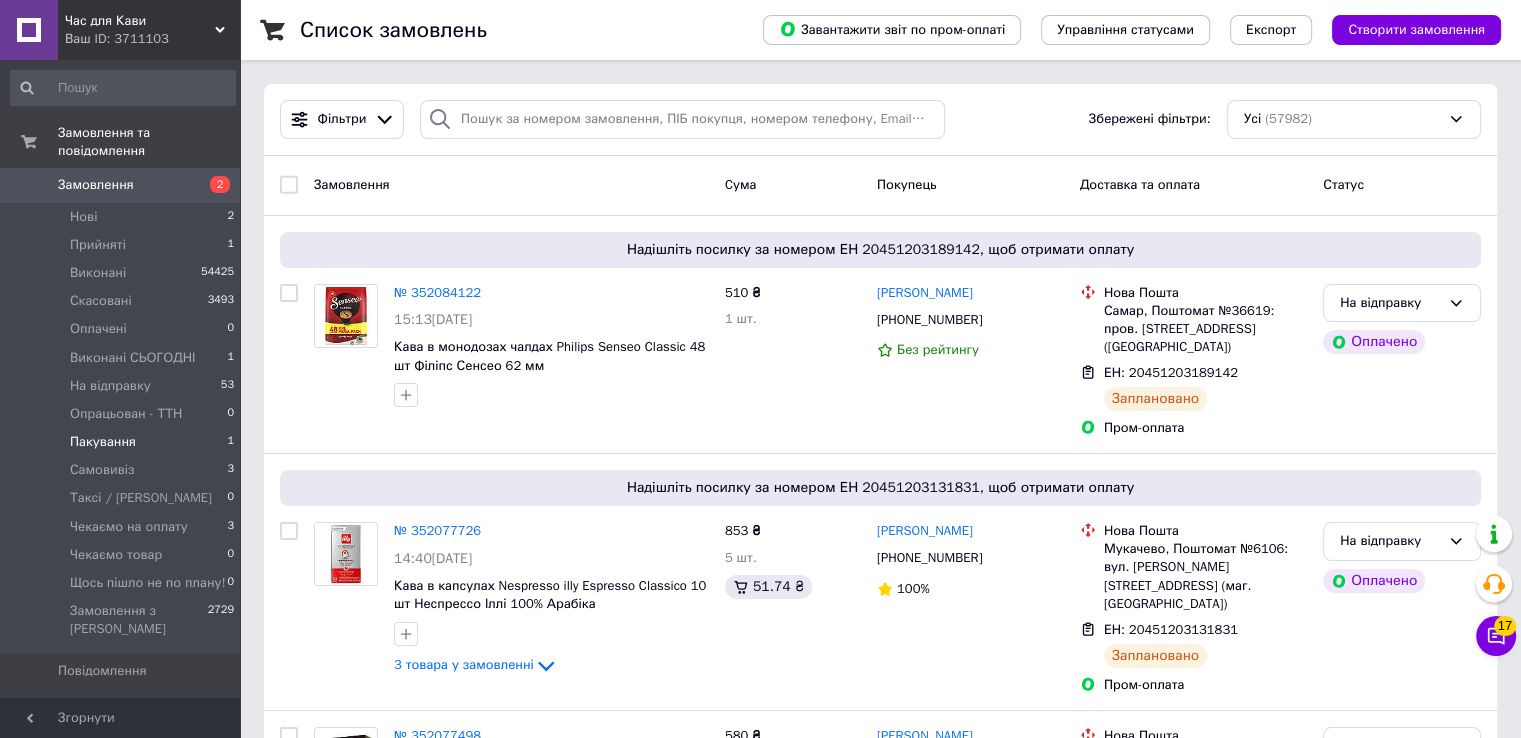 click on "Пакування" at bounding box center (103, 442) 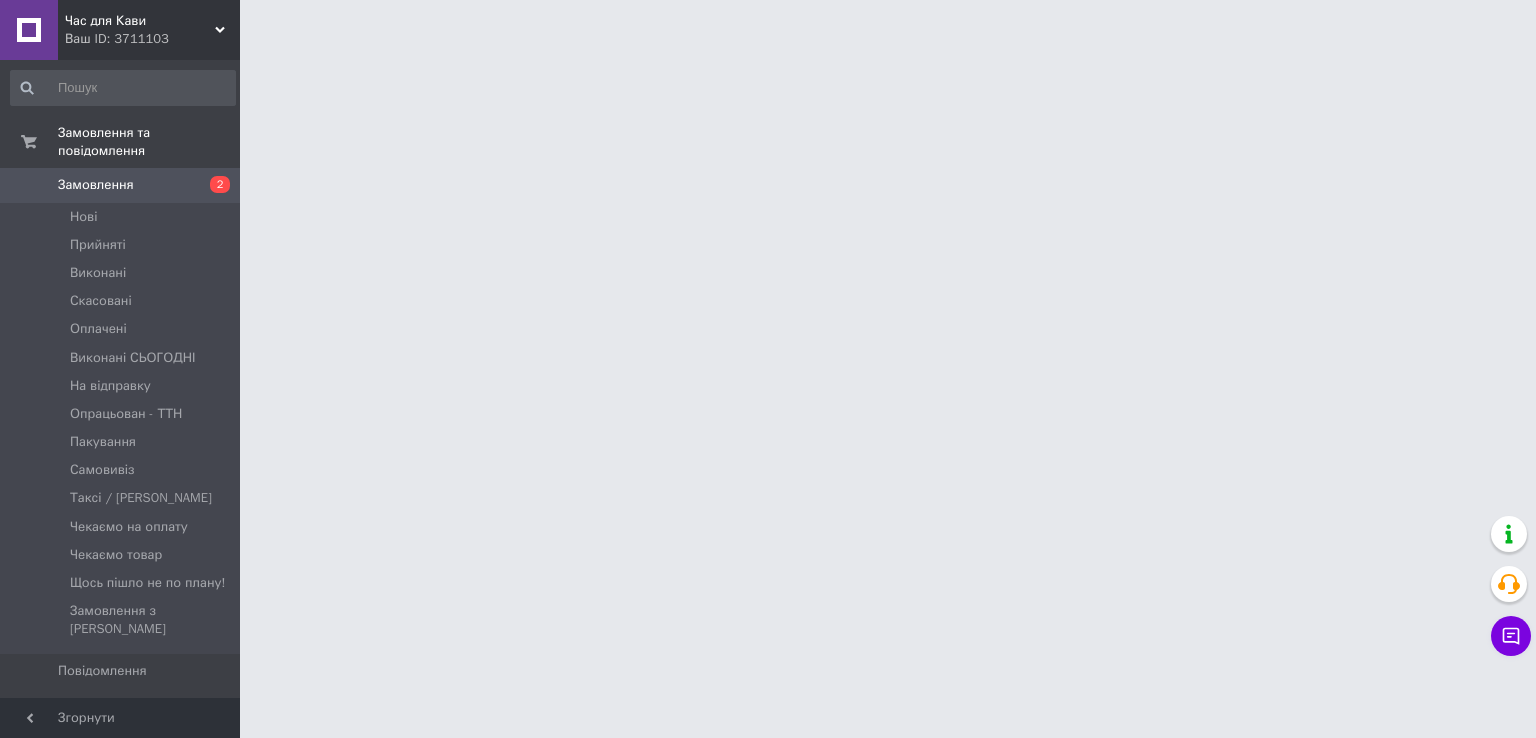 scroll, scrollTop: 0, scrollLeft: 0, axis: both 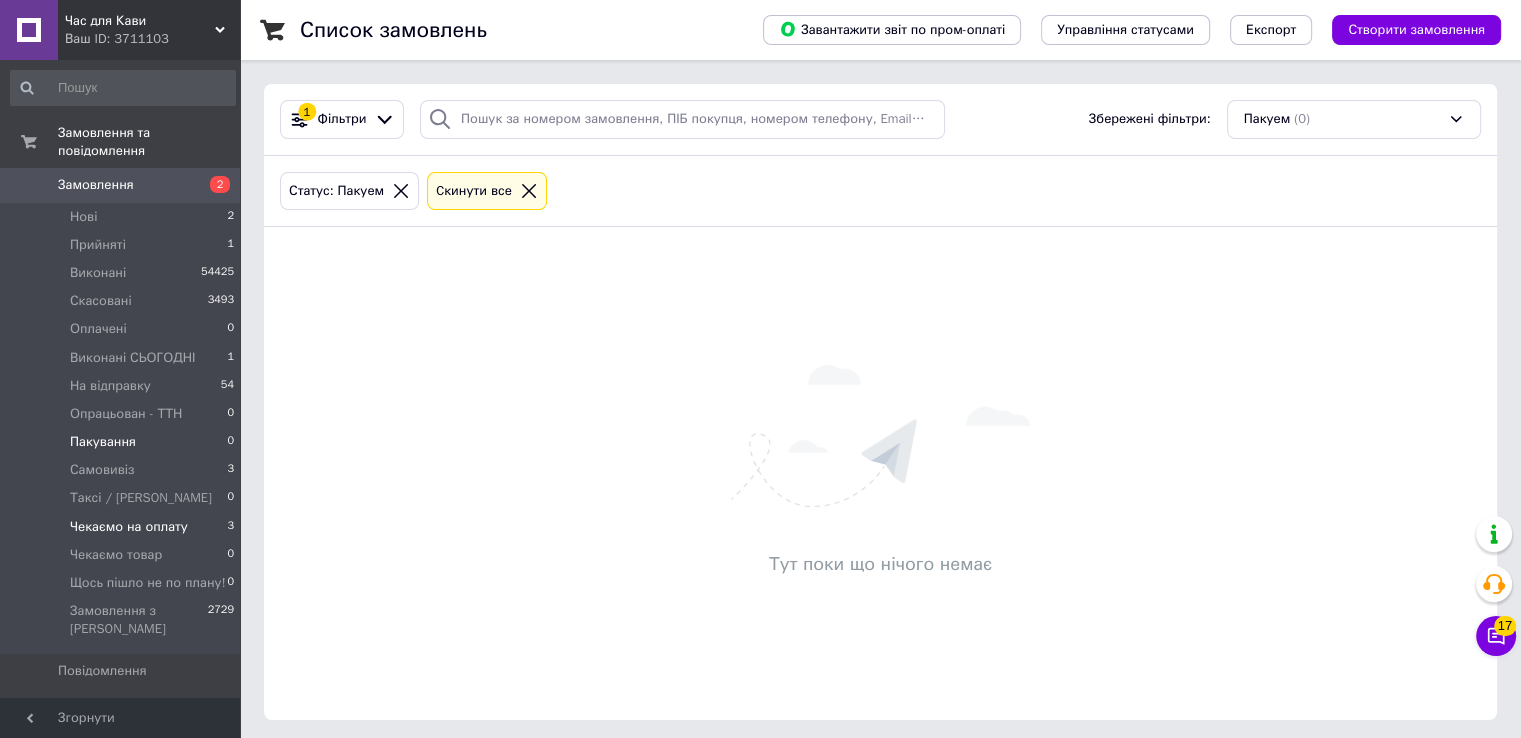 click on "Чекаємо на оплату" at bounding box center (129, 527) 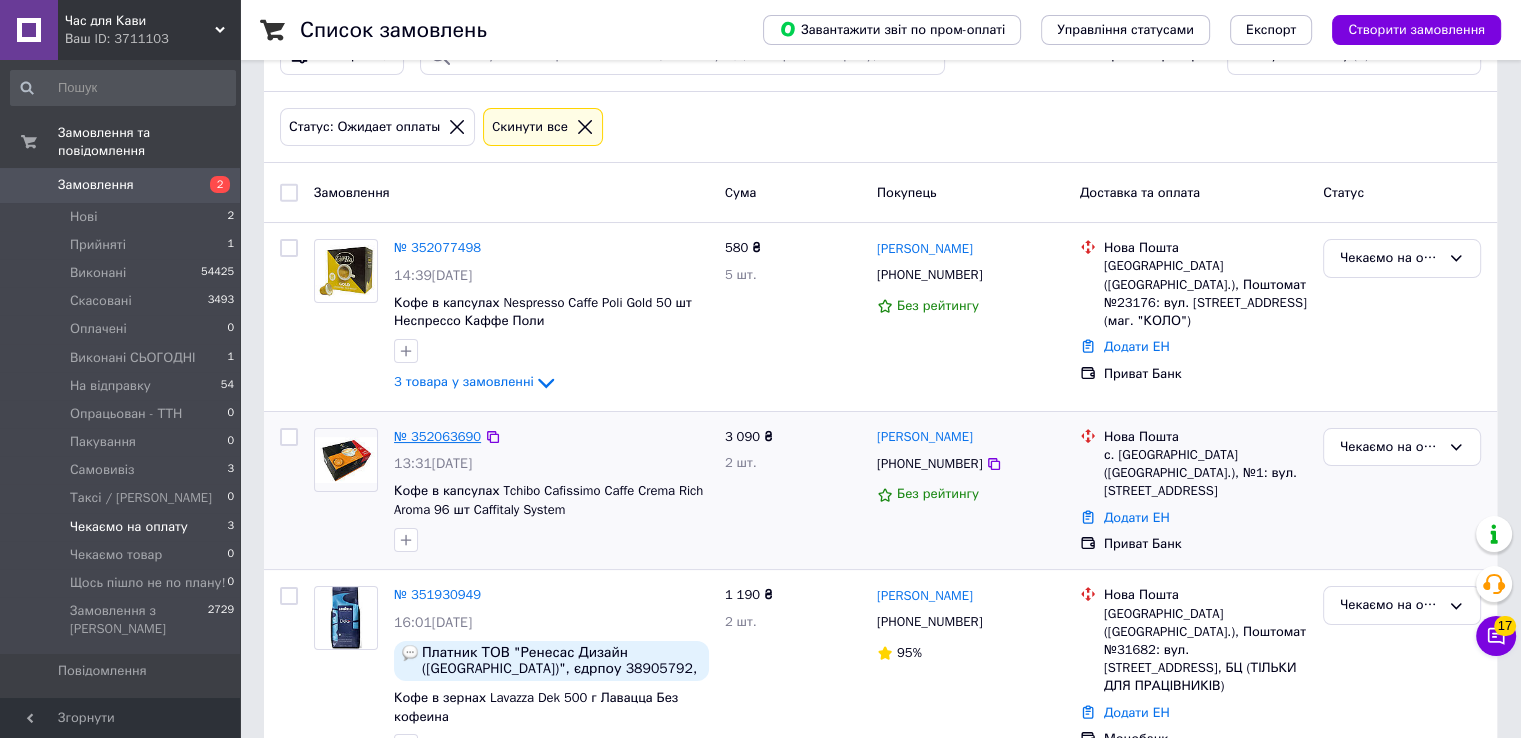 scroll, scrollTop: 120, scrollLeft: 0, axis: vertical 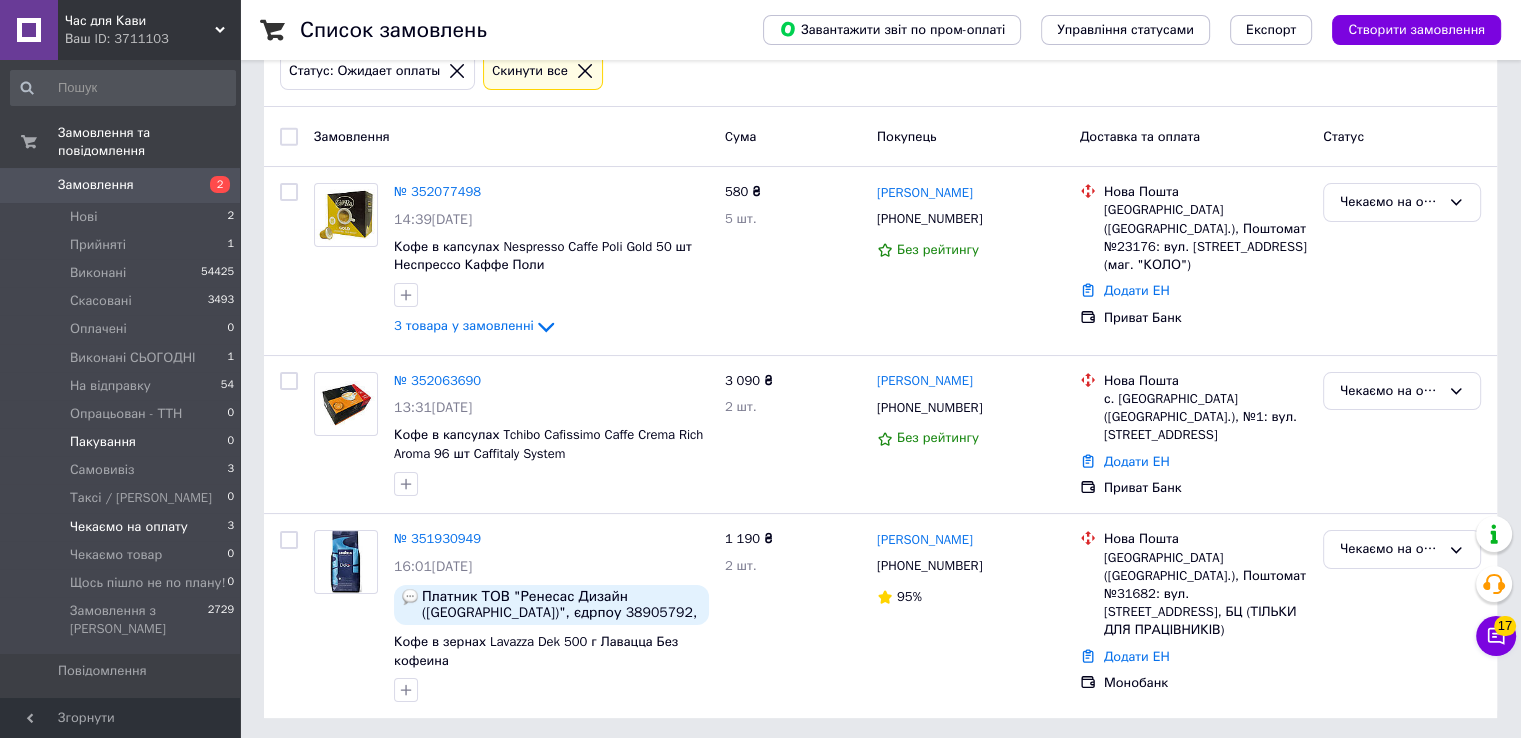 click on "Пакування" at bounding box center [103, 442] 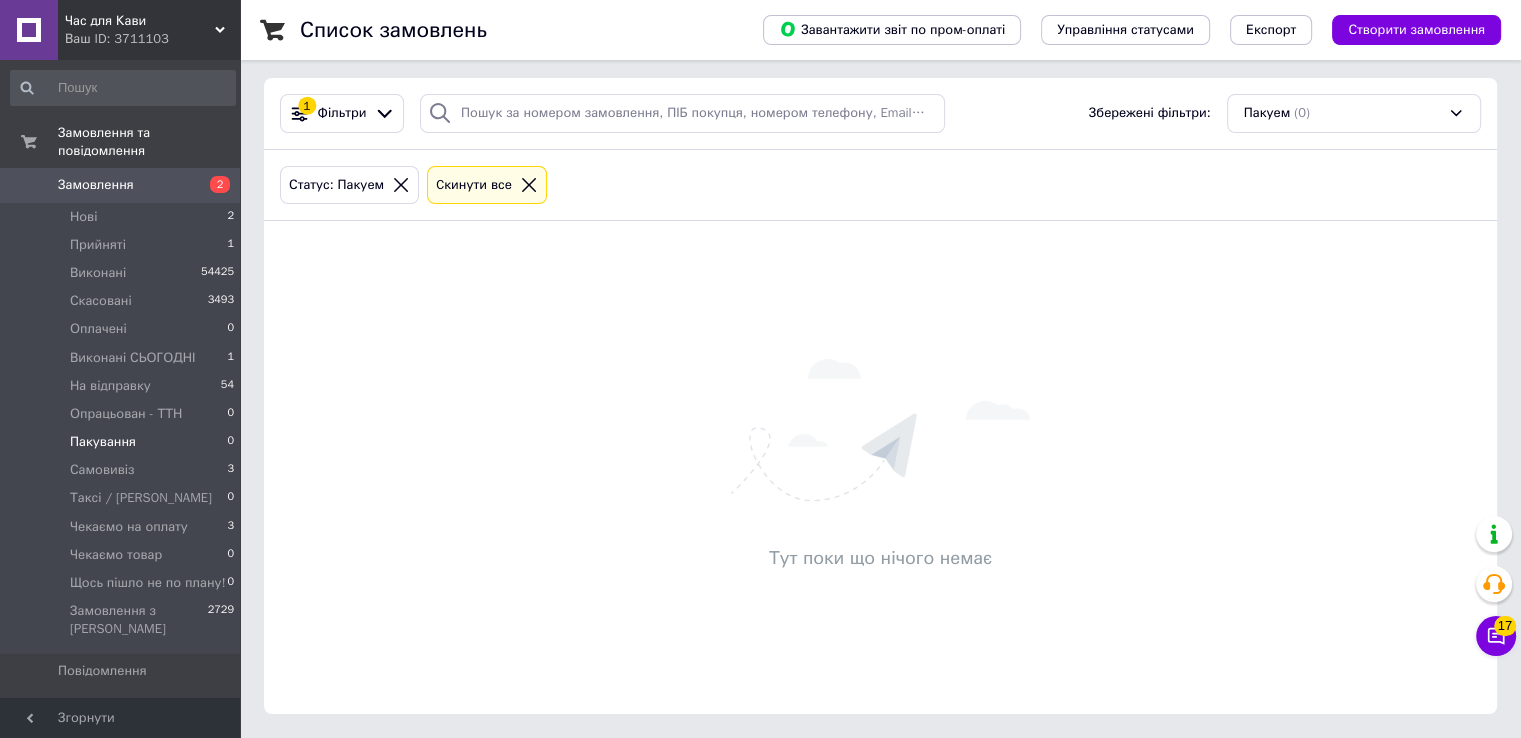 scroll, scrollTop: 0, scrollLeft: 0, axis: both 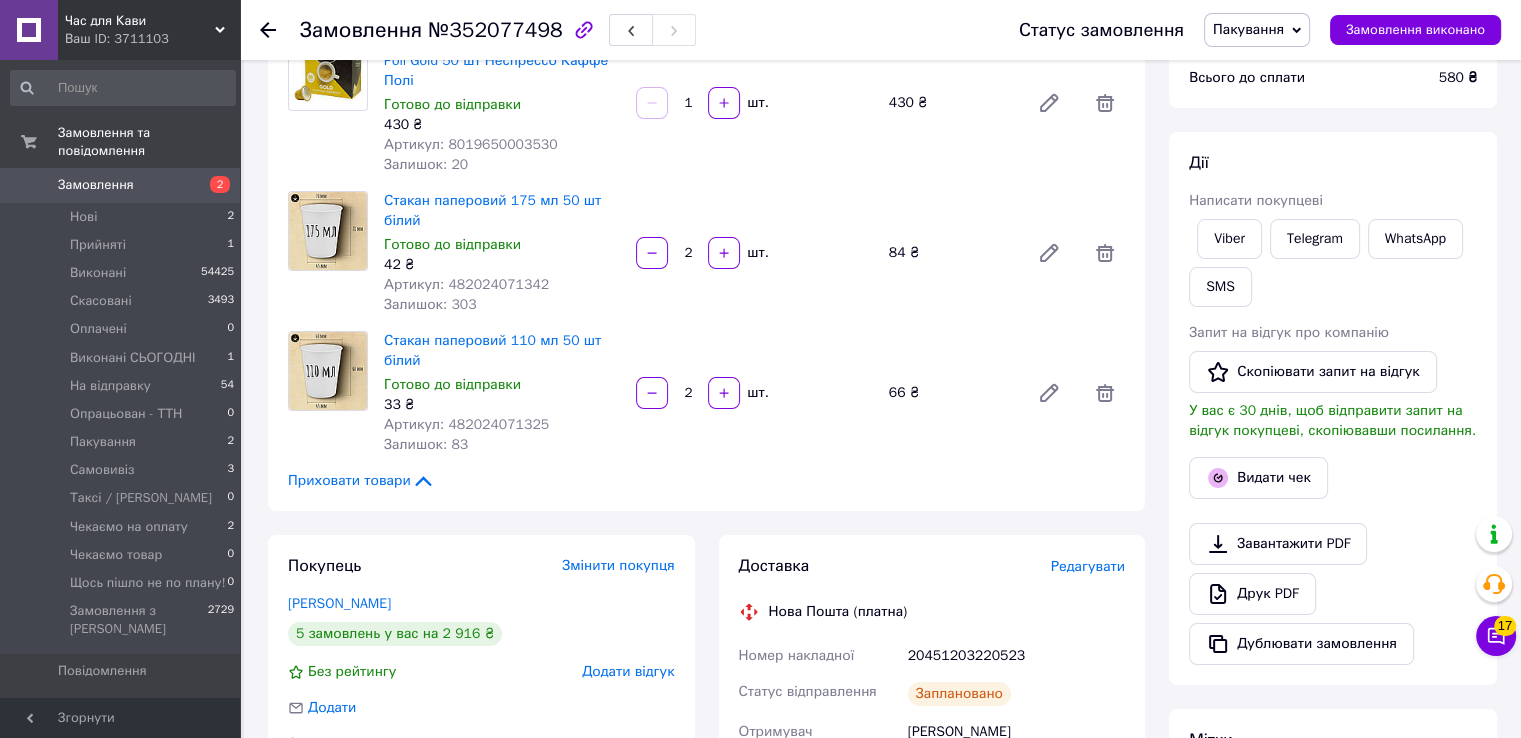 click on "№352077498" at bounding box center (495, 30) 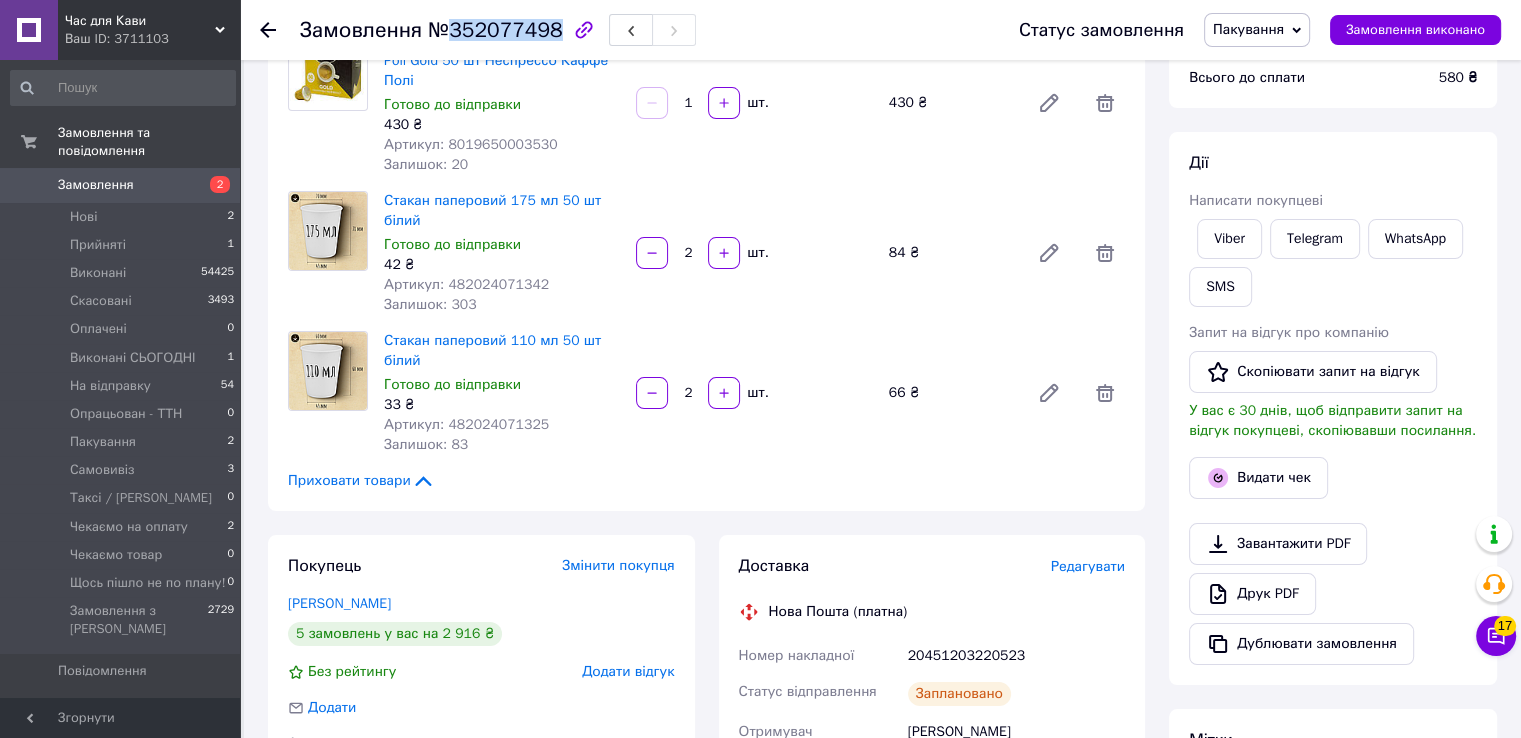 click on "№352077498" at bounding box center (495, 30) 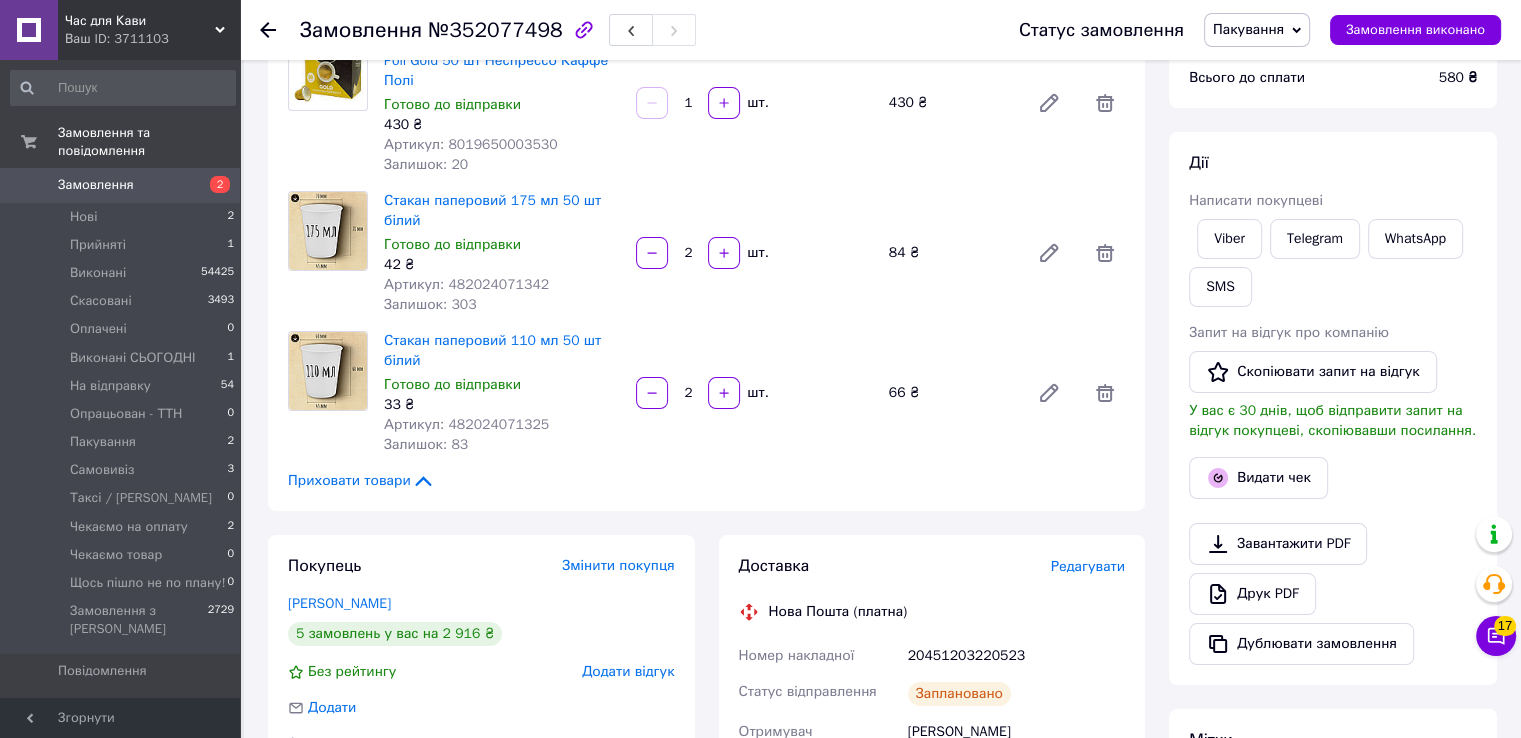 click on "Покупець Змінити покупця Таран Ніна 5 замовлень у вас на 2 916 ₴ Без рейтингу   Додати відгук Додати +380505499575" at bounding box center (481, 674) 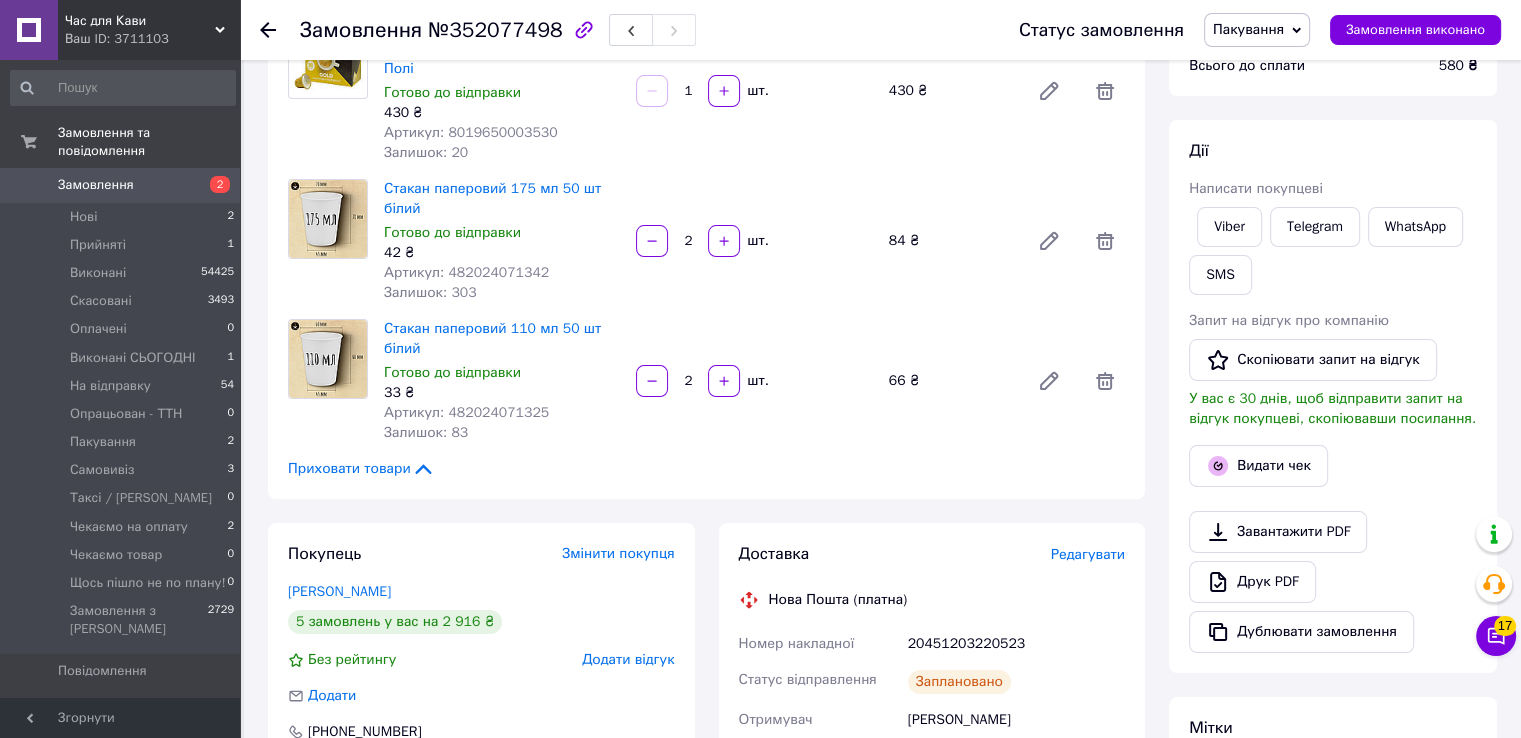 scroll, scrollTop: 200, scrollLeft: 0, axis: vertical 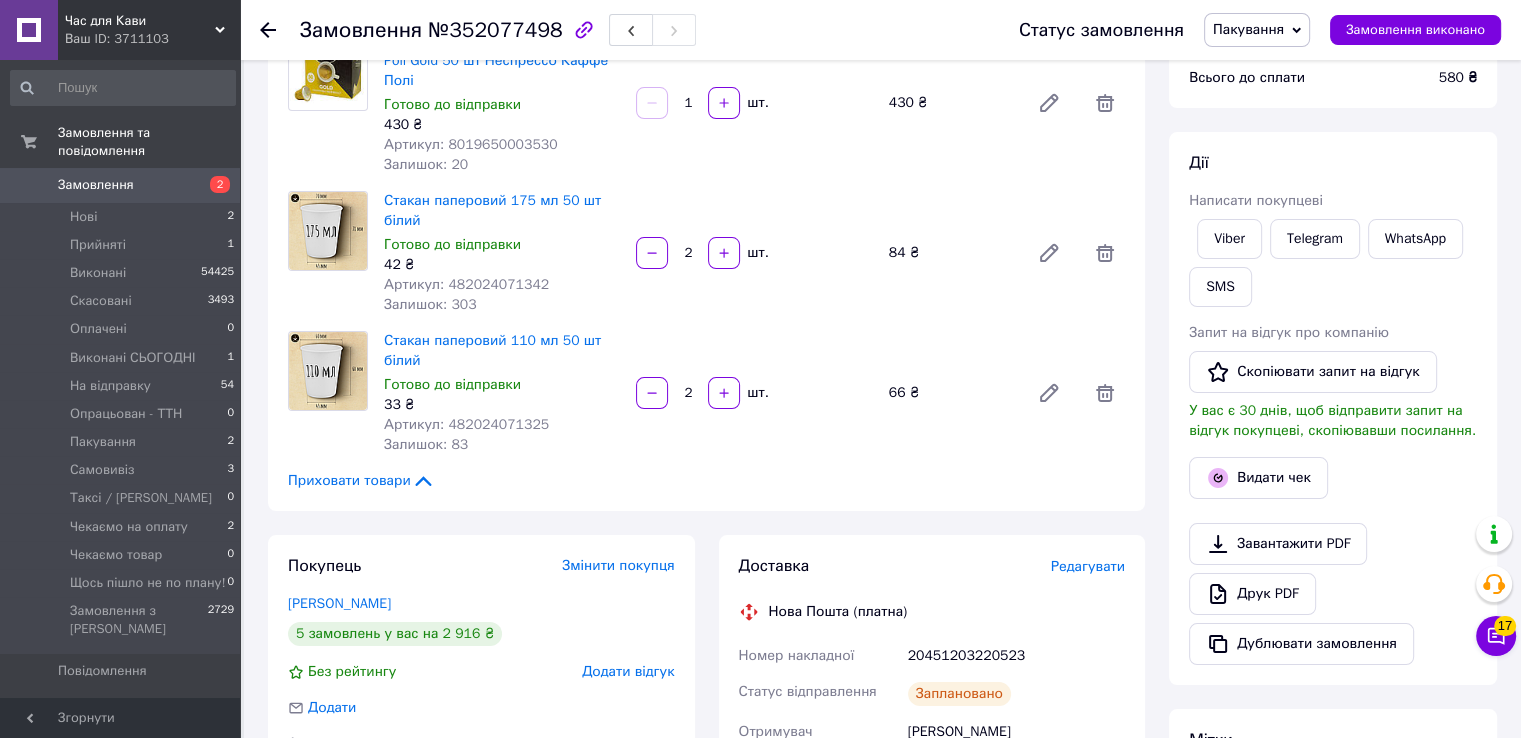 click on "Стакан паперовий 110 мл 50 шт білий Готово до відправки 33 ₴ Артикул: 482024071325 Залишок: 83 2   шт. 66 ₴" at bounding box center [754, 393] 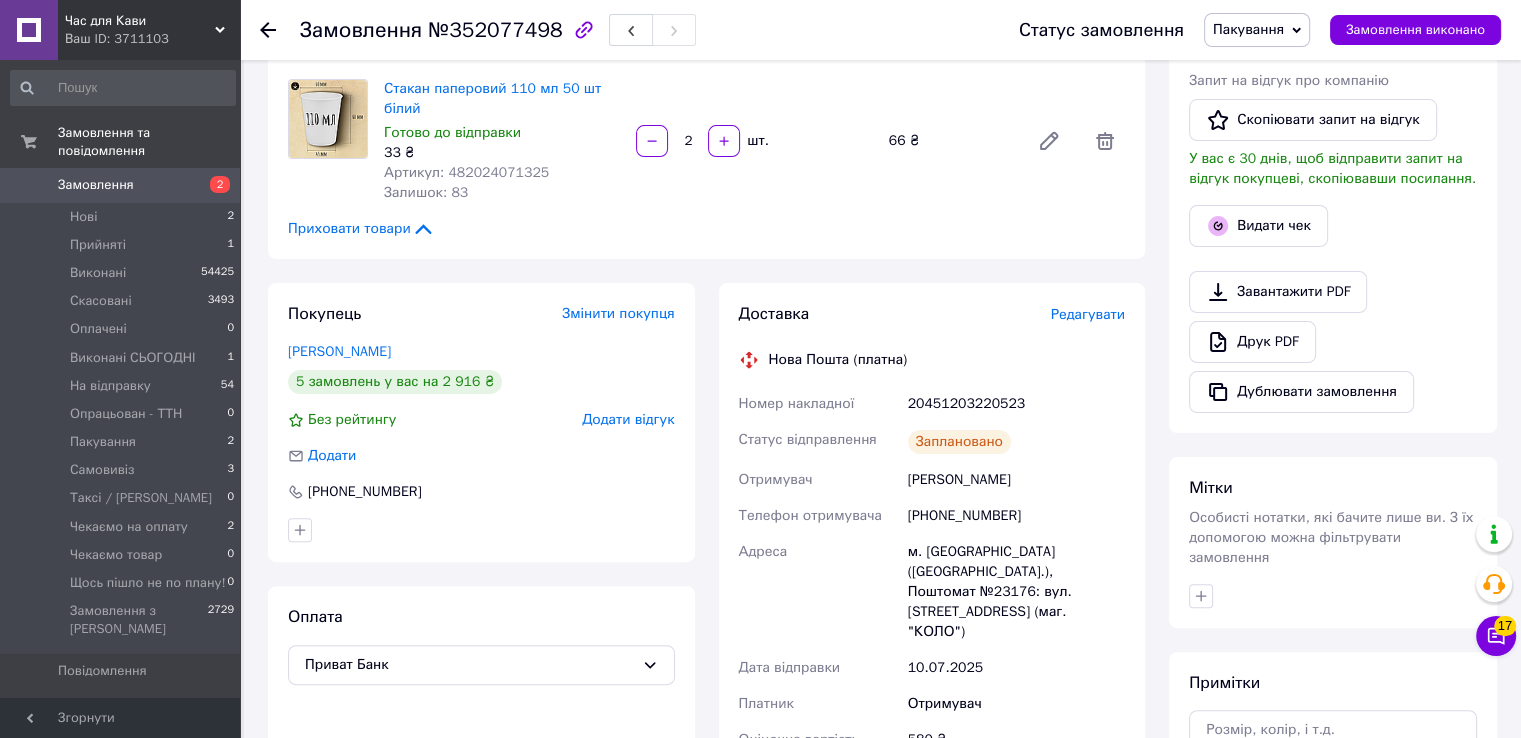 scroll, scrollTop: 500, scrollLeft: 0, axis: vertical 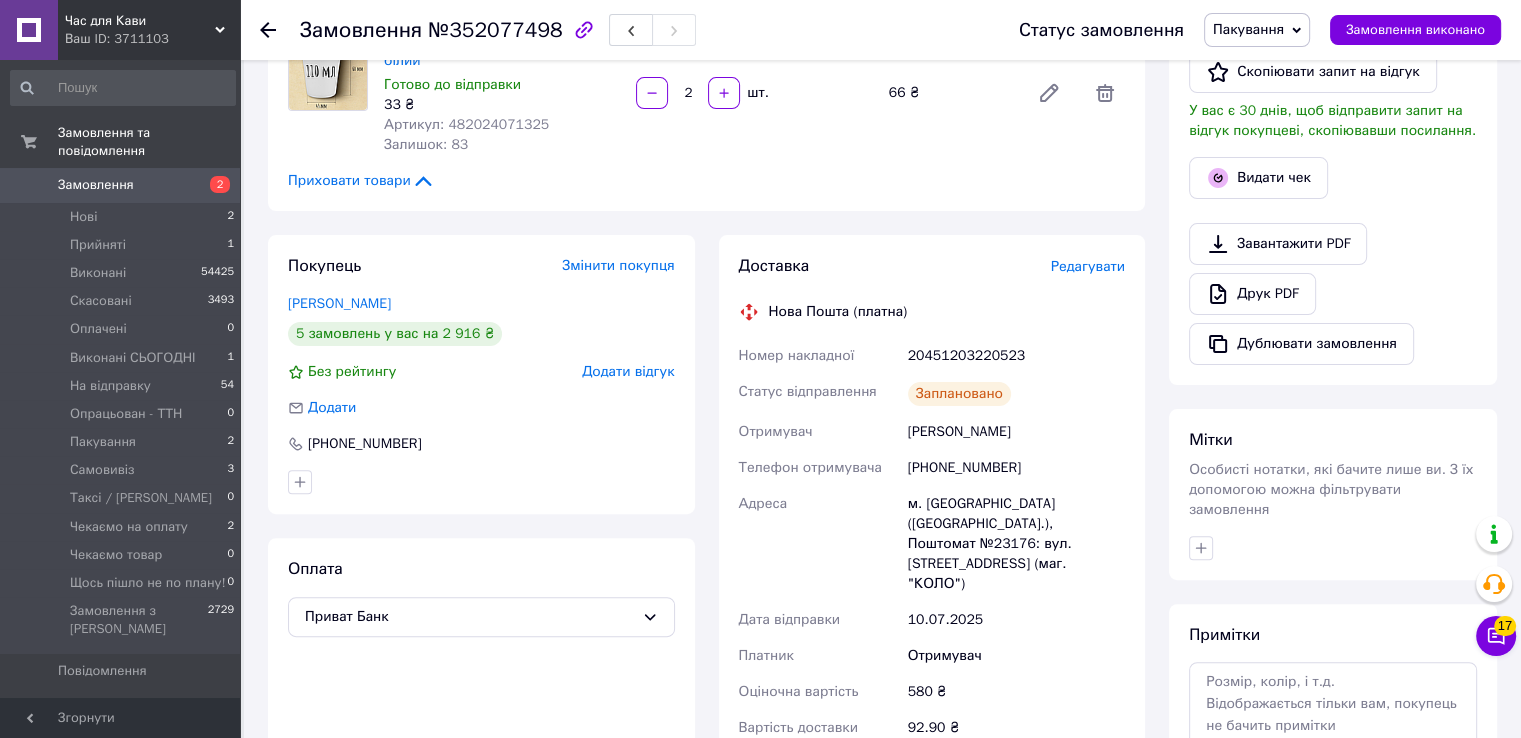 click at bounding box center [481, 482] 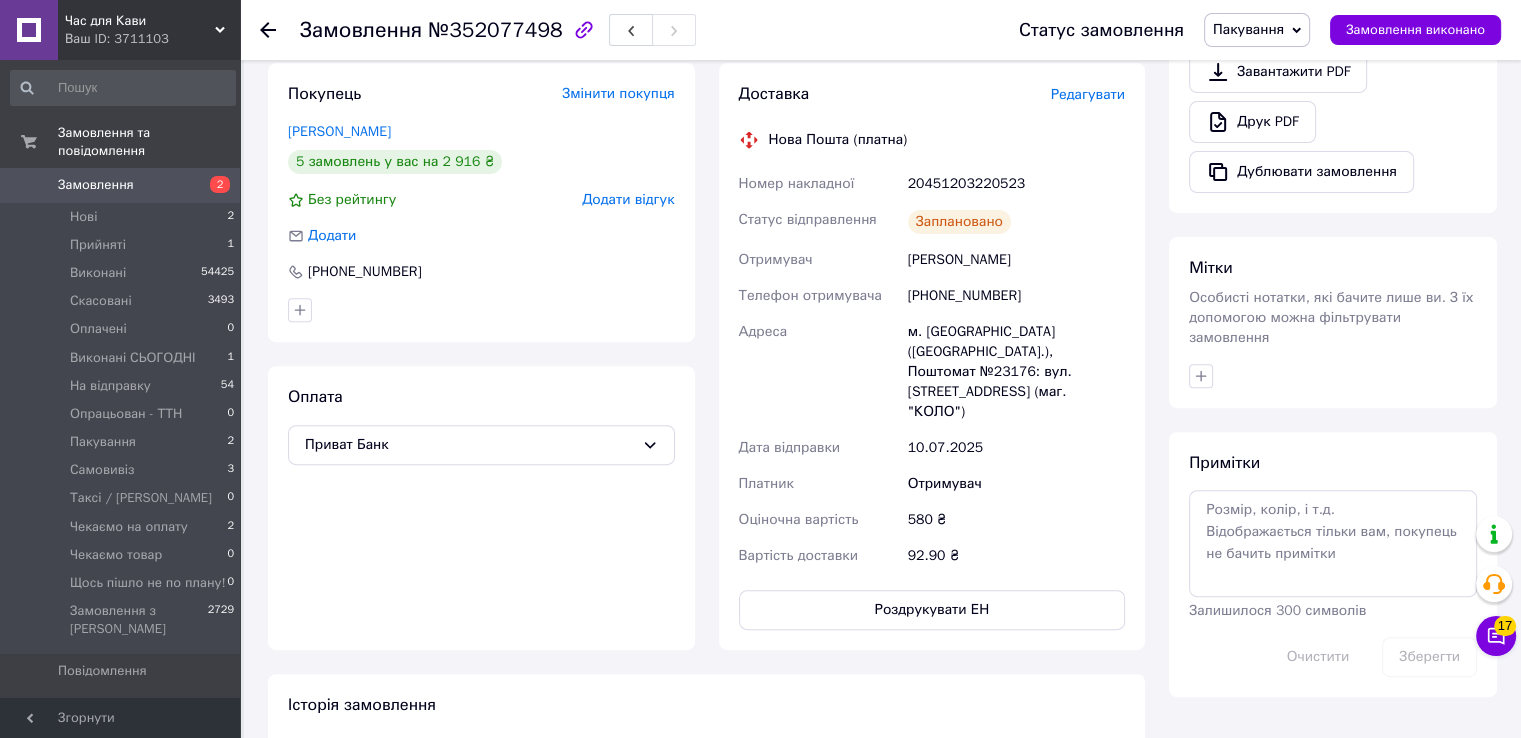 scroll, scrollTop: 800, scrollLeft: 0, axis: vertical 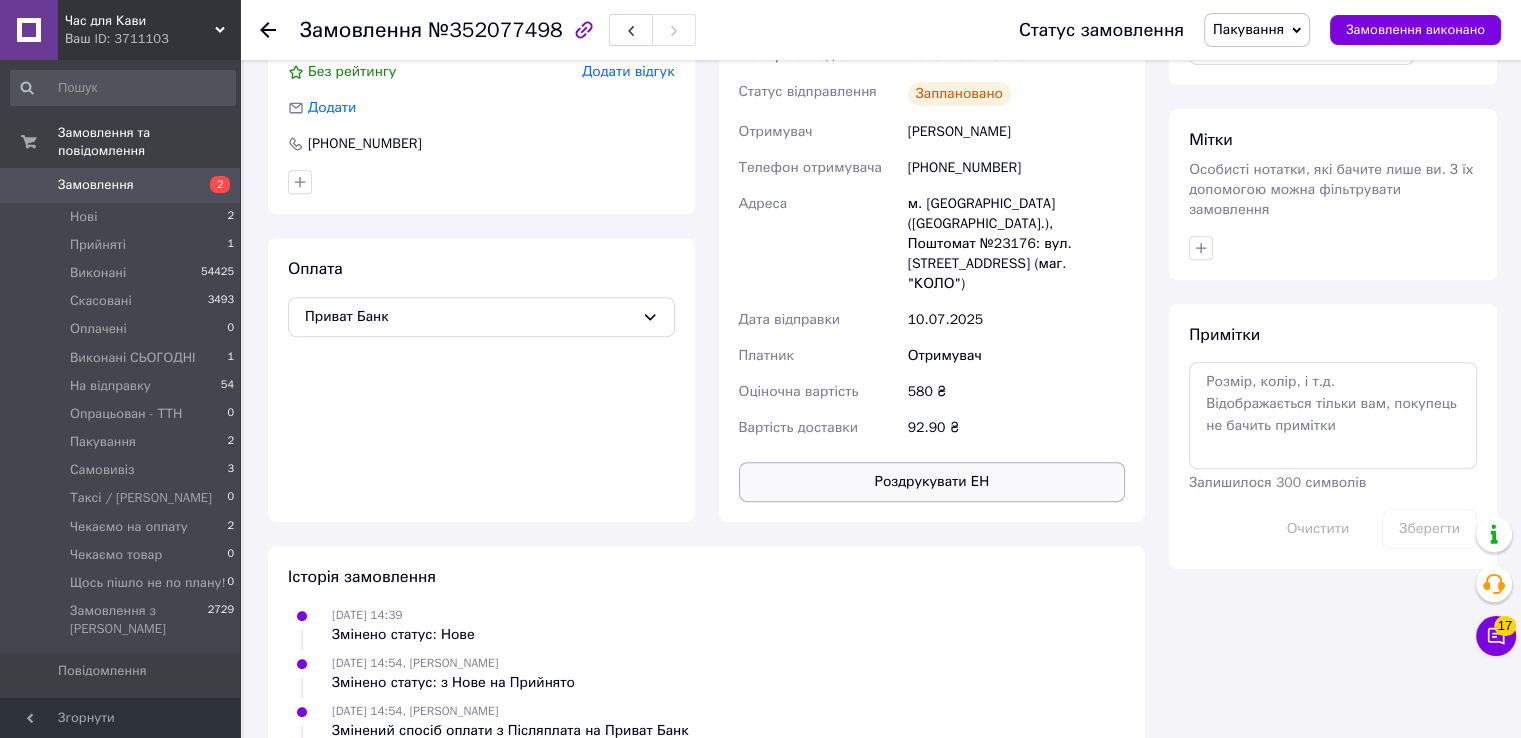 click on "Роздрукувати ЕН" at bounding box center [932, 482] 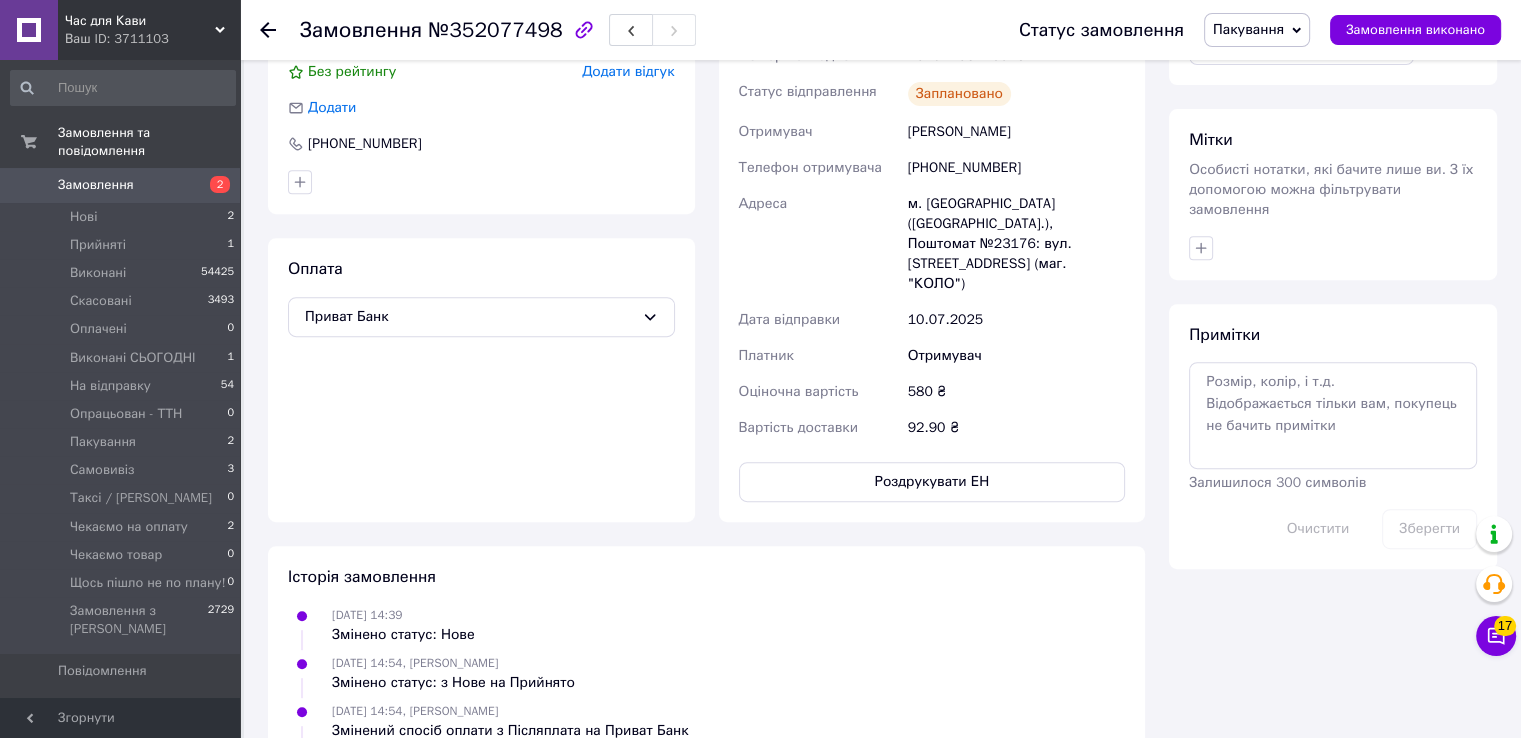 click on "Пакування" at bounding box center (1248, 29) 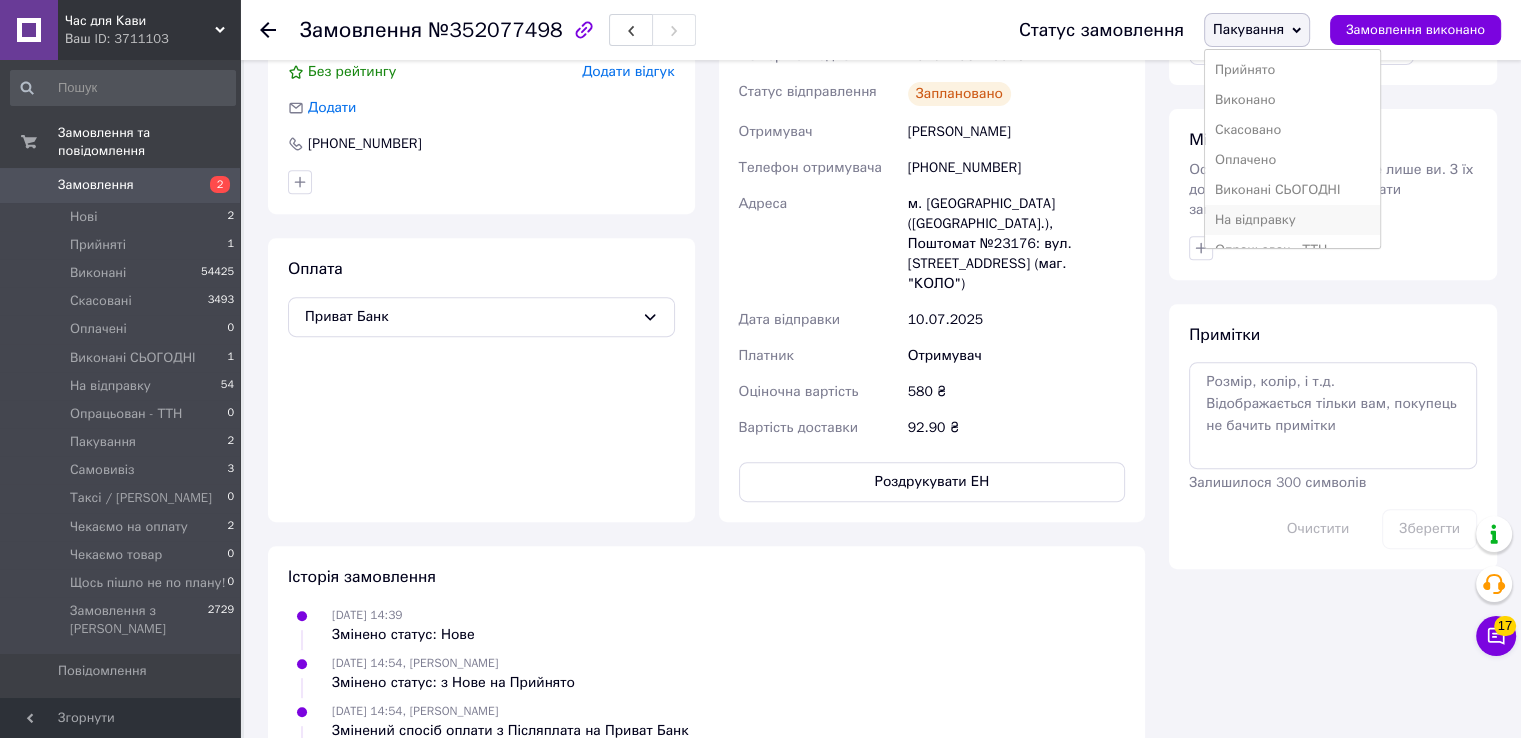 click on "На відправку" at bounding box center [1293, 220] 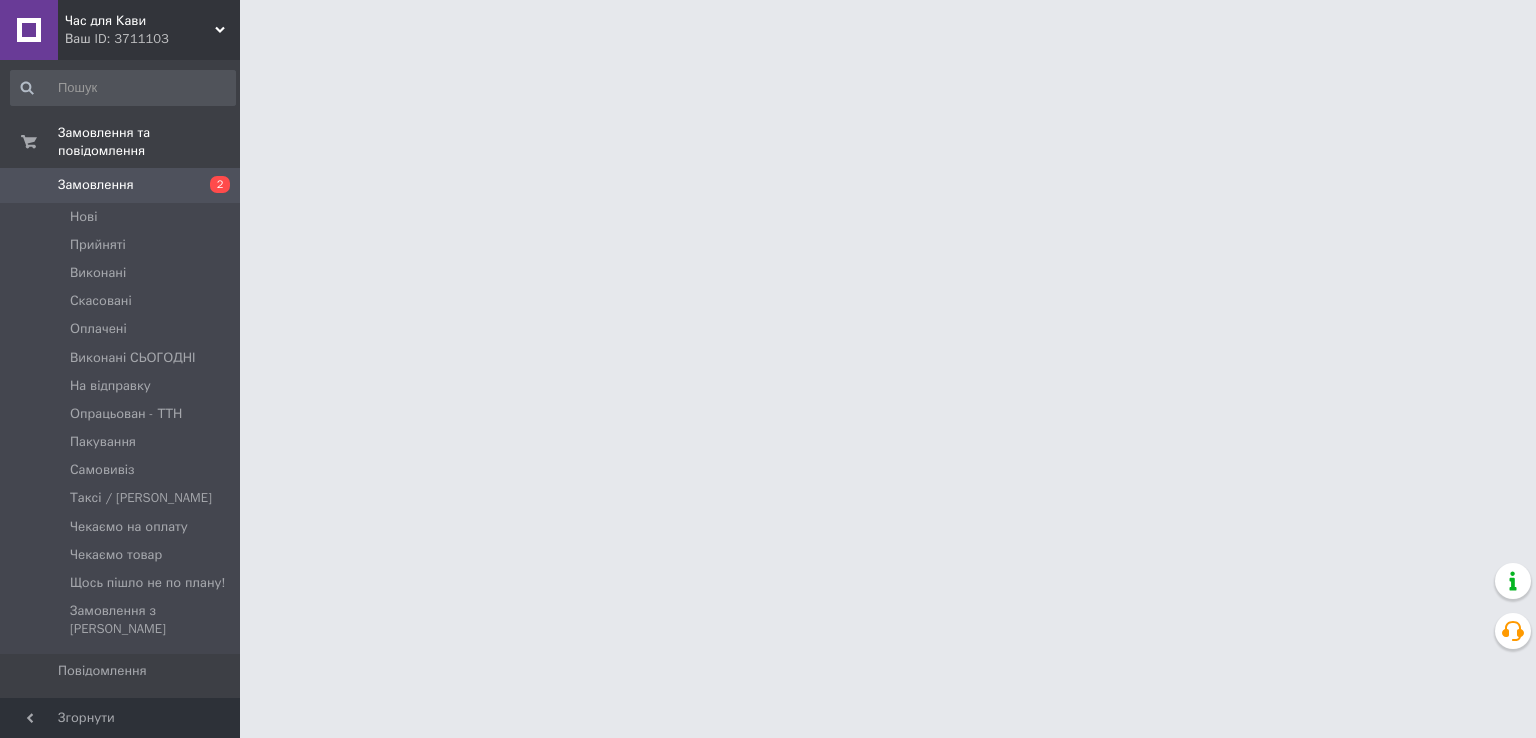 scroll, scrollTop: 0, scrollLeft: 0, axis: both 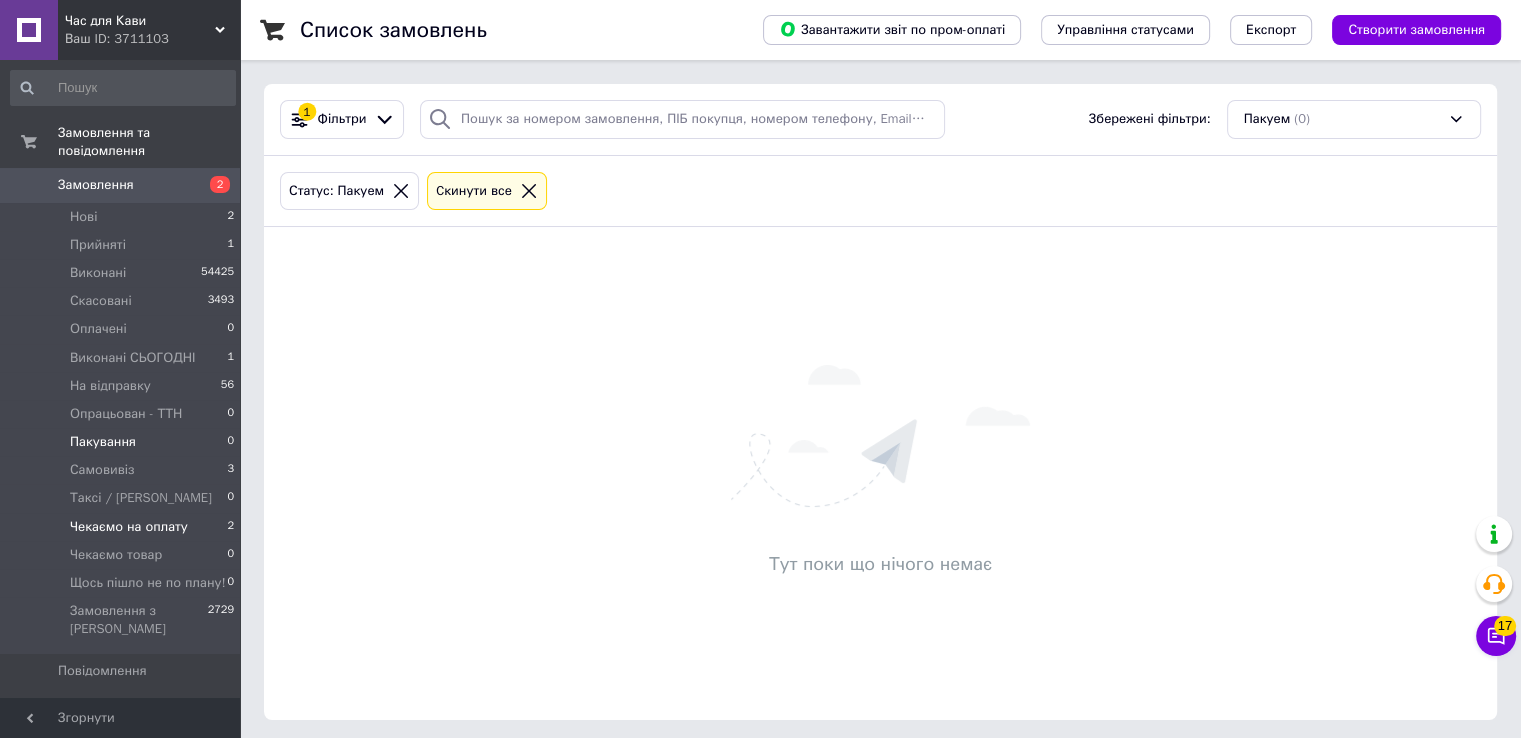 click on "Чекаємо на оплату" at bounding box center (129, 527) 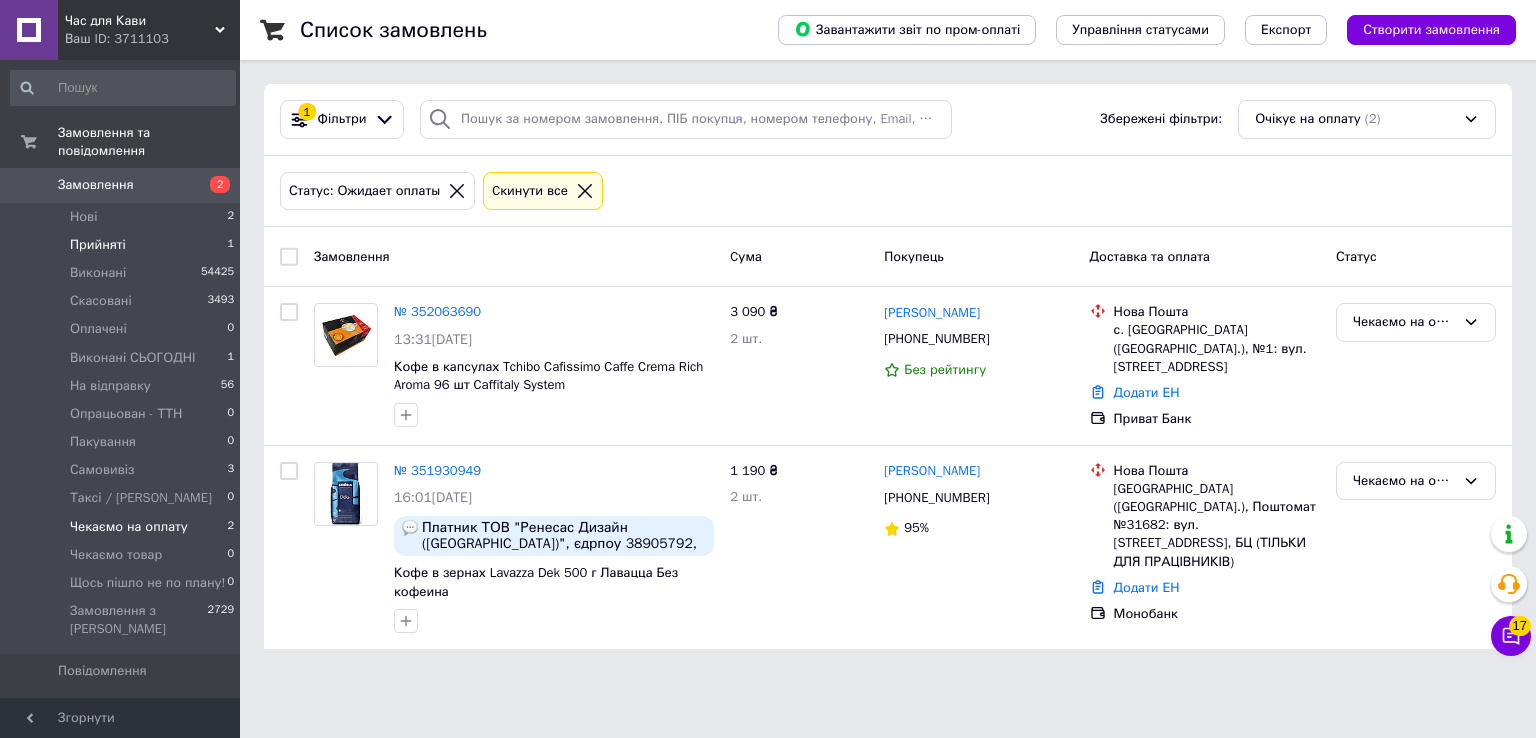 click on "Прийняті" at bounding box center [98, 245] 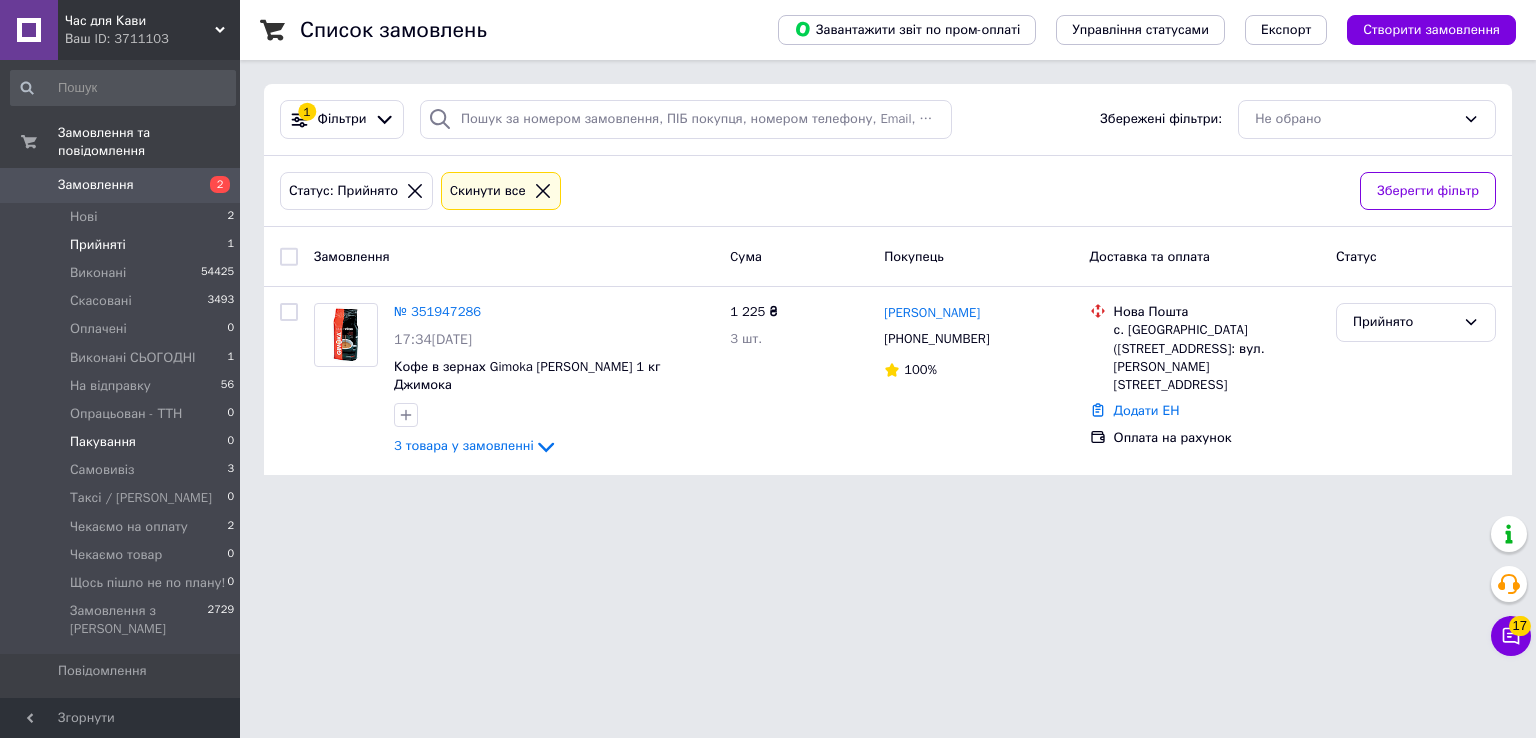 click on "Пакування" at bounding box center (103, 442) 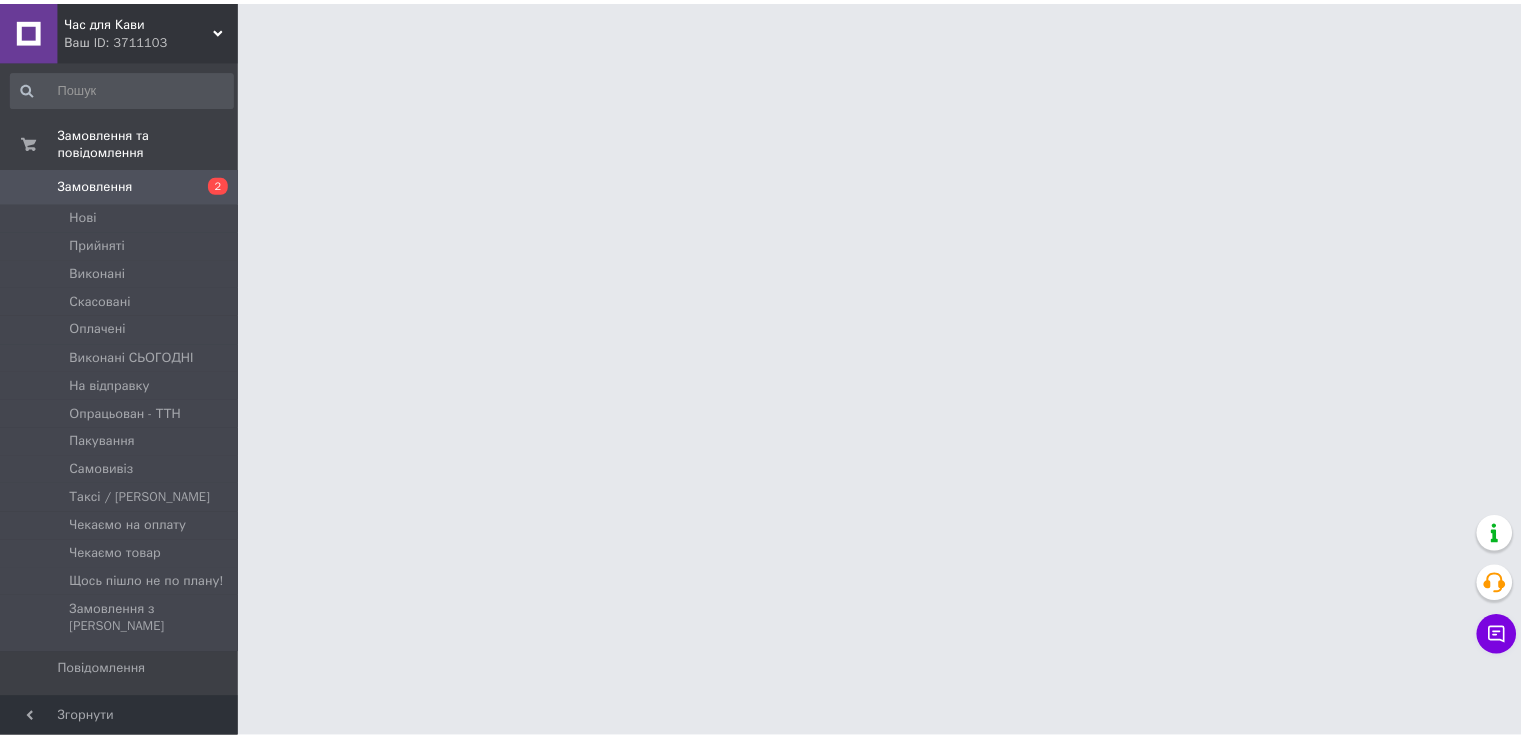 scroll, scrollTop: 0, scrollLeft: 0, axis: both 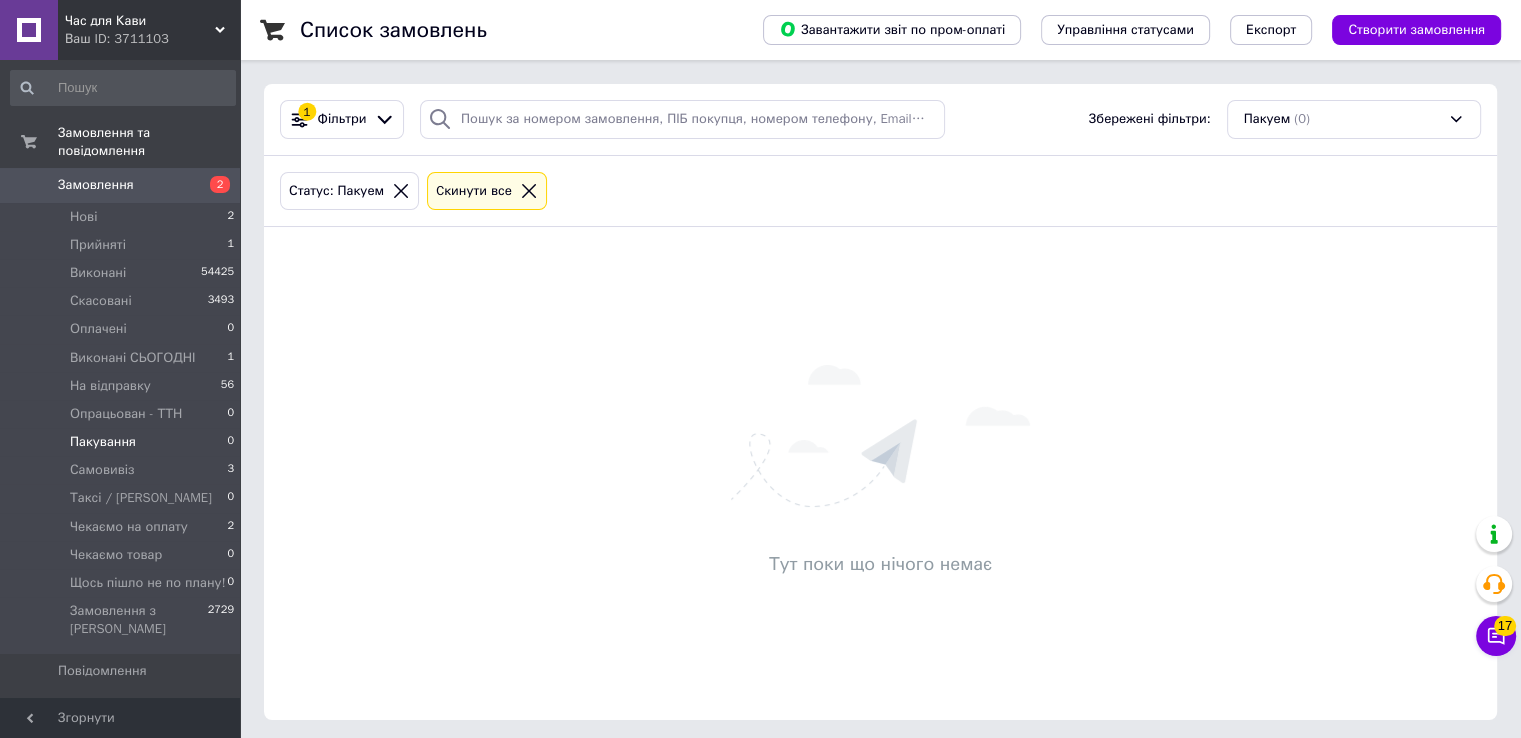 click on "Пакування" at bounding box center (103, 442) 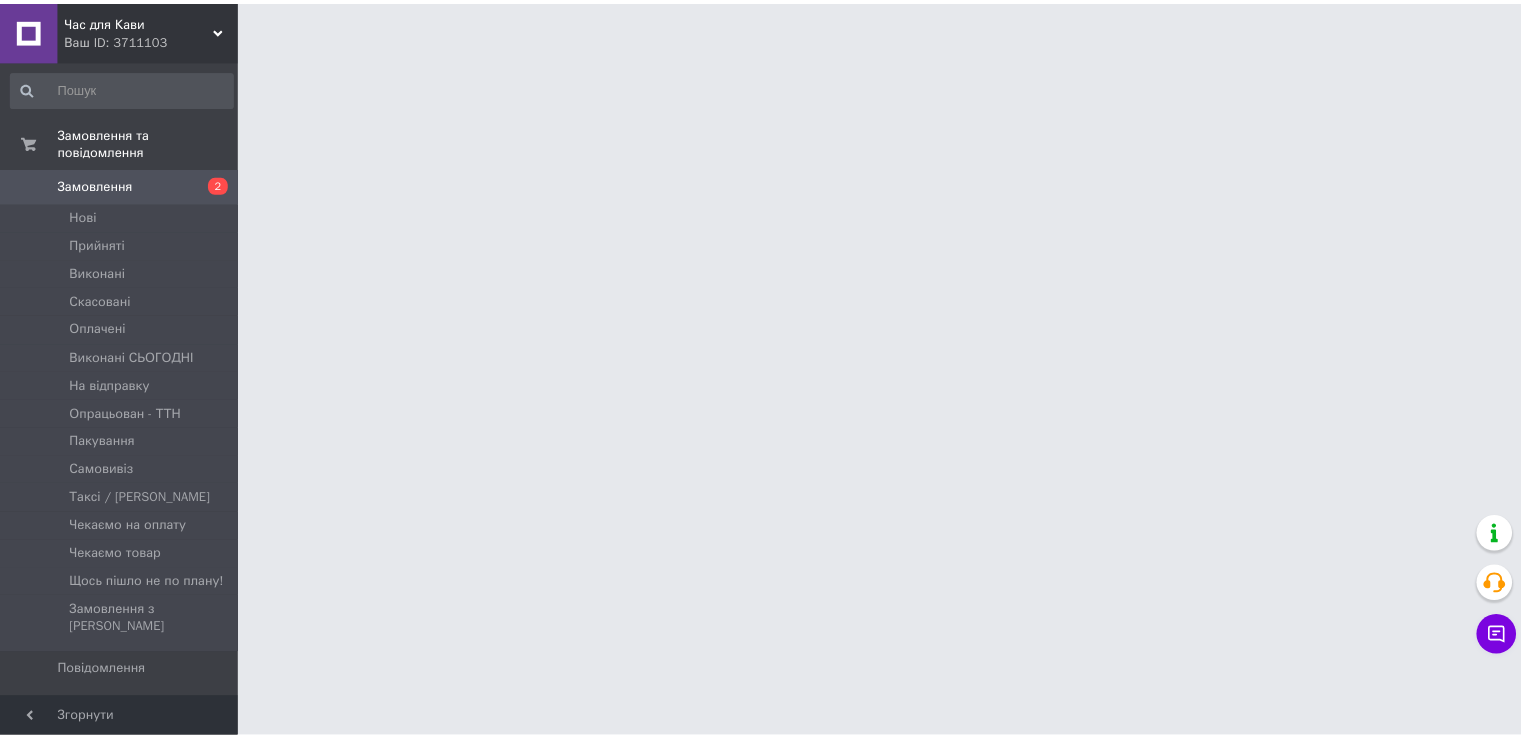 scroll, scrollTop: 0, scrollLeft: 0, axis: both 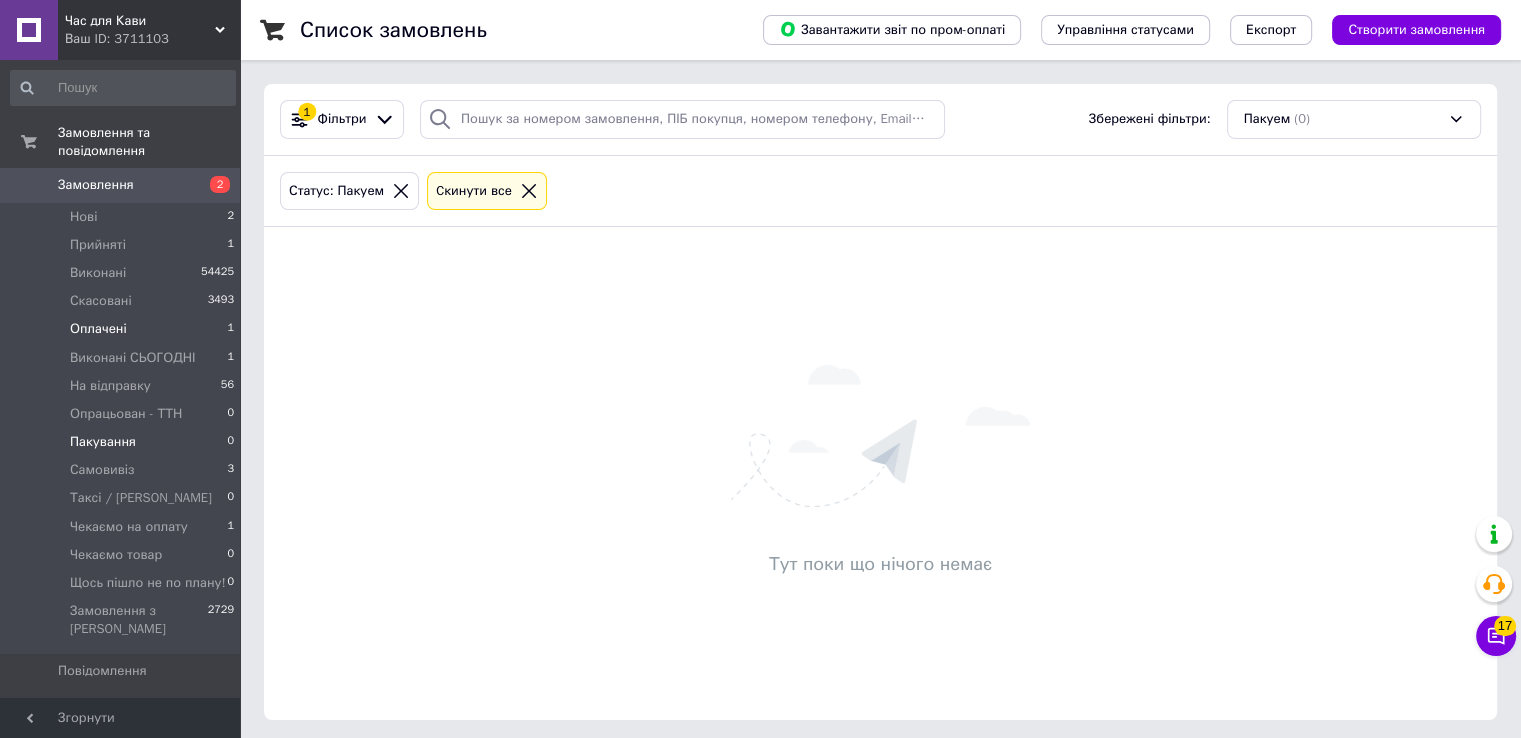 click on "Оплачені" at bounding box center (98, 329) 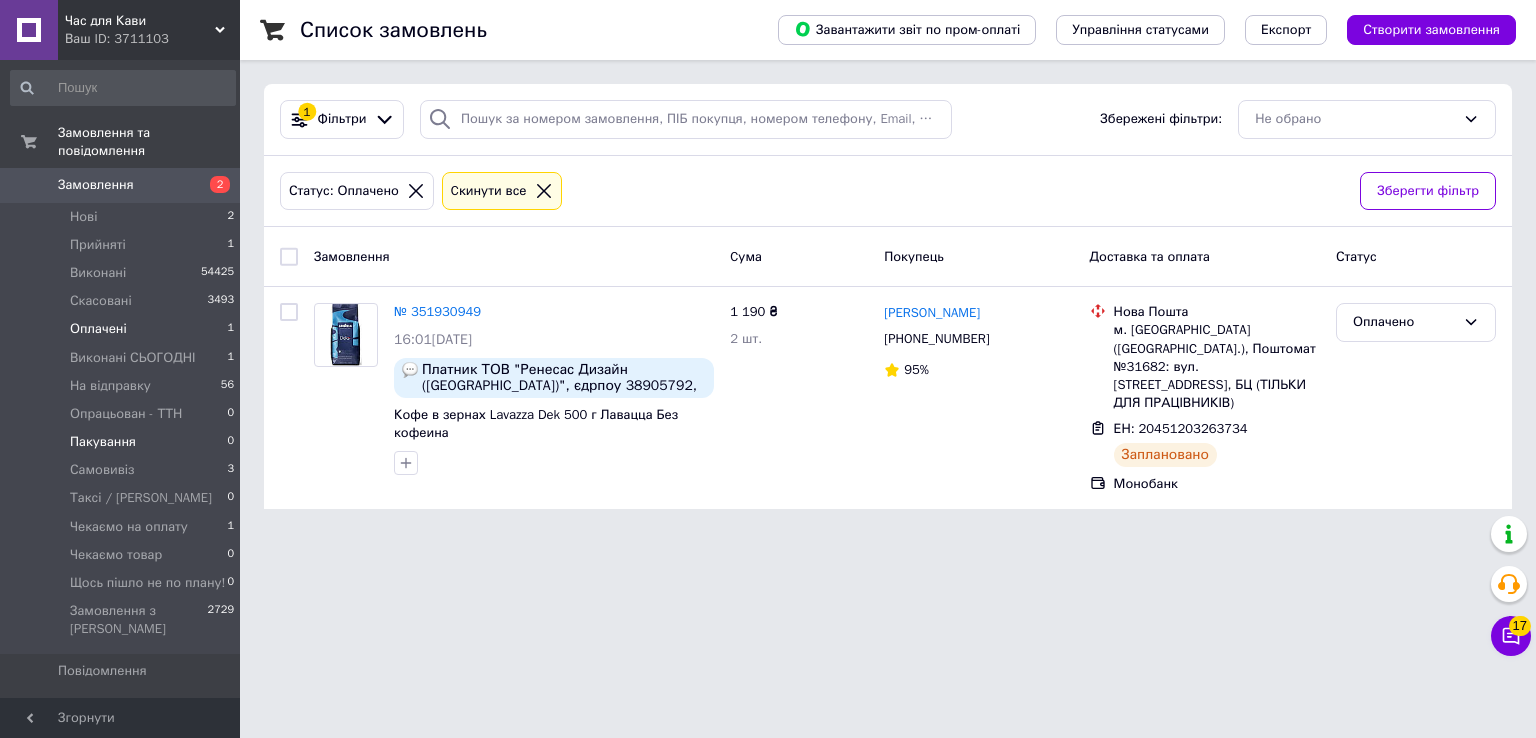 click on "Пакування" at bounding box center (103, 442) 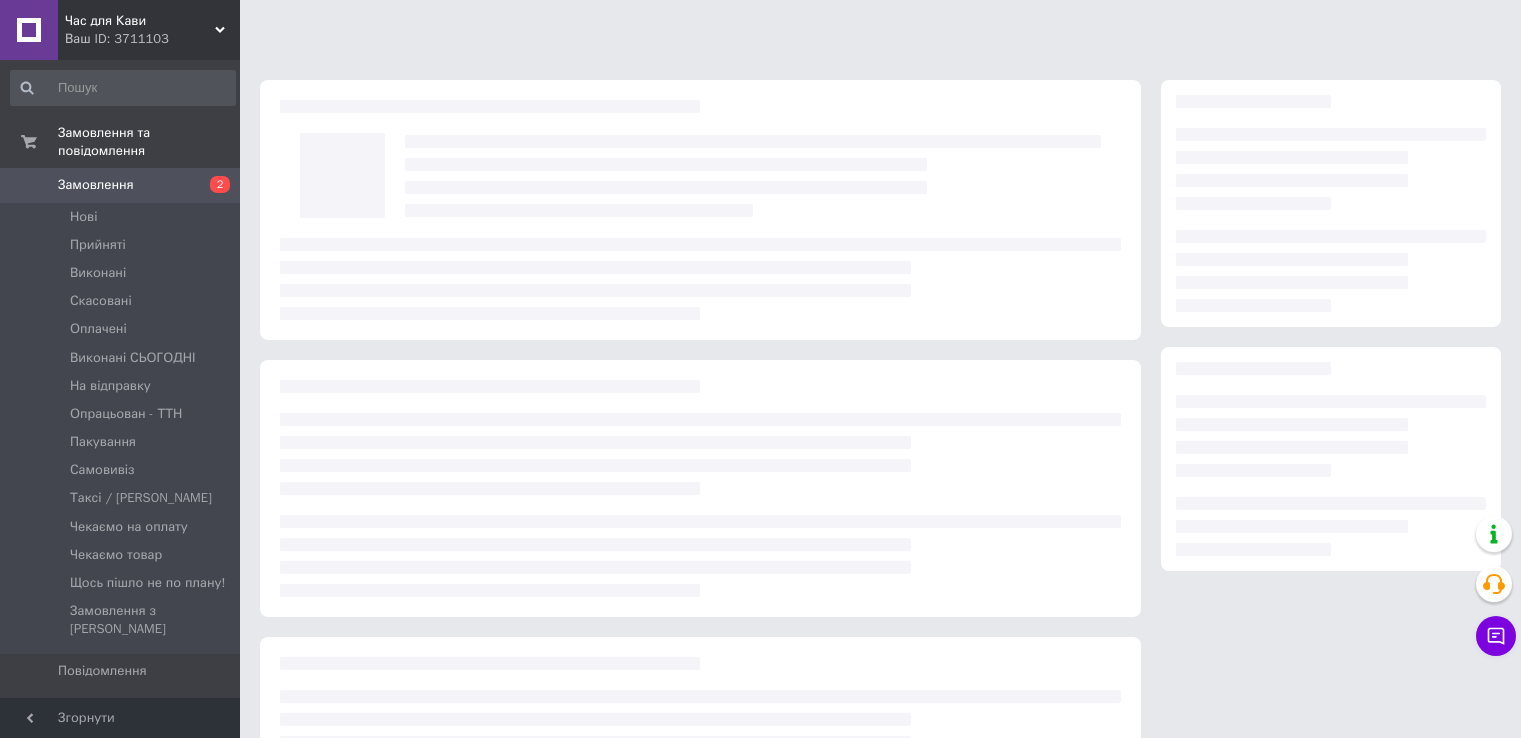 scroll, scrollTop: 0, scrollLeft: 0, axis: both 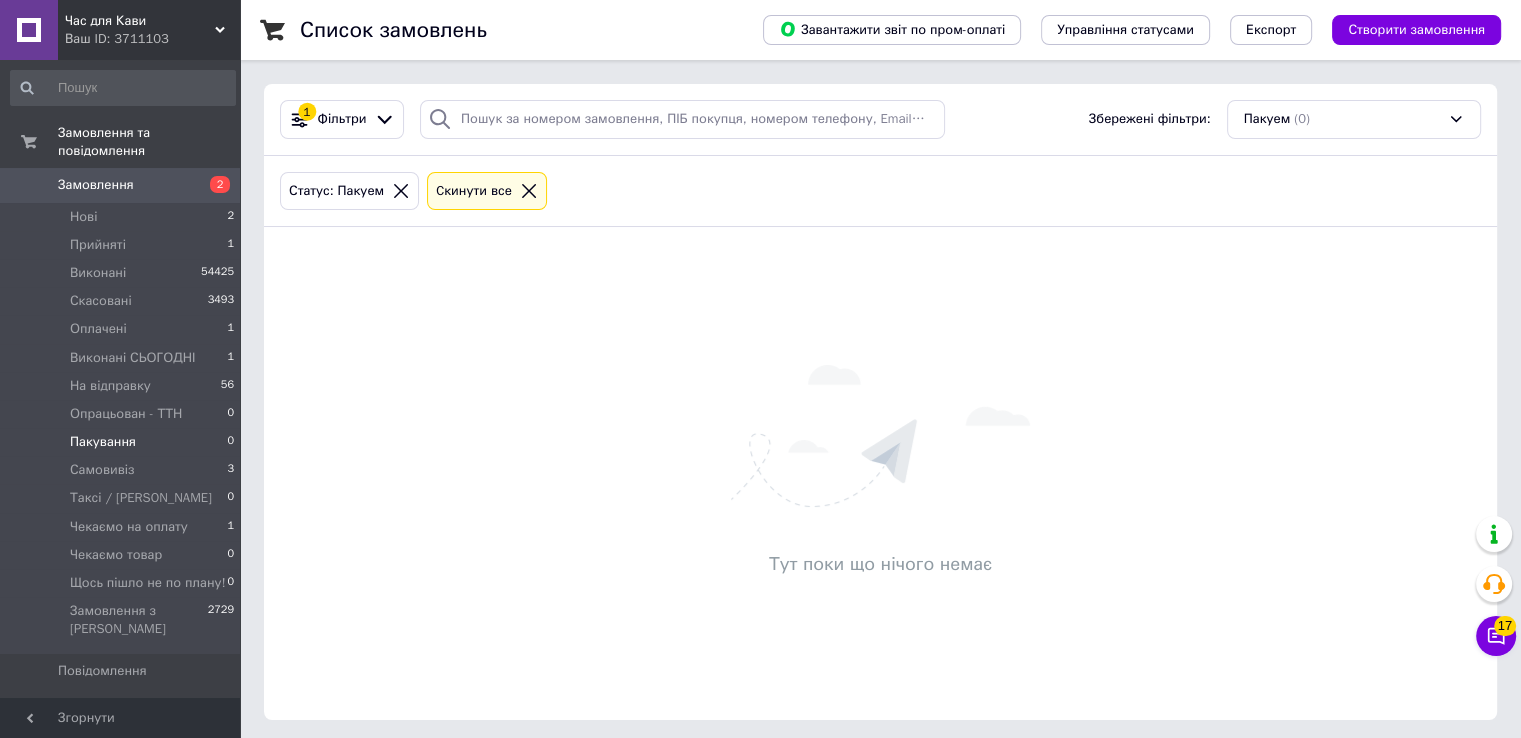 click on "Тут поки що нічого немає" at bounding box center (880, 473) 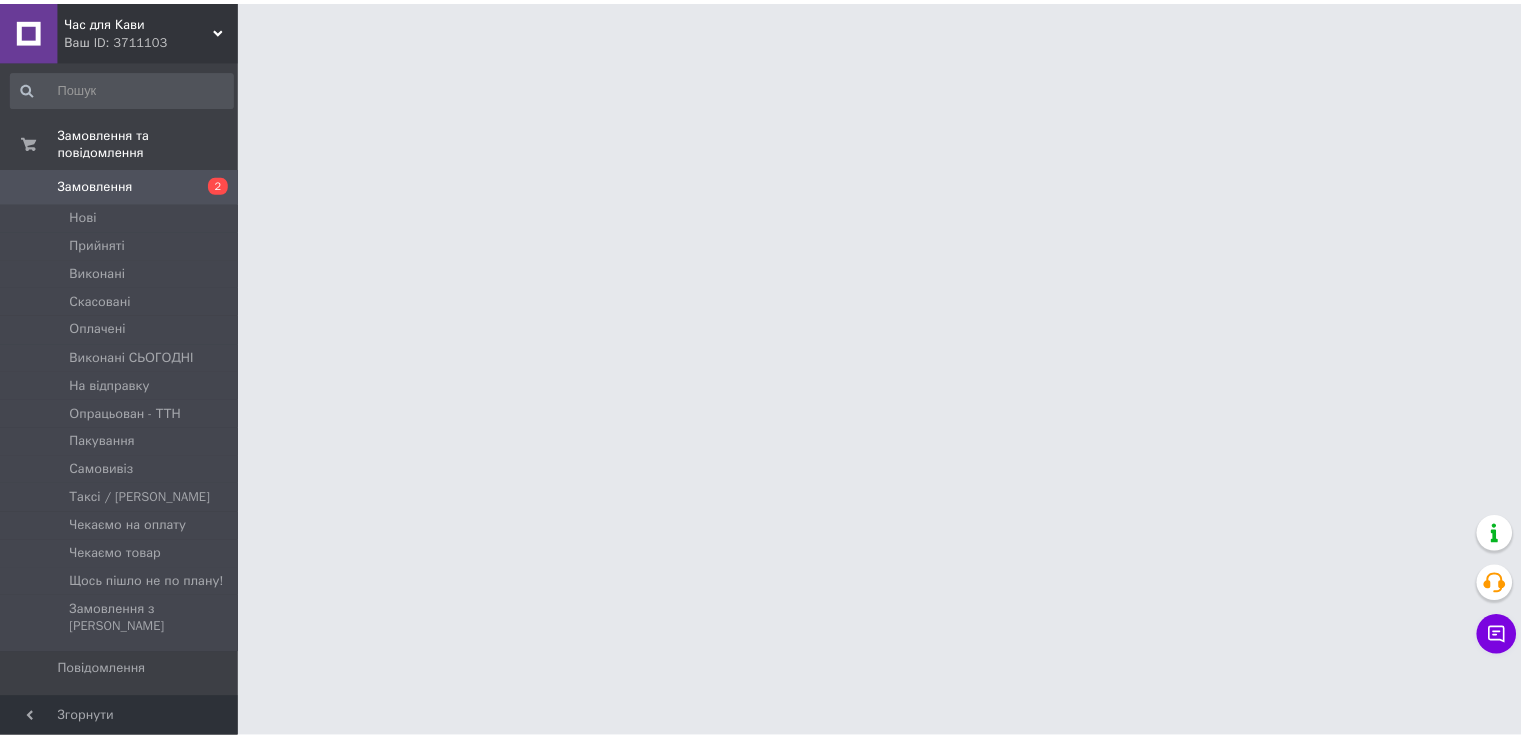 scroll, scrollTop: 0, scrollLeft: 0, axis: both 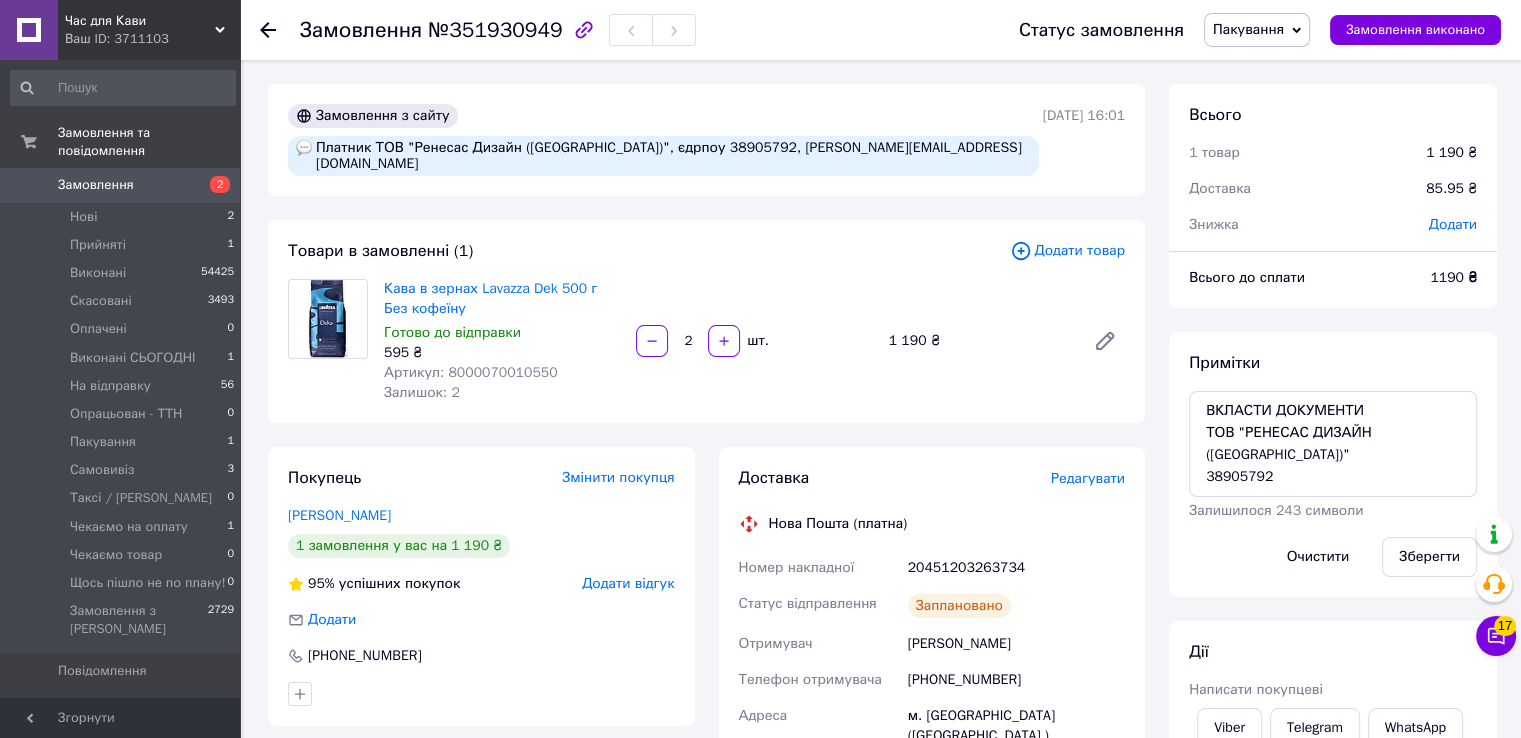 click on "№351930949" at bounding box center [495, 30] 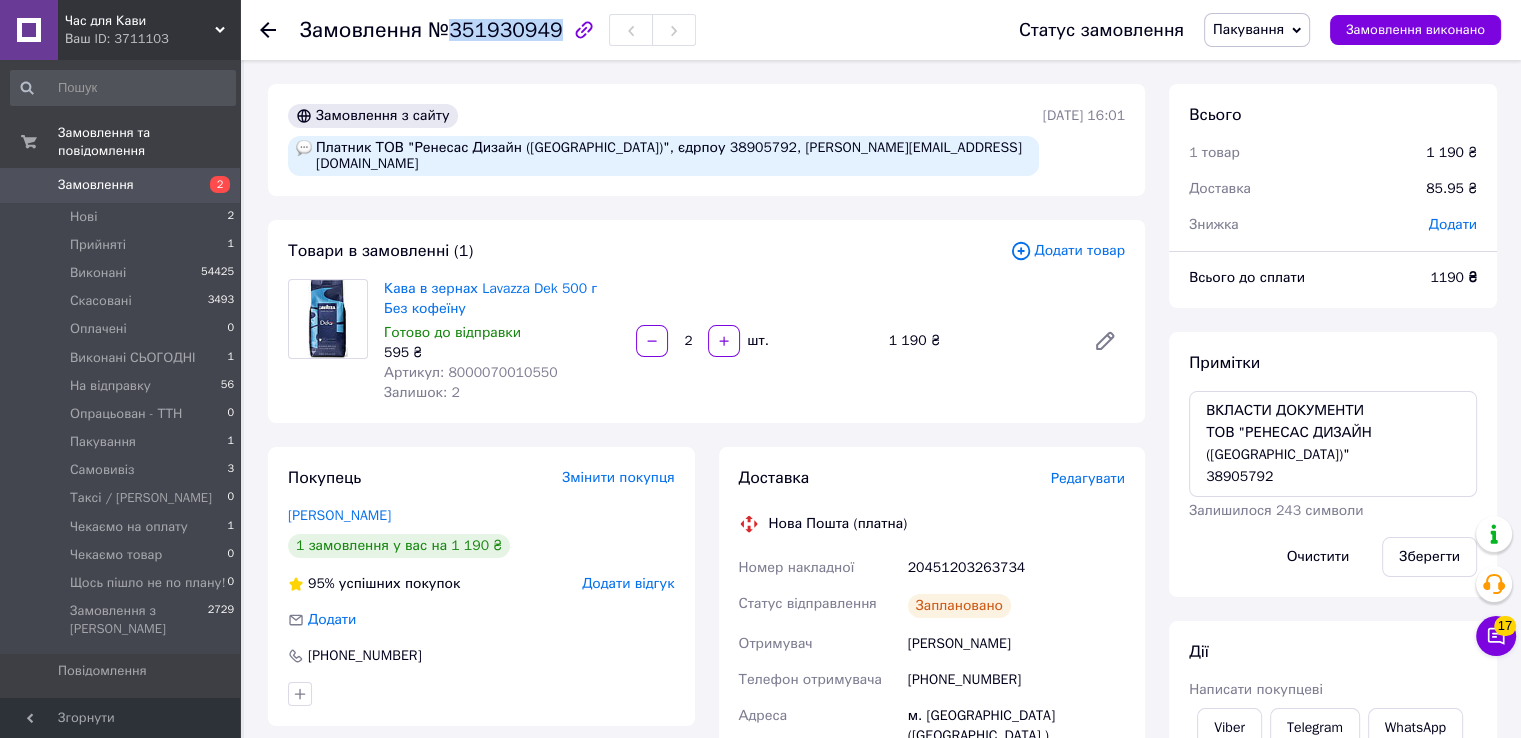 click on "№351930949" at bounding box center (495, 30) 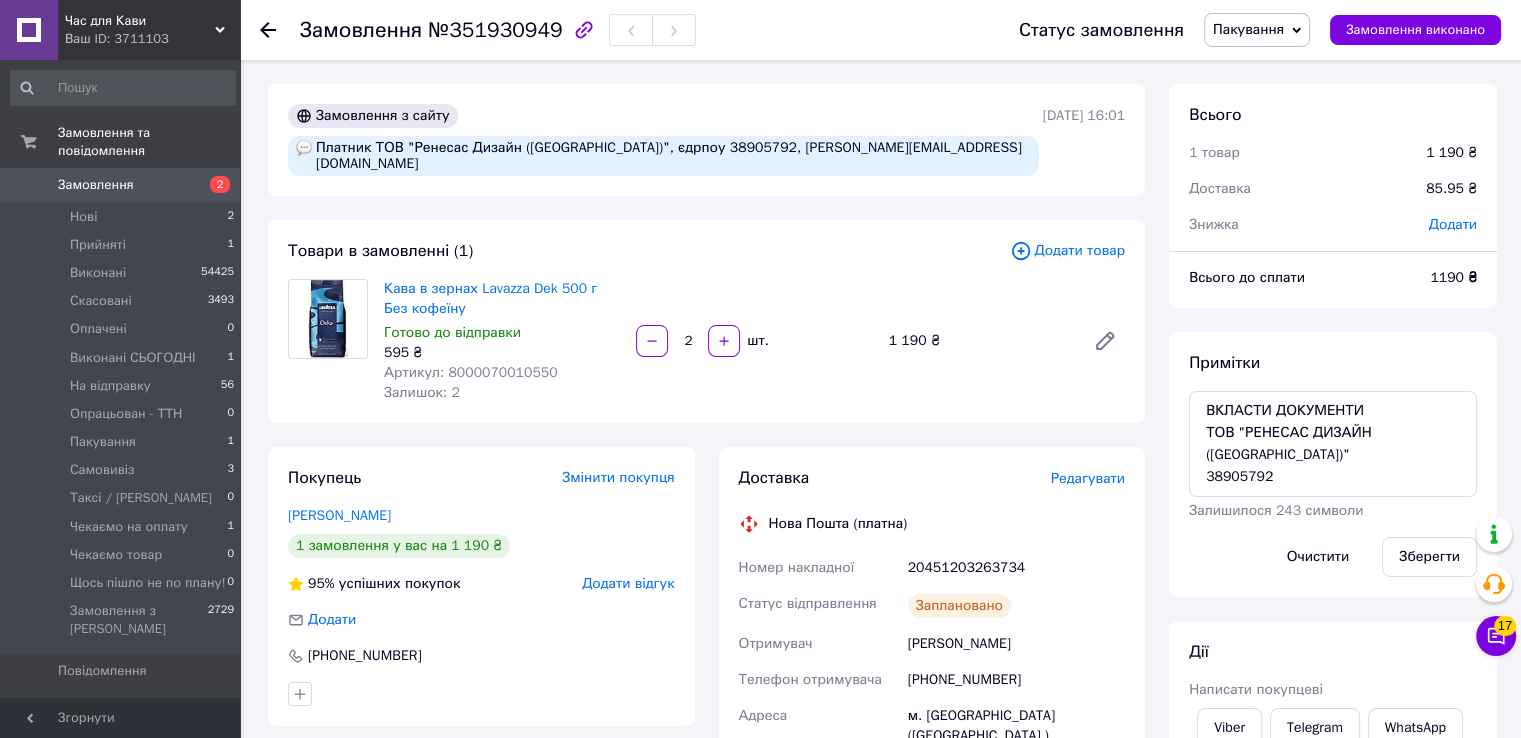 click on "Товари в замовленні (1)" at bounding box center [649, 251] 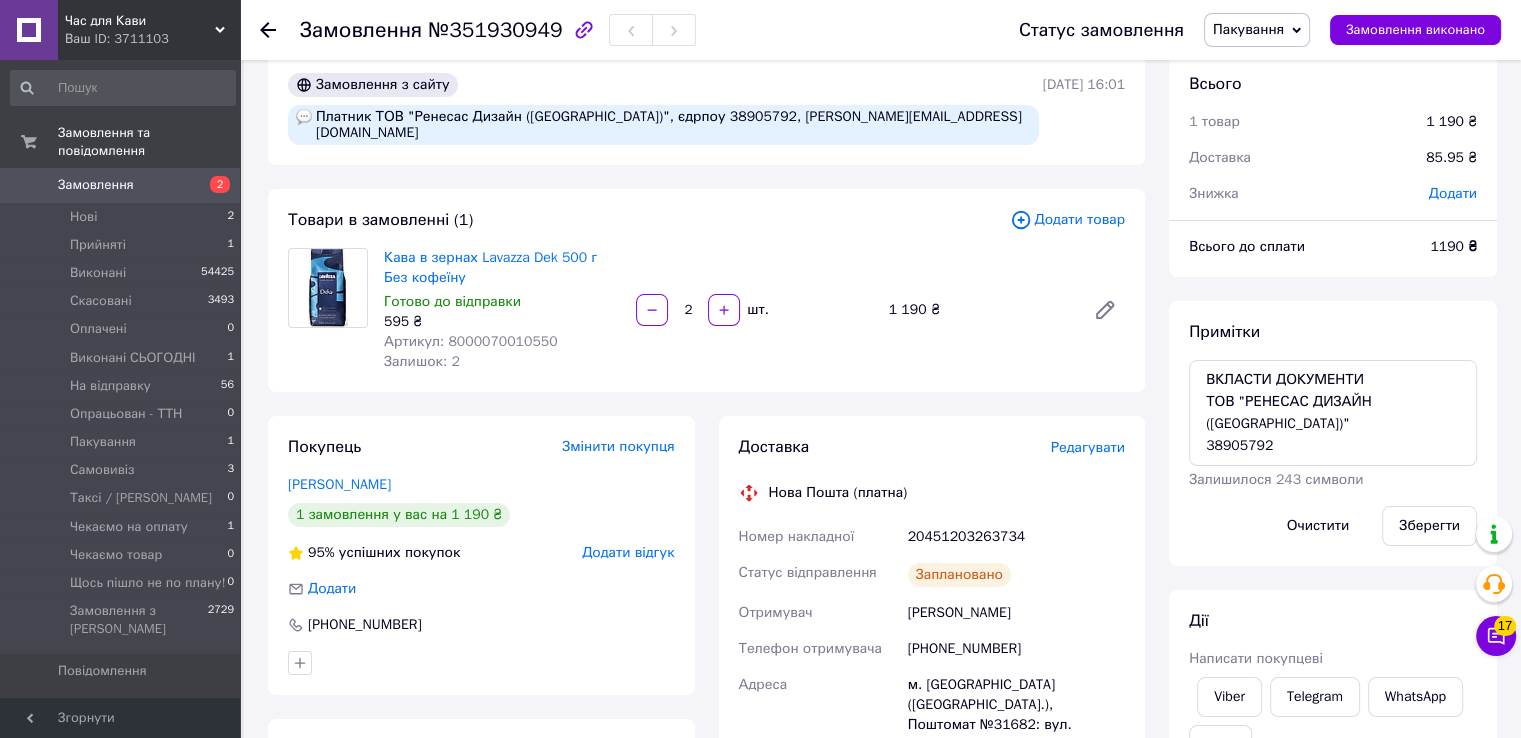 scroll, scrollTop: 0, scrollLeft: 0, axis: both 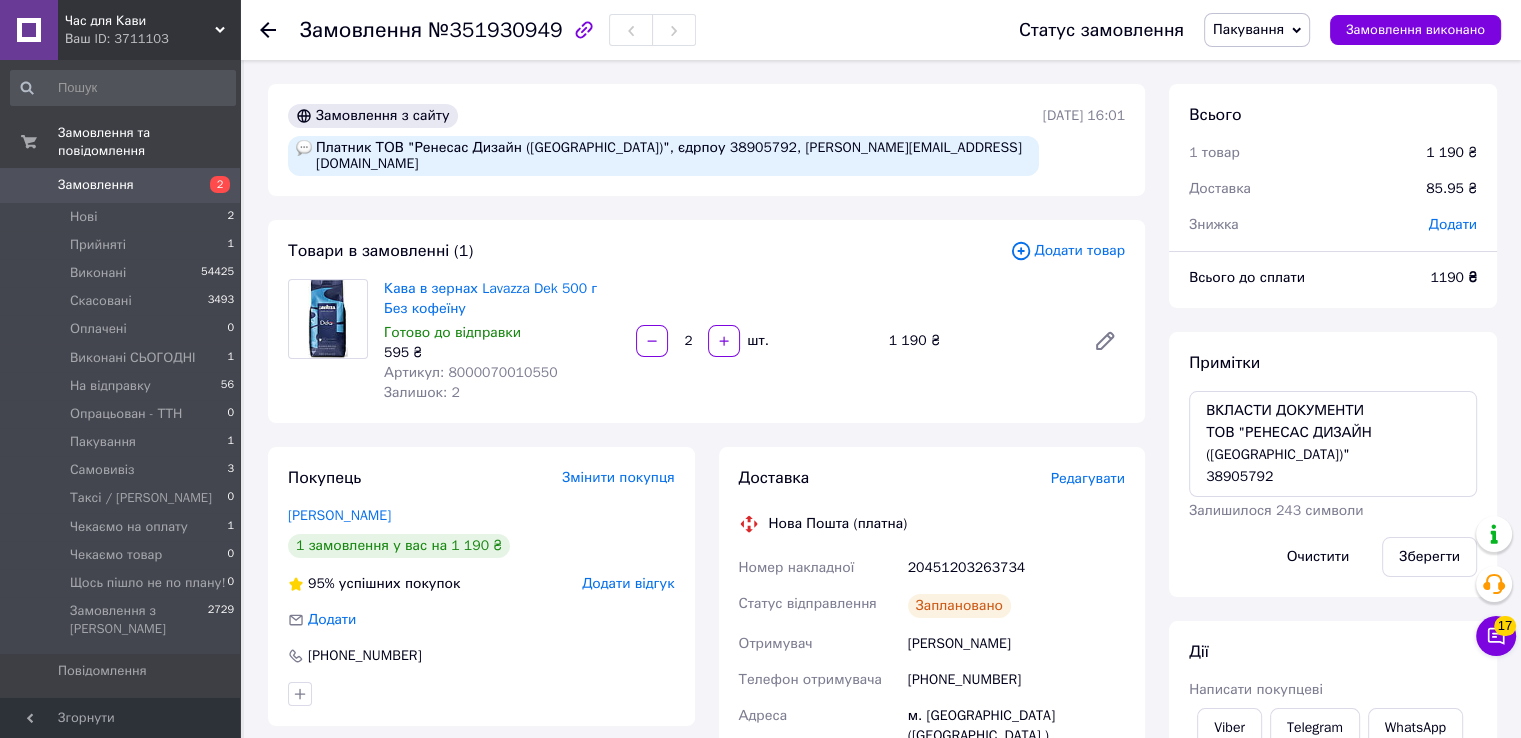 click on "Пакування" at bounding box center [1248, 29] 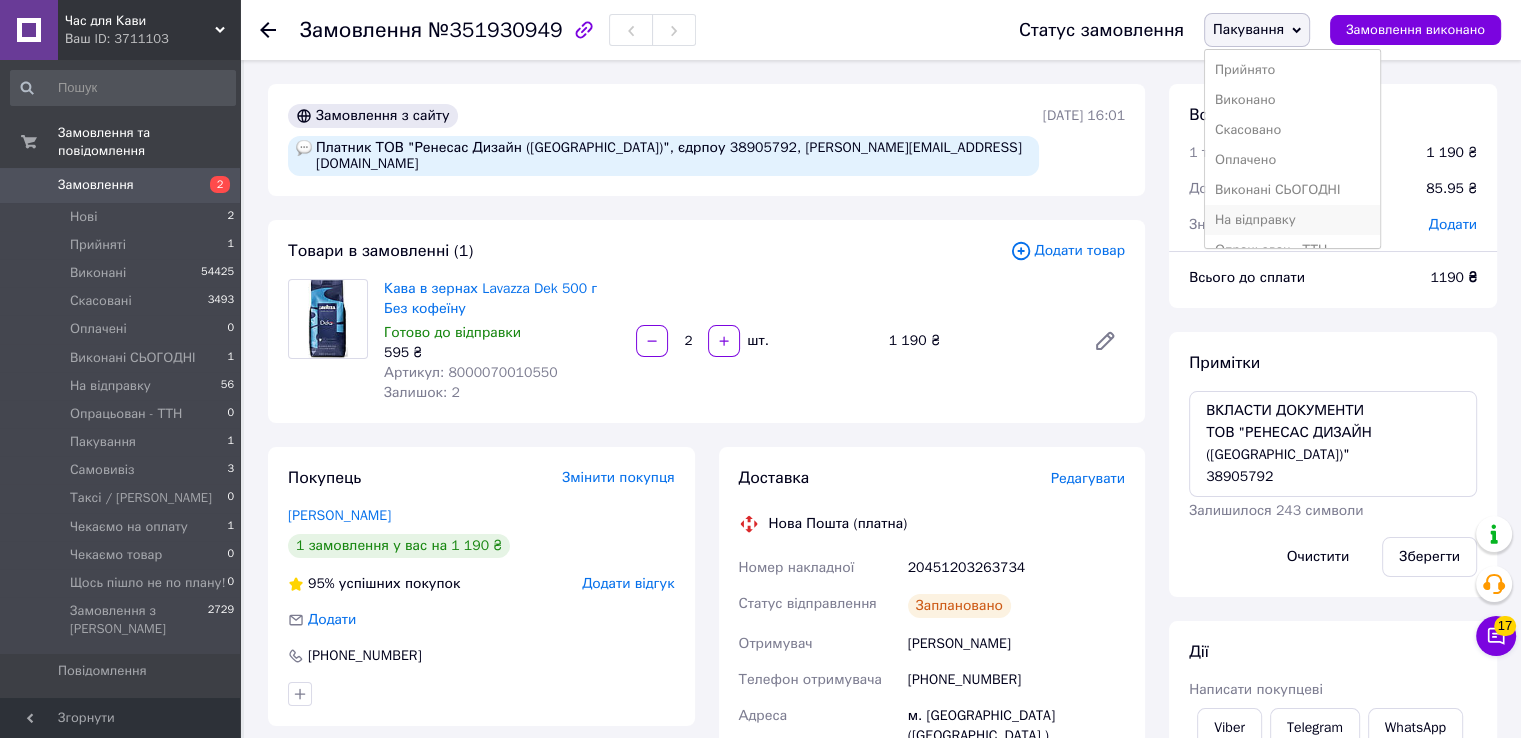 click on "На відправку" at bounding box center [1293, 220] 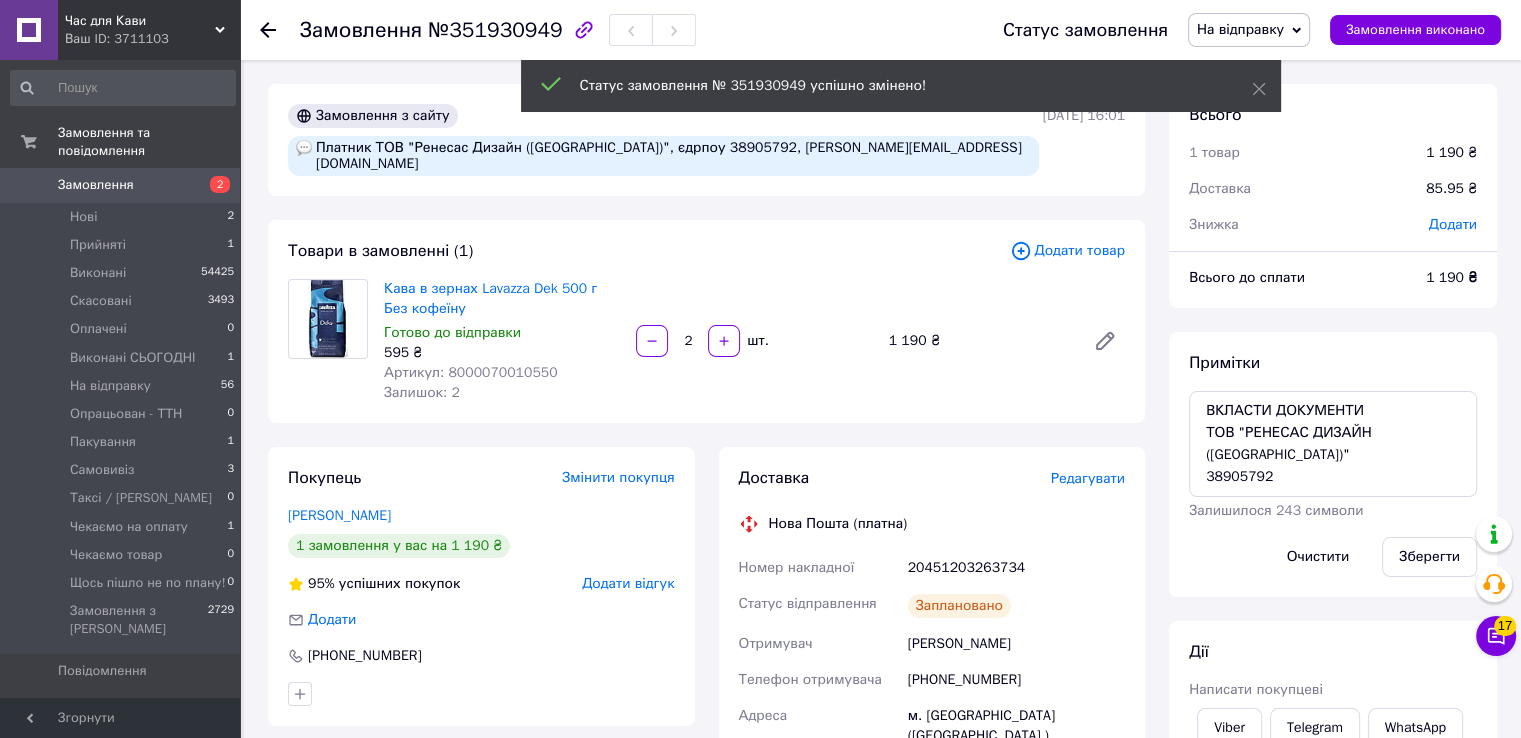 scroll, scrollTop: 12, scrollLeft: 0, axis: vertical 